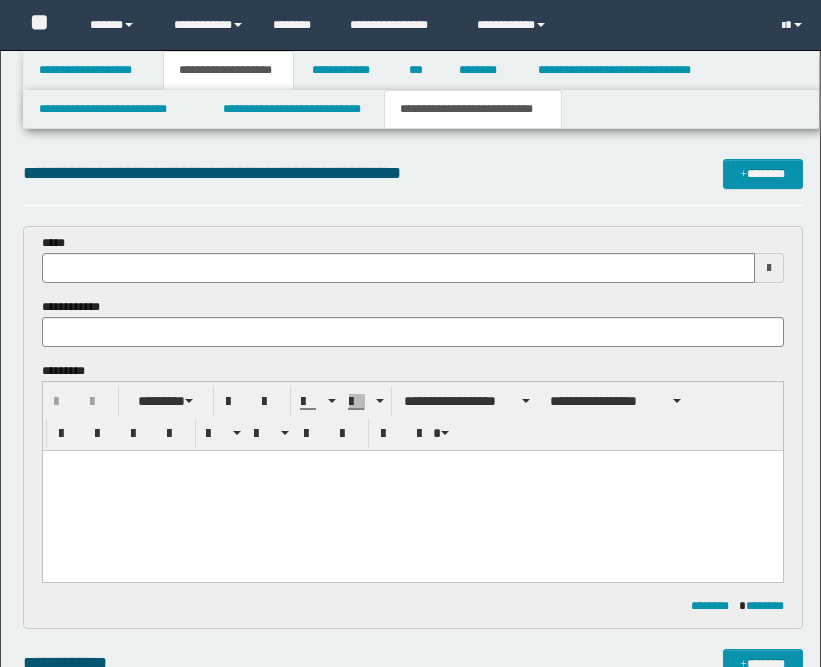 scroll, scrollTop: 887, scrollLeft: 0, axis: vertical 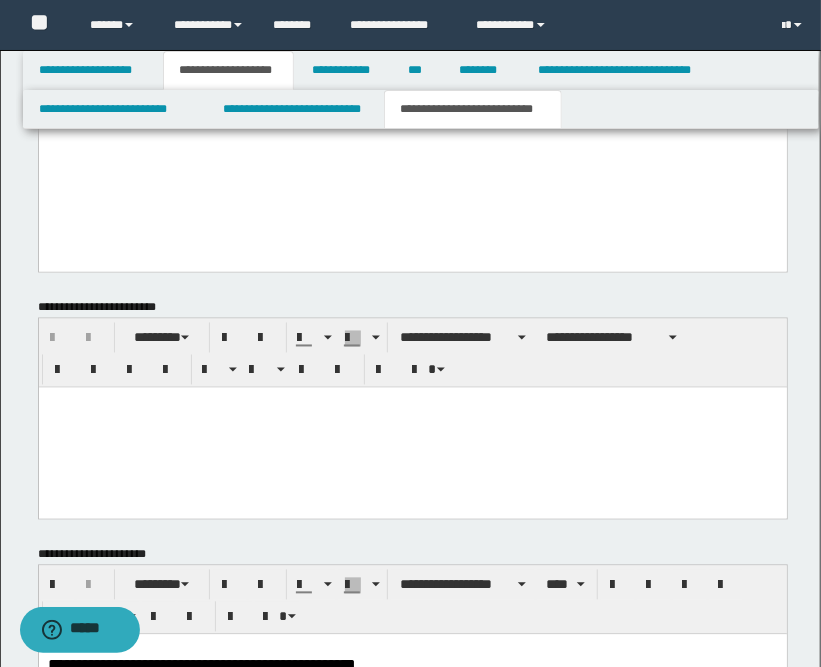 click at bounding box center (412, 427) 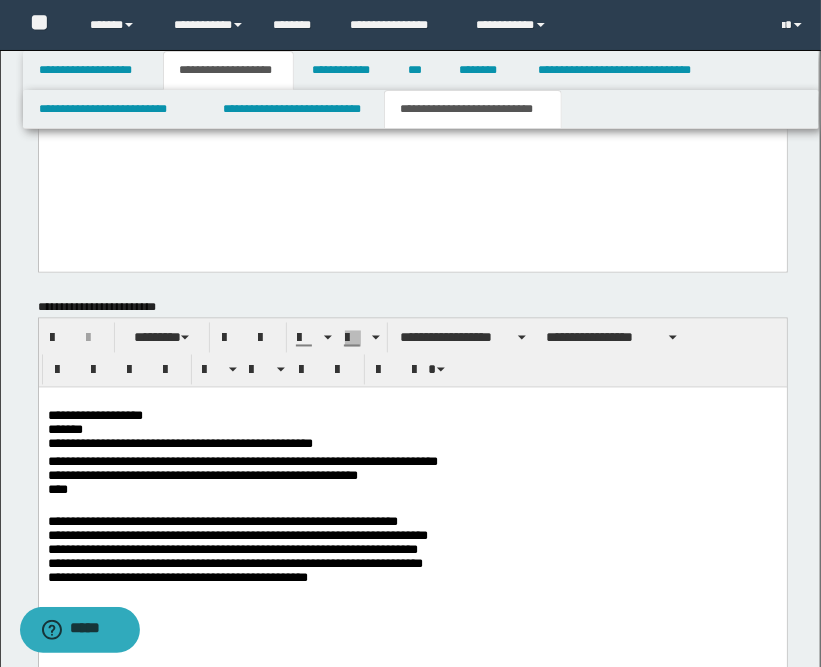 click on "**********" at bounding box center [412, 425] 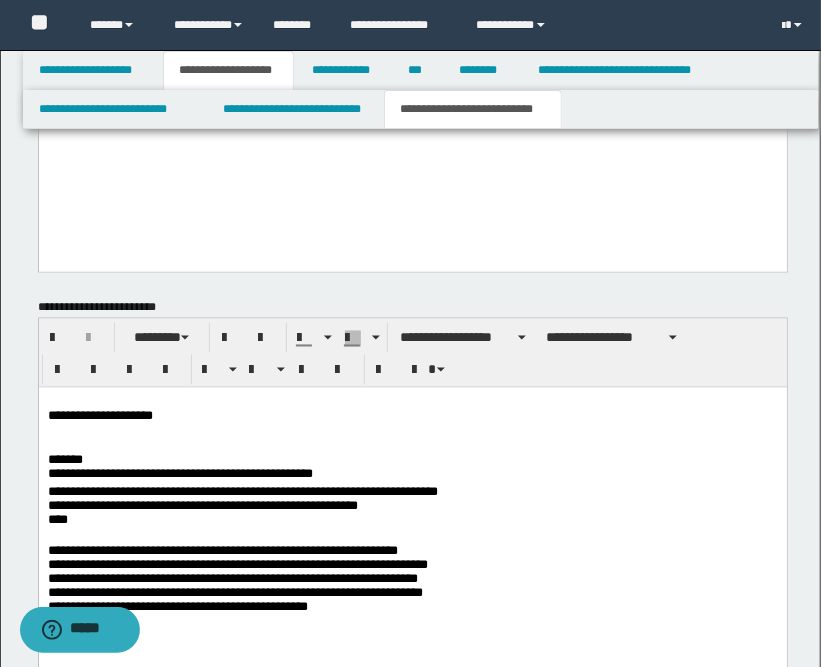 click on "**********" at bounding box center (412, 461) 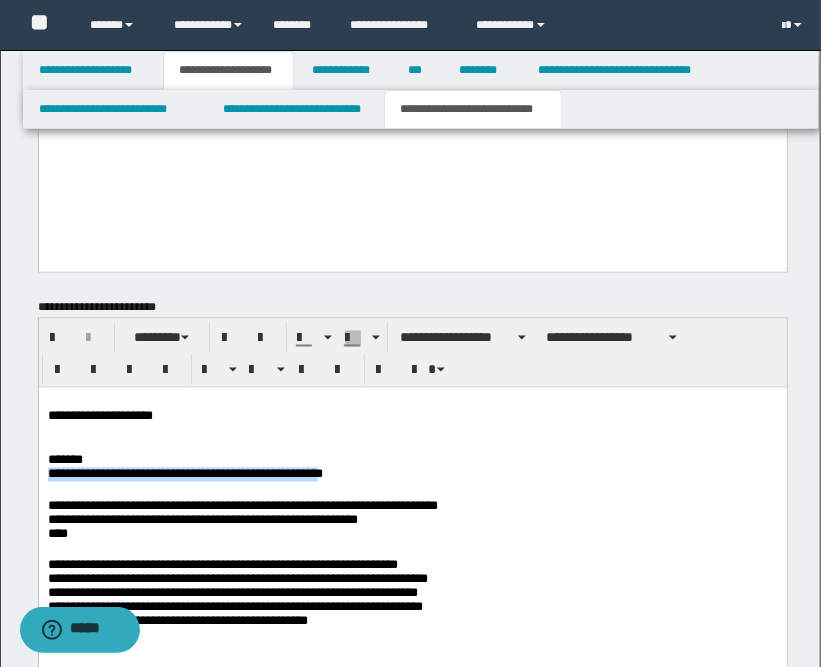 drag, startPoint x: 446, startPoint y: 474, endPoint x: 44, endPoint y: 476, distance: 402.00497 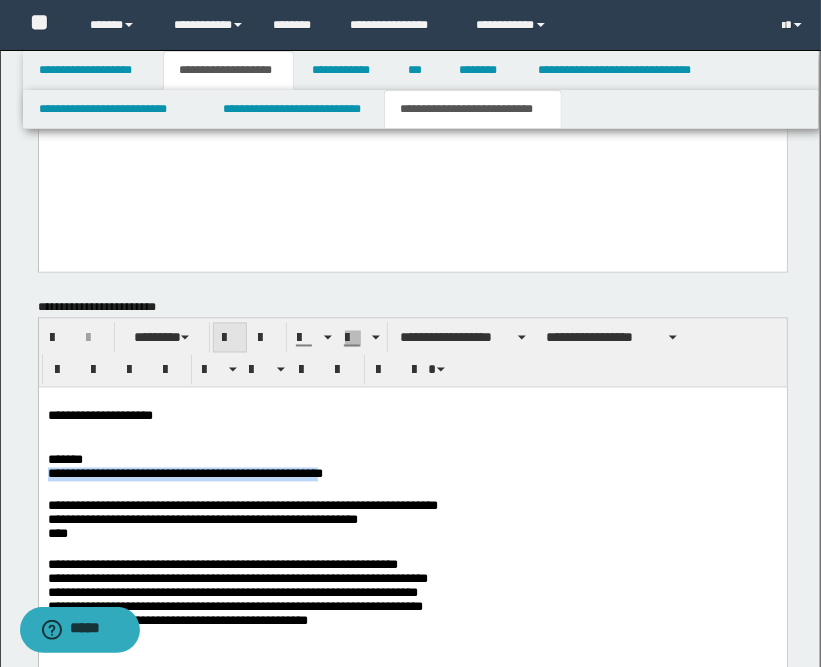 click at bounding box center [230, 339] 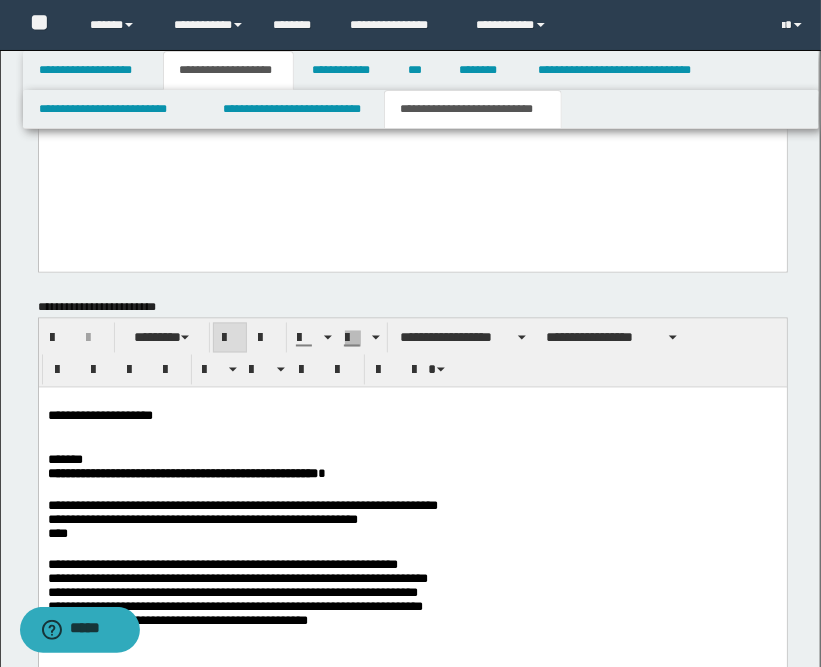 click at bounding box center (412, 432) 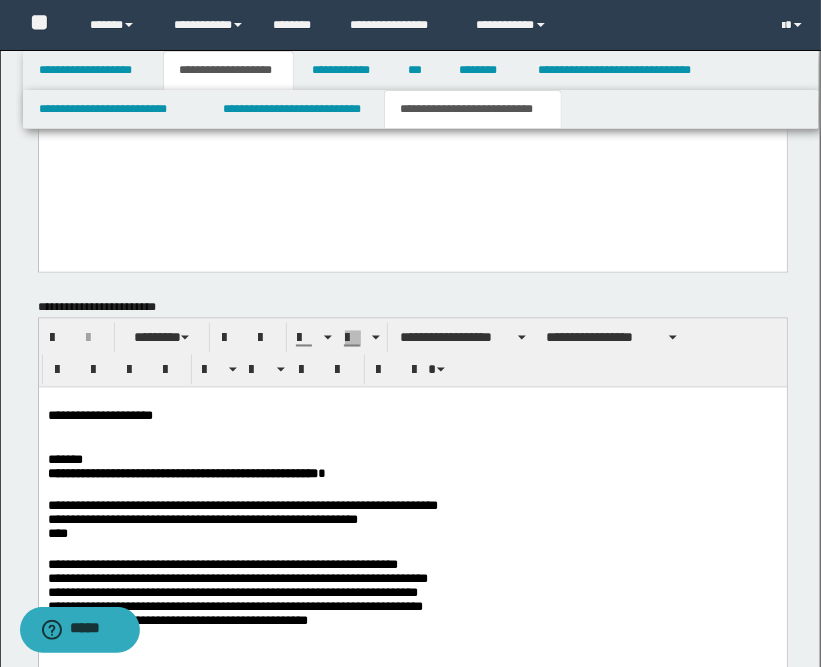 click on "**********" at bounding box center (412, 540) 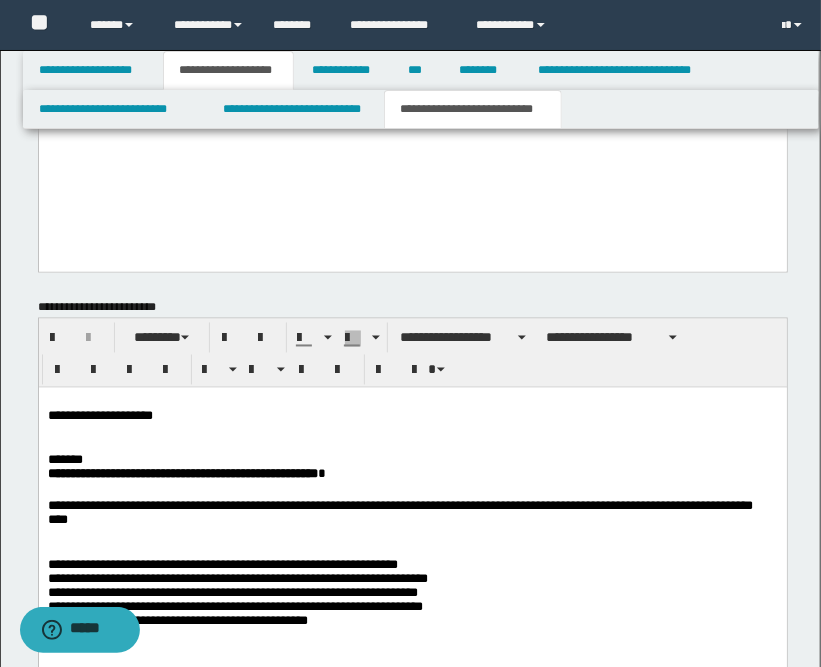click on "**********" at bounding box center (412, 521) 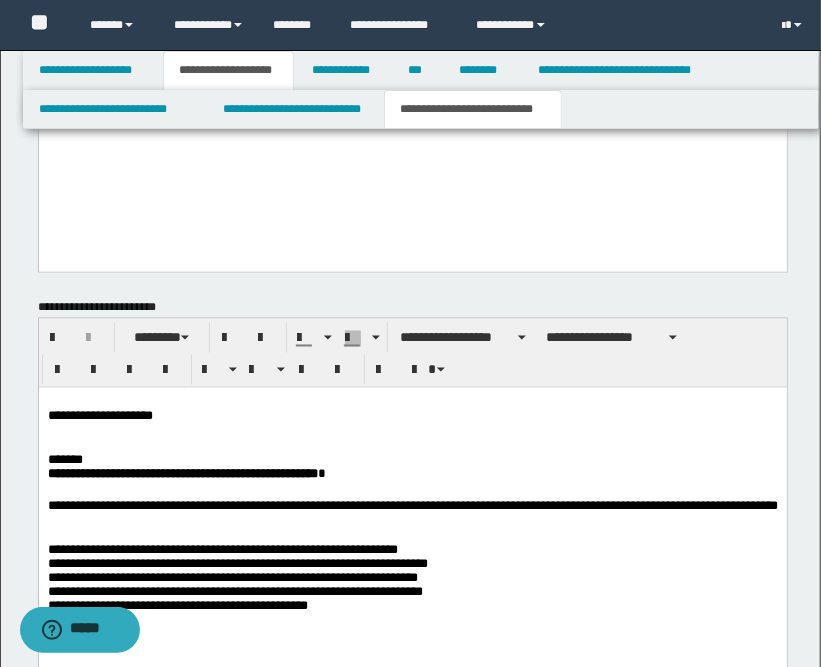 click on "**********" at bounding box center (412, 574) 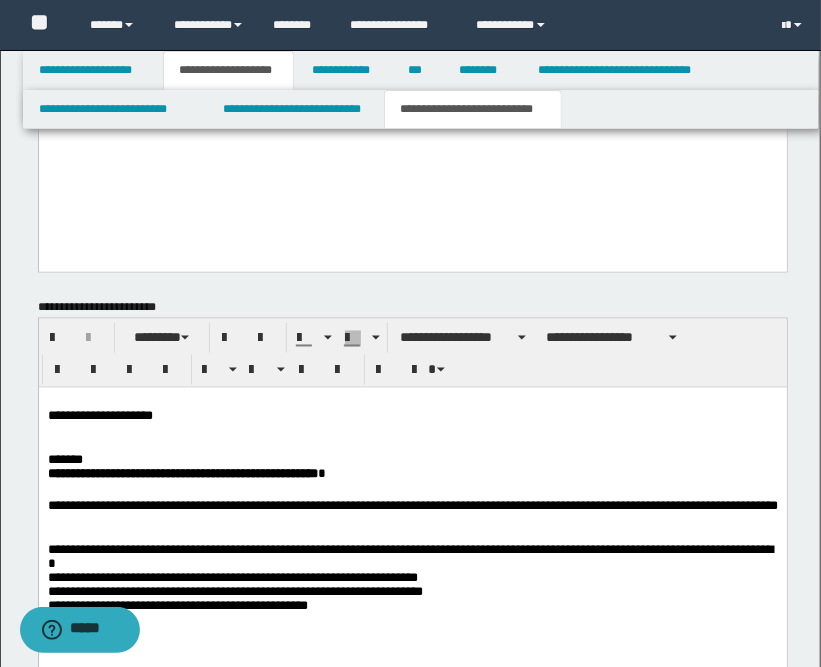 click on "**********" at bounding box center (412, 574) 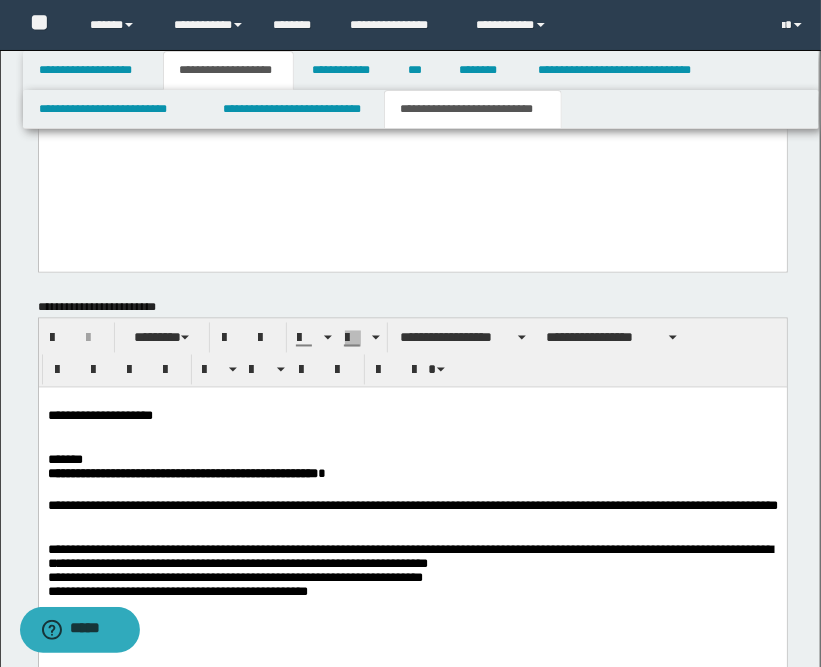 click on "**********" at bounding box center [412, 524] 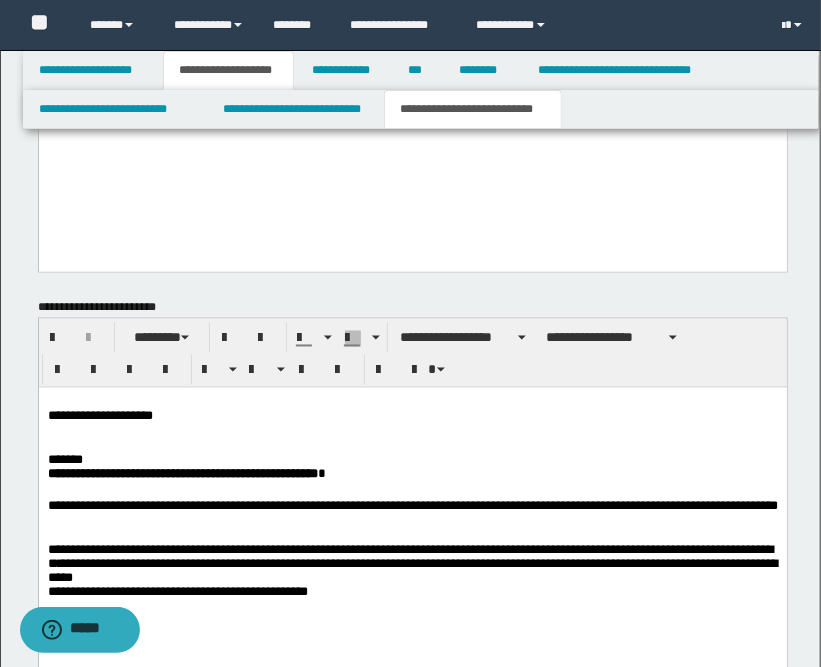 click on "**********" at bounding box center (412, 524) 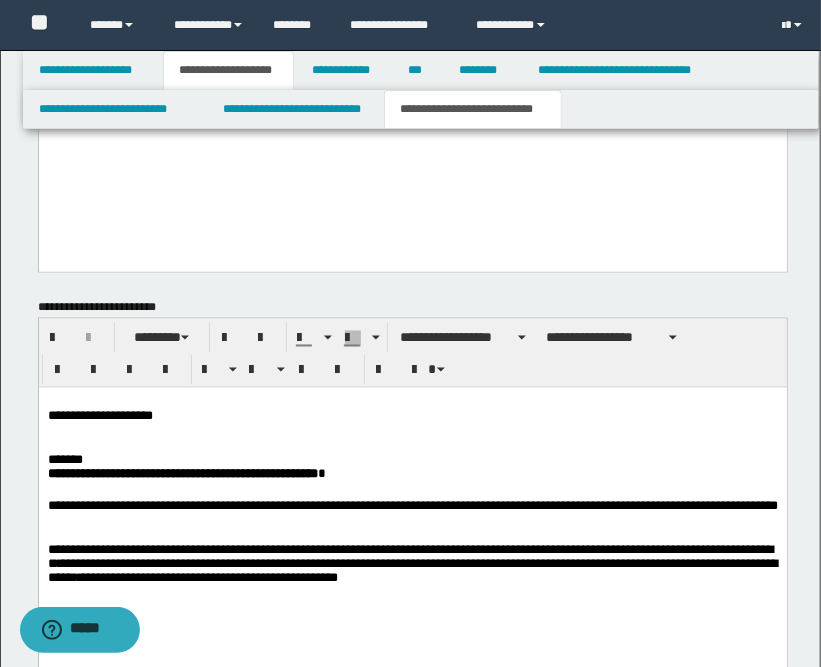 click on "**********" at bounding box center (412, 559) 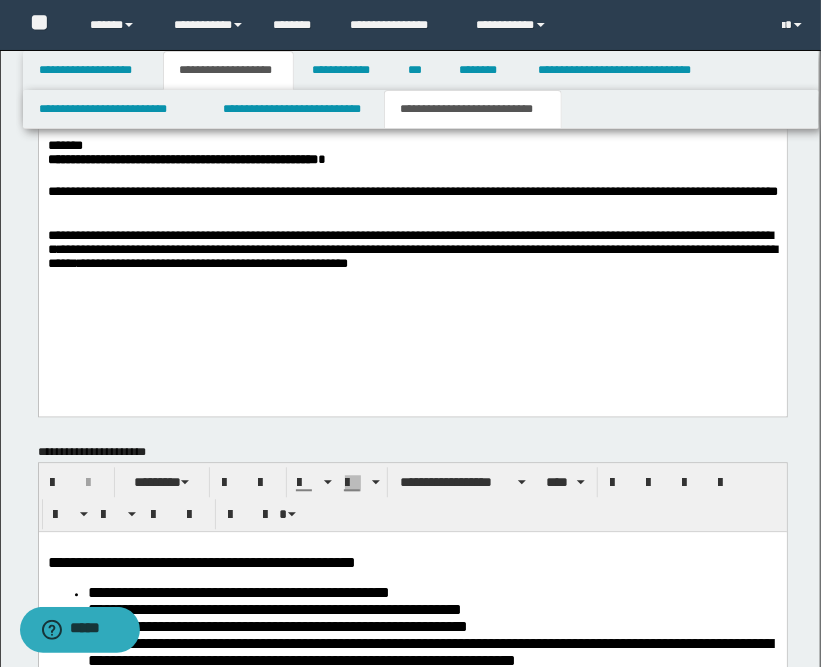 scroll, scrollTop: 1331, scrollLeft: 0, axis: vertical 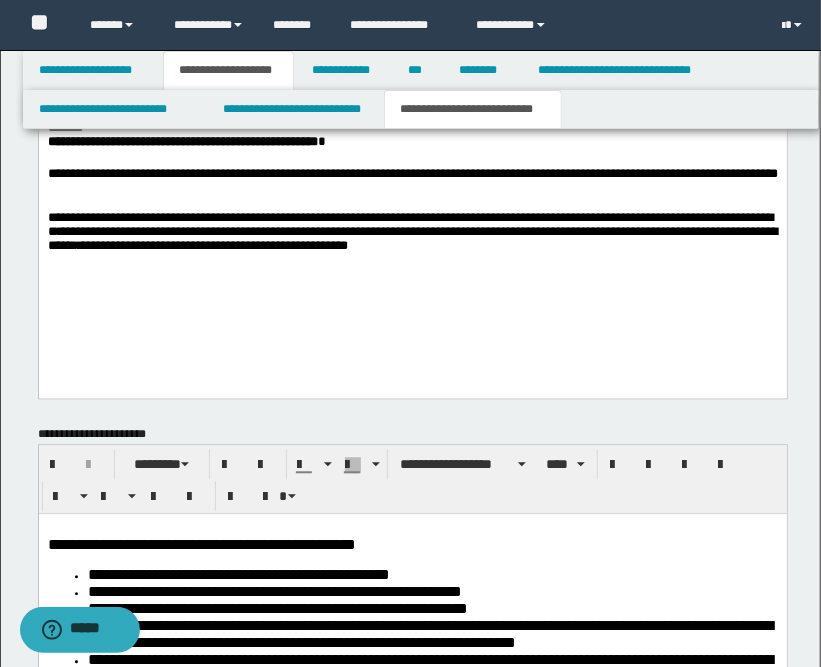 click on "**********" at bounding box center (412, 198) 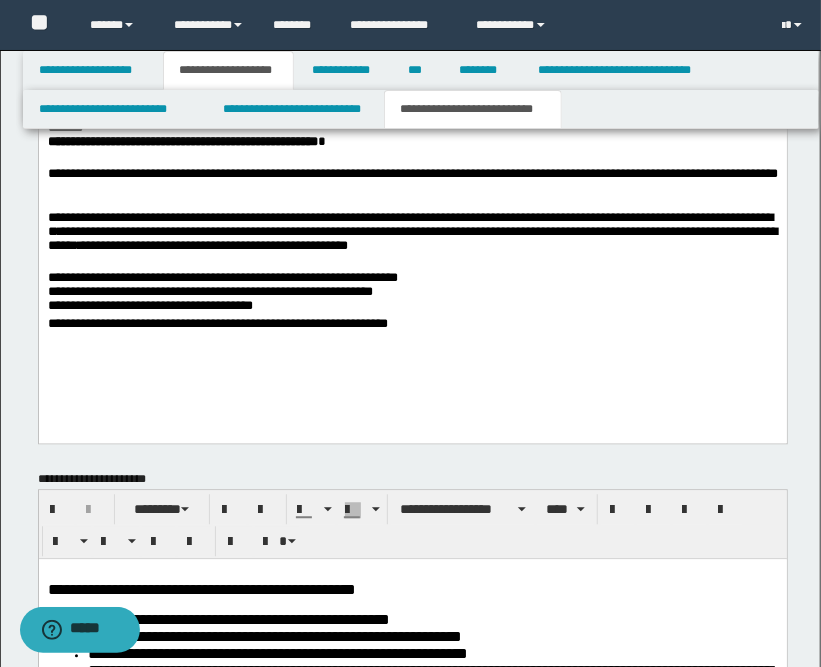 click on "**********" at bounding box center (412, 221) 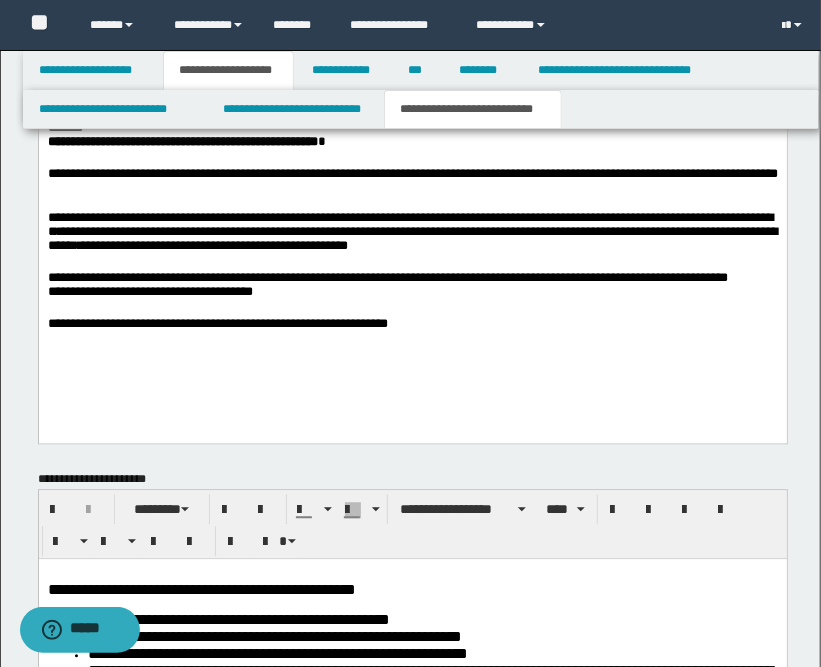 click on "**********" at bounding box center [412, 221] 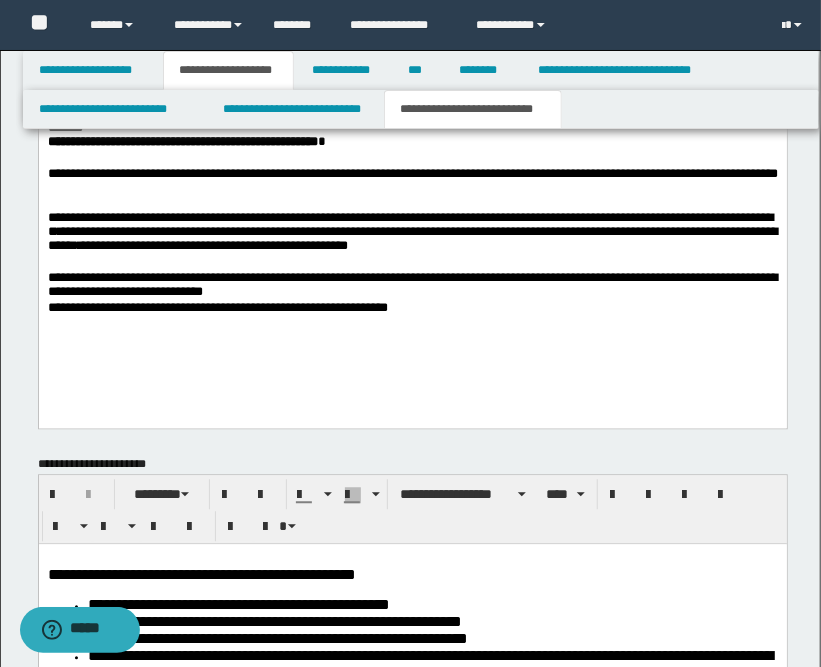 click on "**********" at bounding box center [412, 285] 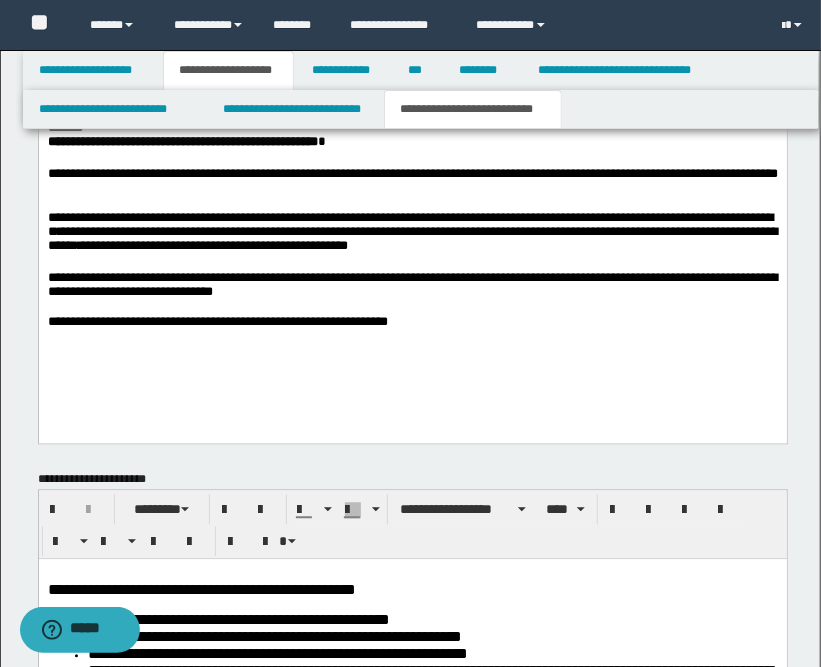 click on "**********" at bounding box center [412, 221] 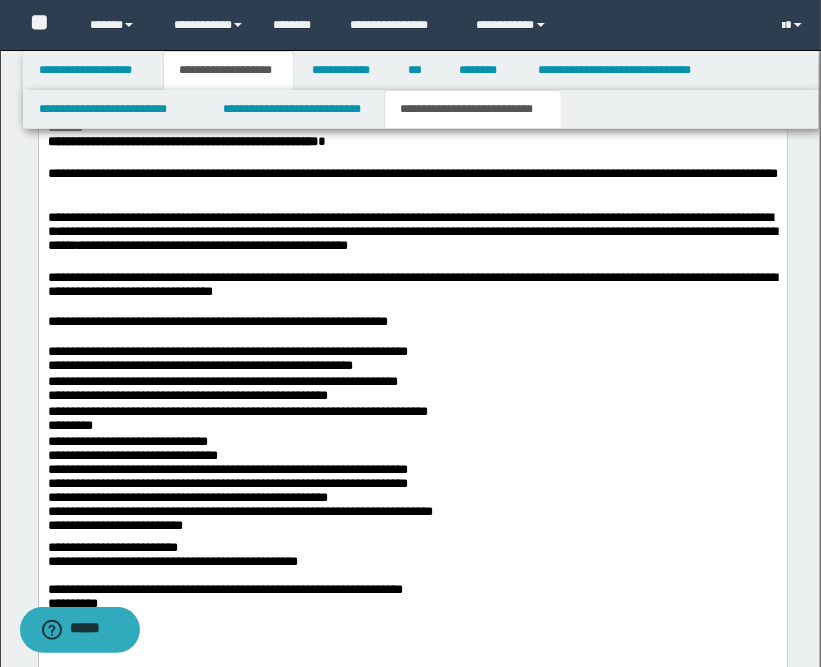 click on "**********" at bounding box center (412, 364) 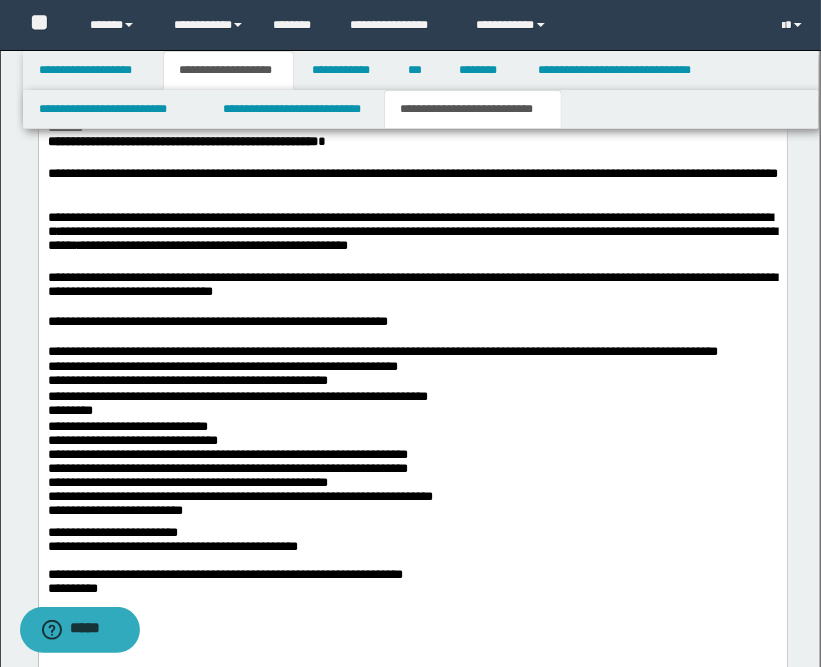 click on "**********" at bounding box center [412, 356] 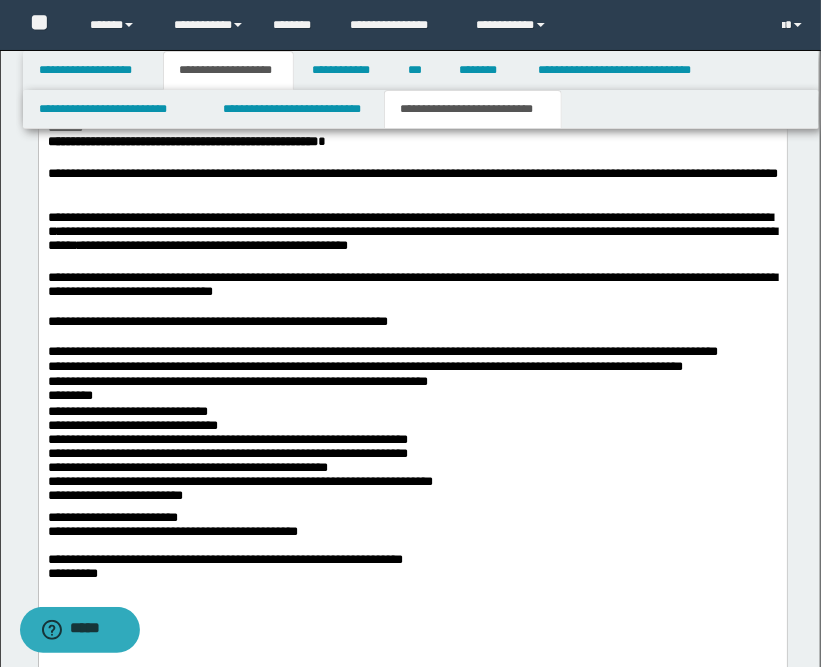 click on "**********" at bounding box center (412, 389) 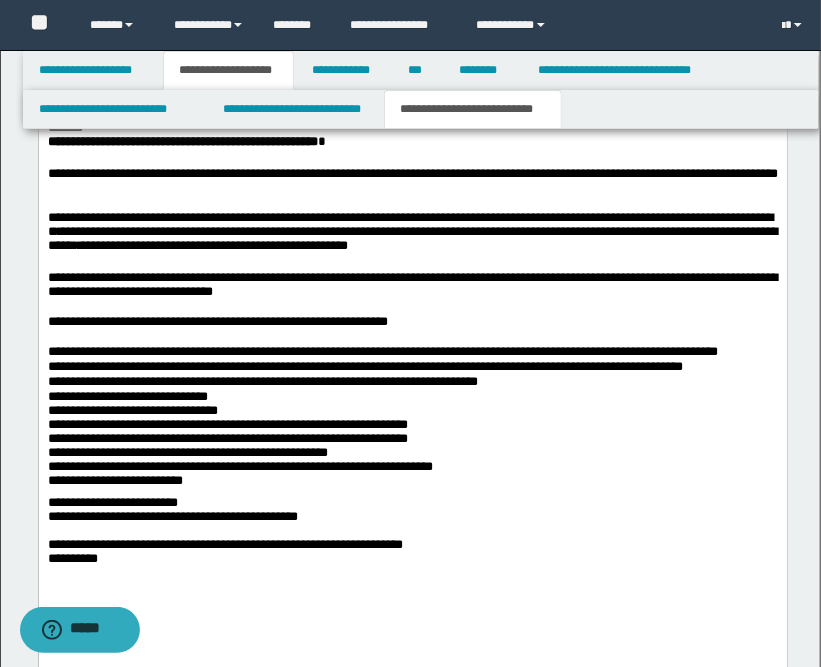 click on "**********" at bounding box center (412, 381) 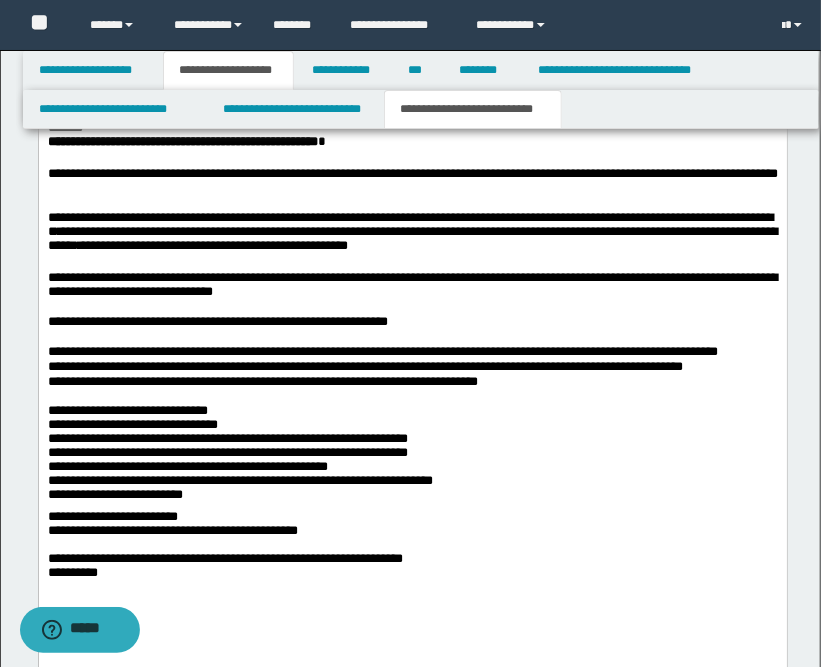 click on "**********" at bounding box center (412, 456) 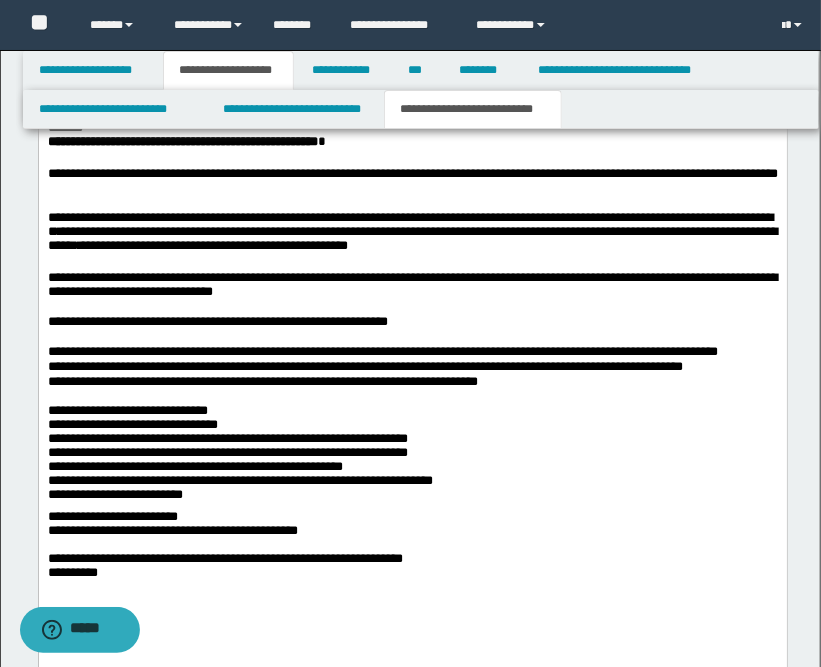 click on "**********" at bounding box center [412, 348] 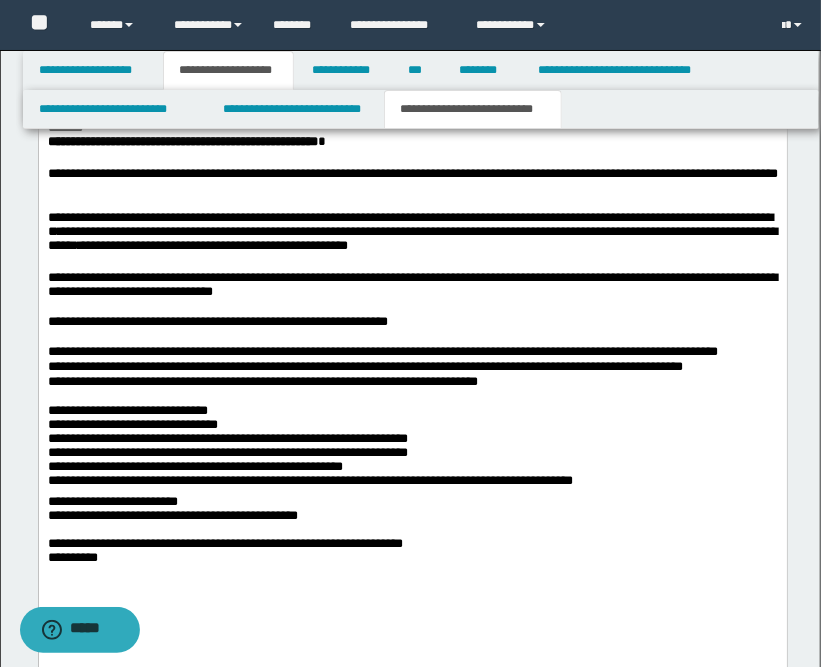 click on "**********" at bounding box center [412, 448] 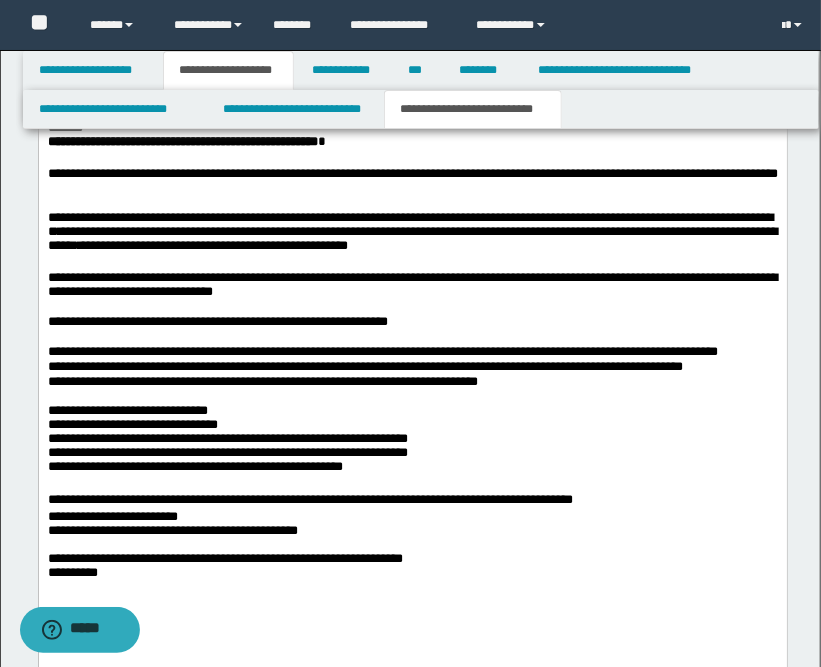 click on "**********" at bounding box center (412, 493) 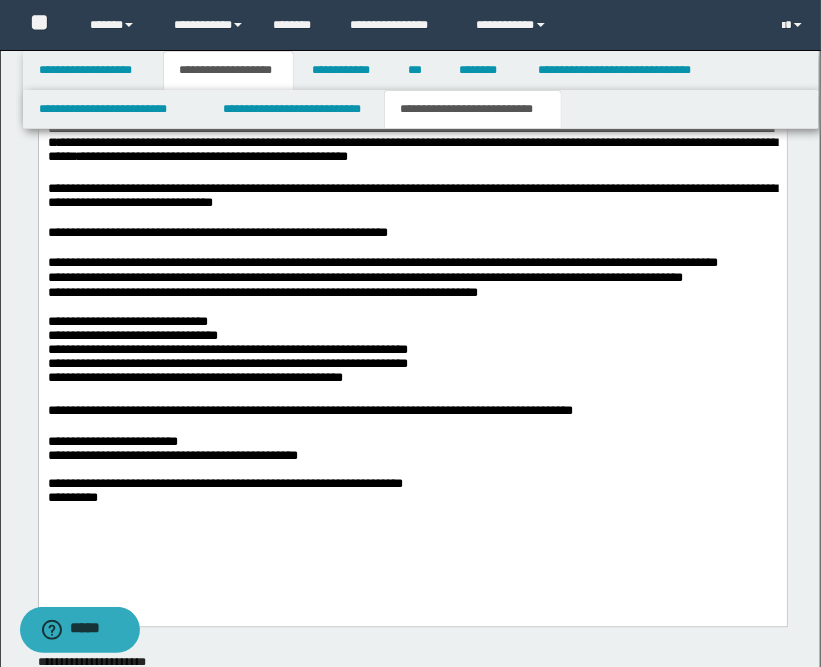 scroll, scrollTop: 1553, scrollLeft: 0, axis: vertical 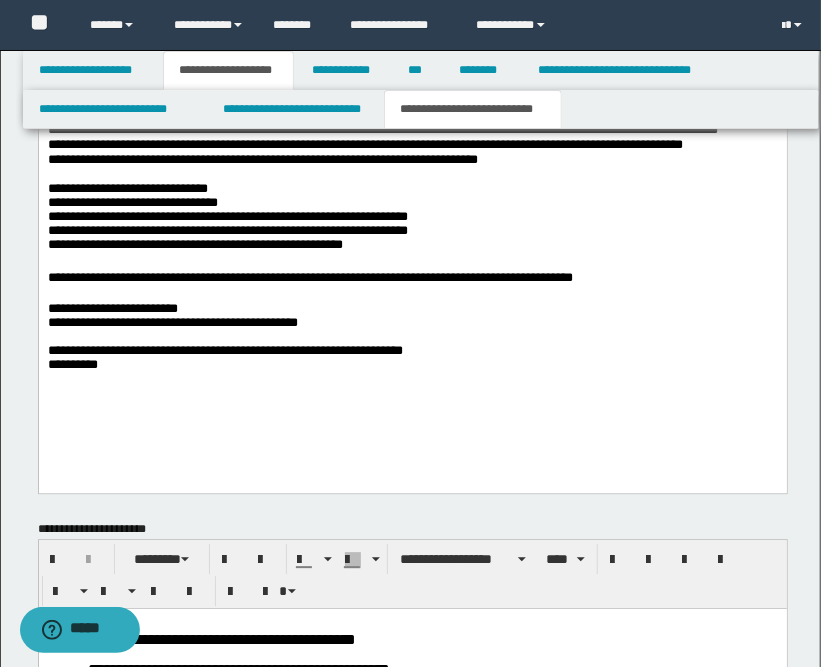 click on "**********" at bounding box center (412, 134) 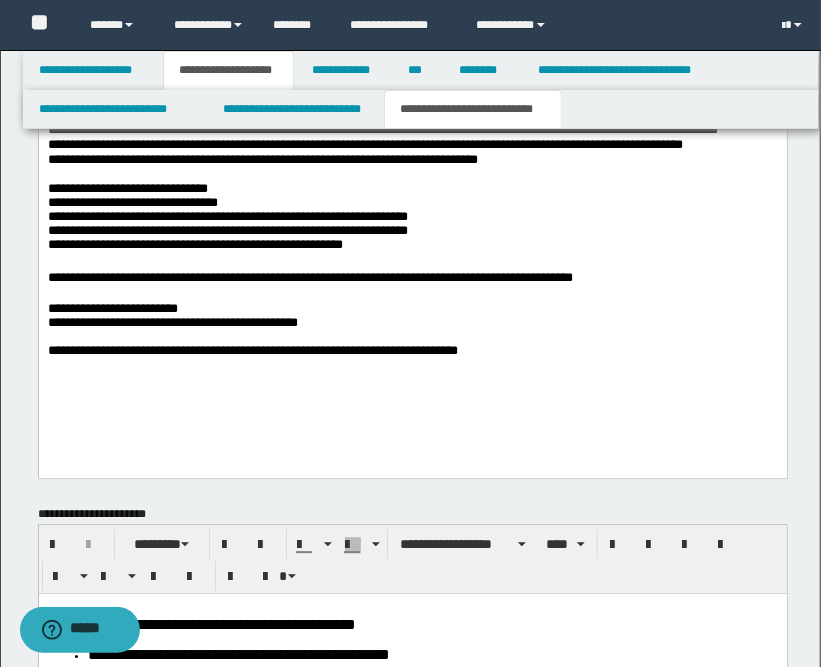 click on "**********" at bounding box center (412, 126) 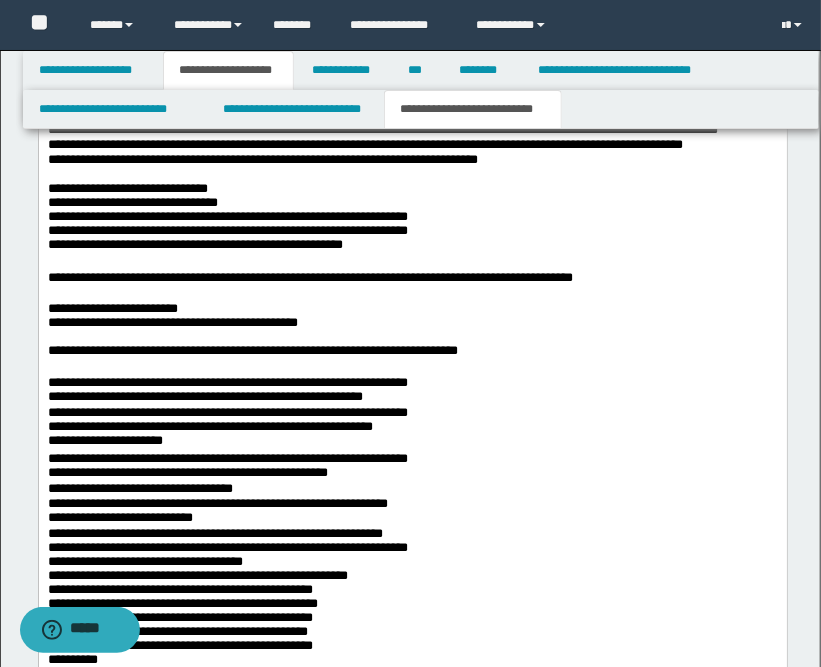 click on "**********" at bounding box center (412, 284) 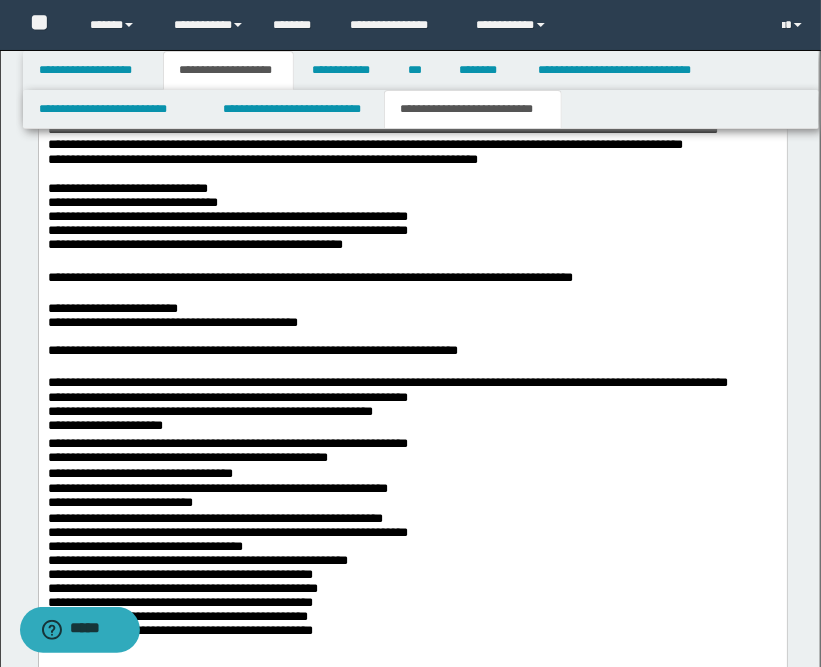 click on "**********" at bounding box center (412, 413) 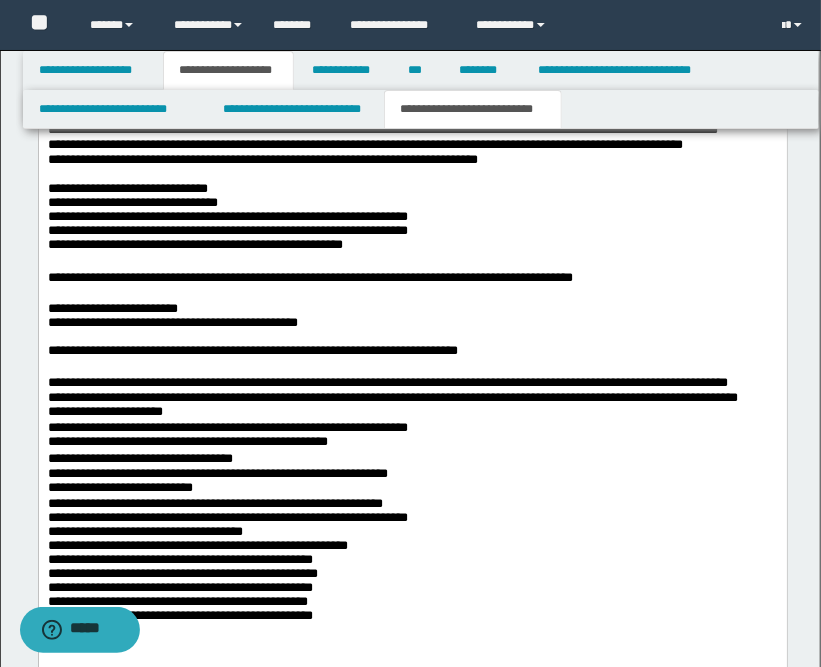 click on "**********" at bounding box center (412, 269) 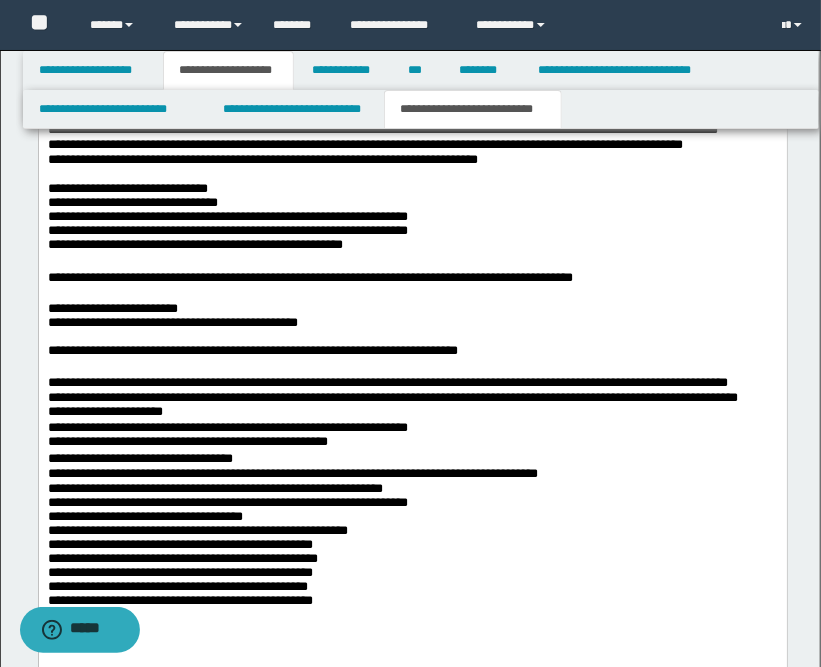 click on "**********" at bounding box center [412, 262] 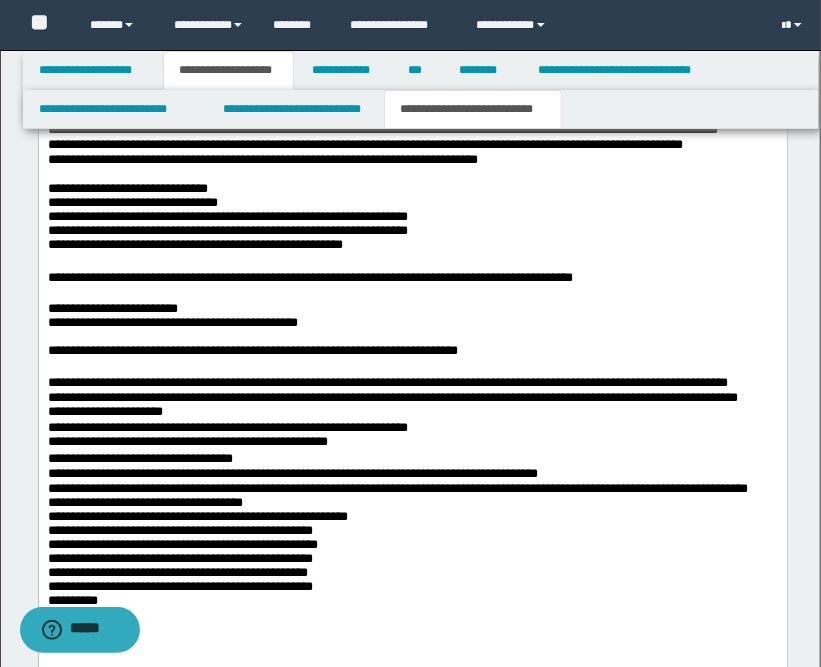 click on "**********" at bounding box center [412, 262] 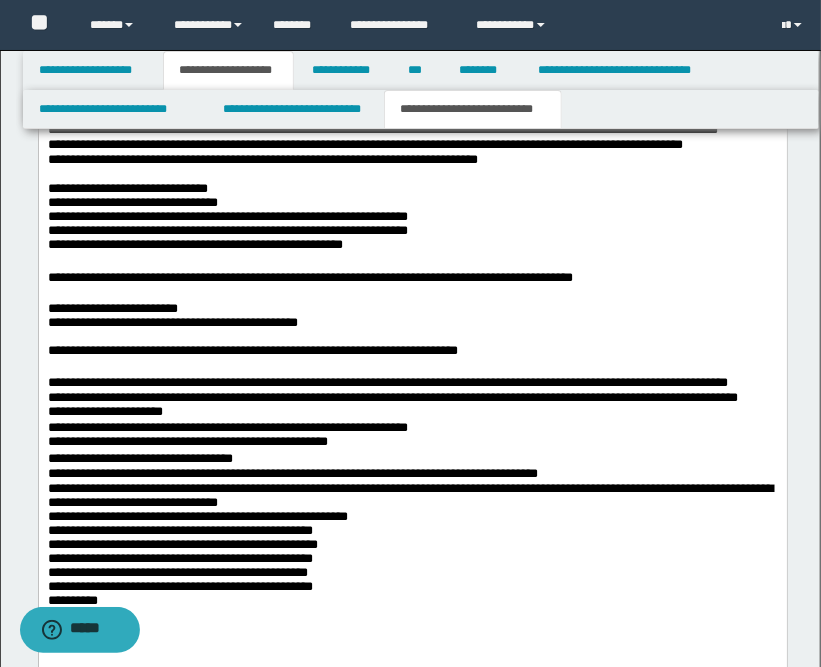 scroll, scrollTop: 1664, scrollLeft: 0, axis: vertical 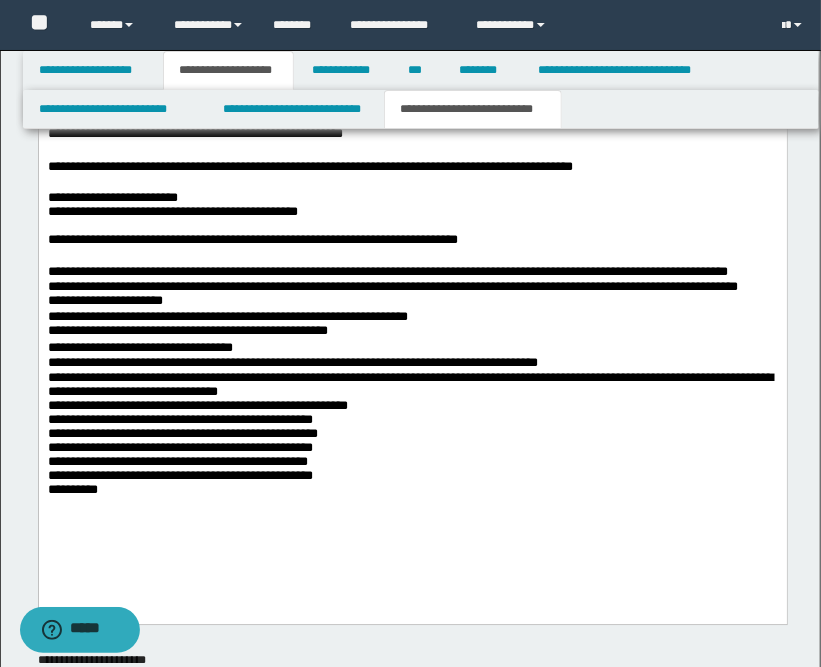 click on "**********" at bounding box center (412, 143) 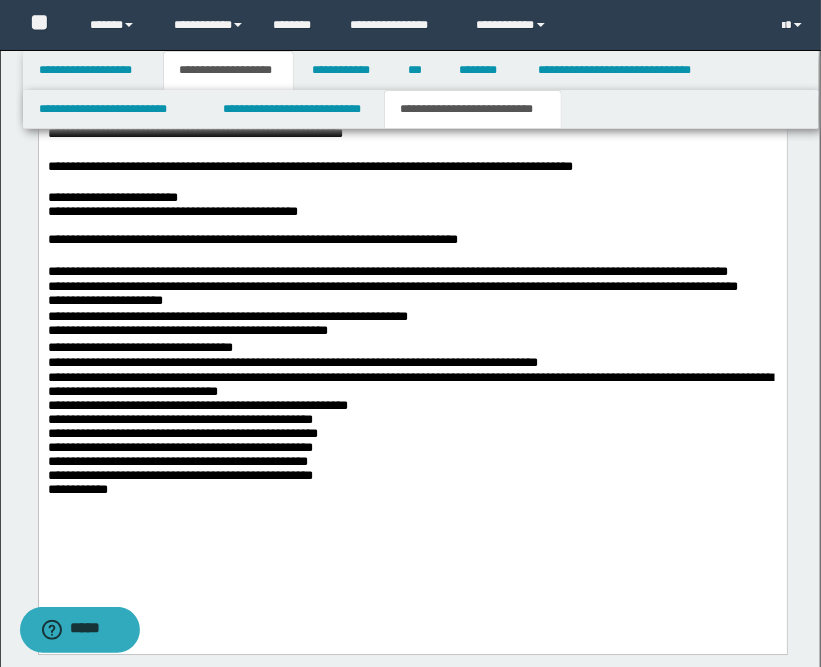 click at bounding box center [412, 528] 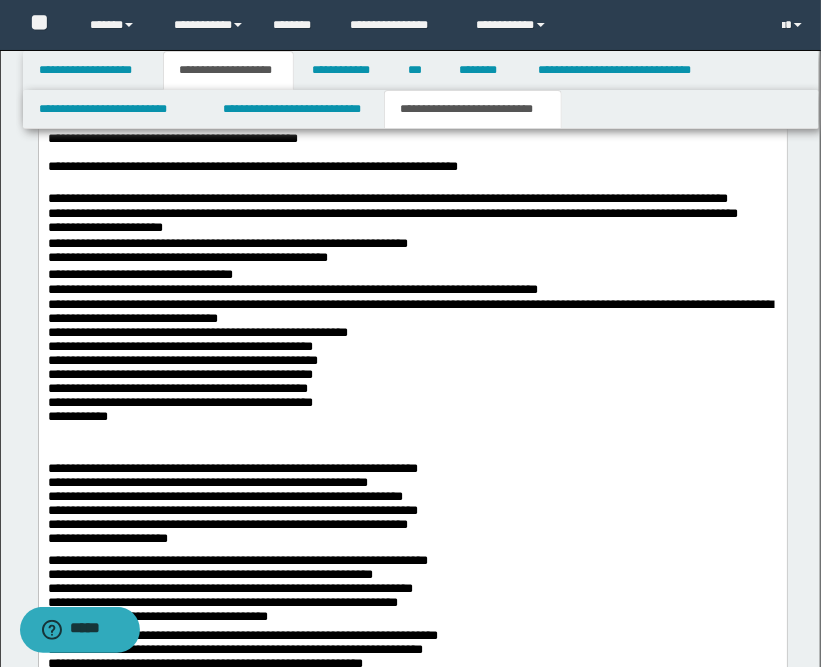 scroll, scrollTop: 1887, scrollLeft: 0, axis: vertical 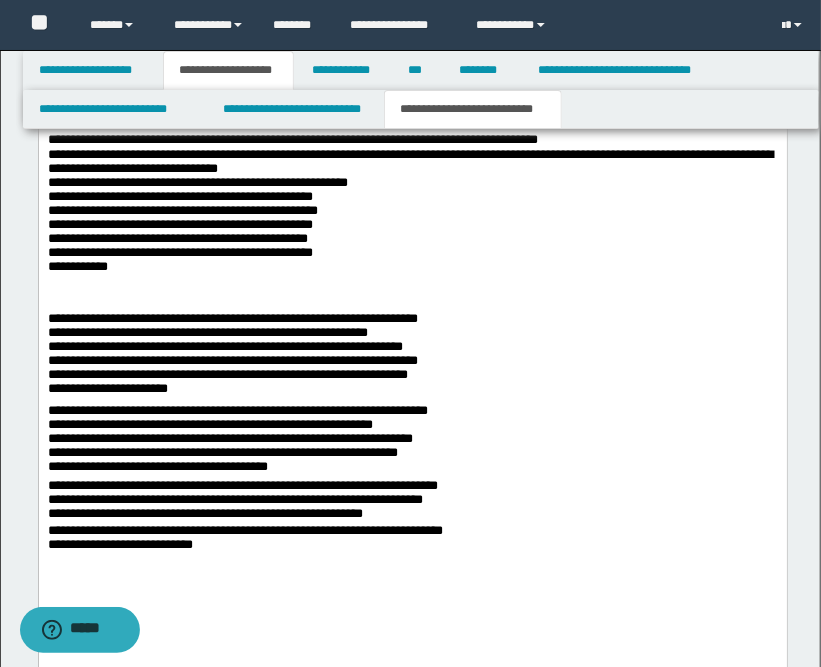 click on "**********" at bounding box center (412, 56) 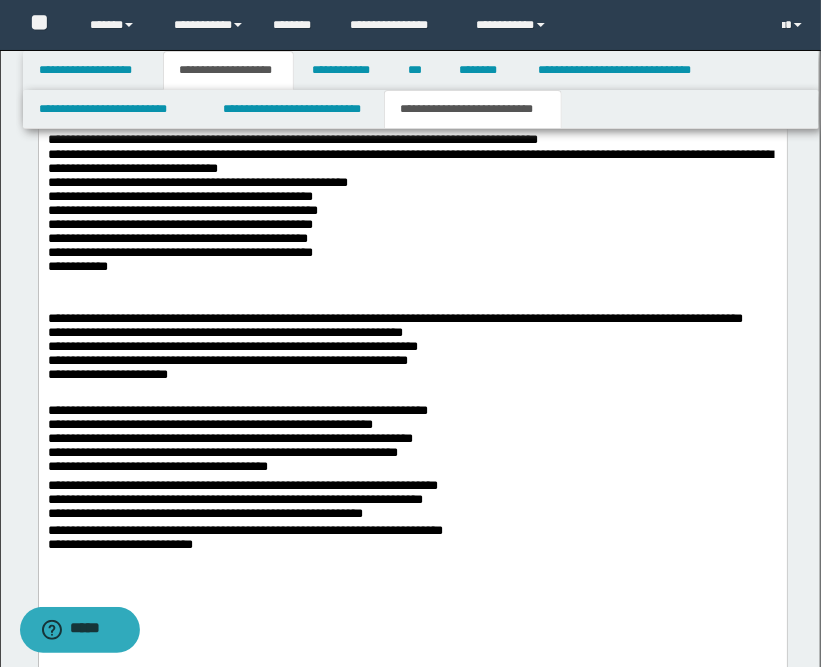 click on "**********" at bounding box center [412, 351] 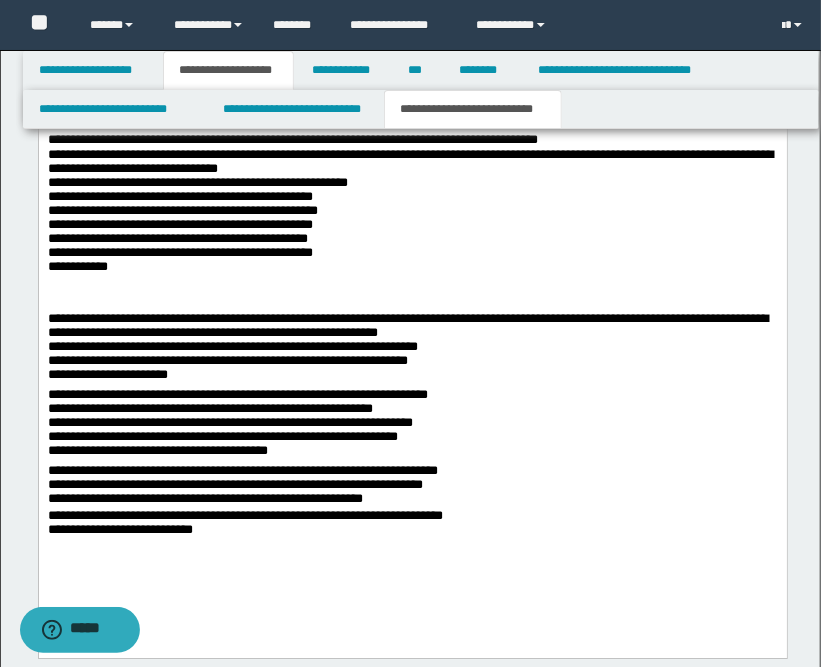 click on "**********" at bounding box center [412, 343] 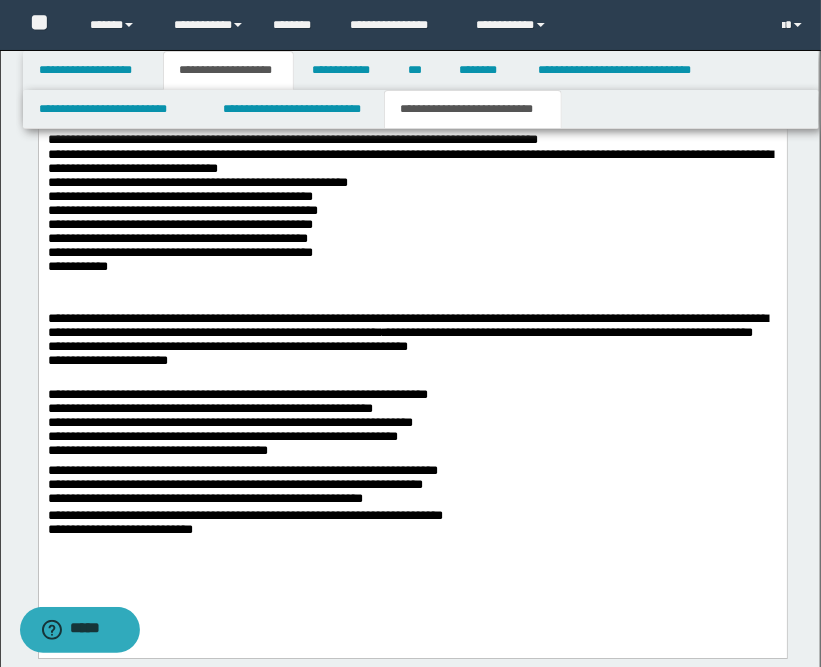 click on "**********" at bounding box center [412, 343] 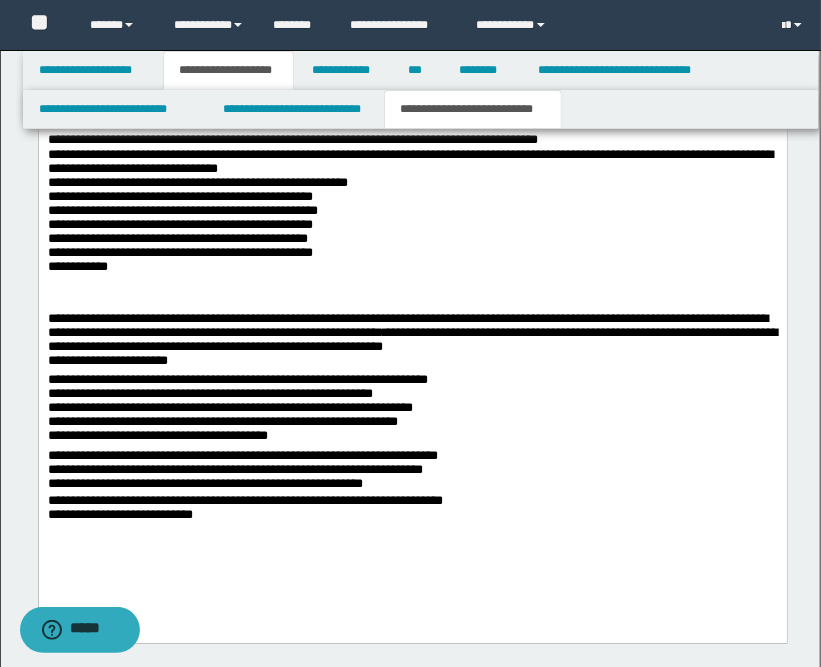 click on "**********" at bounding box center [412, 336] 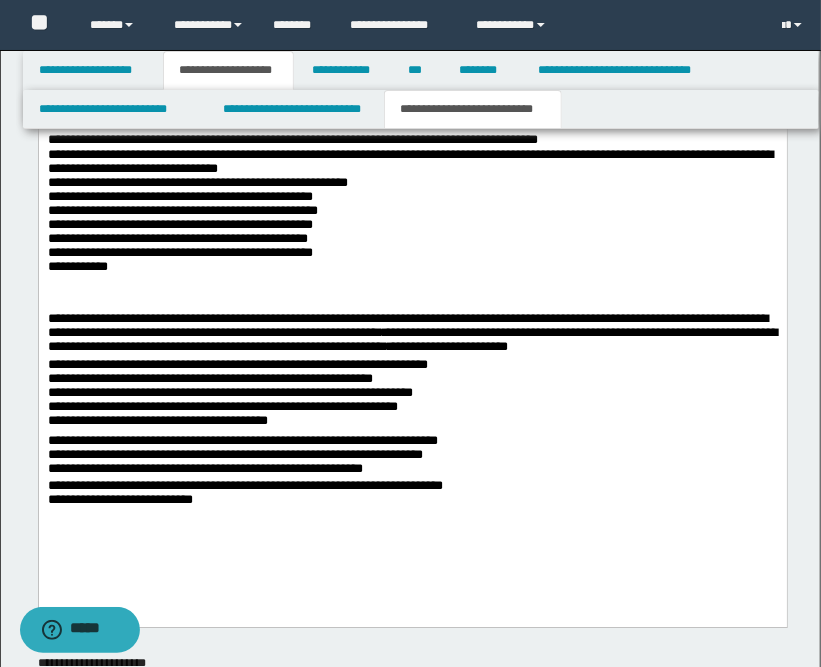click on "**********" at bounding box center [412, 328] 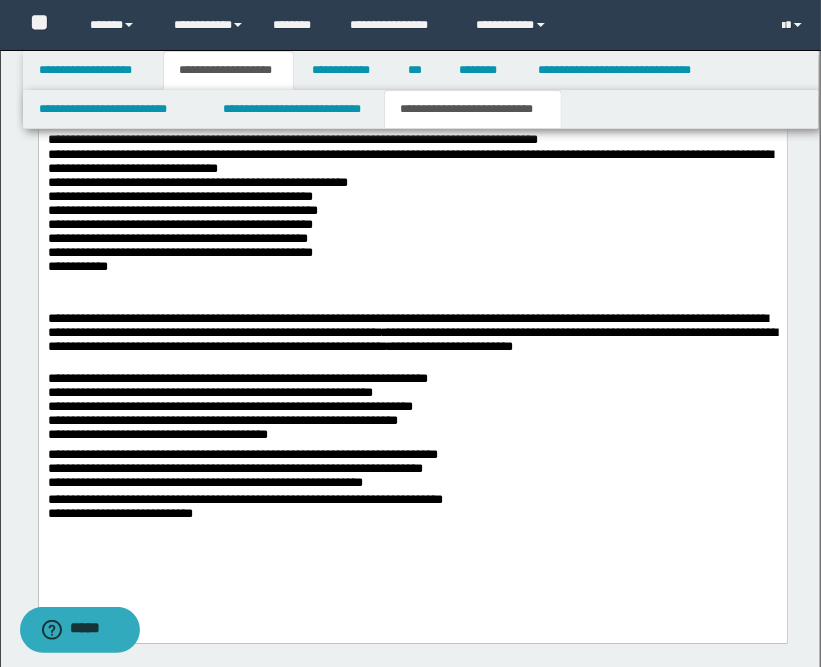 click on "**********" at bounding box center [412, 410] 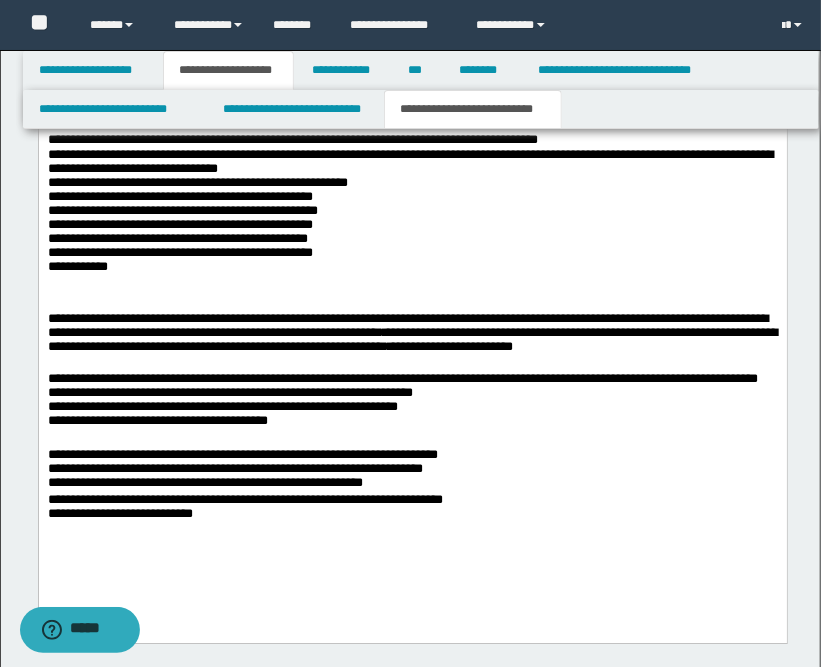 click on "**********" at bounding box center (412, 410) 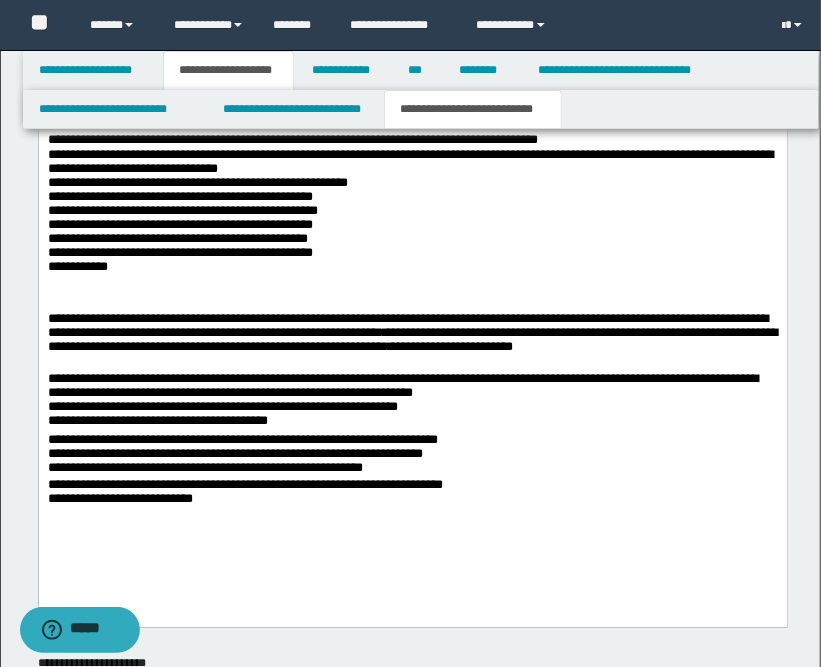 click on "**********" at bounding box center [412, 402] 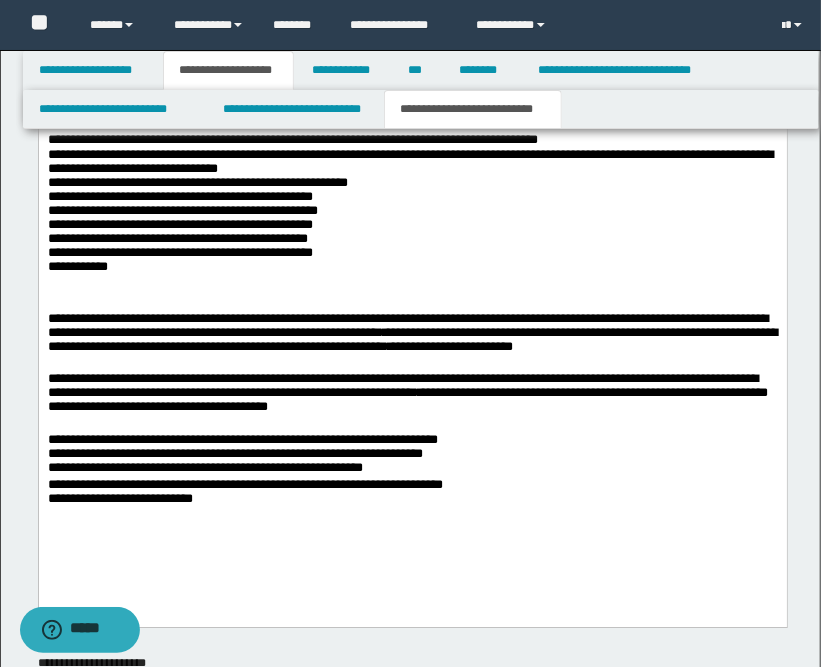click on "**********" at bounding box center [412, 402] 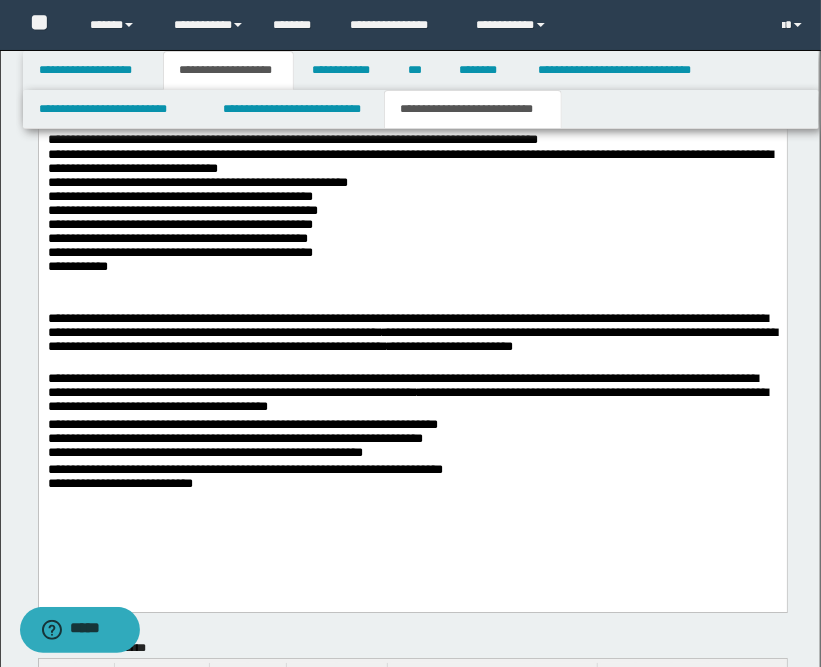 click on "**********" at bounding box center [412, 394] 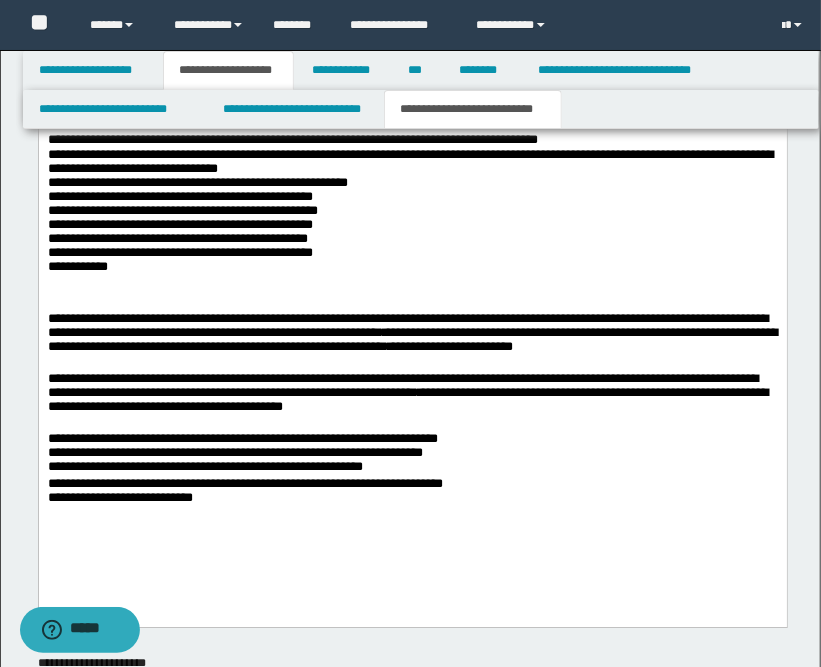 click on "**********" at bounding box center [412, 454] 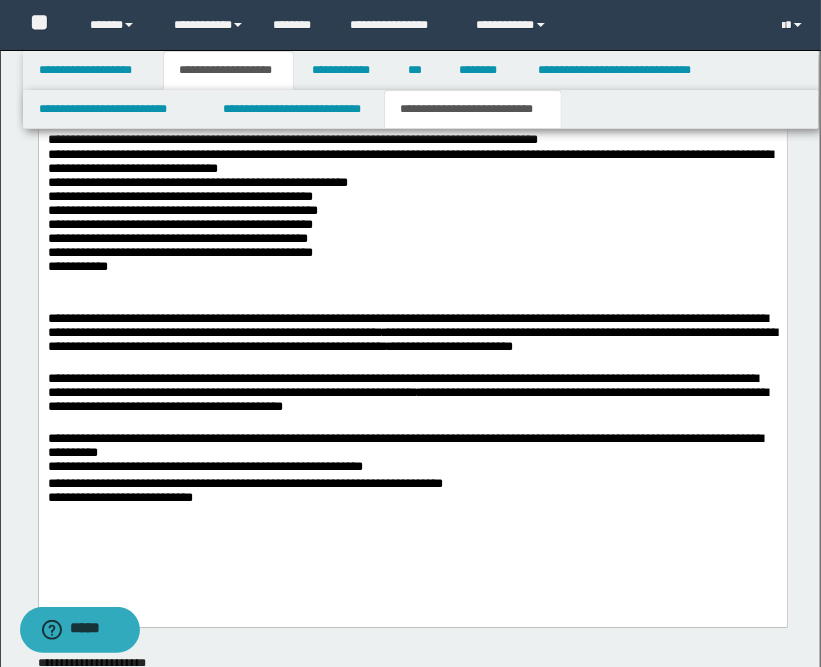 click on "**********" at bounding box center (412, 454) 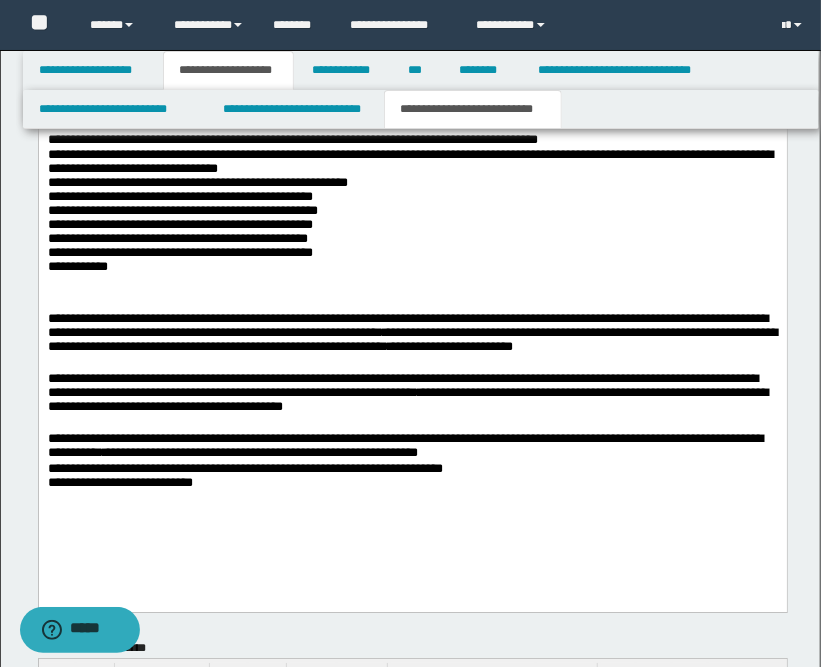 click on "**********" at bounding box center [412, 447] 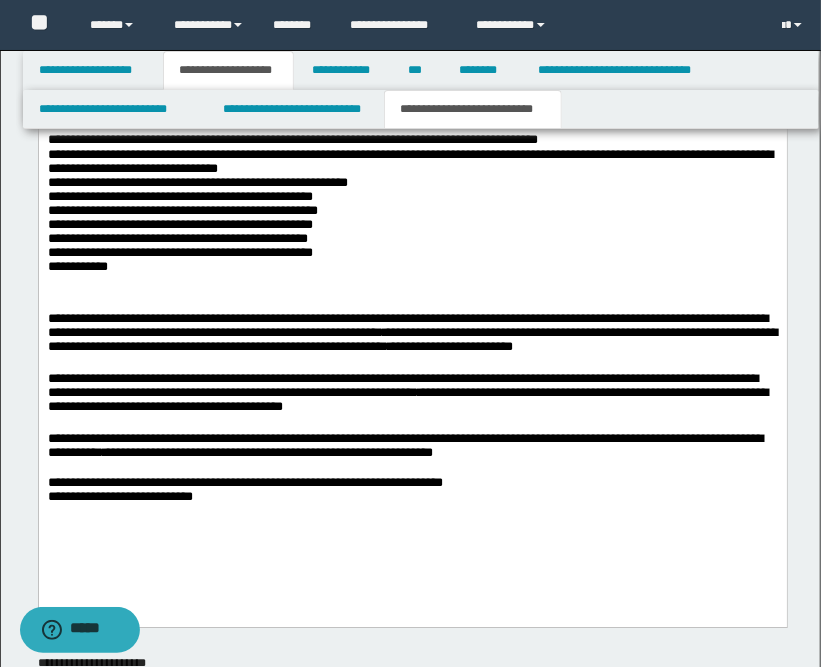 click on "**********" at bounding box center (412, 491) 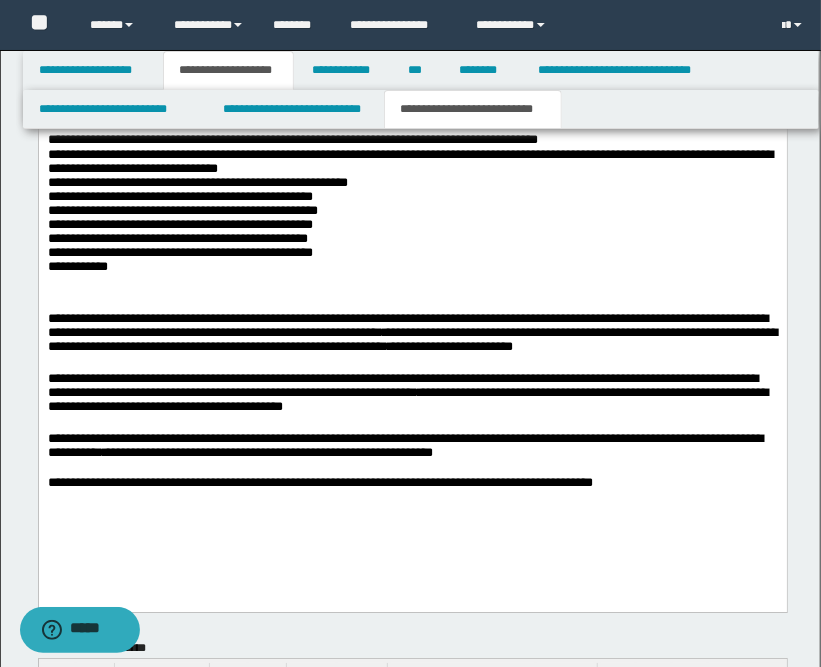 click on "**********" at bounding box center (412, 483) 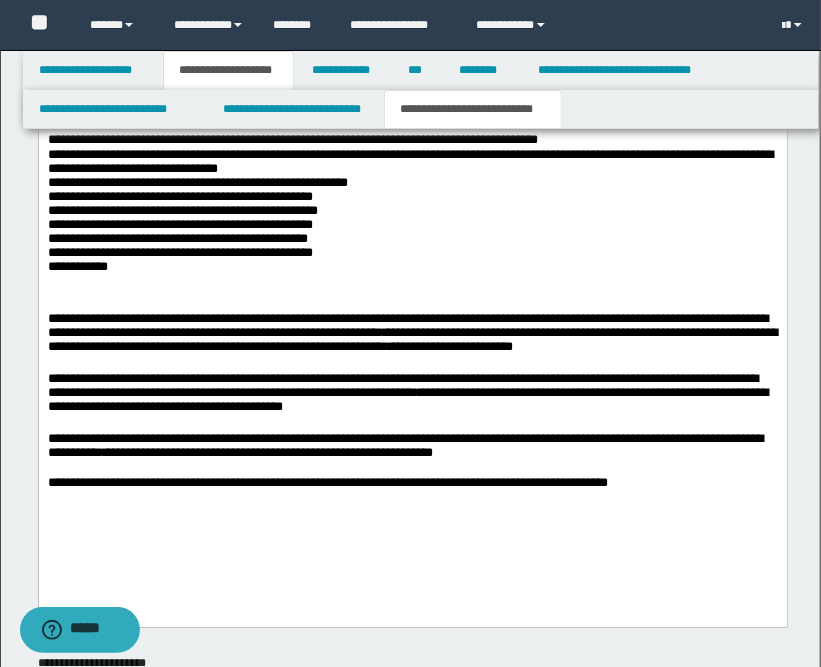 click on "**********" at bounding box center [412, 31] 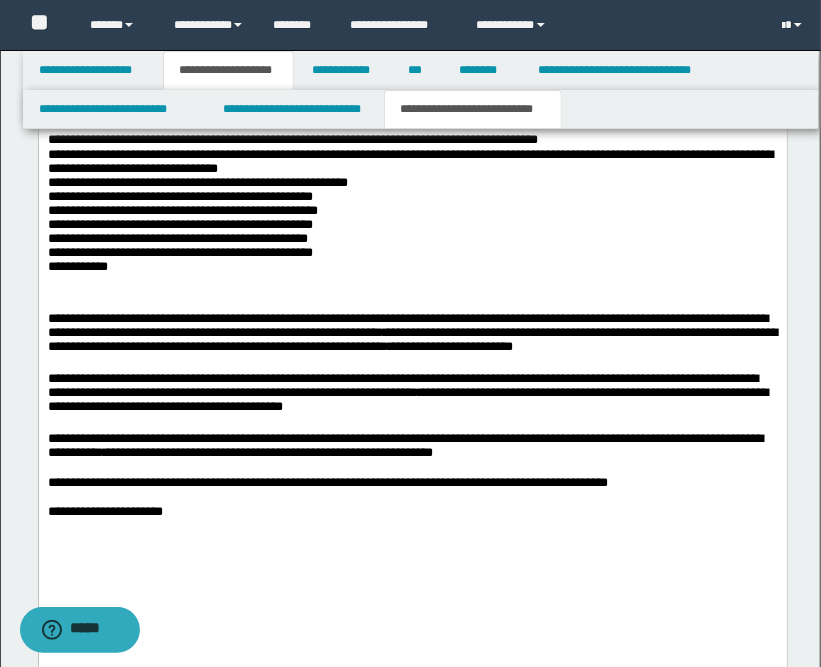 click at bounding box center (412, 541) 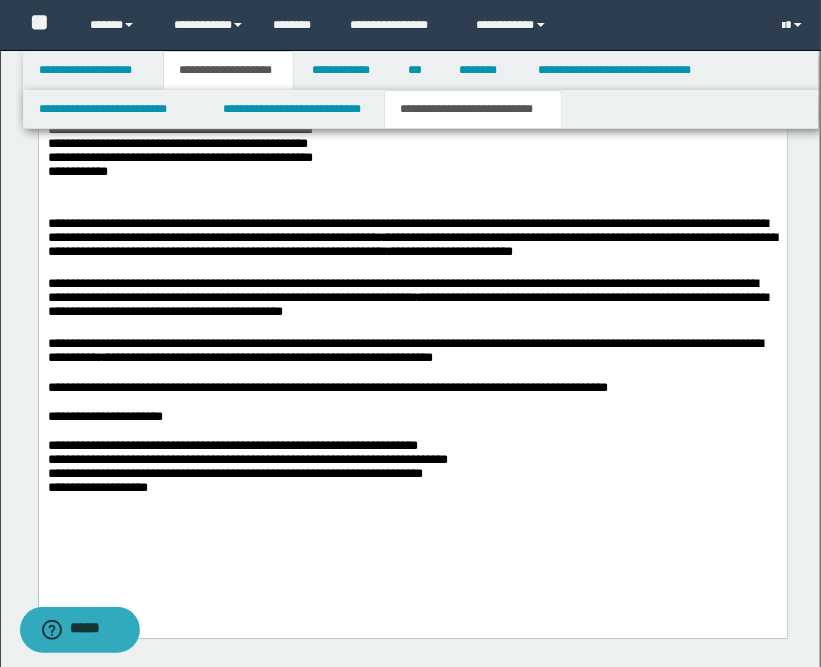 scroll, scrollTop: 2109, scrollLeft: 0, axis: vertical 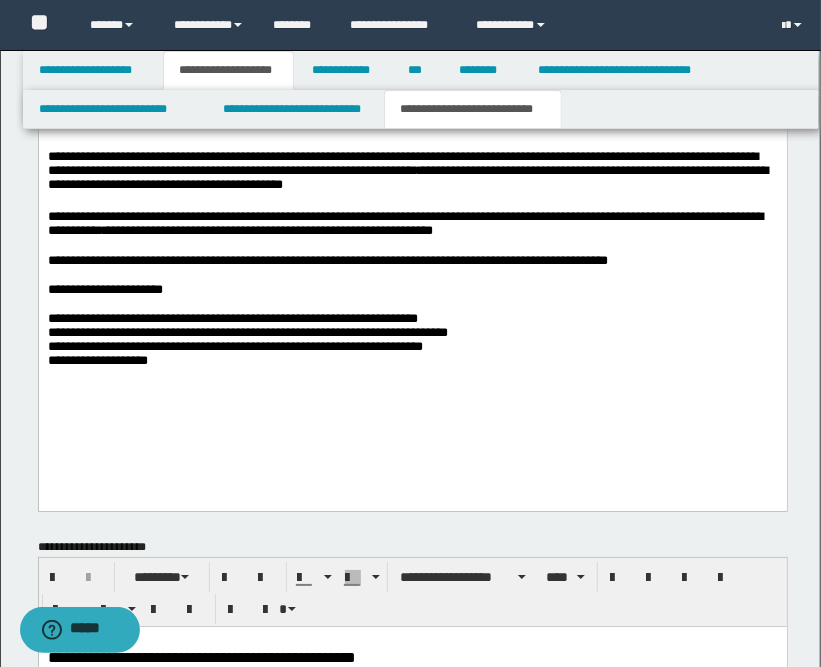 click on "**********" at bounding box center (412, 342) 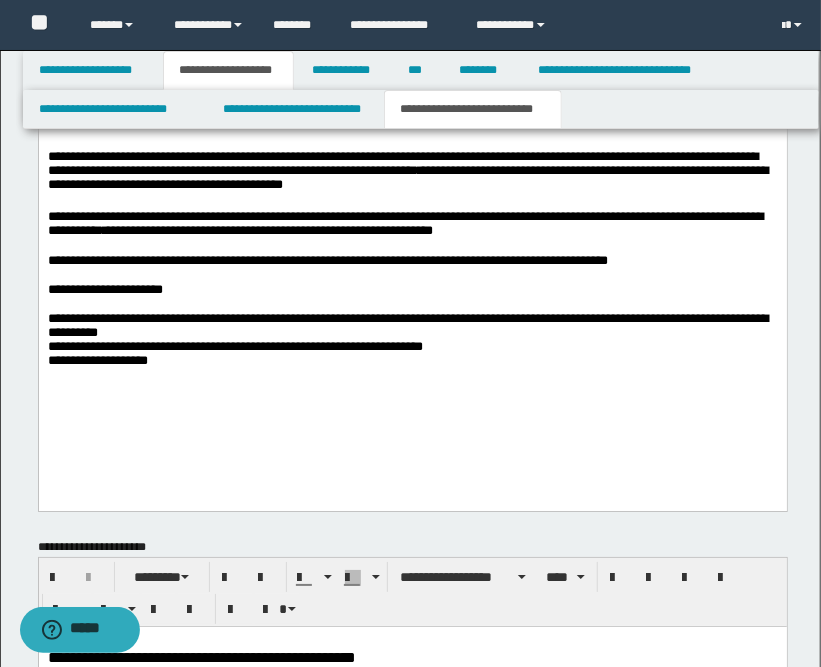 click on "**********" at bounding box center [412, 342] 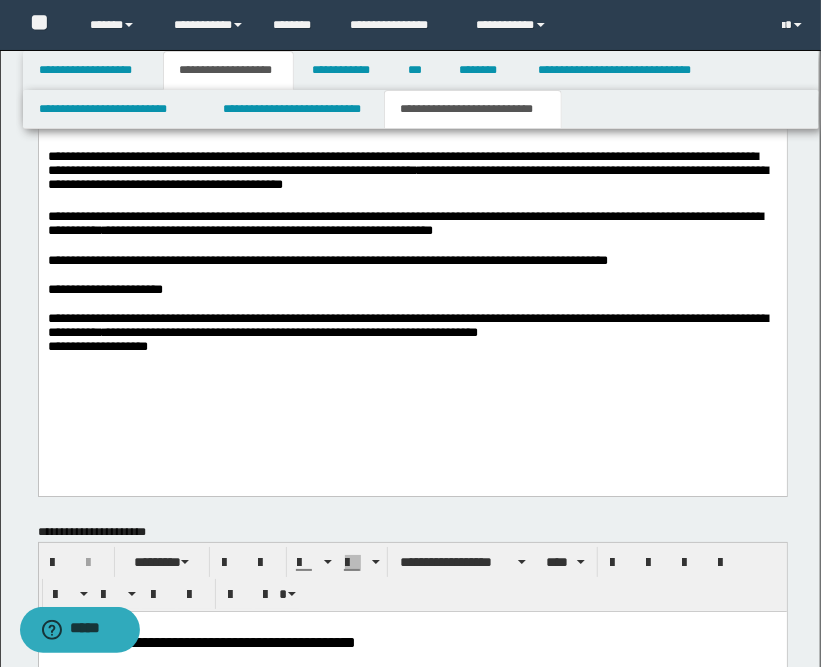 click on "**********" at bounding box center [412, 334] 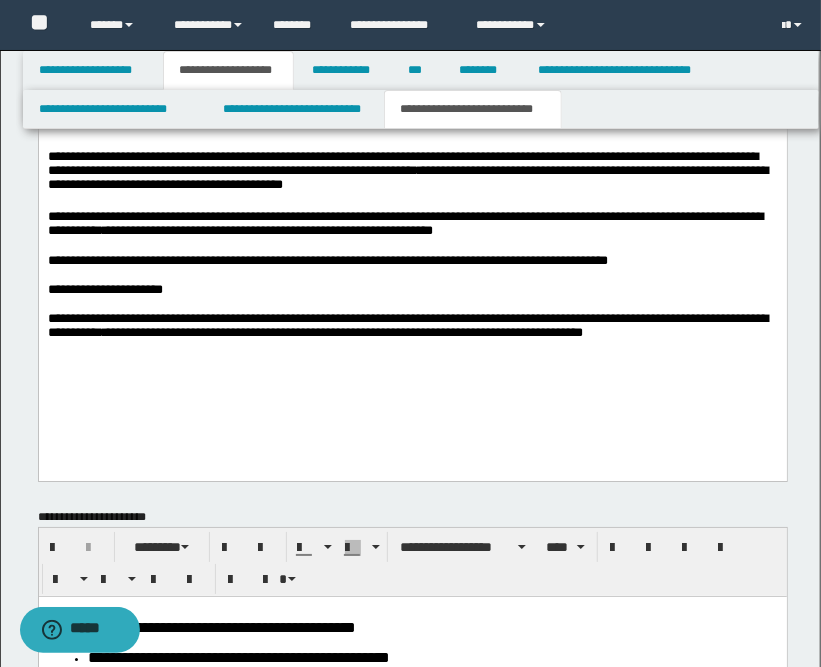 click on "**********" at bounding box center [412, 327] 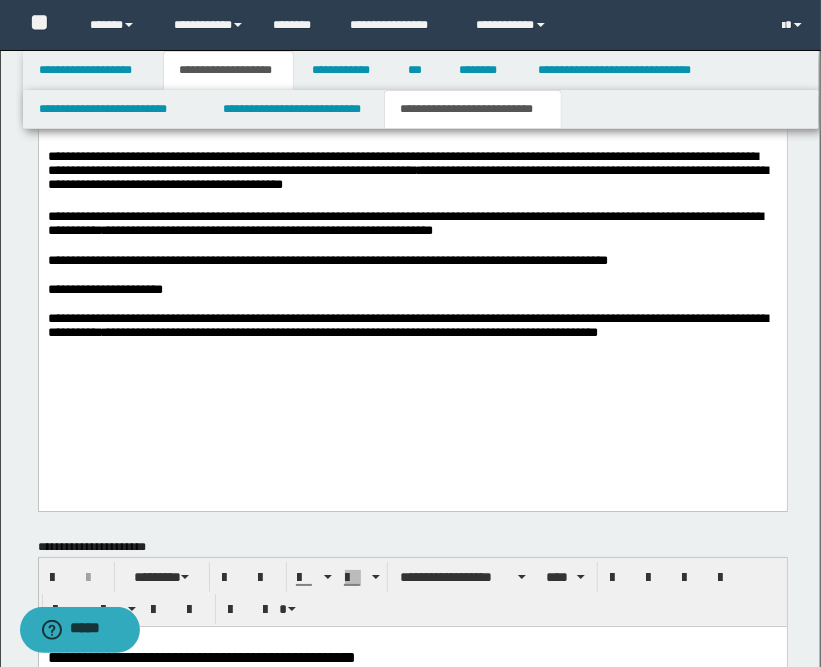click at bounding box center (412, 377) 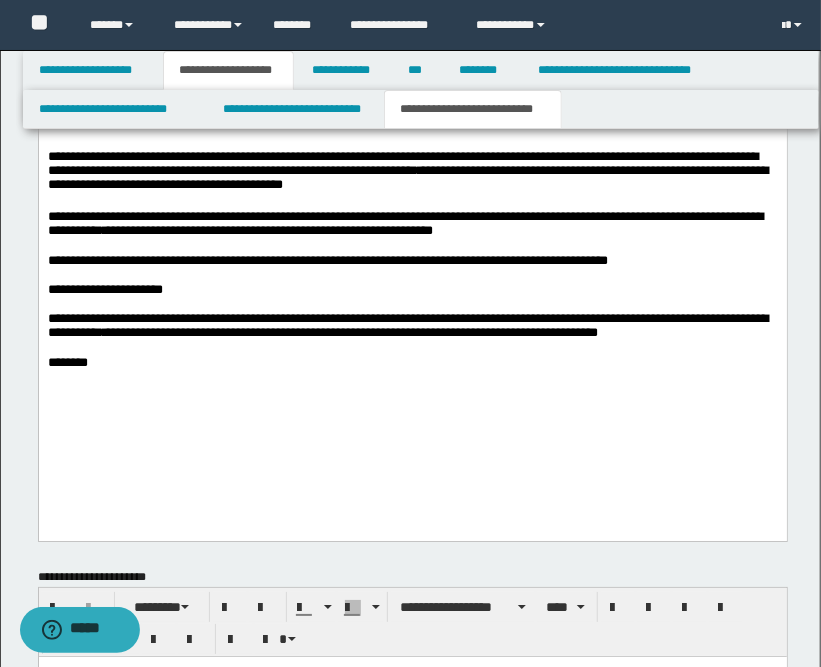 click at bounding box center (412, 392) 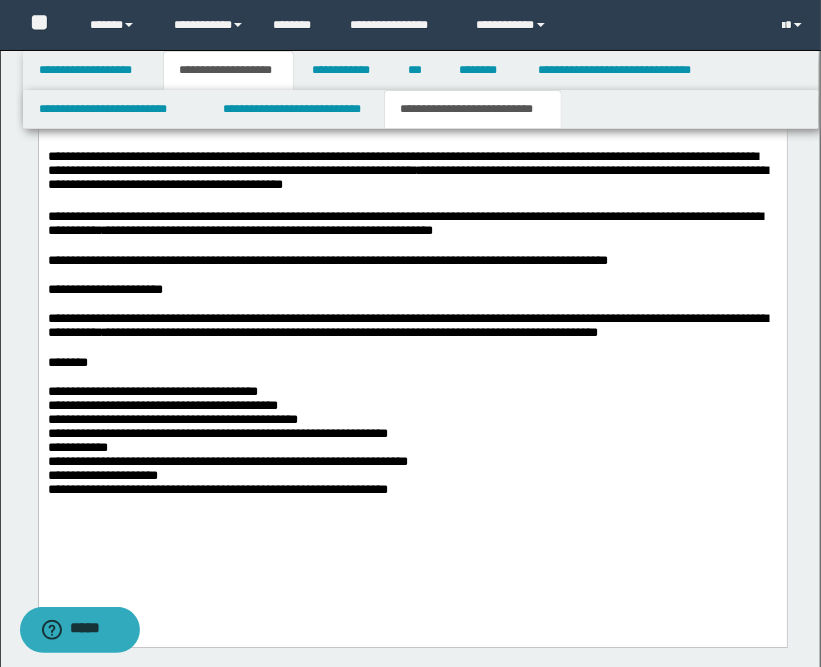 click on "**********" at bounding box center [412, 445] 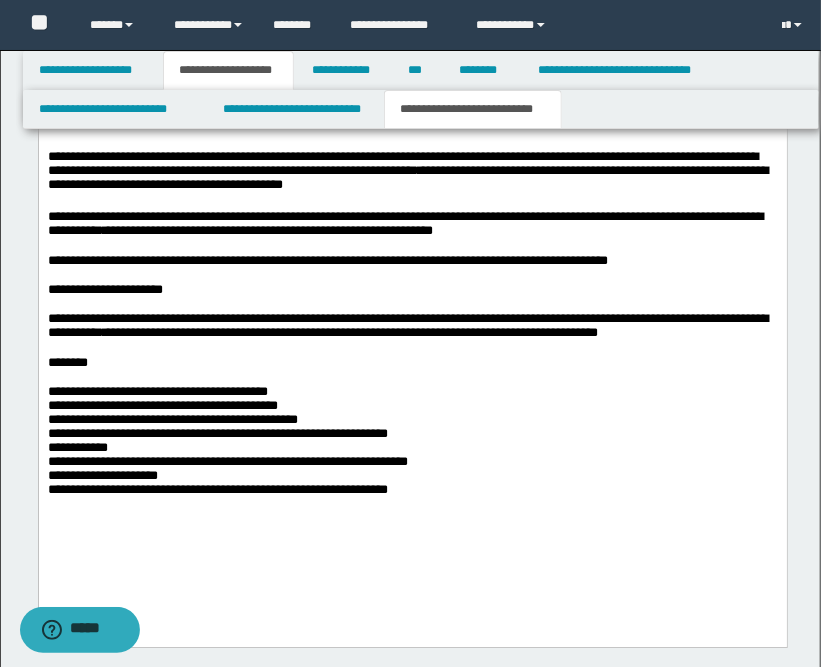 click on "**********" at bounding box center (412, 445) 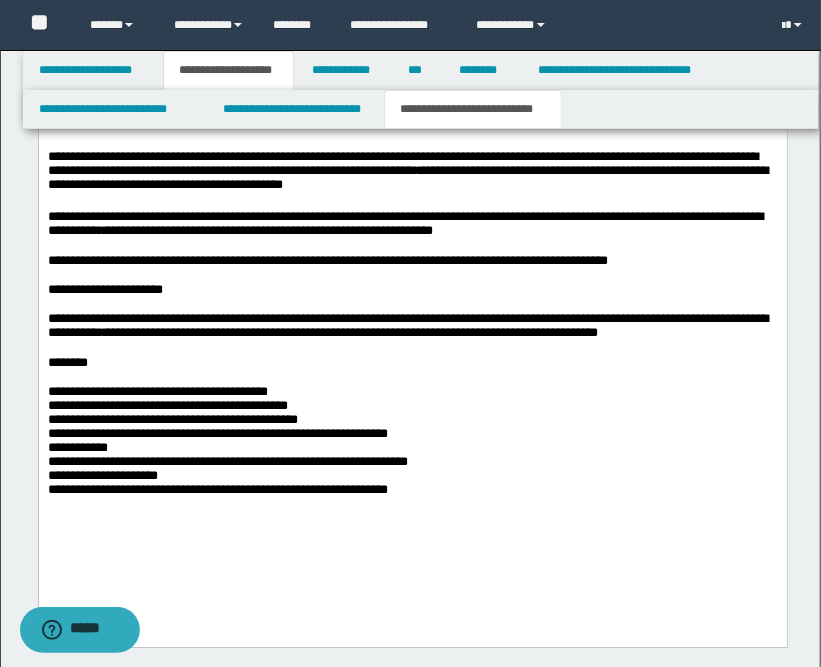 click on "**********" at bounding box center [412, 445] 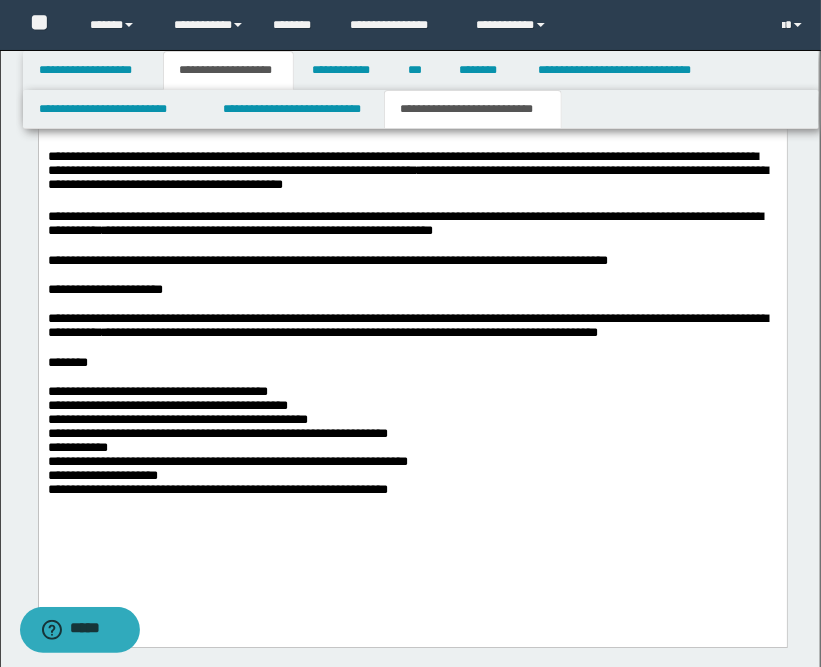 click on "**********" at bounding box center [412, -73] 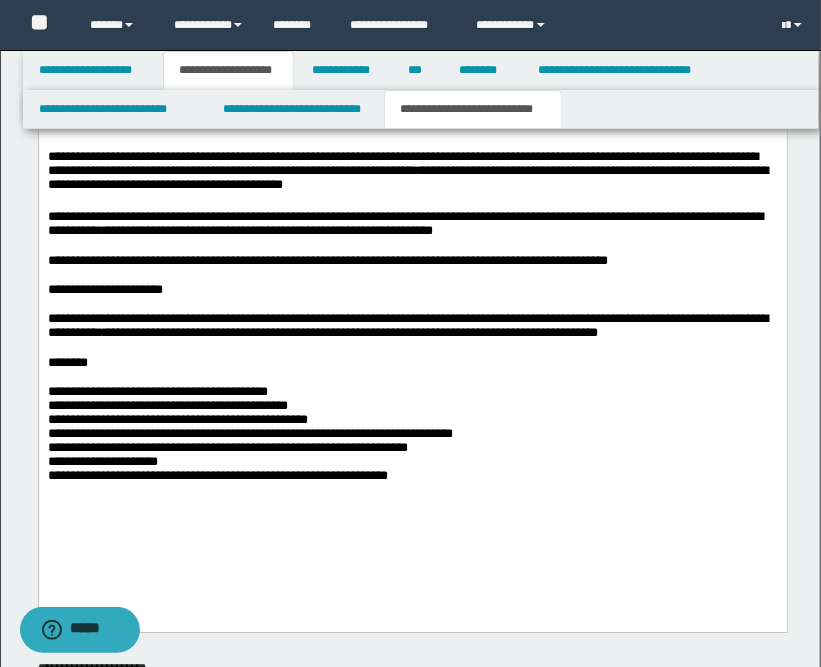 click on "**********" at bounding box center [412, 438] 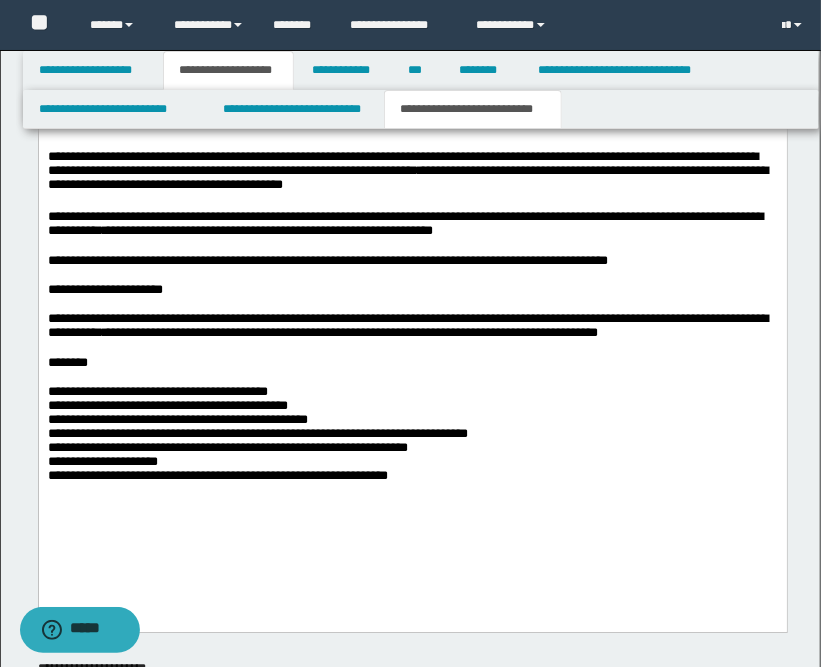 click on "**********" at bounding box center (412, 438) 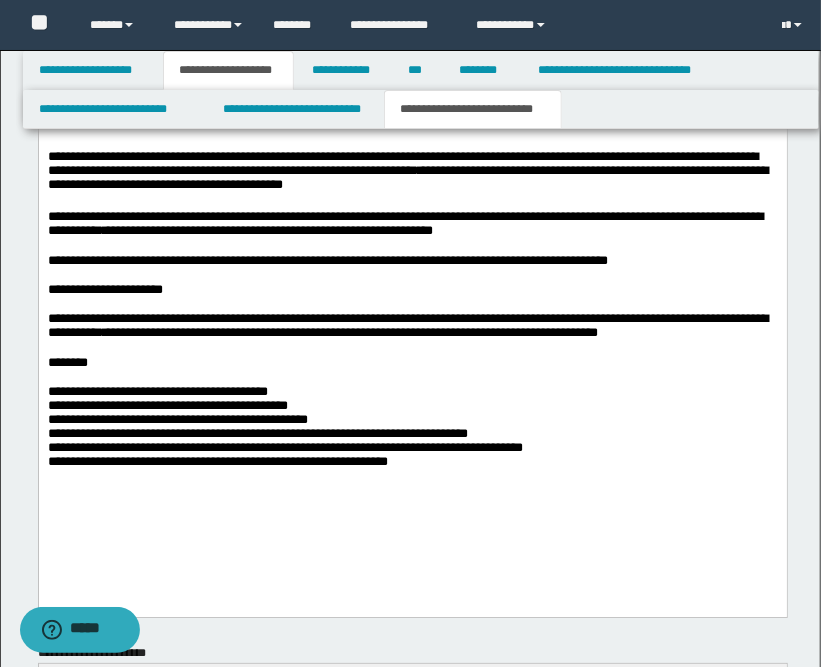 click on "**********" at bounding box center (412, 430) 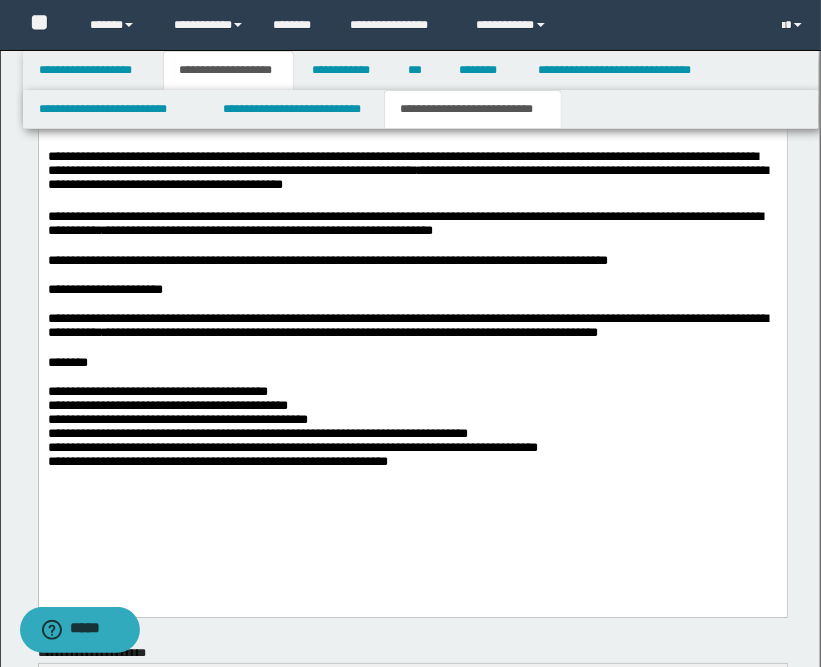 click on "**********" at bounding box center [412, 430] 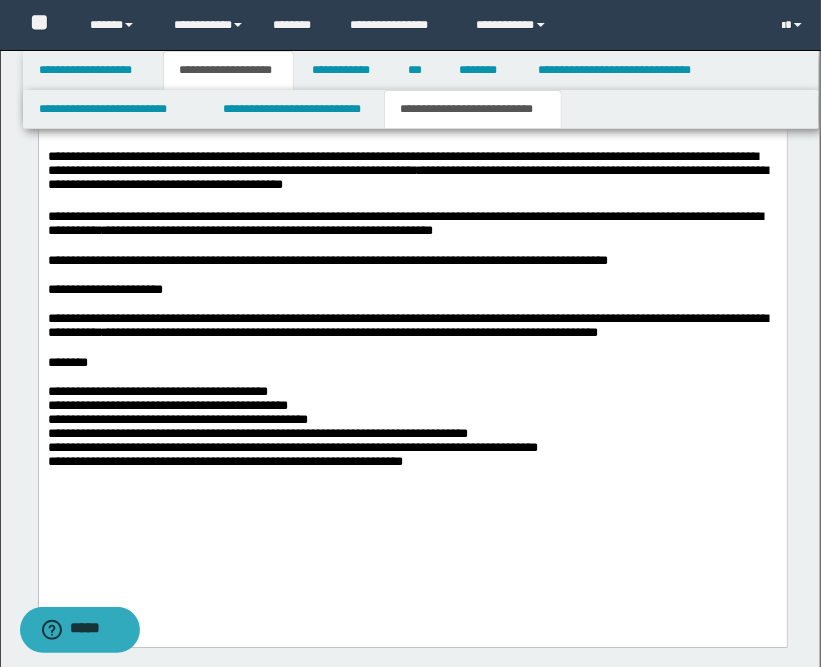 click at bounding box center [412, 497] 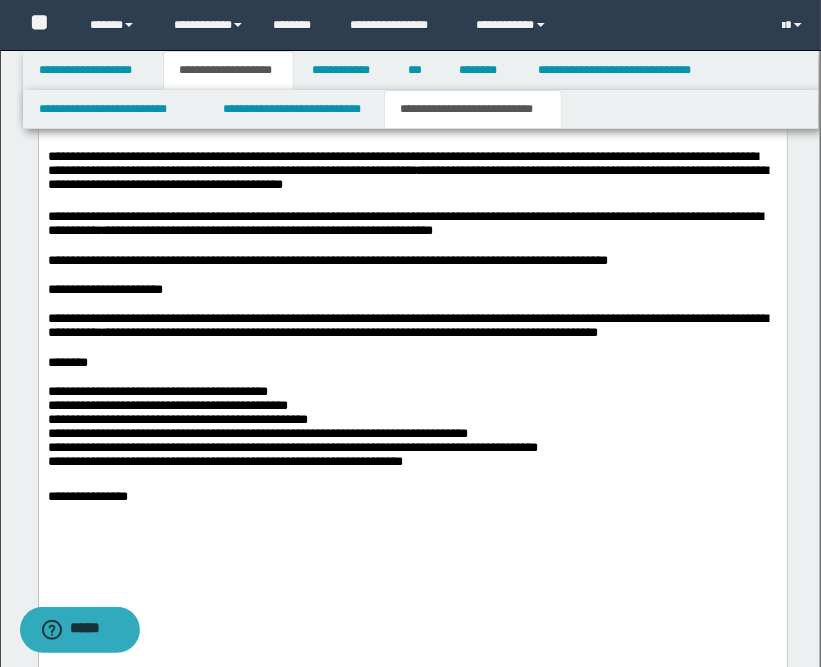 click at bounding box center (412, 526) 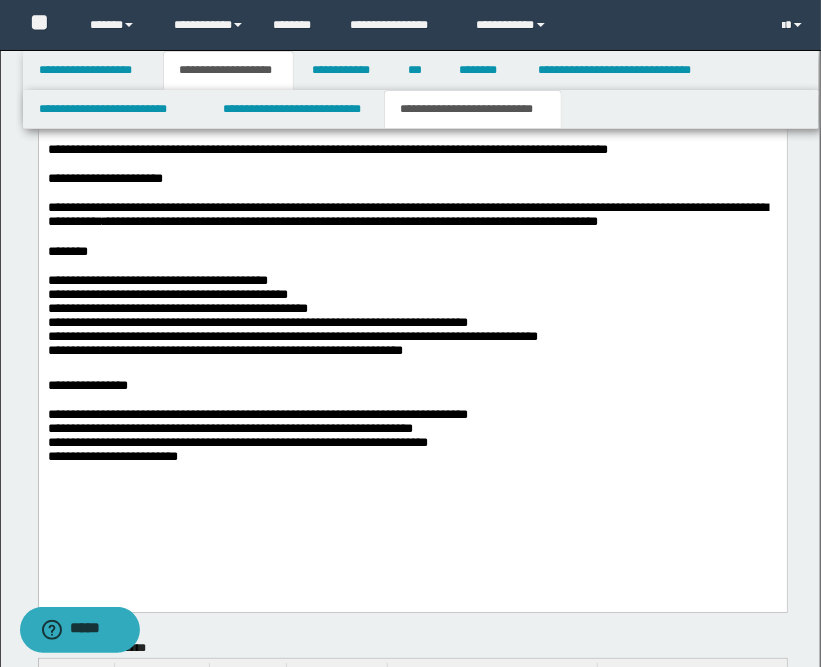 scroll, scrollTop: 2331, scrollLeft: 0, axis: vertical 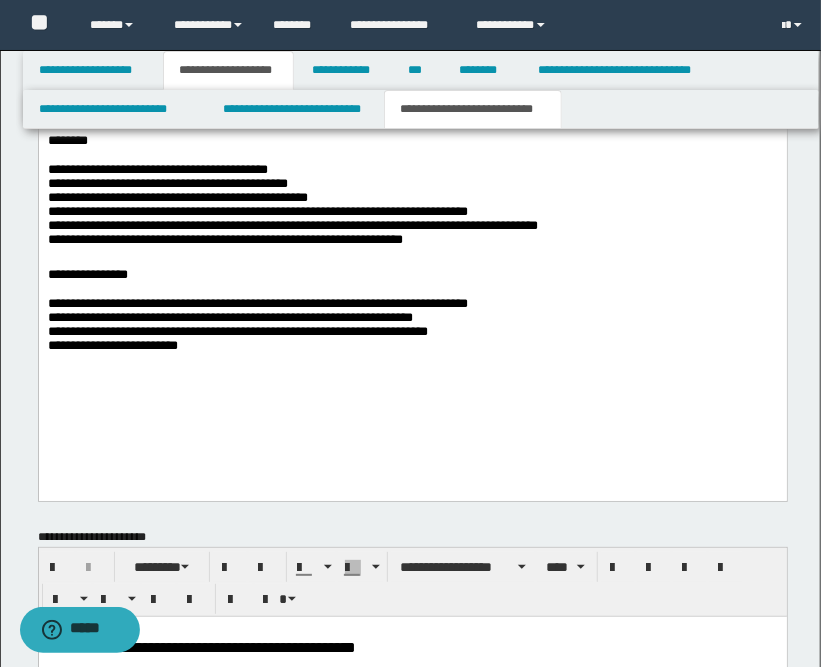 click on "**********" at bounding box center (412, 327) 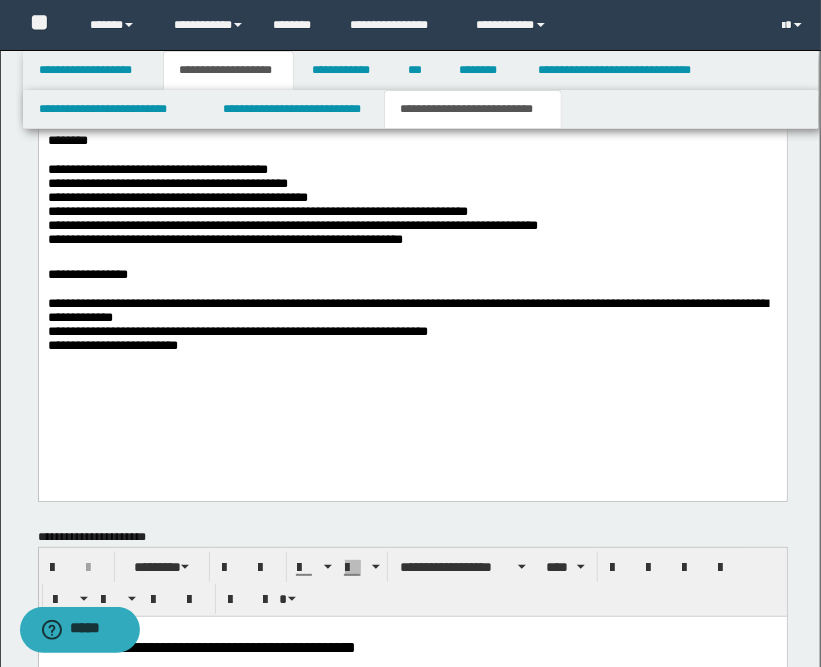 click on "**********" at bounding box center [412, 327] 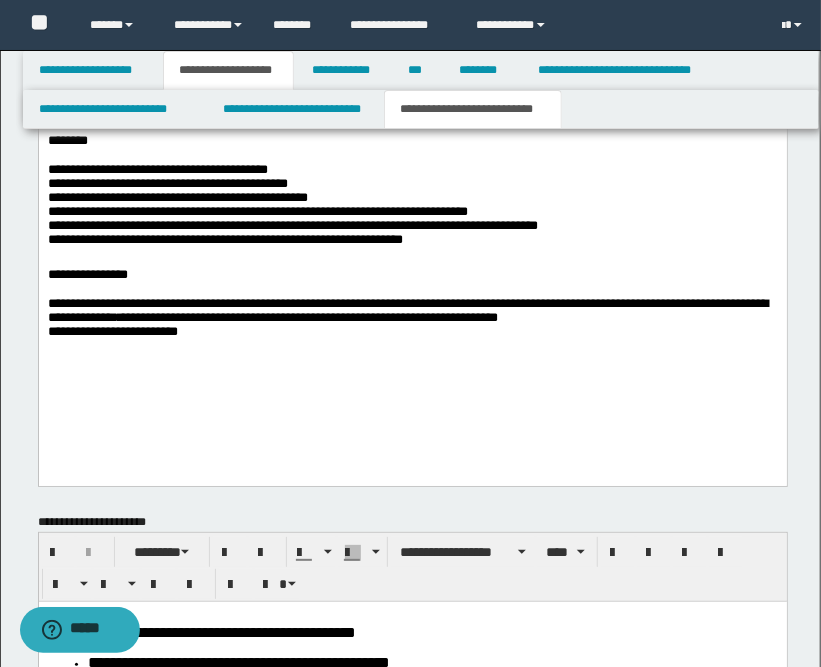 click on "**********" at bounding box center [412, -266] 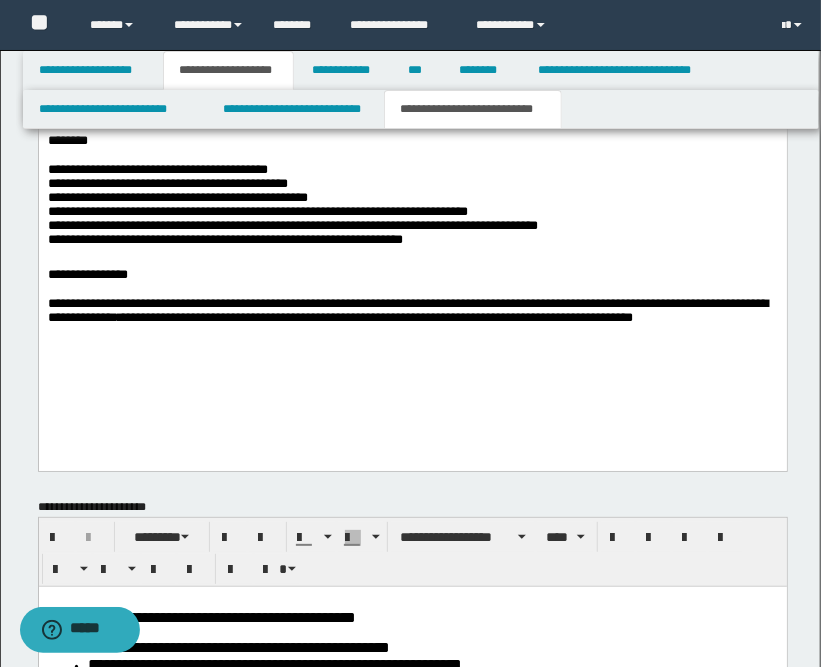 click on "**********" at bounding box center (412, -273) 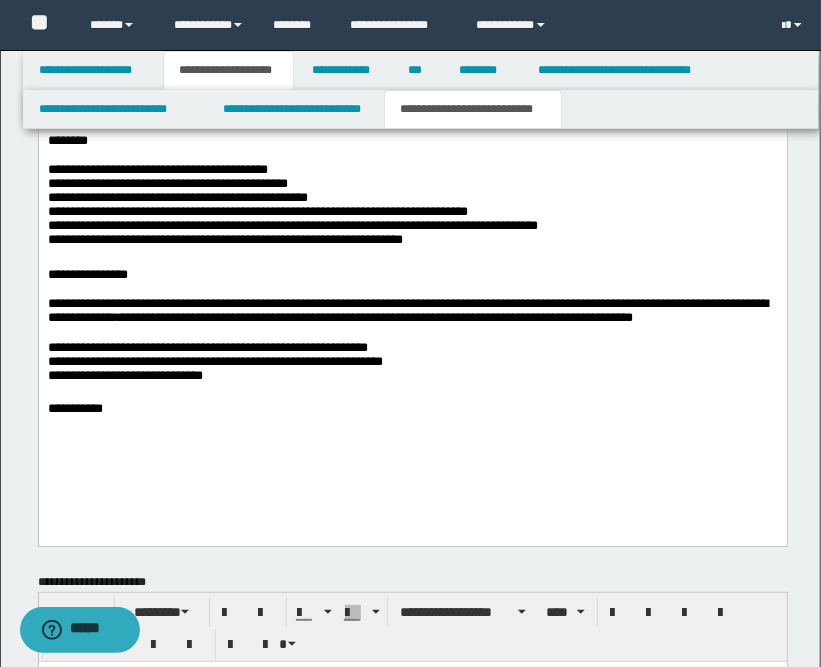click on "**********" at bounding box center [412, 363] 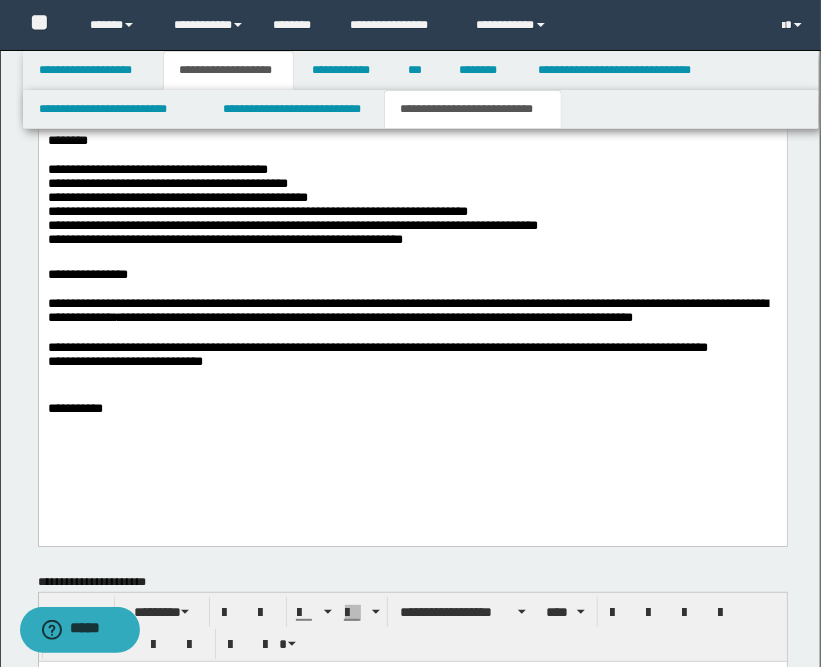 click on "**********" at bounding box center [412, -235] 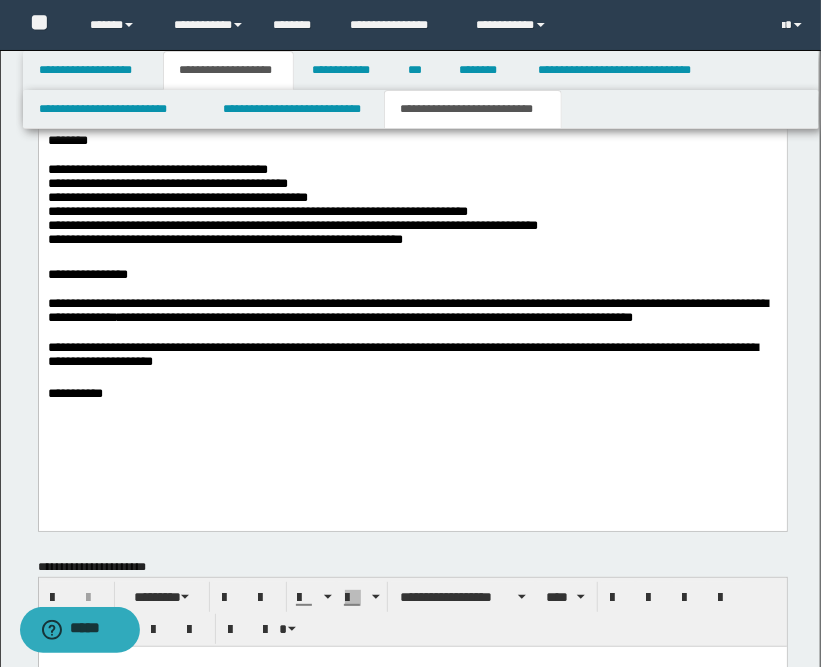 click on "**********" at bounding box center [412, -243] 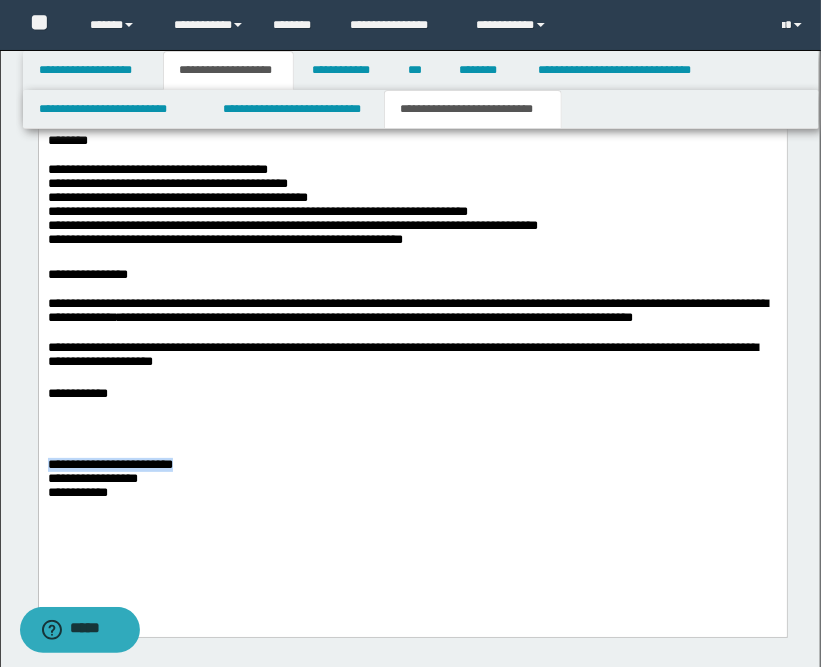 drag, startPoint x: 242, startPoint y: 488, endPoint x: 74, endPoint y: 435, distance: 176.16185 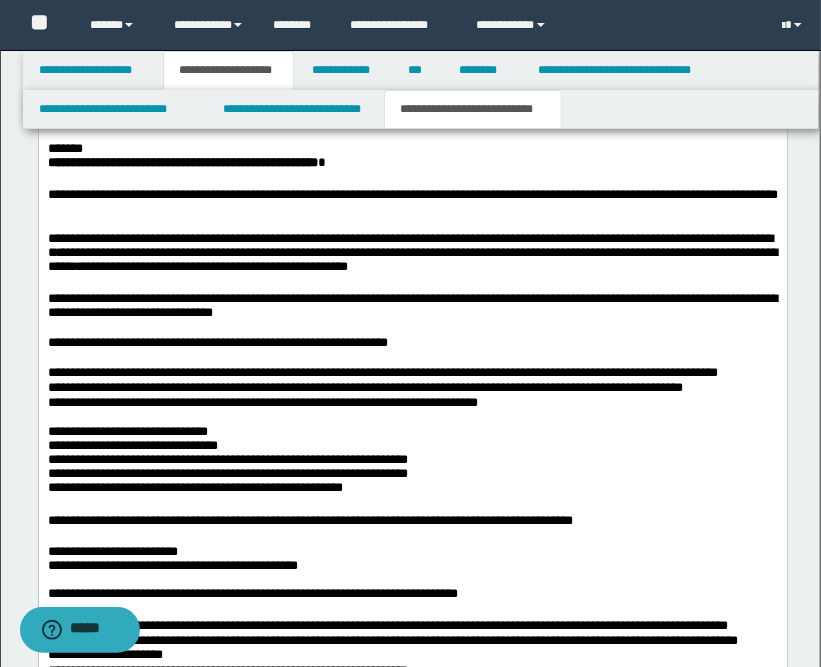 scroll, scrollTop: 998, scrollLeft: 0, axis: vertical 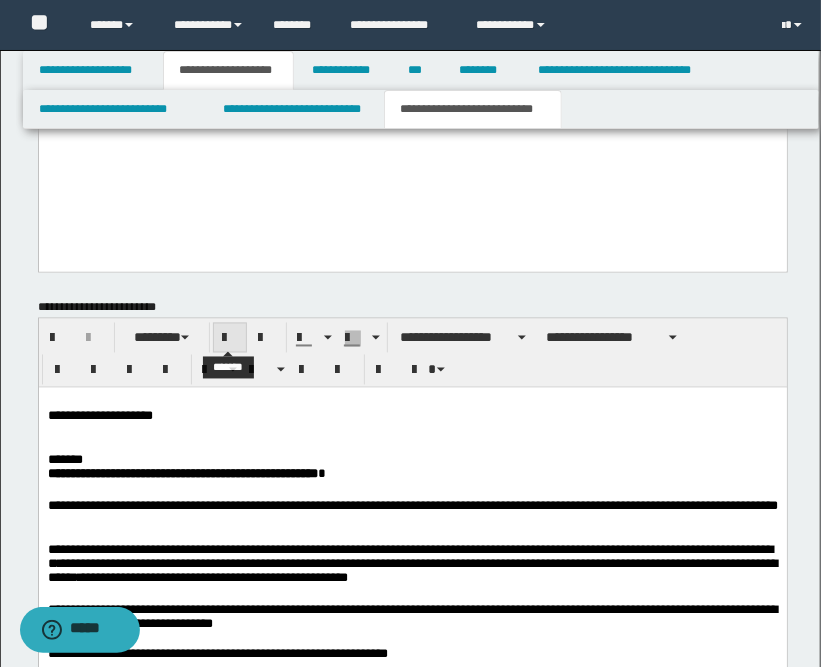 click at bounding box center (230, 339) 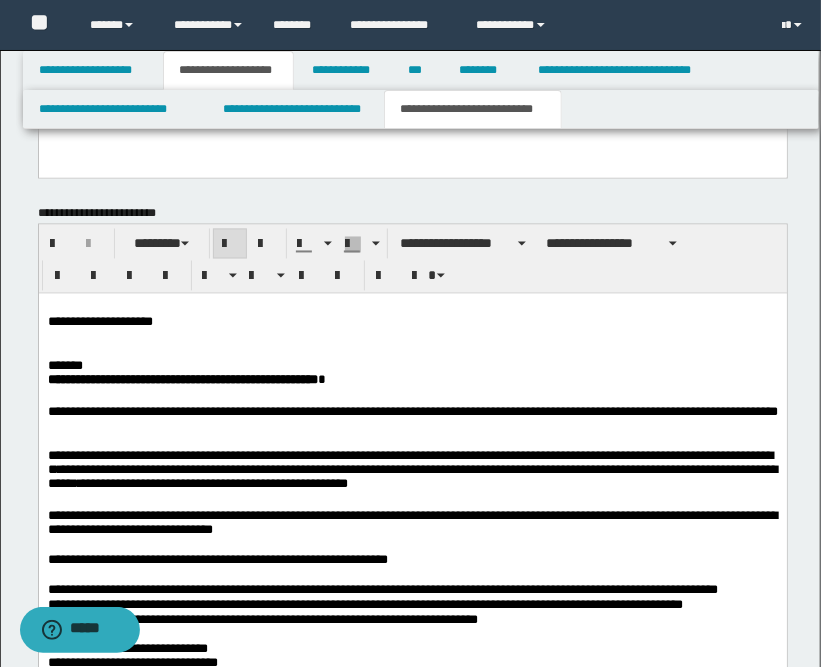 scroll, scrollTop: 1220, scrollLeft: 0, axis: vertical 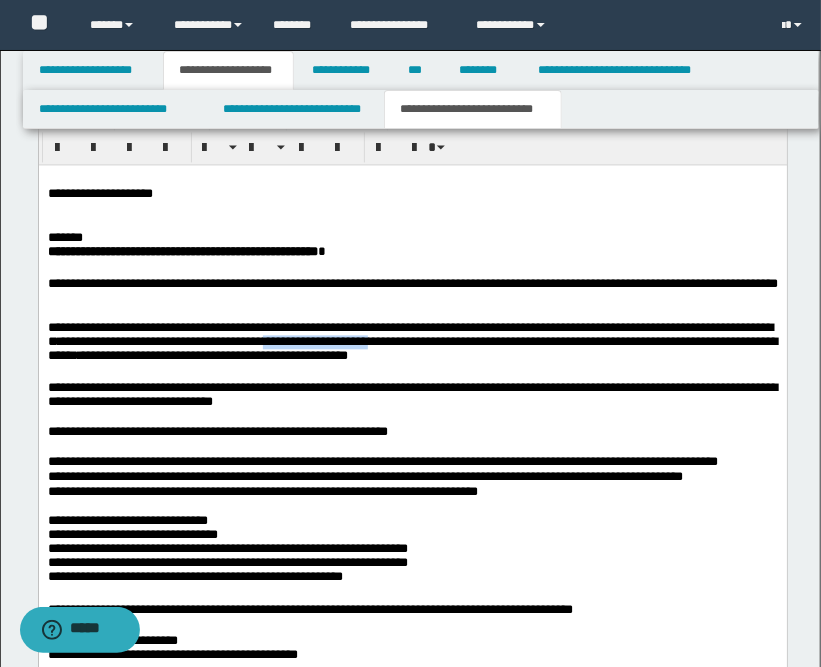 drag, startPoint x: 554, startPoint y: 349, endPoint x: 398, endPoint y: 348, distance: 156.0032 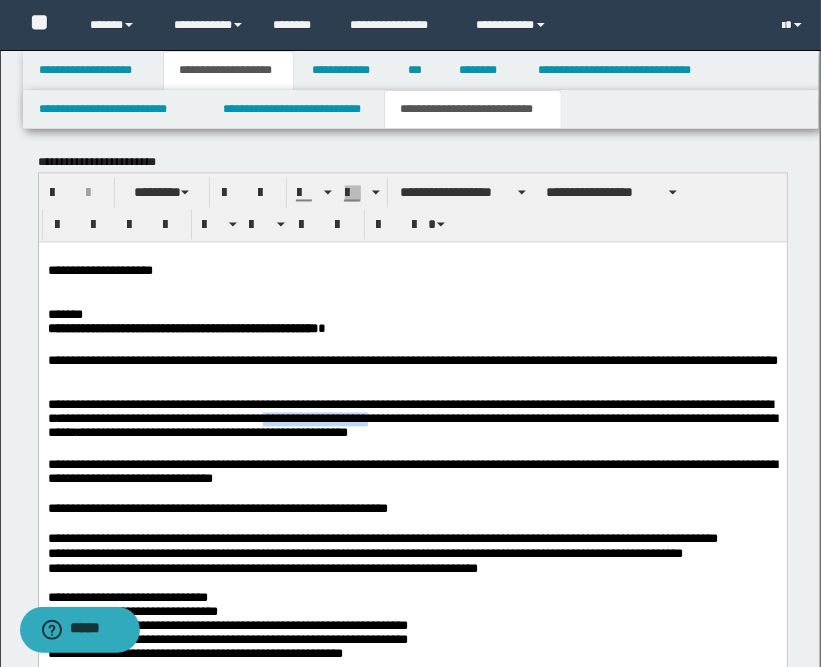 scroll, scrollTop: 887, scrollLeft: 0, axis: vertical 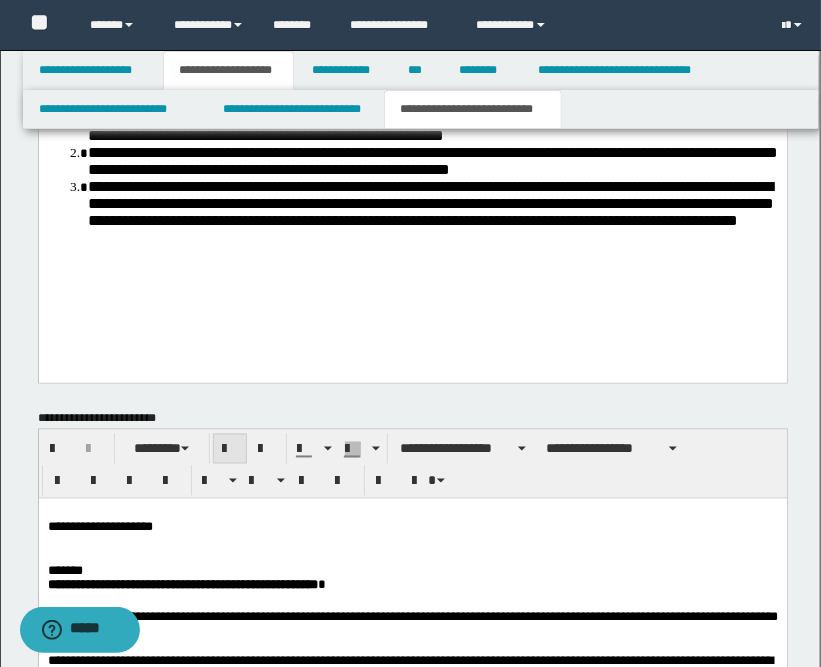 click at bounding box center [230, 450] 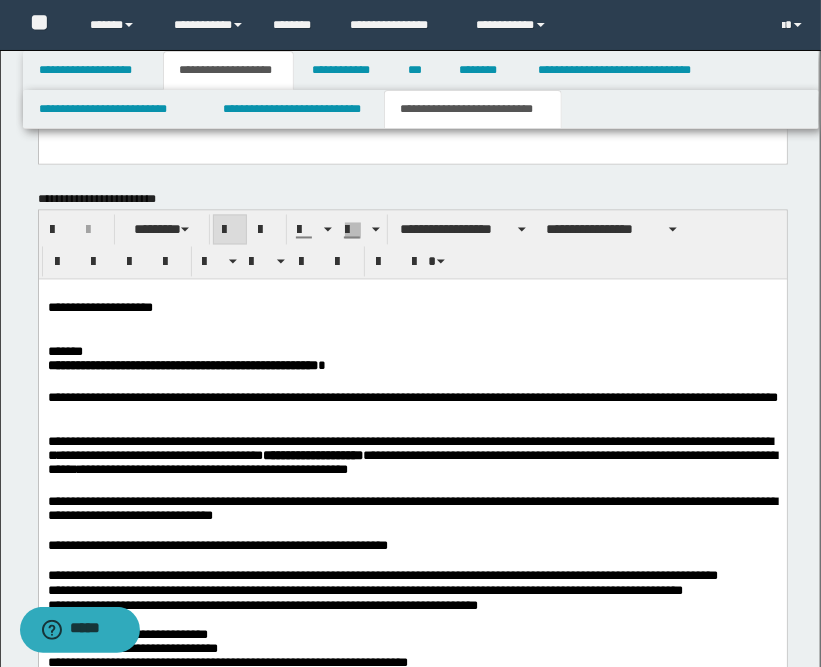 scroll, scrollTop: 1109, scrollLeft: 0, axis: vertical 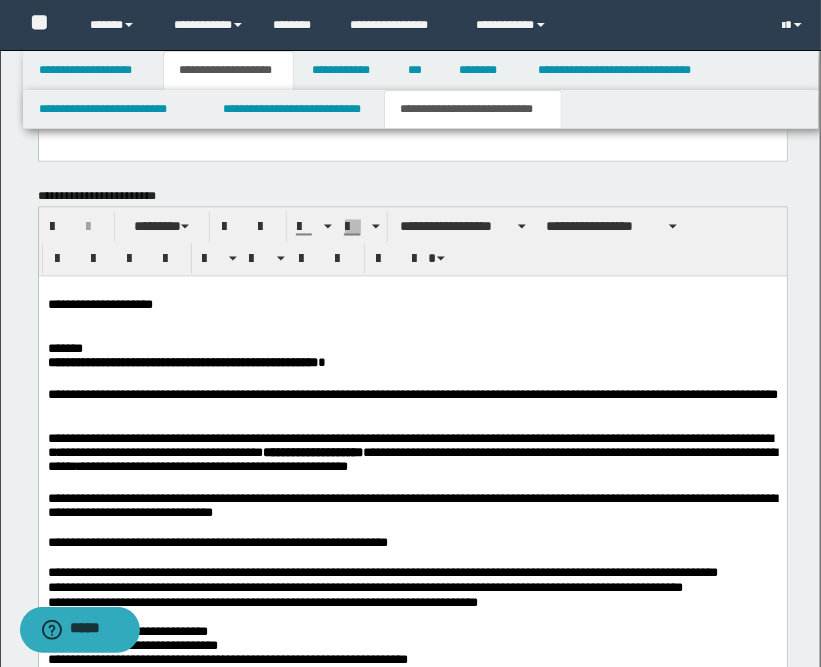 drag, startPoint x: 46, startPoint y: 299, endPoint x: 50, endPoint y: 473, distance: 174.04597 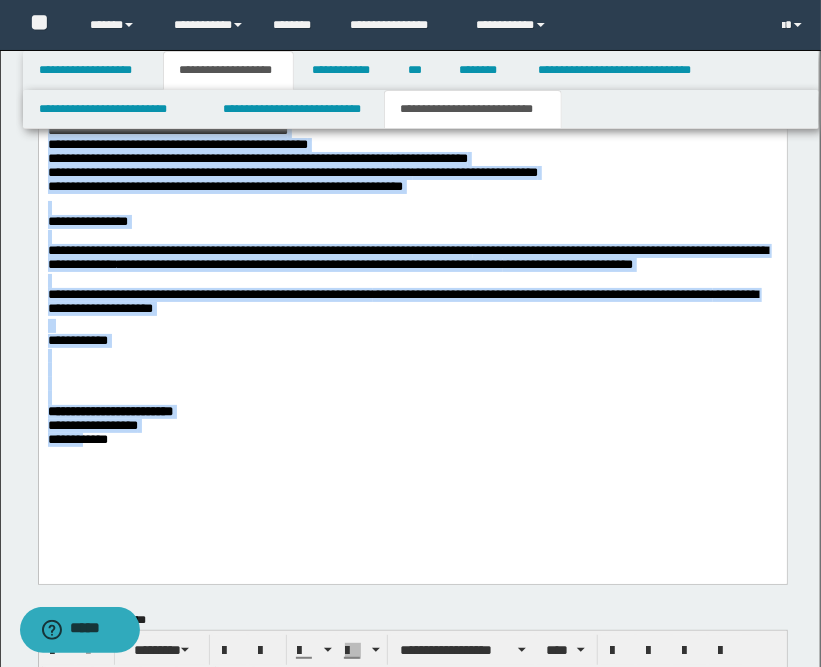 scroll, scrollTop: 2448, scrollLeft: 0, axis: vertical 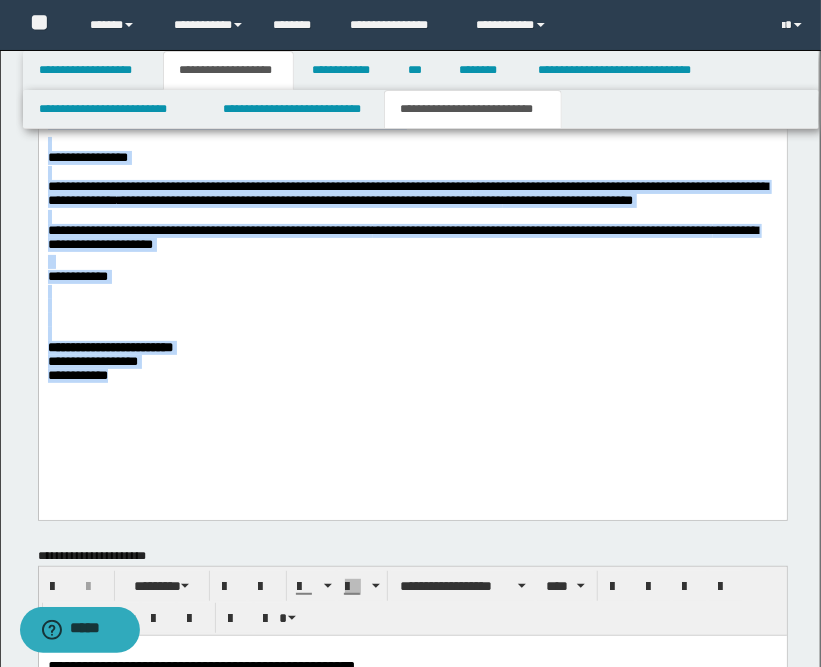 drag, startPoint x: 46, startPoint y: -1033, endPoint x: 206, endPoint y: 491, distance: 1532.376 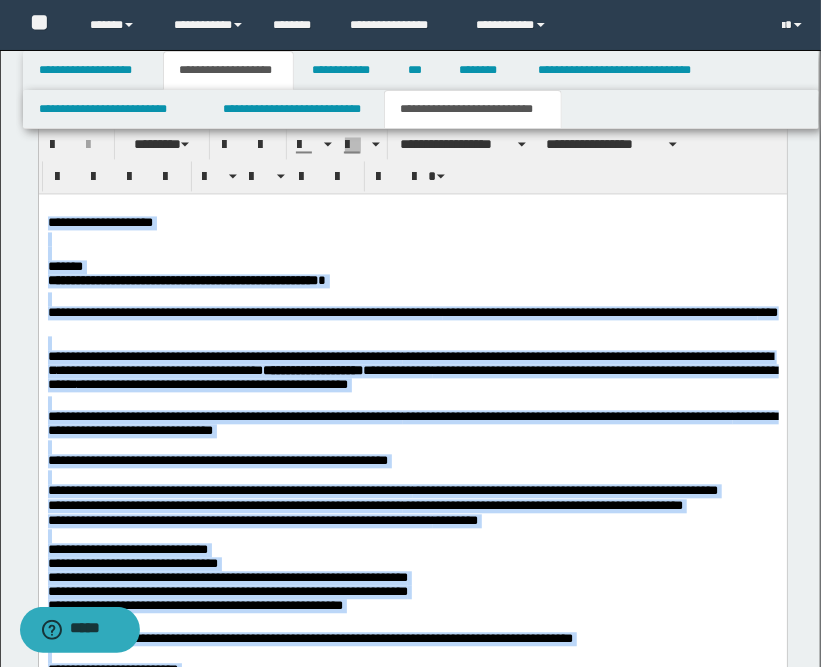 scroll, scrollTop: 893, scrollLeft: 0, axis: vertical 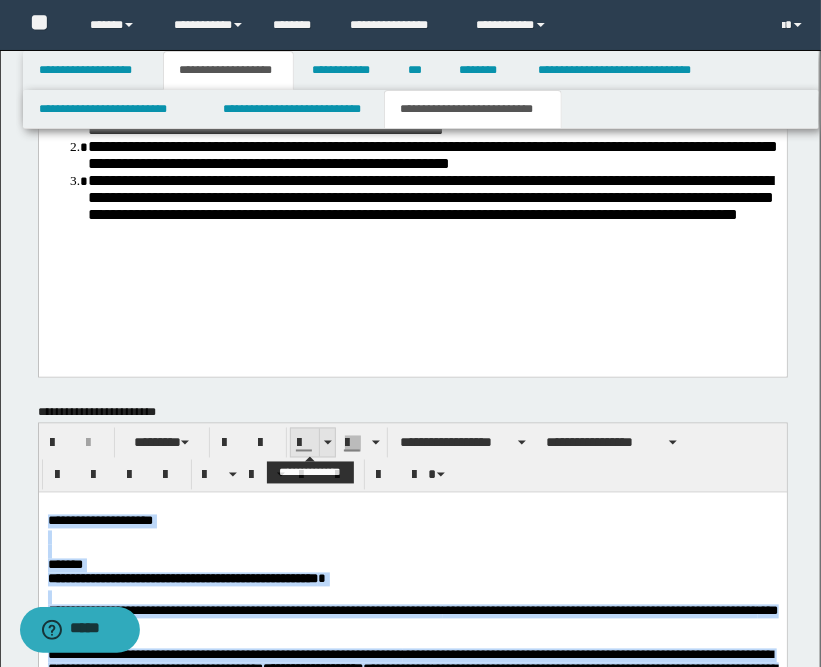 click at bounding box center [328, 443] 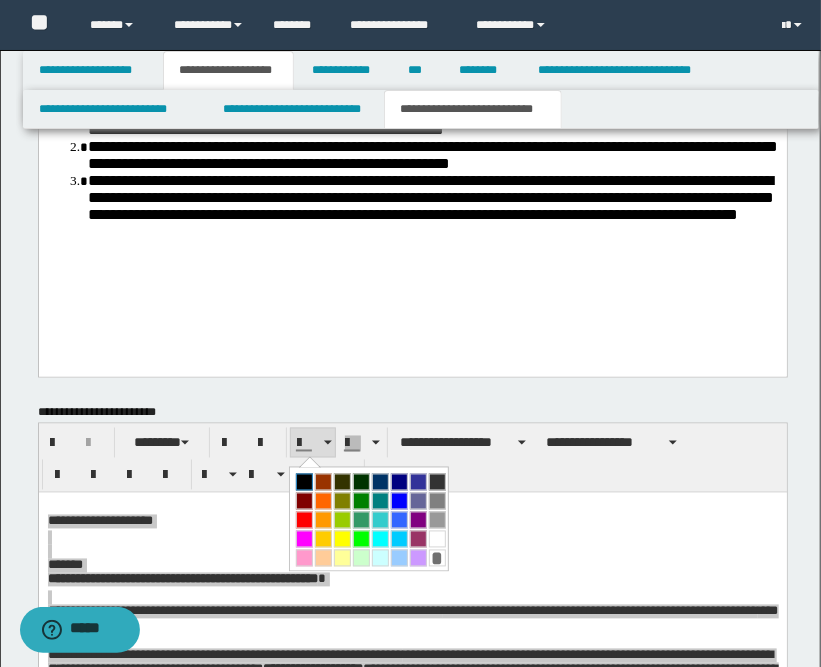click at bounding box center (304, 482) 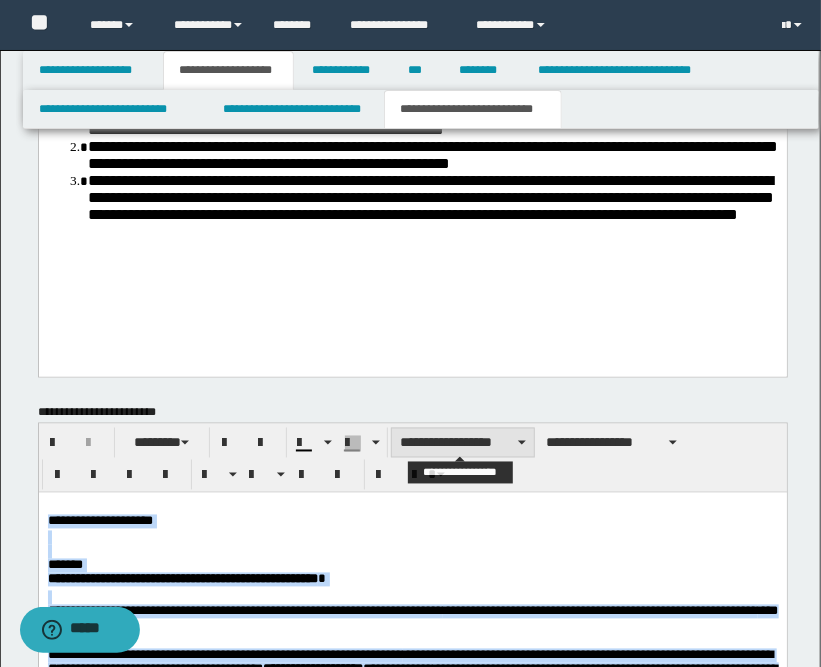 click on "**********" at bounding box center [463, 443] 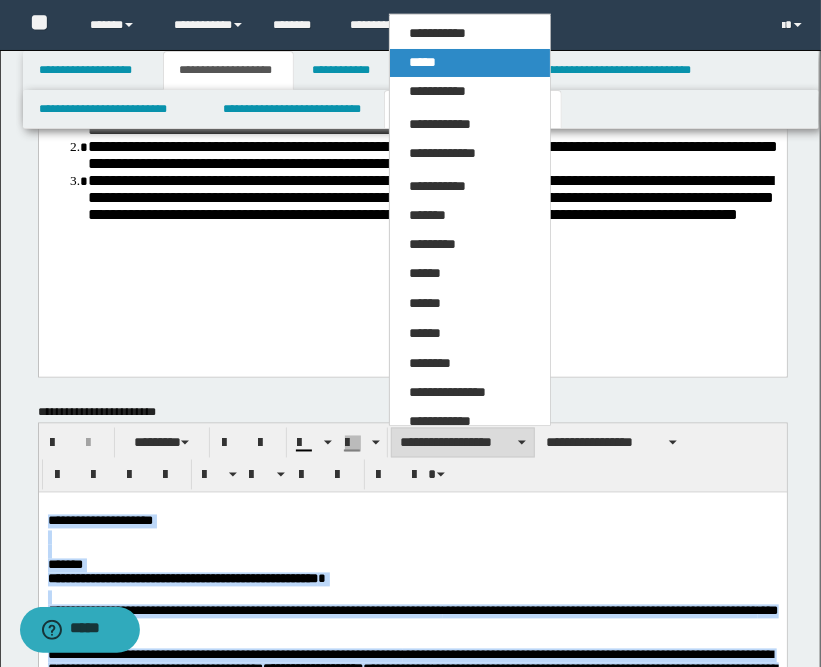 click on "*****" at bounding box center [470, 63] 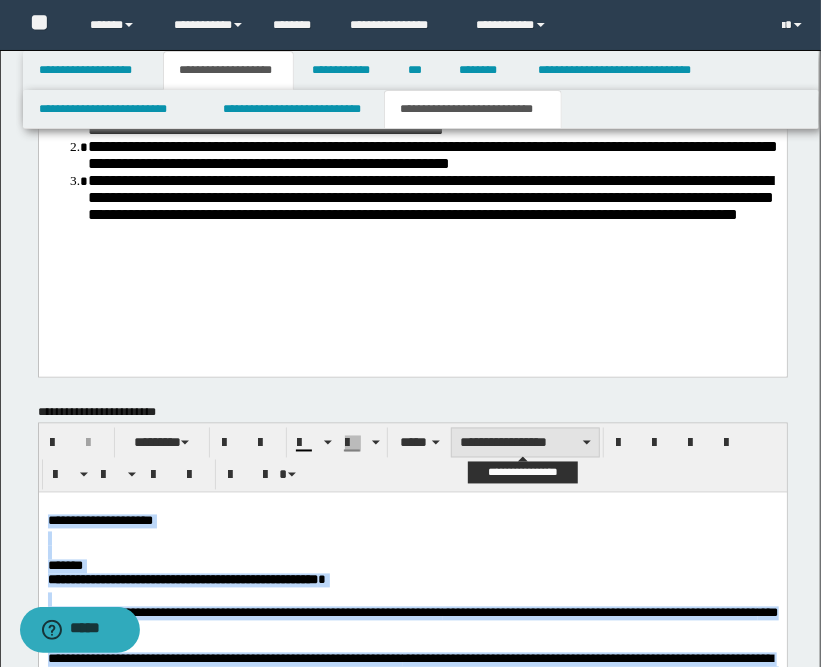 click on "**********" at bounding box center [525, 443] 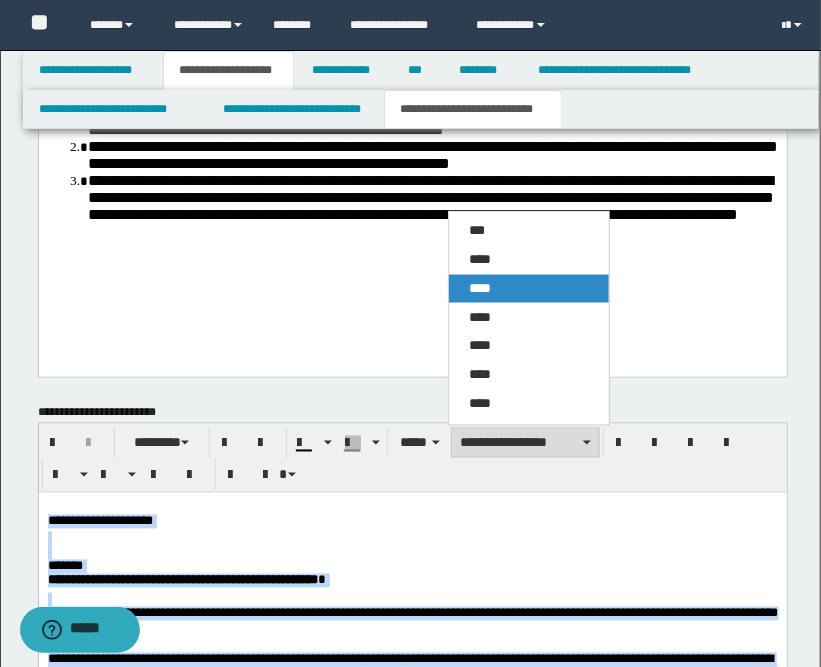 drag, startPoint x: 485, startPoint y: 288, endPoint x: 446, endPoint y: 229, distance: 70.724815 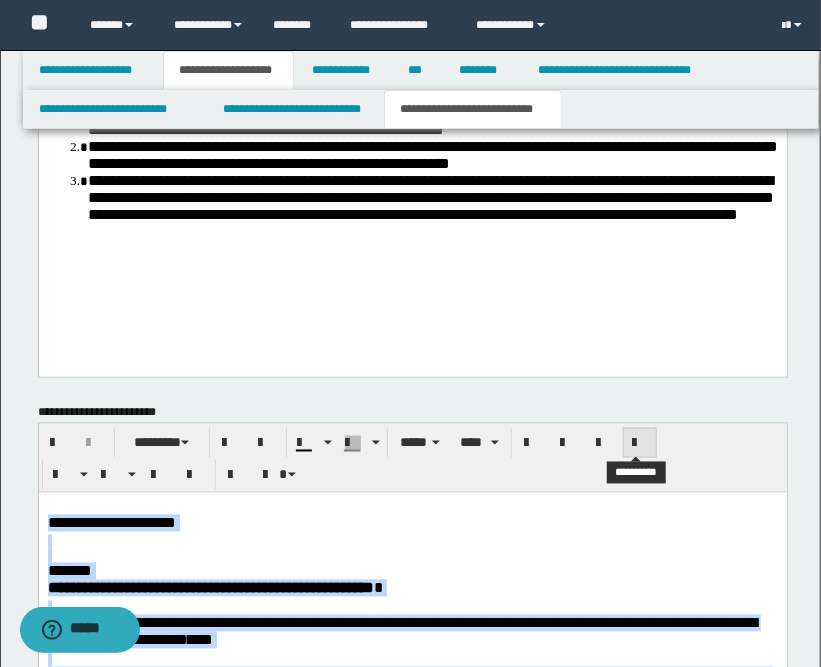 click at bounding box center (640, 444) 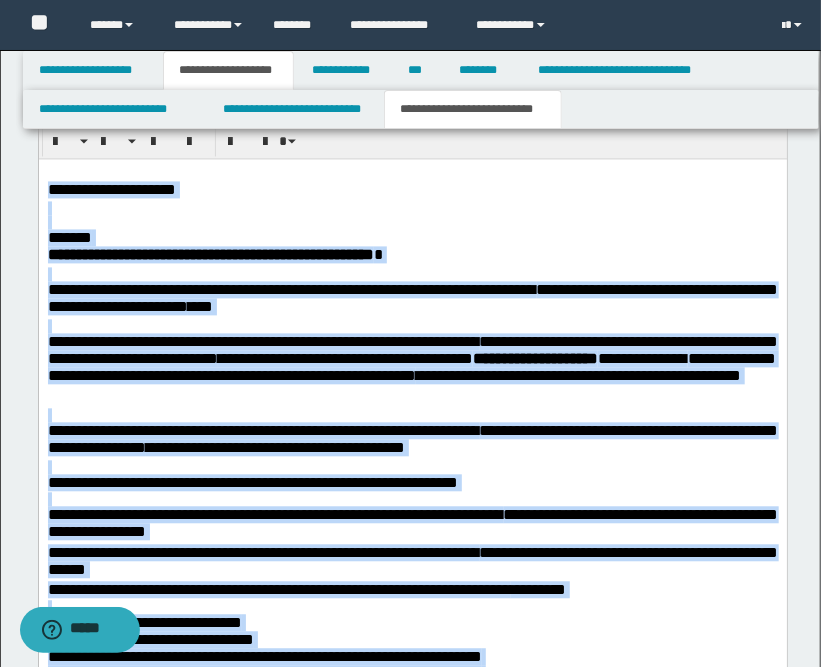 scroll, scrollTop: 1448, scrollLeft: 0, axis: vertical 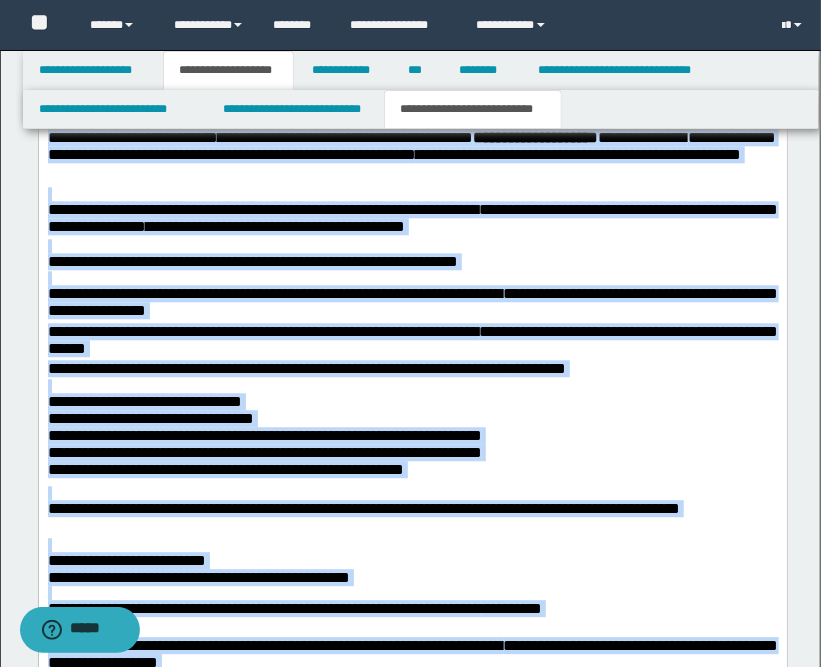 click on "**********" at bounding box center (412, 439) 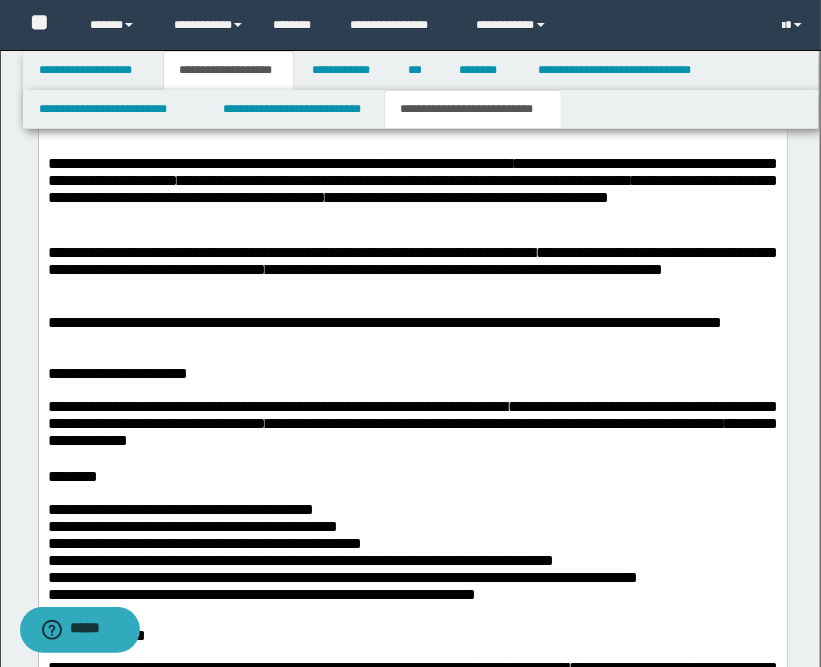 scroll, scrollTop: 2226, scrollLeft: 0, axis: vertical 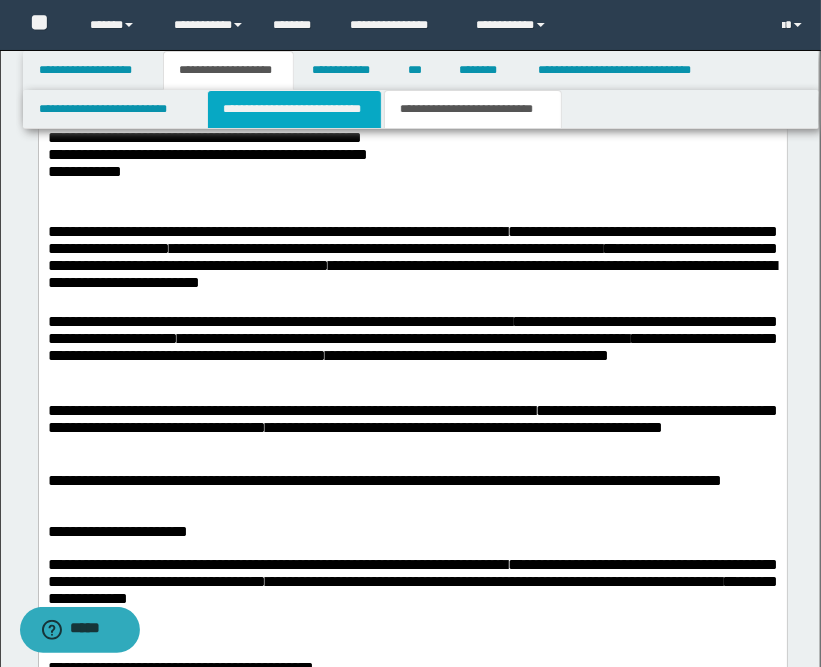 click on "**********" at bounding box center [294, 109] 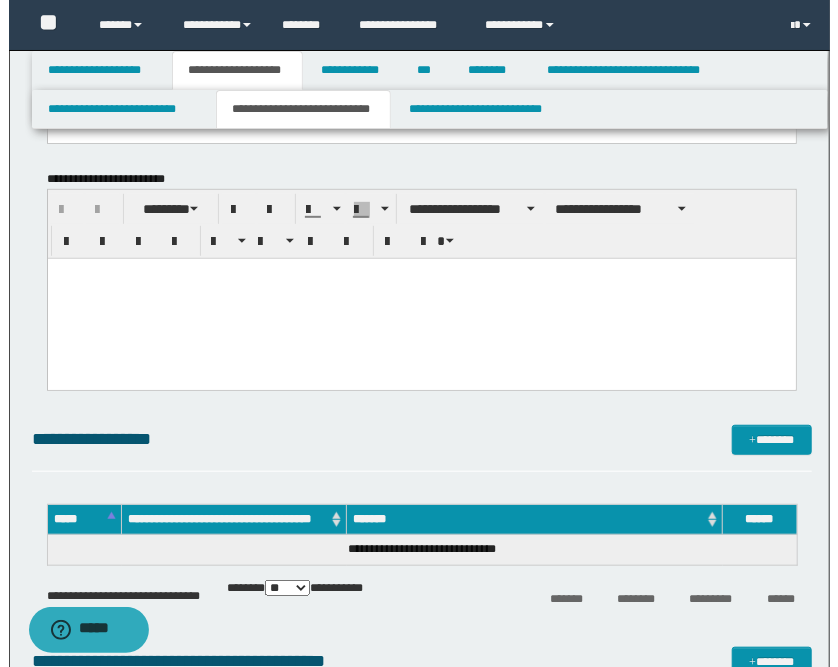 scroll, scrollTop: 444, scrollLeft: 0, axis: vertical 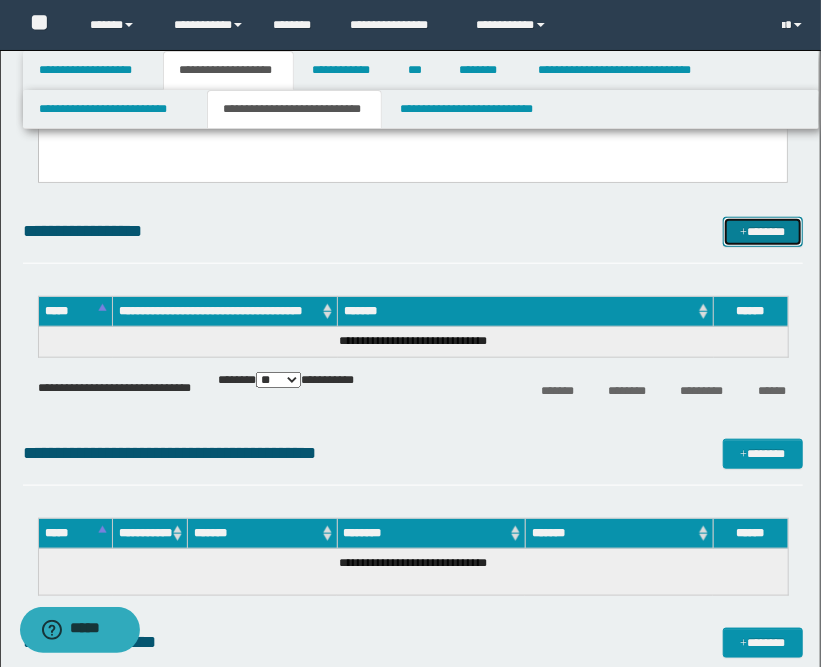click on "*******" at bounding box center (763, 232) 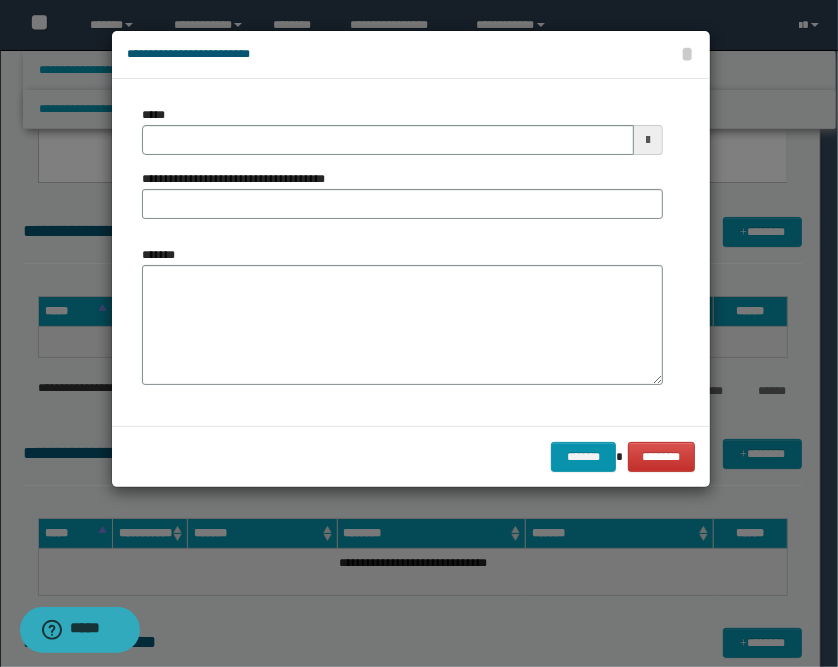 click at bounding box center (648, 140) 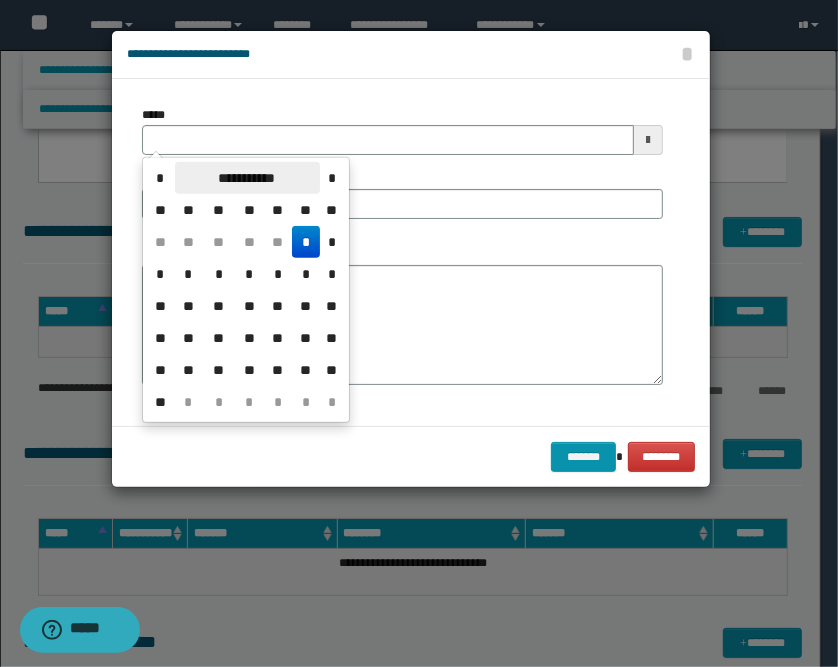 click on "**********" at bounding box center [247, 178] 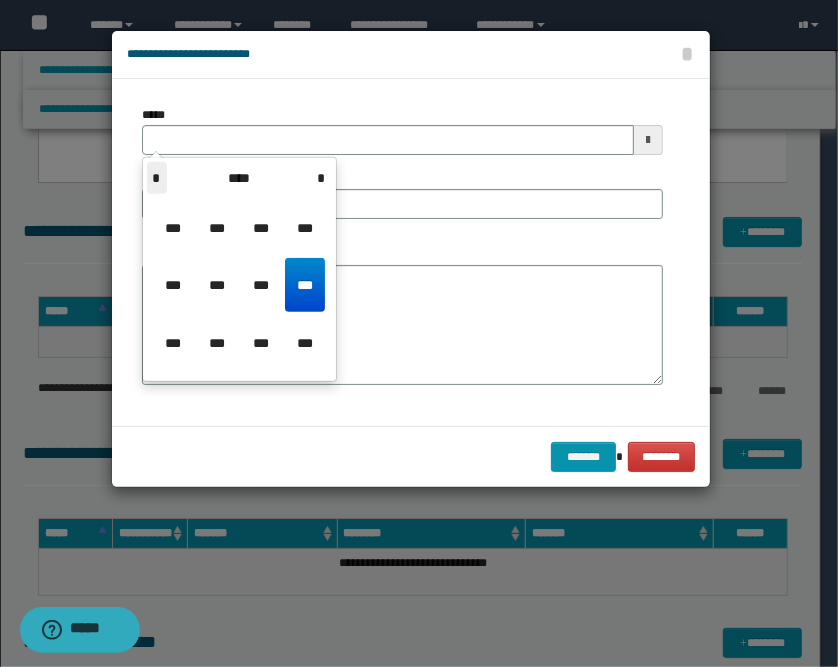 click on "*" at bounding box center (157, 178) 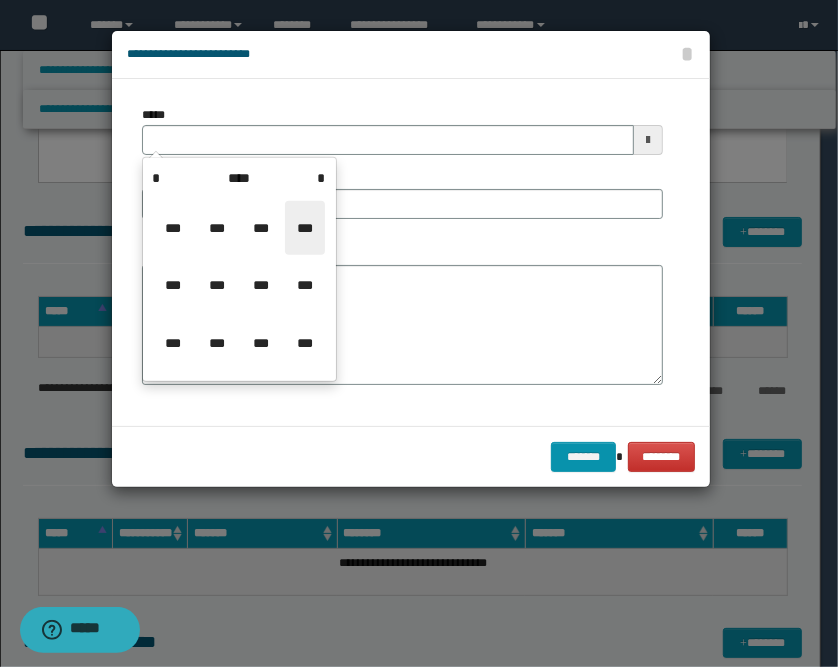 click on "***" at bounding box center [305, 228] 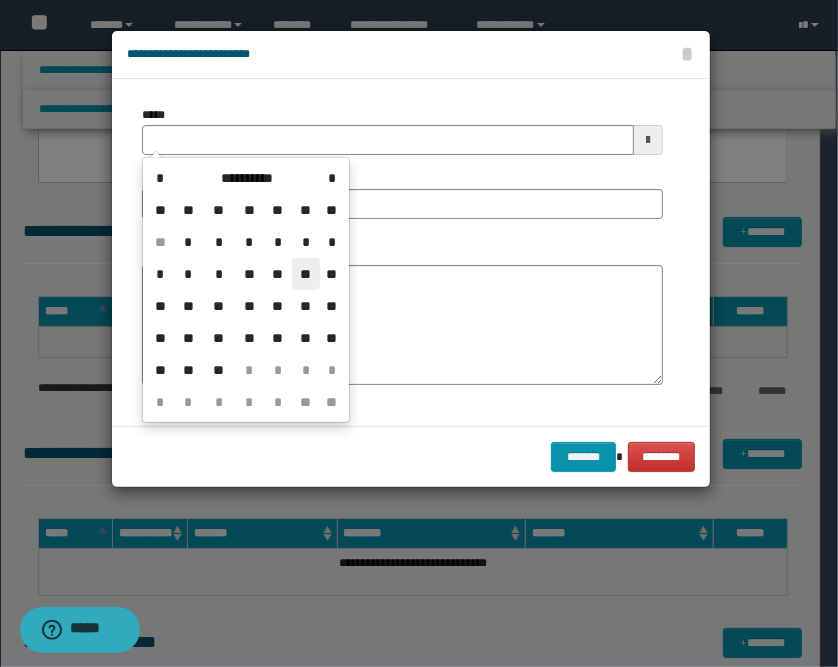 click on "**" at bounding box center [306, 274] 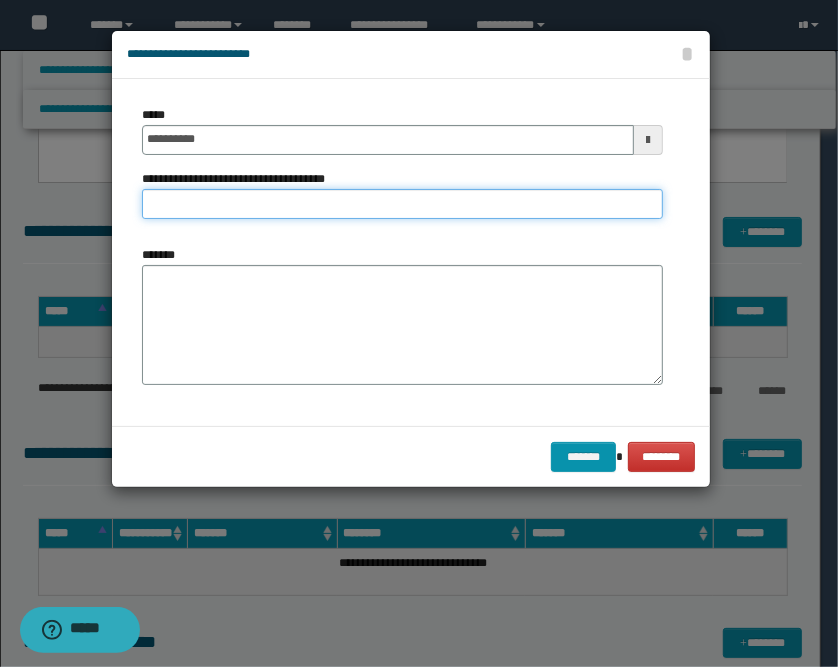 click on "**********" at bounding box center [402, 204] 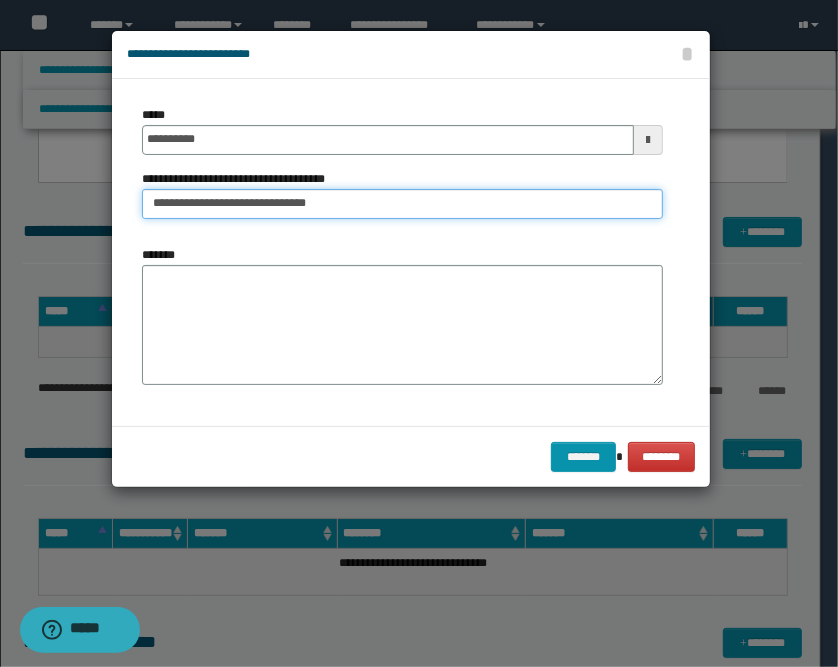 type on "**********" 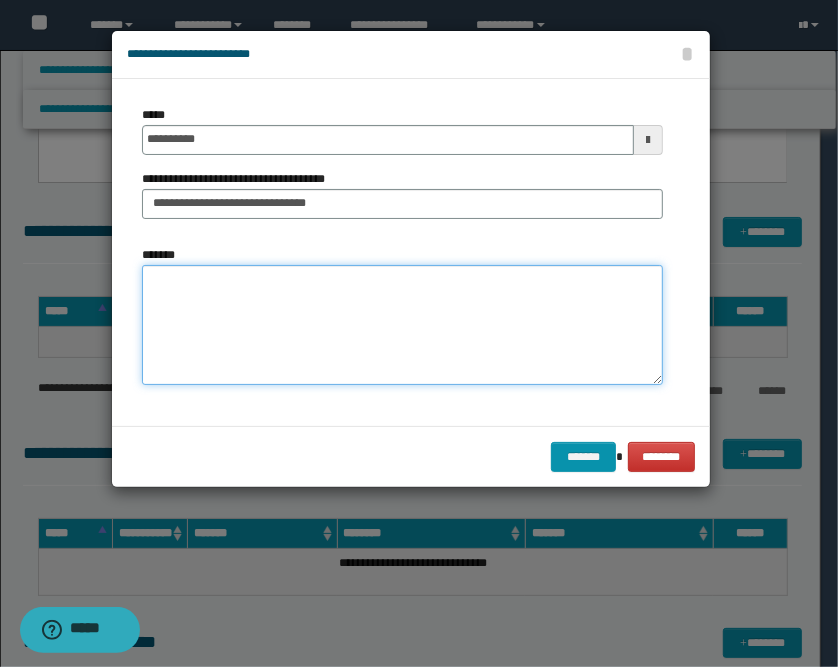 click on "*******" at bounding box center [402, 325] 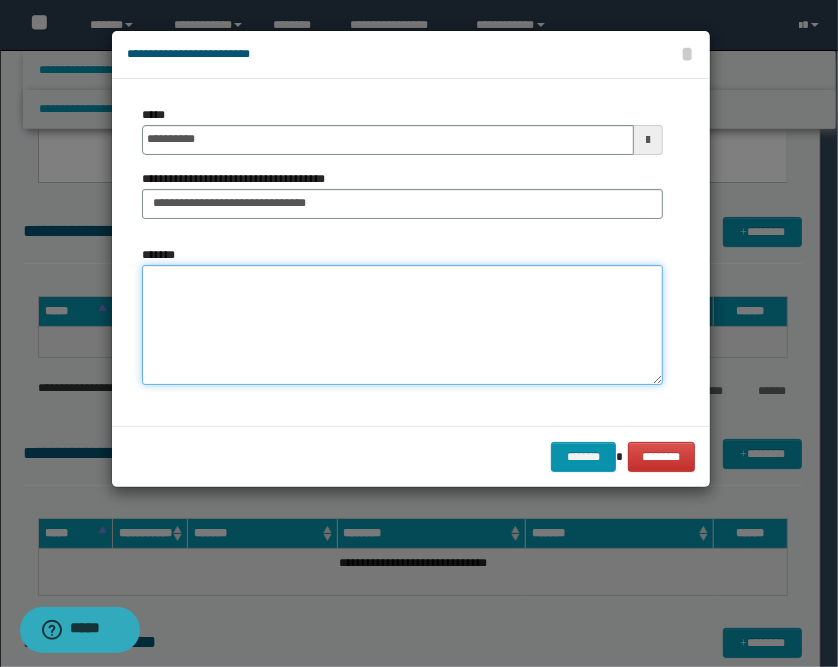 paste on "**********" 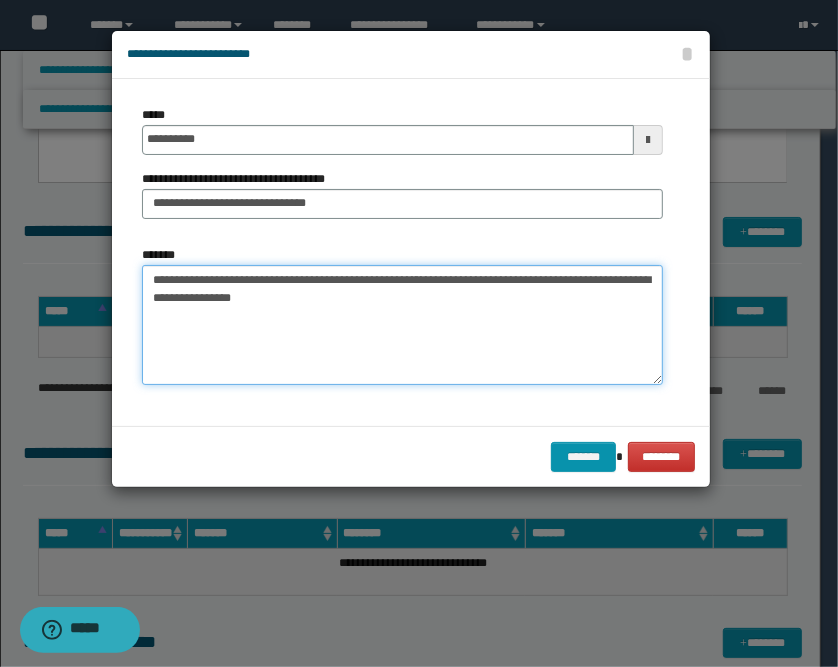 click on "**********" at bounding box center [402, 325] 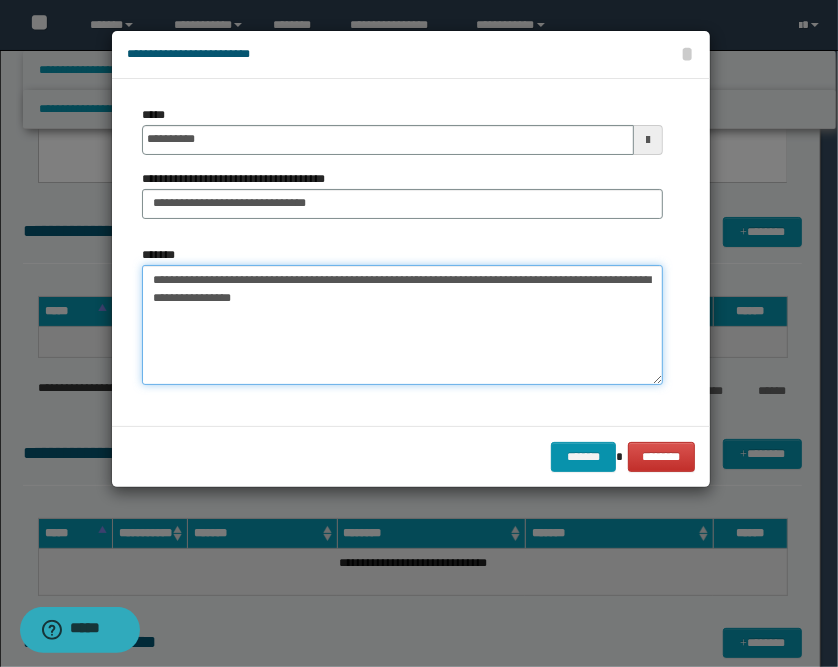 click on "**********" at bounding box center (402, 325) 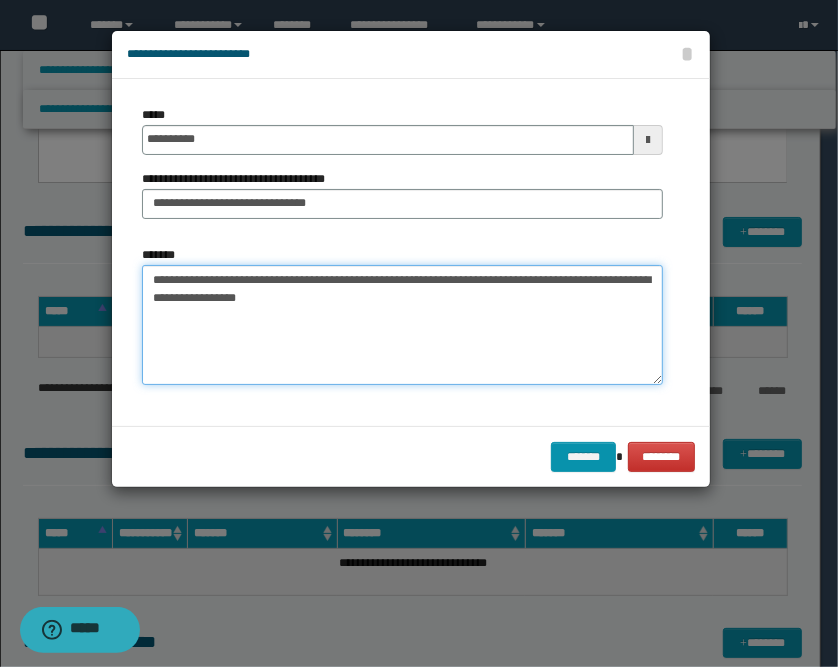 paste on "**********" 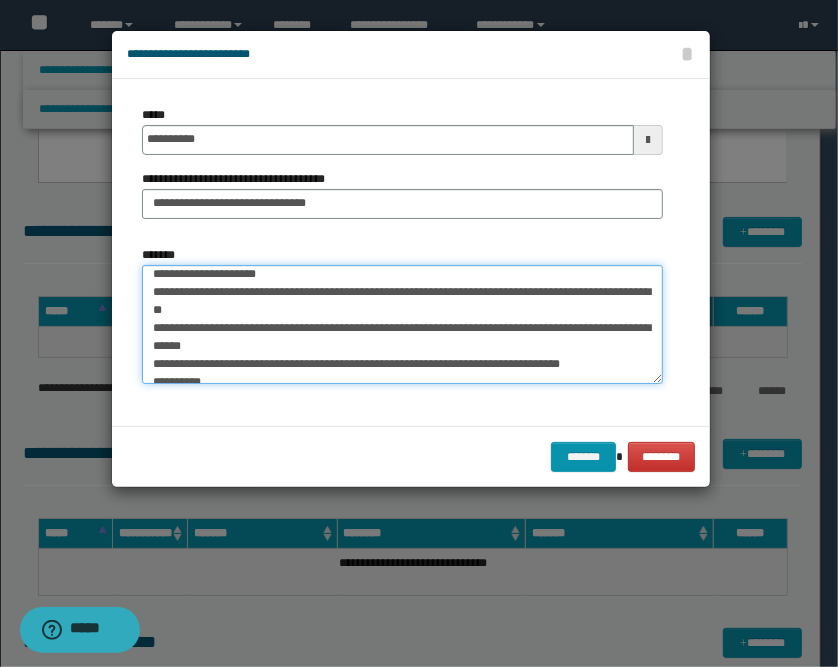 scroll, scrollTop: 0, scrollLeft: 0, axis: both 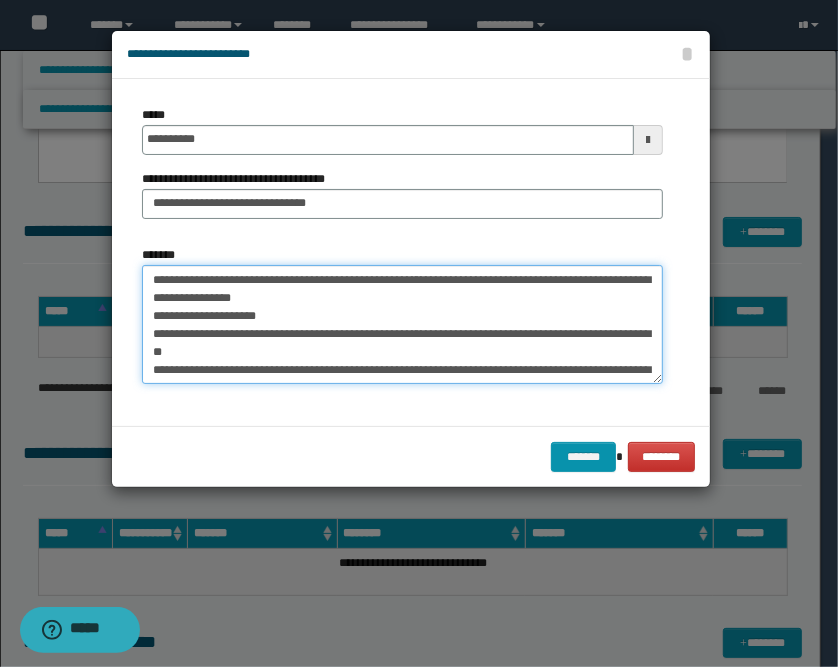 click on "**********" at bounding box center [402, 325] 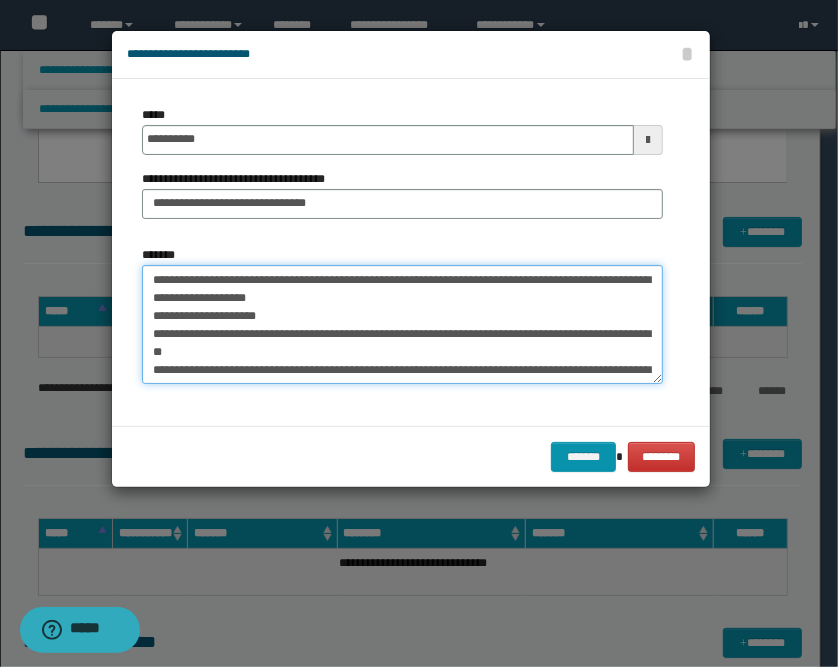 click on "**********" at bounding box center (402, 325) 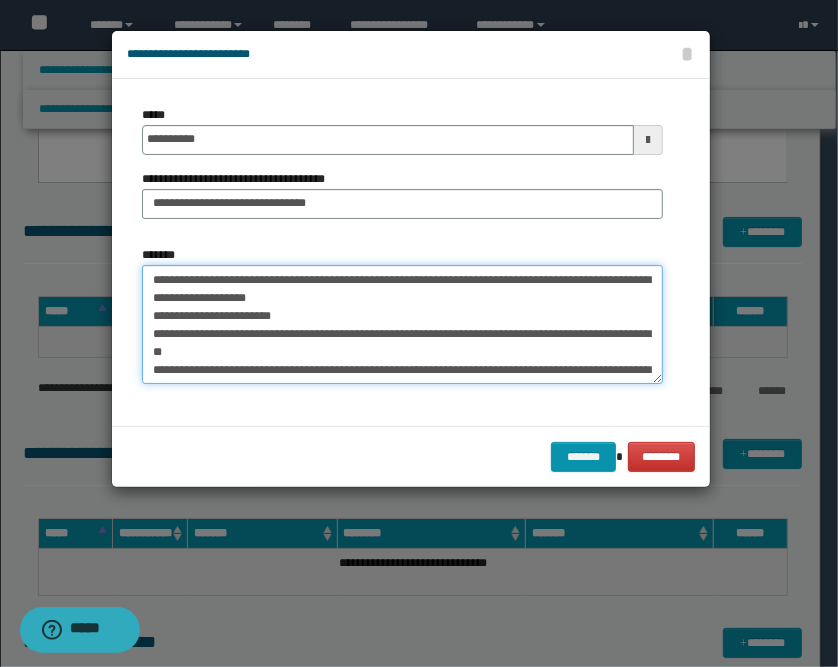 click on "**********" at bounding box center [402, 325] 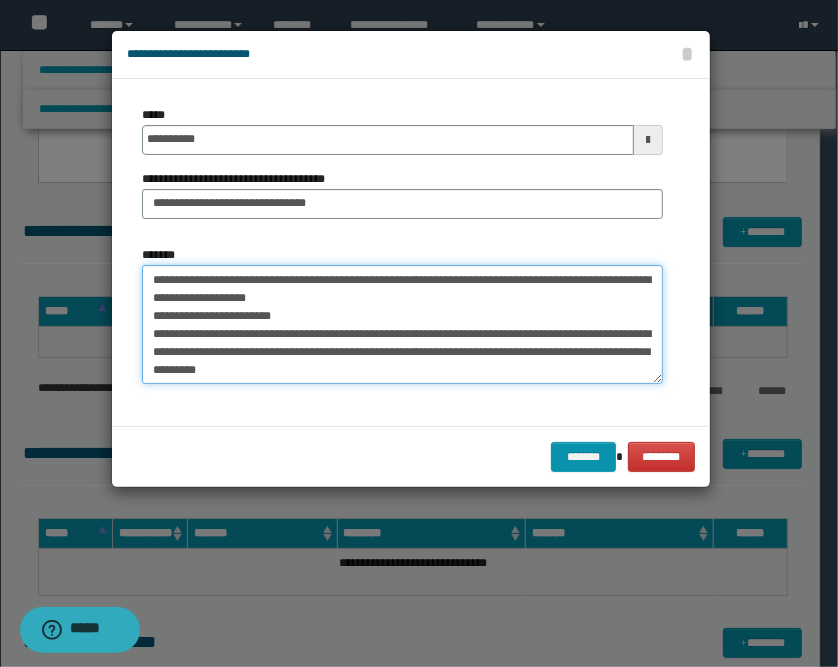 scroll, scrollTop: 44, scrollLeft: 0, axis: vertical 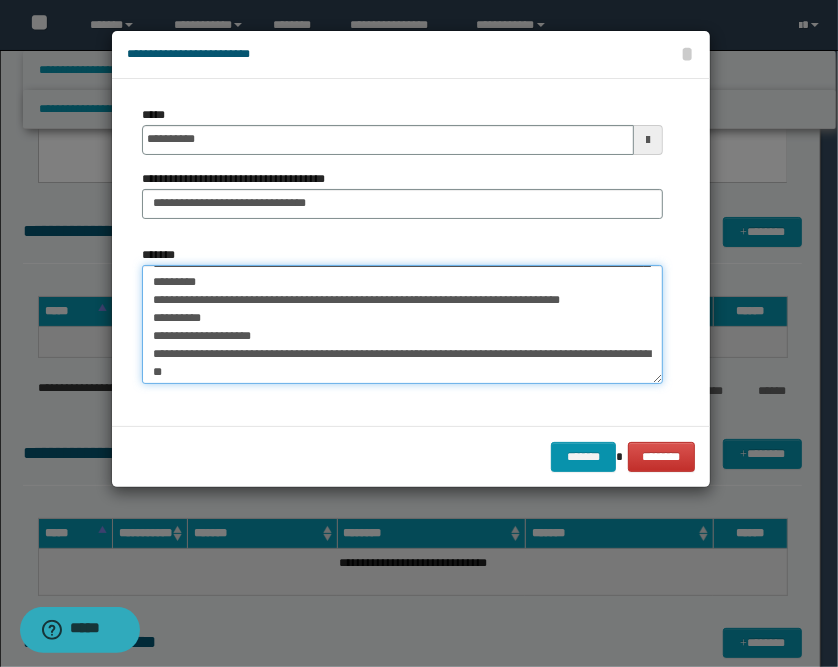 click on "**********" at bounding box center [402, 325] 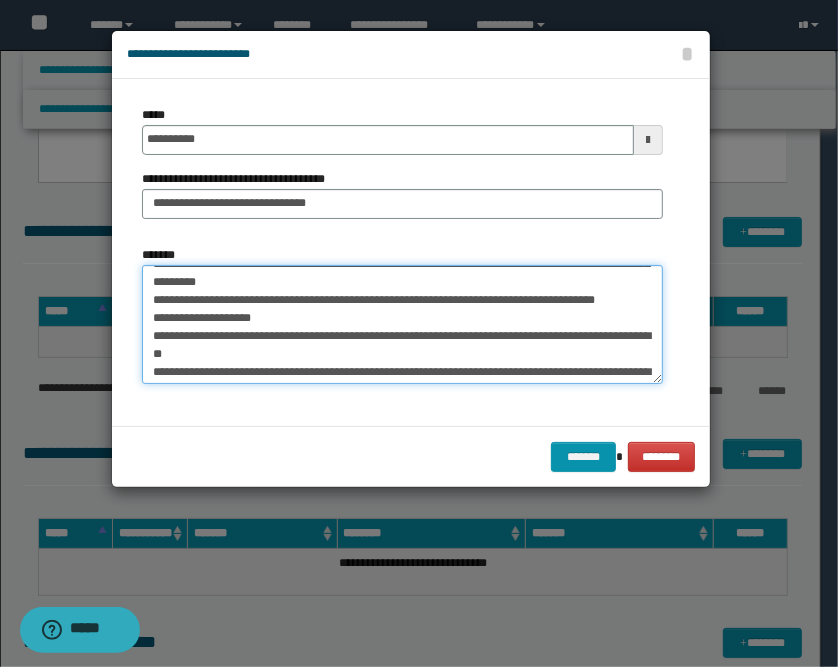 click on "**********" at bounding box center [402, 325] 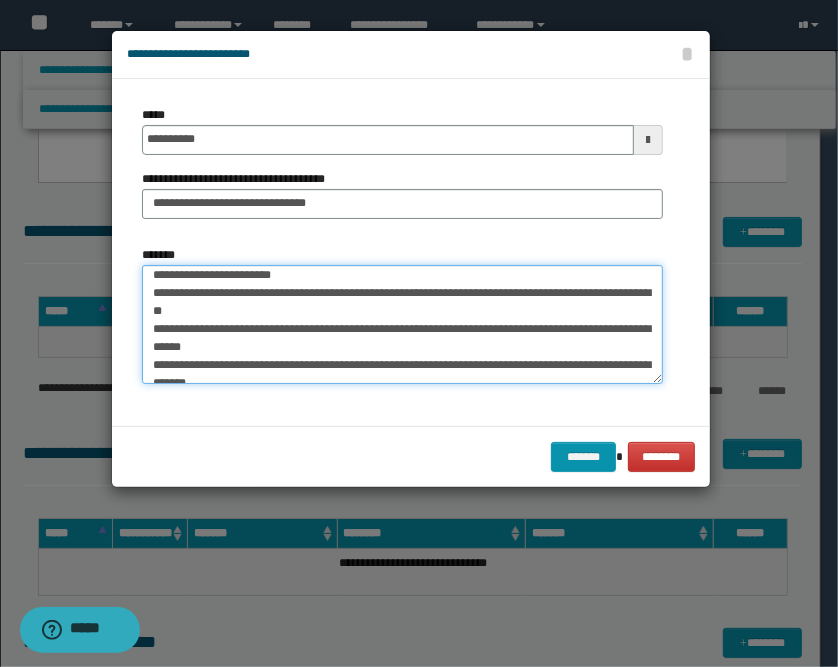 scroll, scrollTop: 133, scrollLeft: 0, axis: vertical 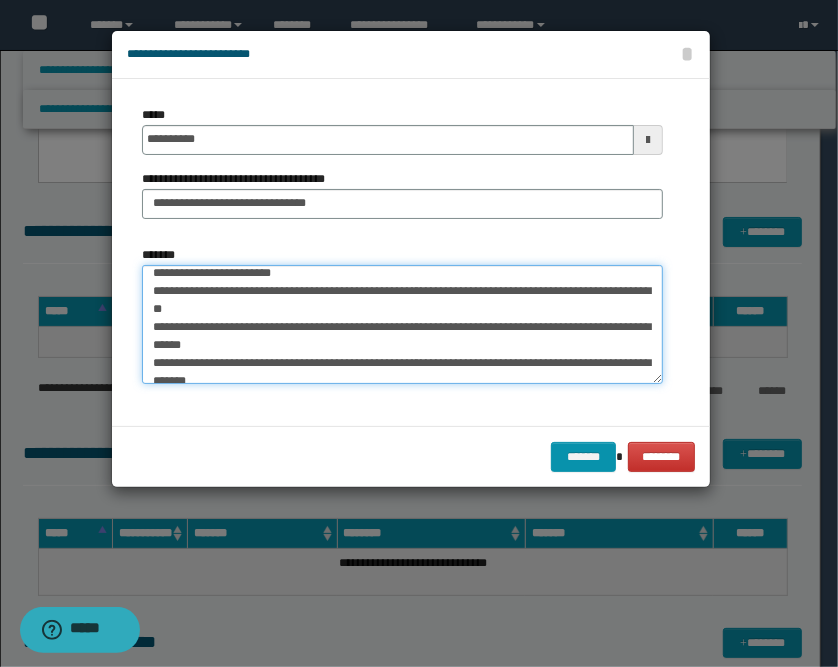 click on "**********" at bounding box center (402, 325) 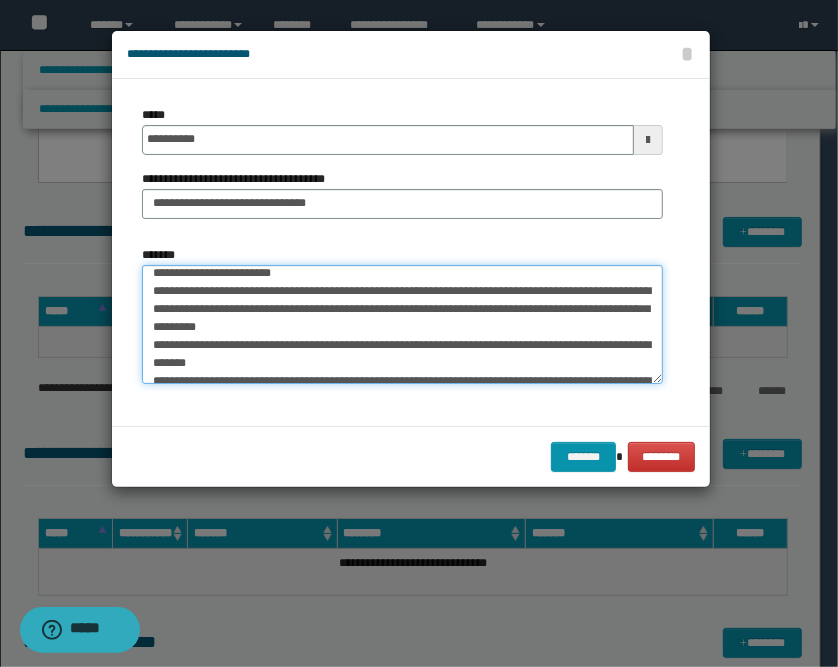 scroll, scrollTop: 177, scrollLeft: 0, axis: vertical 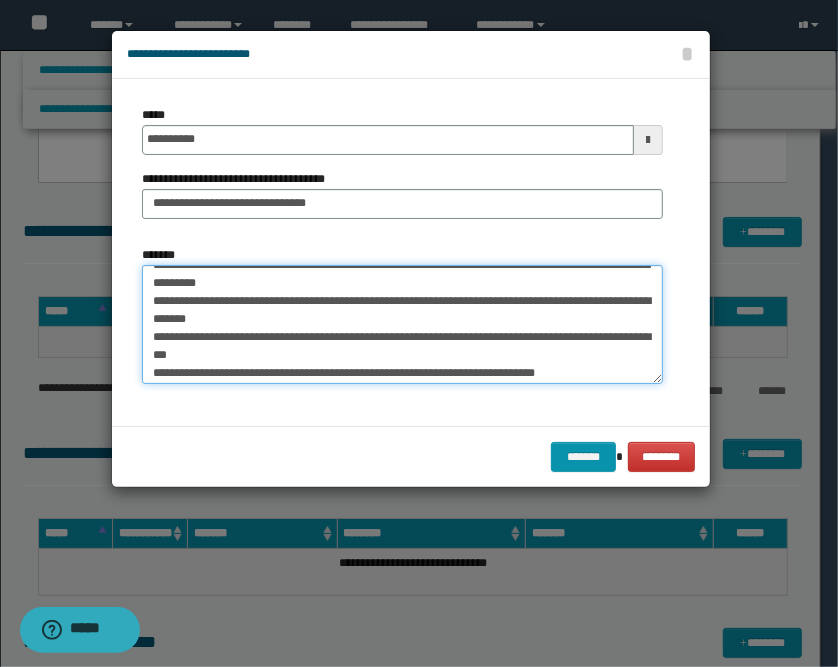 click on "**********" at bounding box center [402, 325] 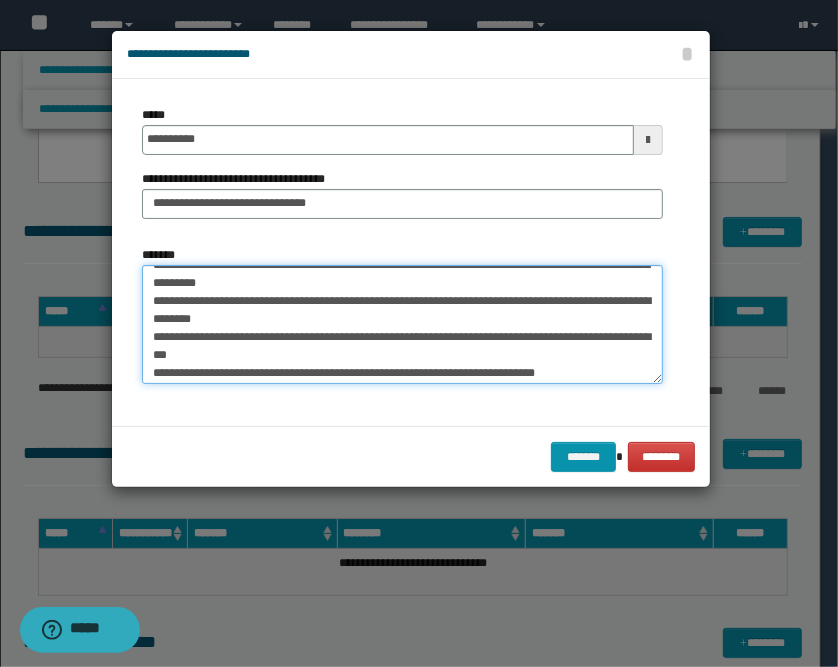 click on "**********" at bounding box center (402, 325) 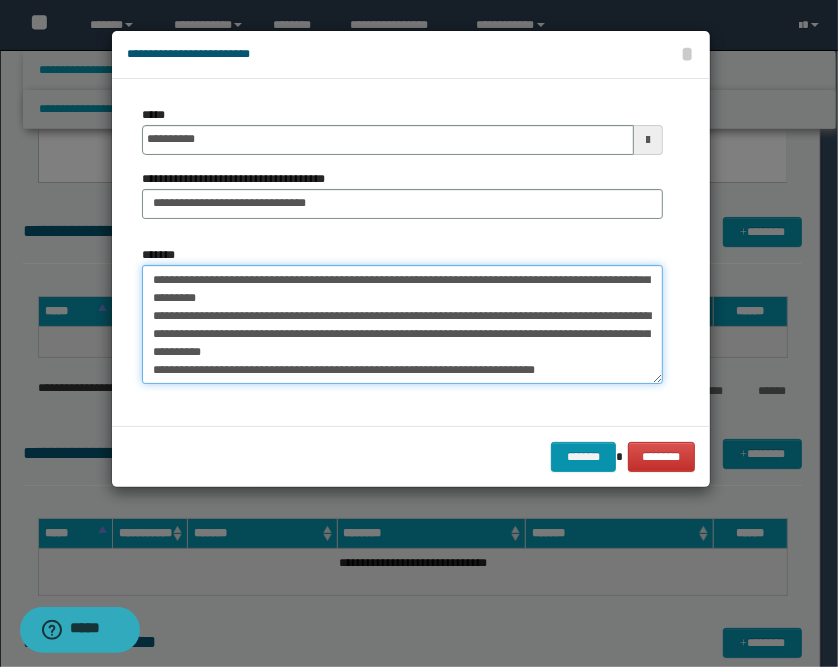 scroll, scrollTop: 198, scrollLeft: 0, axis: vertical 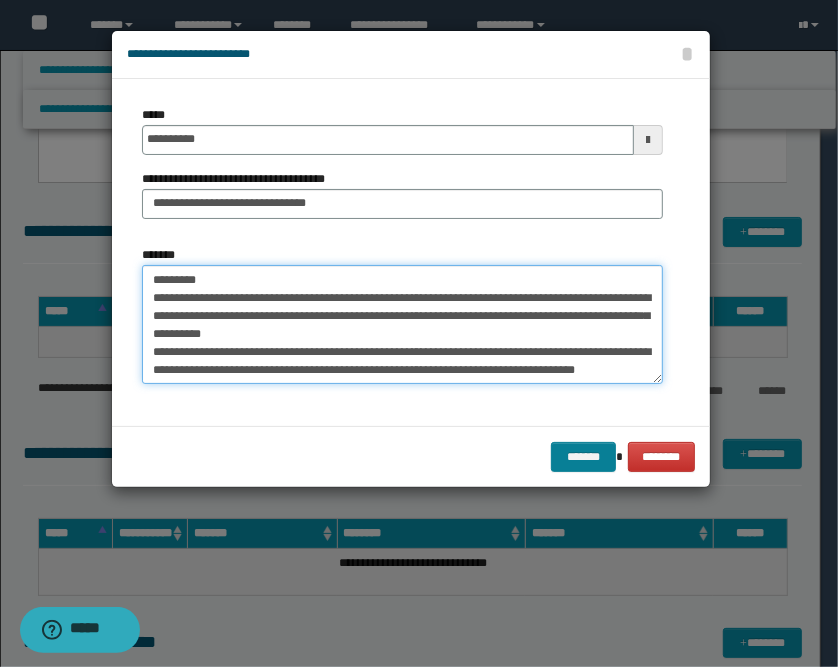 type on "**********" 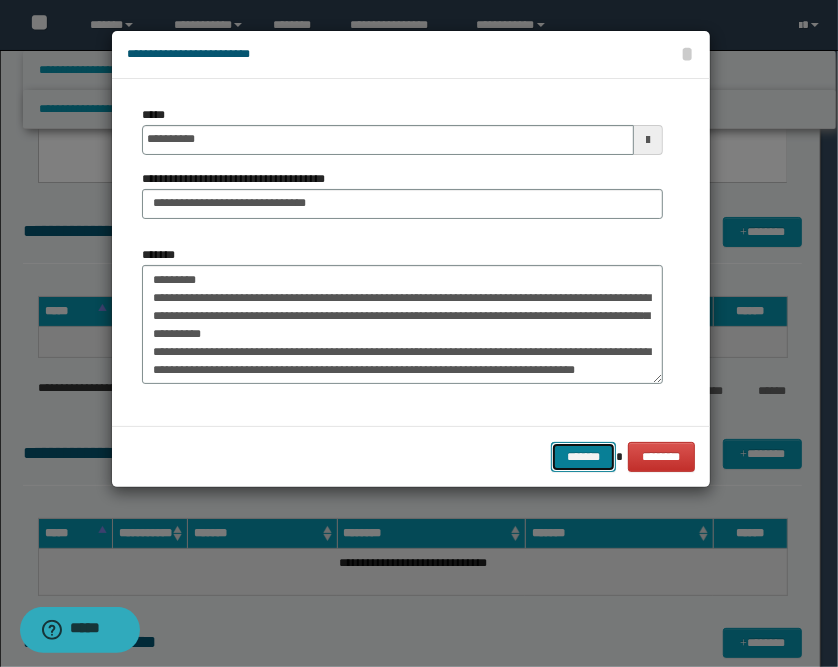 click on "*******" at bounding box center (583, 457) 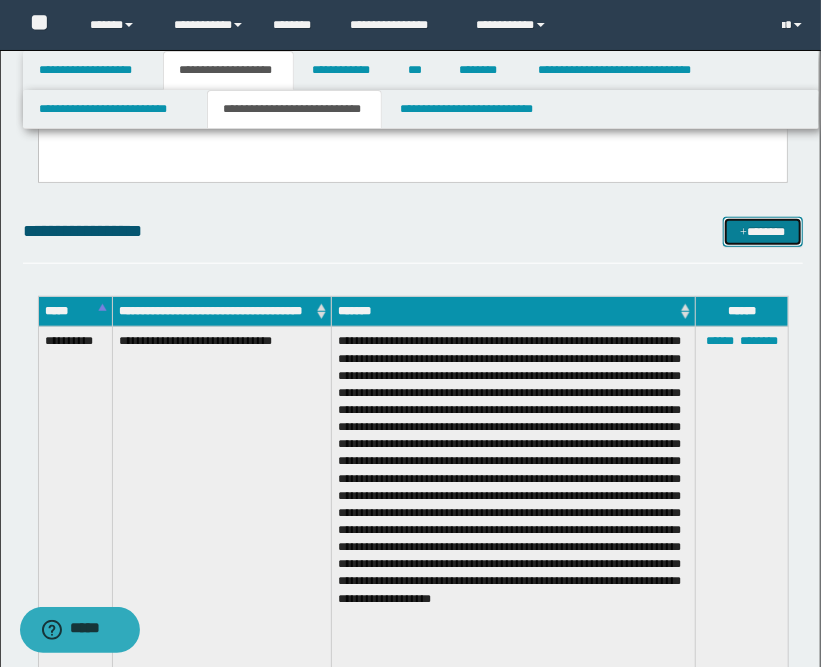 click on "*******" at bounding box center (763, 232) 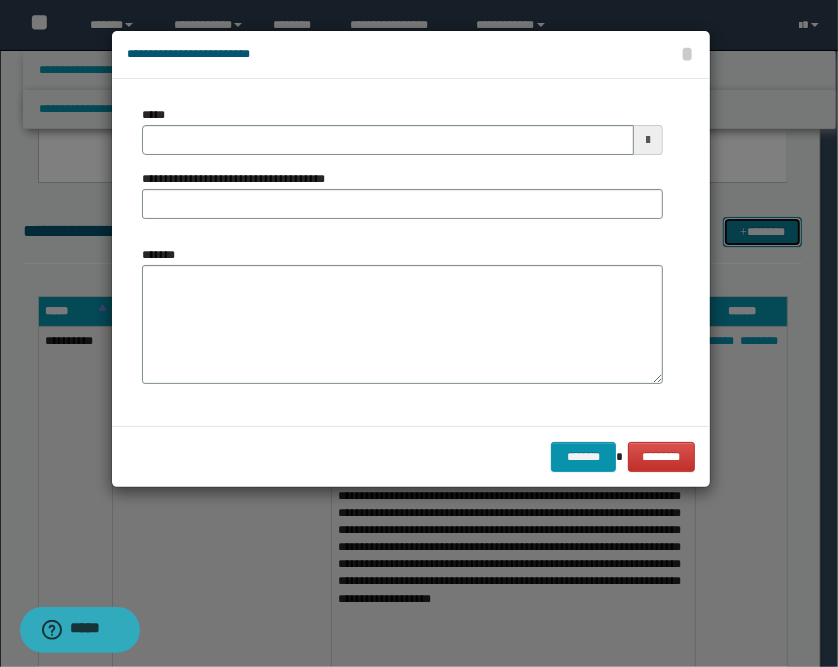 scroll, scrollTop: 0, scrollLeft: 0, axis: both 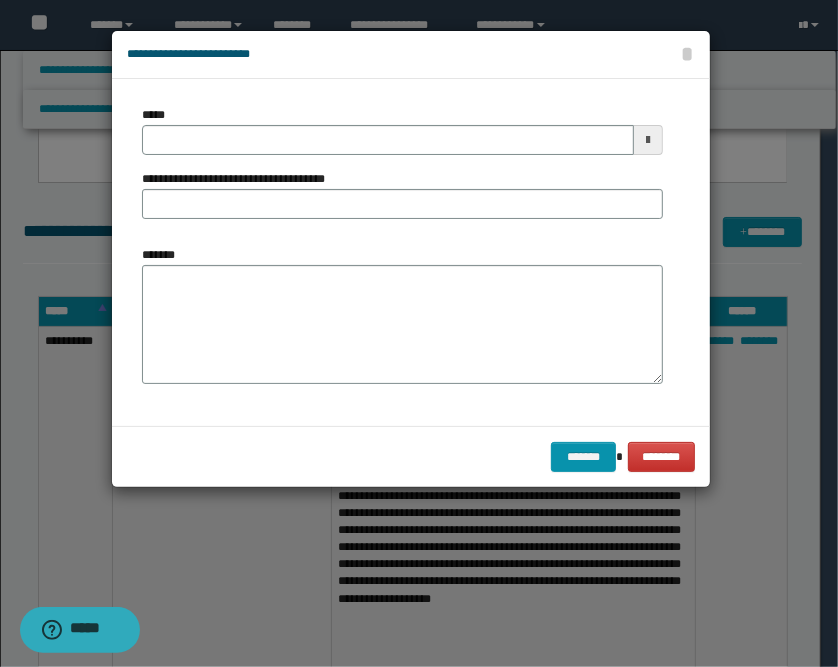 click at bounding box center [648, 140] 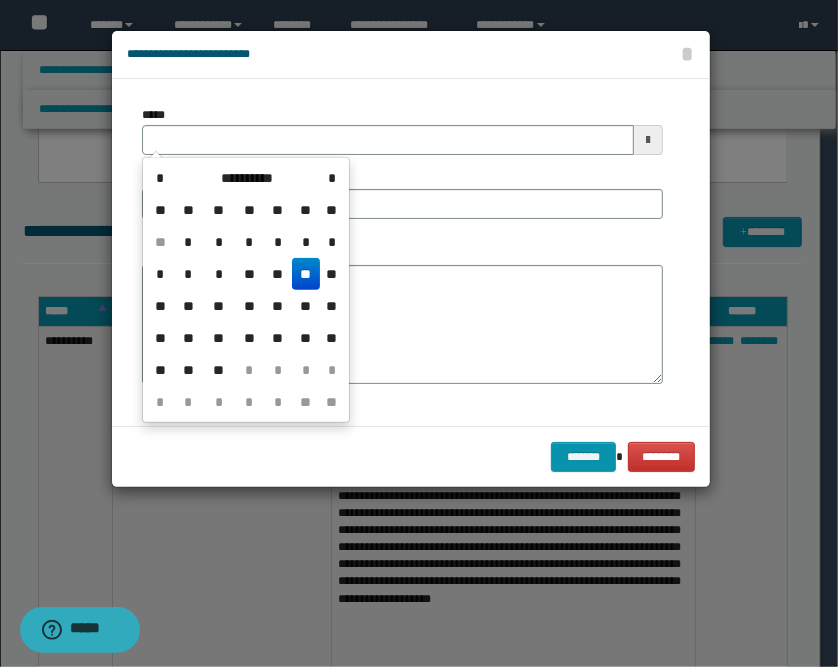 click on "**" at bounding box center [306, 274] 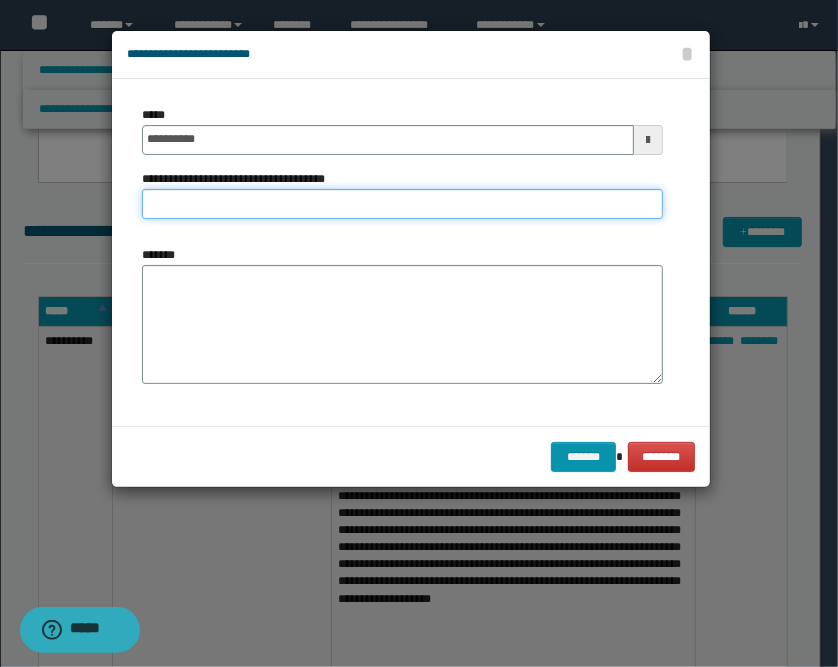 click on "**********" at bounding box center (402, 204) 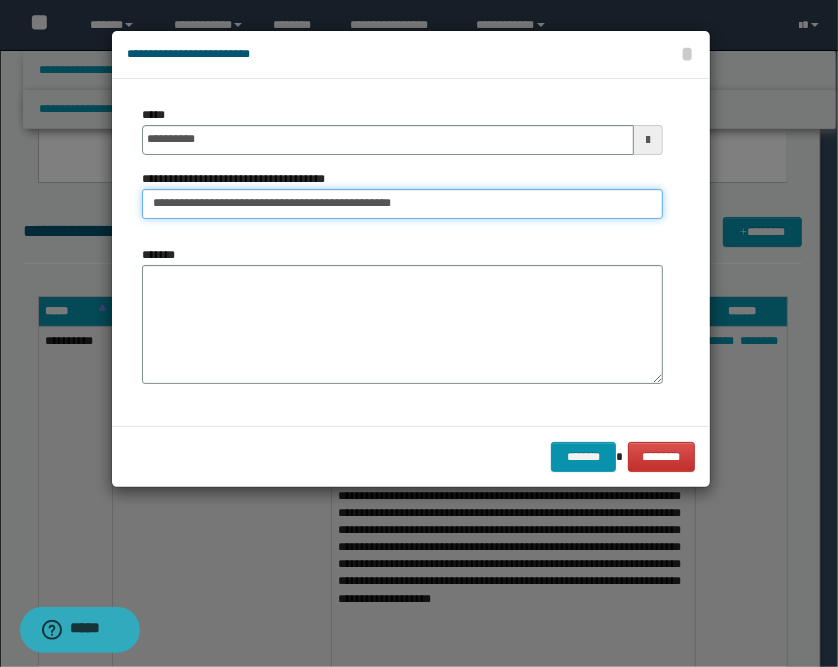 type on "**********" 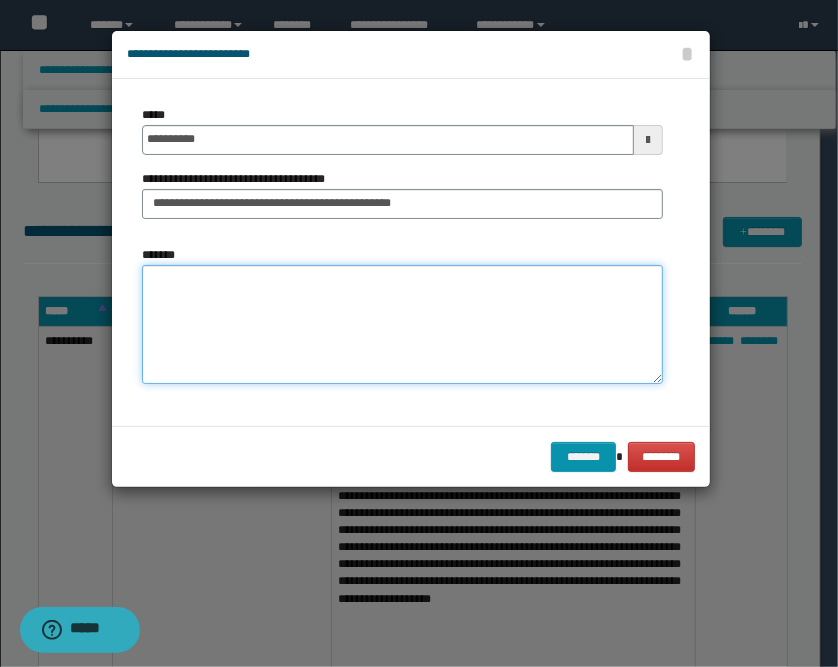 click on "*******" at bounding box center (402, 325) 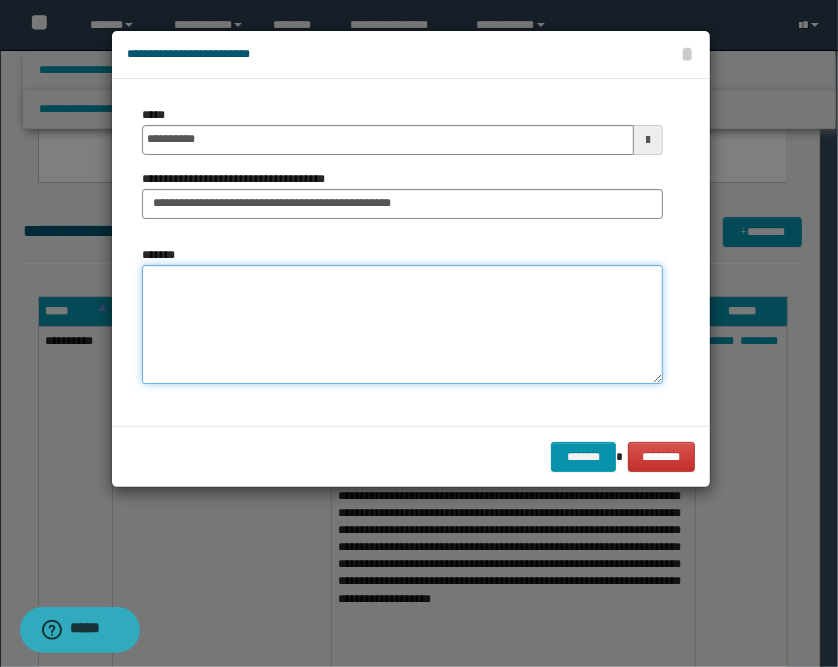 paste on "**********" 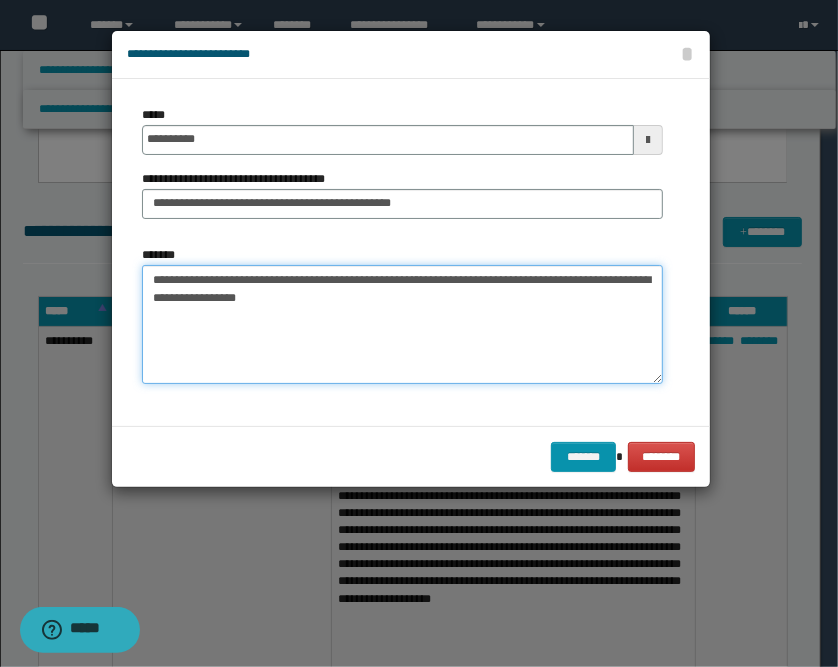 click on "**********" at bounding box center (402, 325) 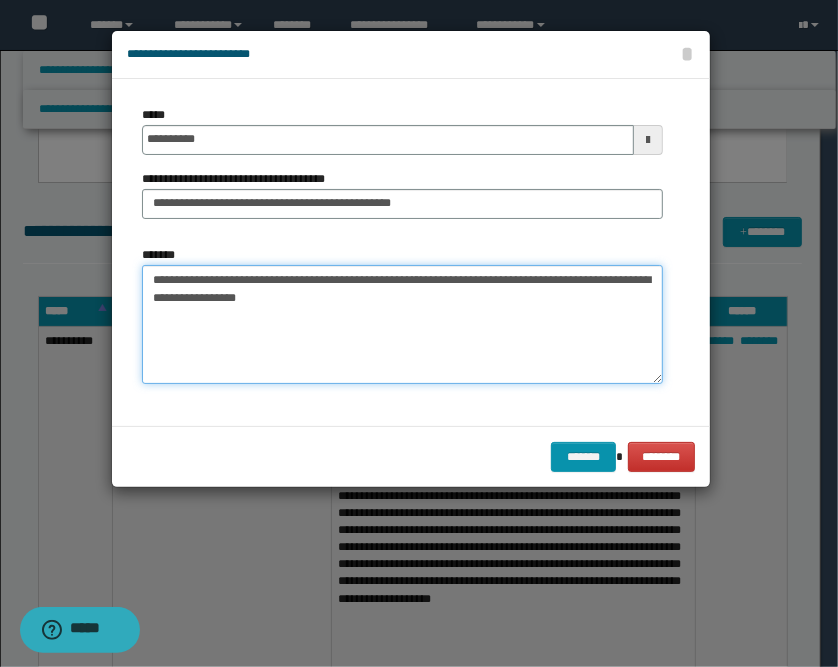 click on "**********" at bounding box center [402, 325] 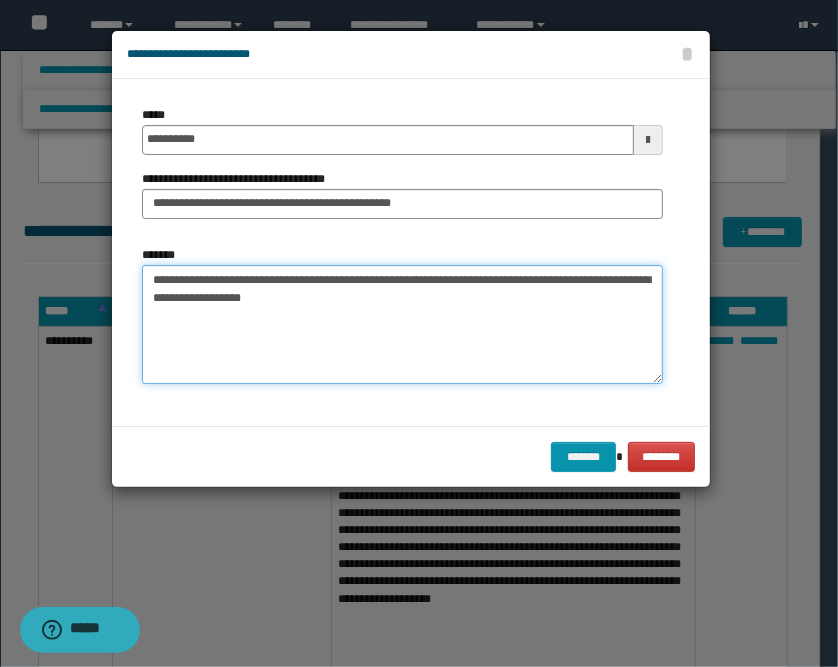 paste on "**********" 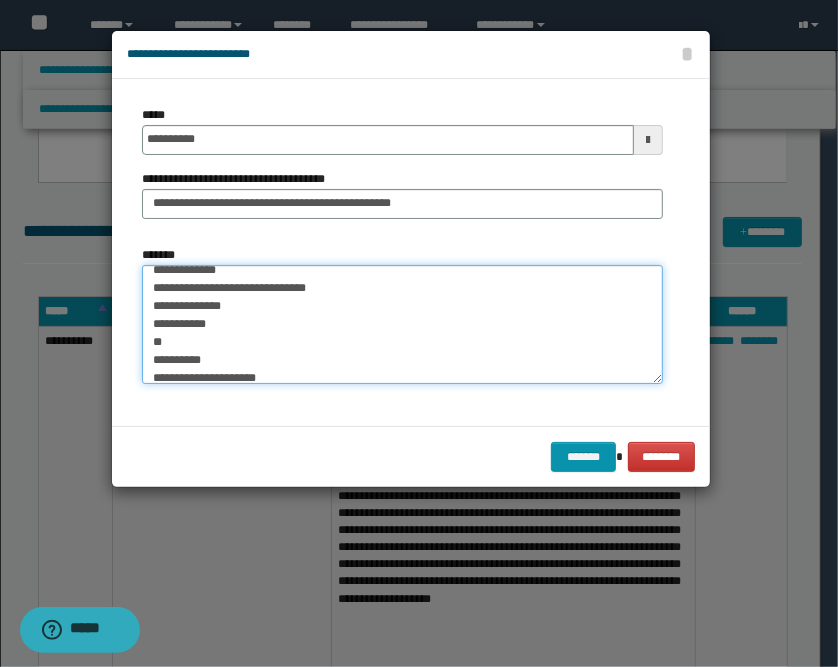 scroll, scrollTop: 0, scrollLeft: 0, axis: both 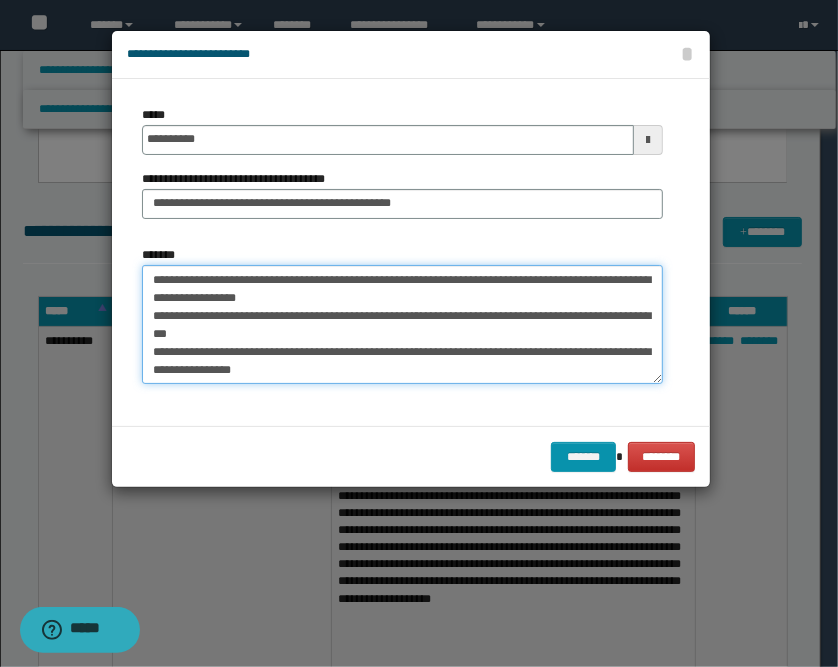 click on "*******" at bounding box center (402, 325) 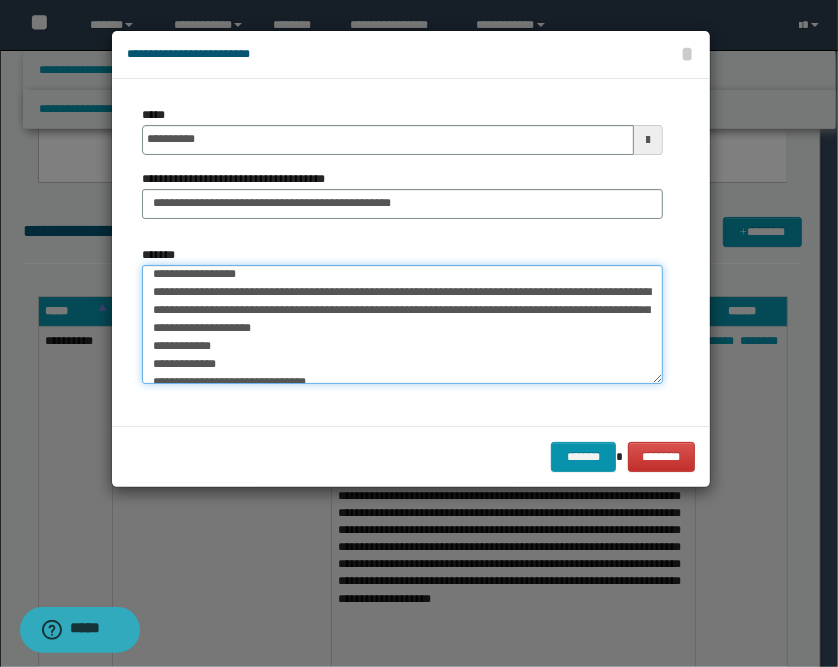 scroll, scrollTop: 44, scrollLeft: 0, axis: vertical 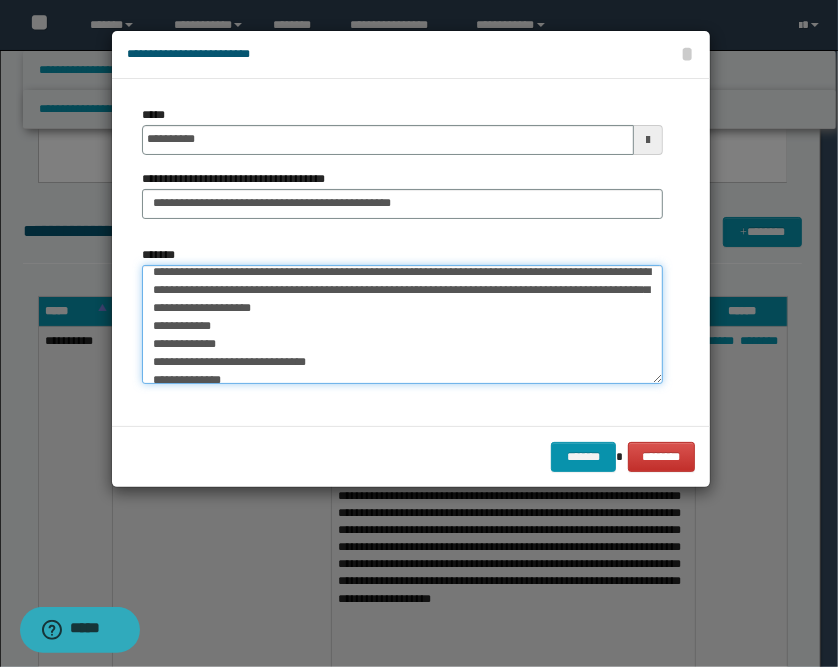 click on "*******" at bounding box center (402, 325) 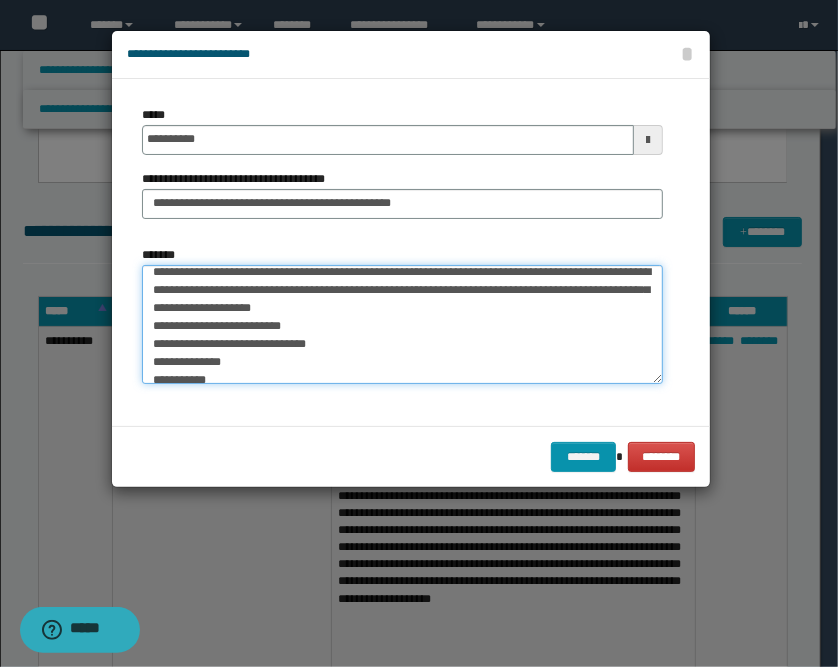 click on "*******" at bounding box center [402, 325] 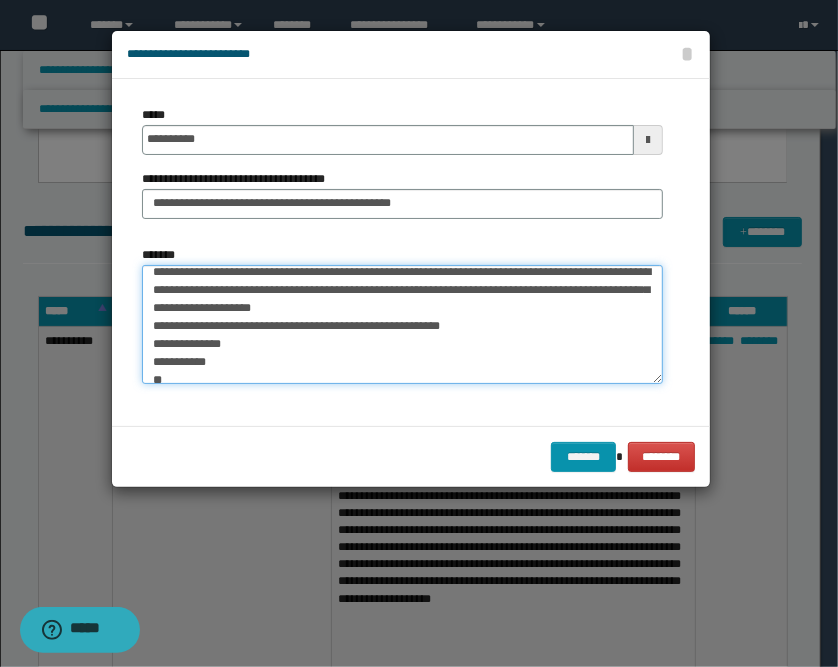 click on "*******" at bounding box center (402, 325) 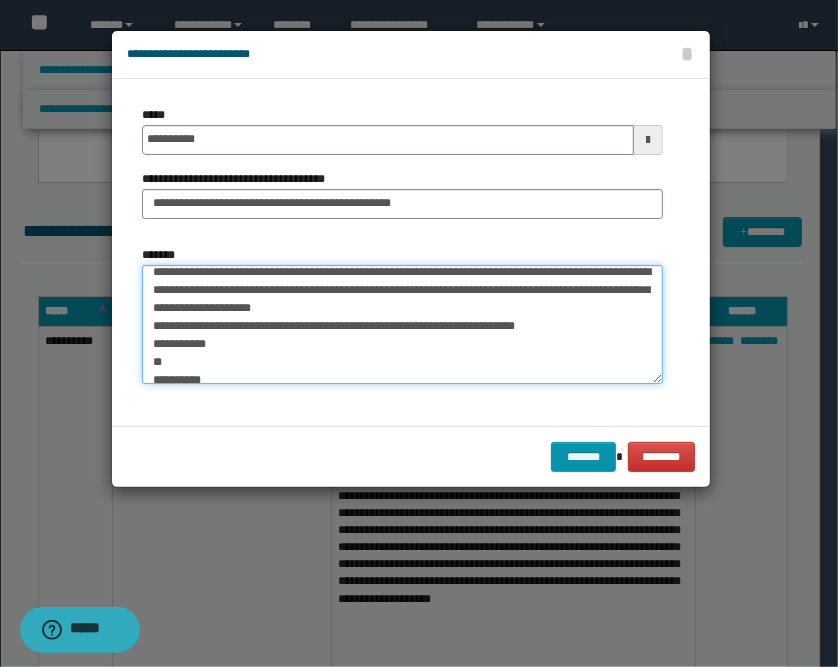 click on "*******" at bounding box center (402, 325) 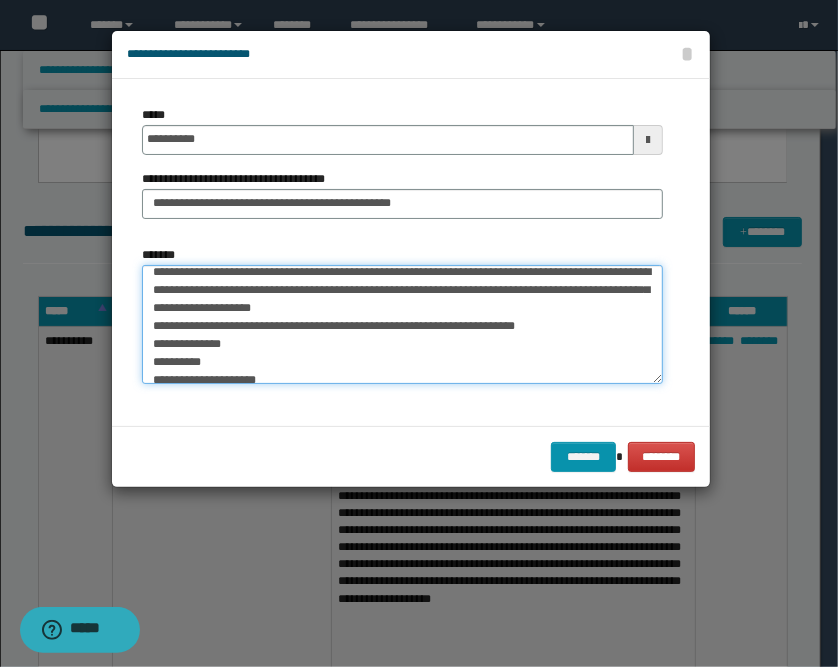 click on "*******" at bounding box center [402, 325] 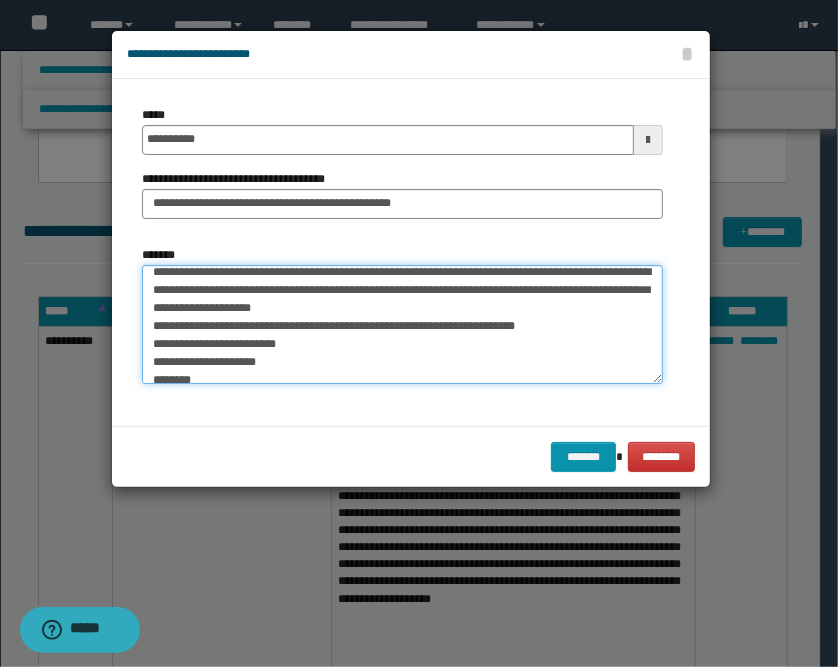 click on "*******" at bounding box center [402, 325] 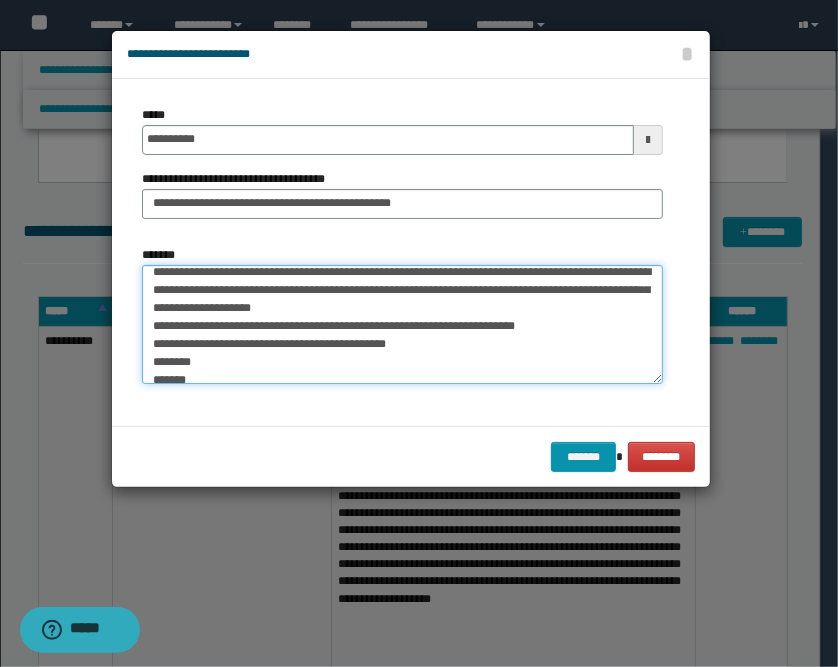 click on "*******" at bounding box center (402, 325) 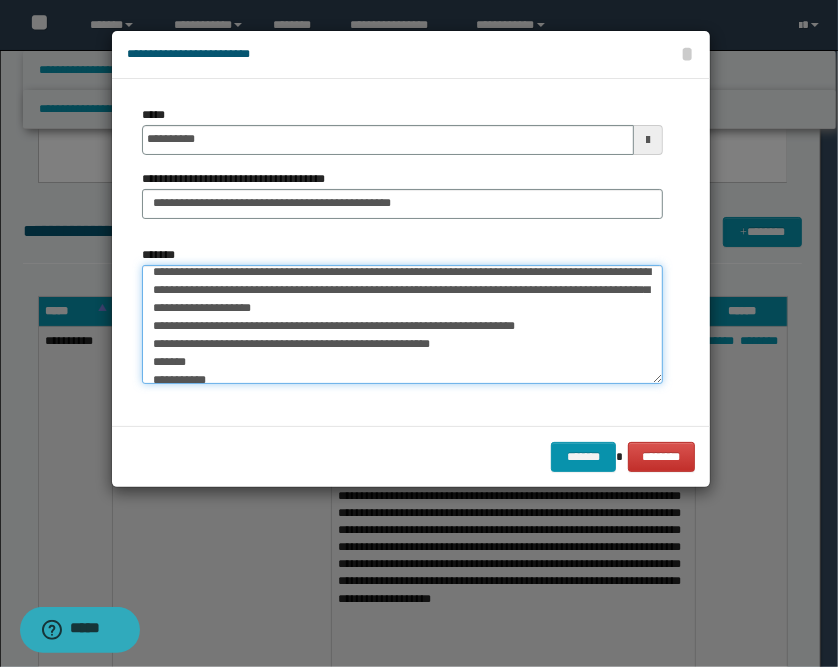 click on "*******" at bounding box center (402, 325) 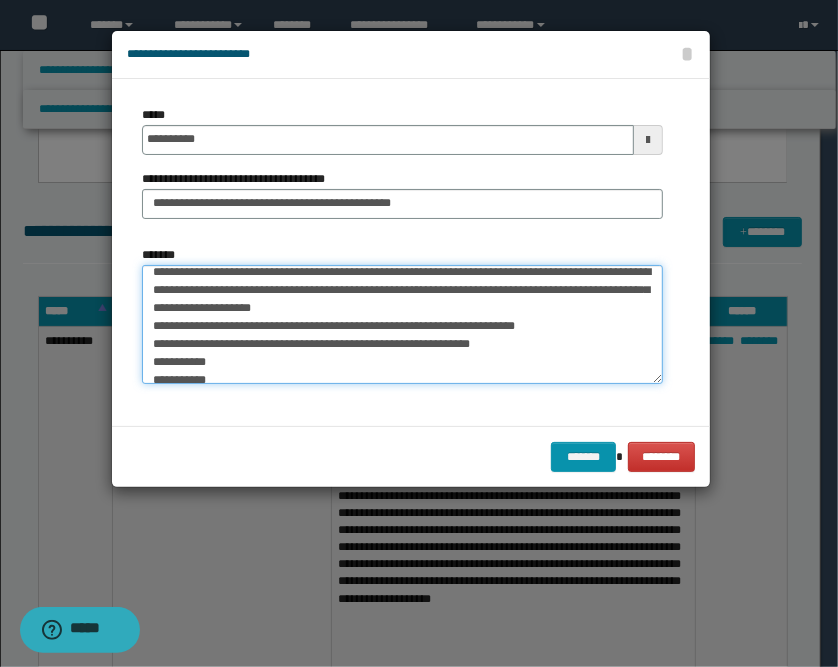 click on "*******" at bounding box center (402, 325) 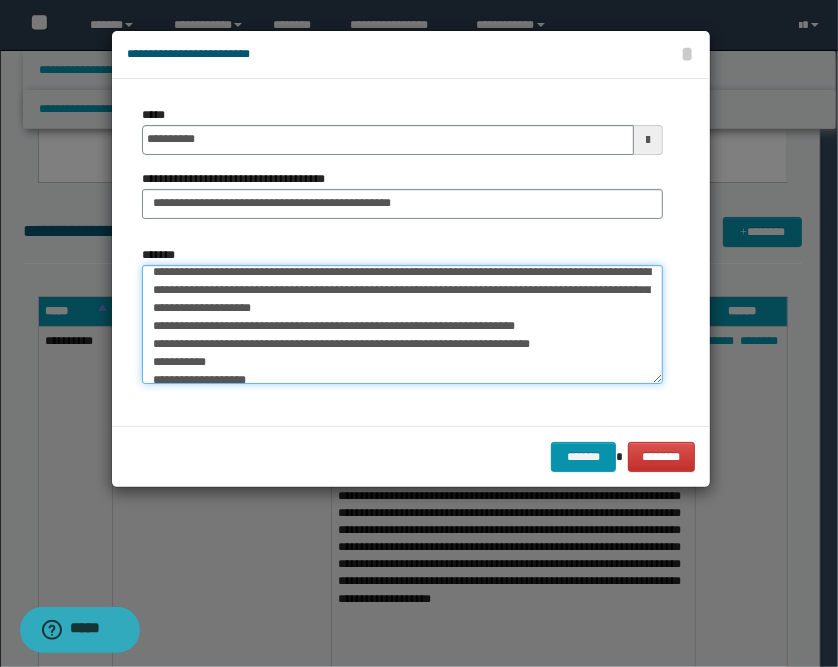 scroll, scrollTop: 88, scrollLeft: 0, axis: vertical 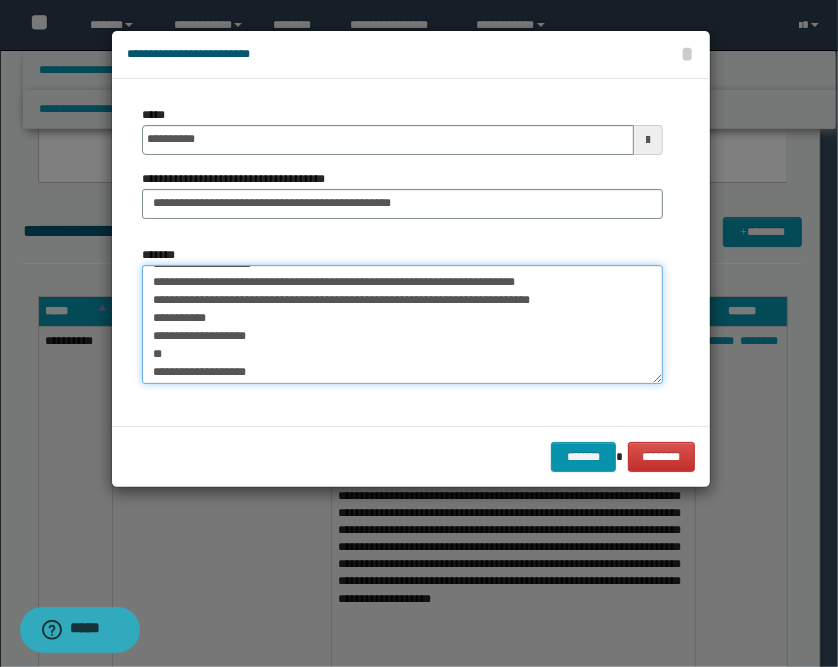 click on "*******" at bounding box center [402, 325] 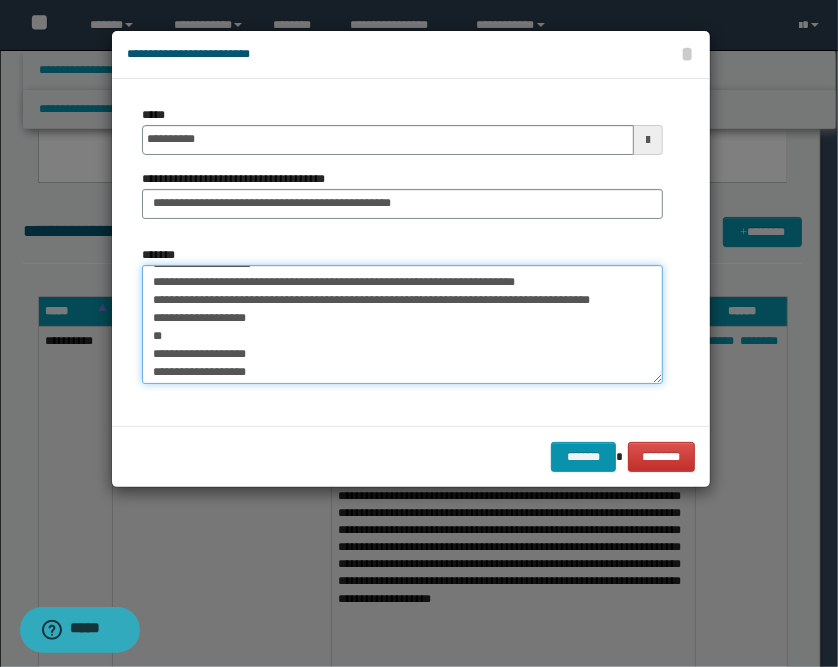 click on "*******" at bounding box center (402, 325) 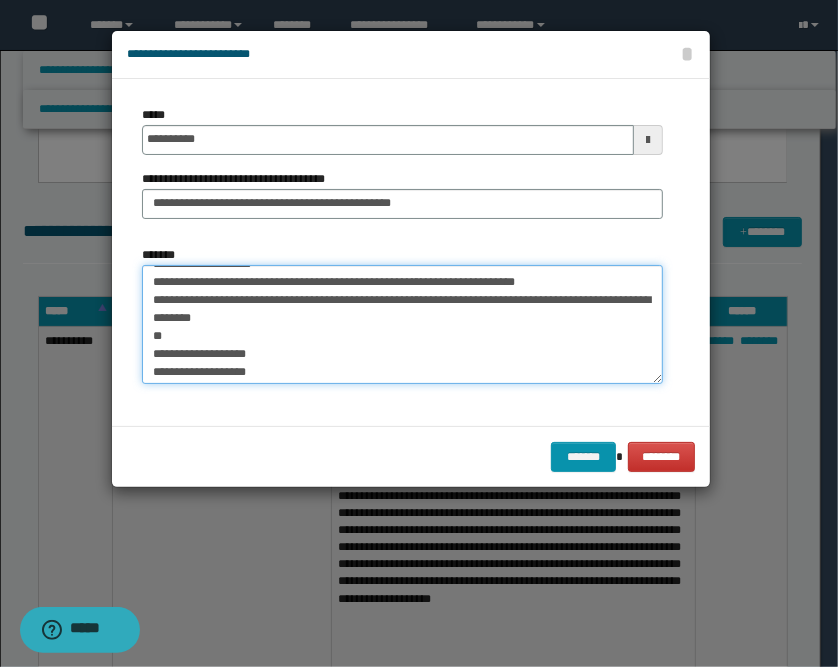 click on "*******" at bounding box center [402, 325] 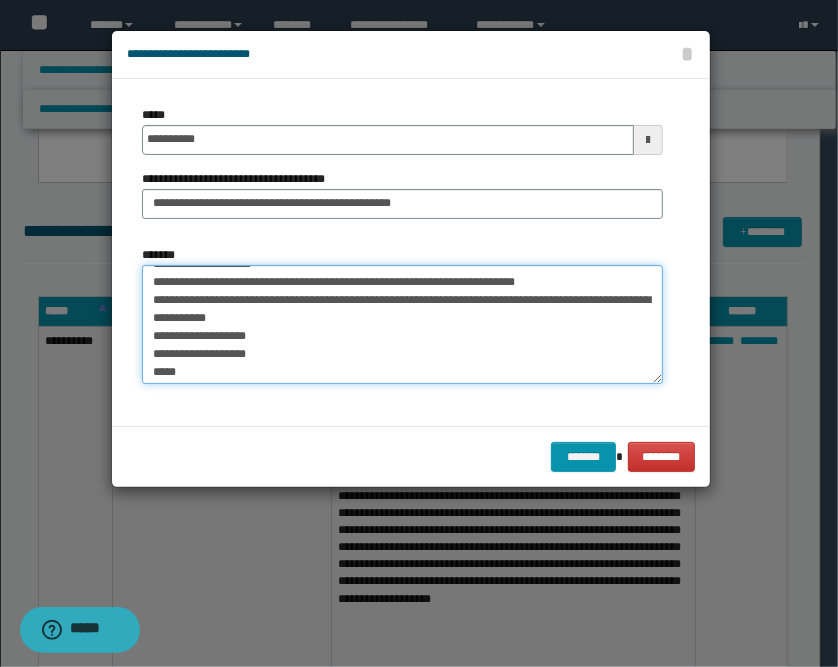 click on "*******" at bounding box center [402, 325] 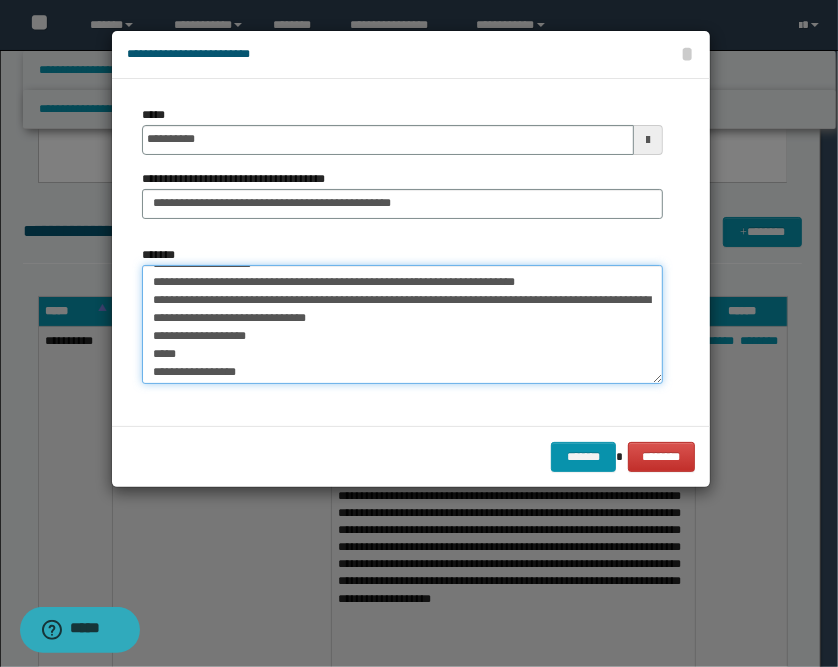 click on "*******" at bounding box center (402, 325) 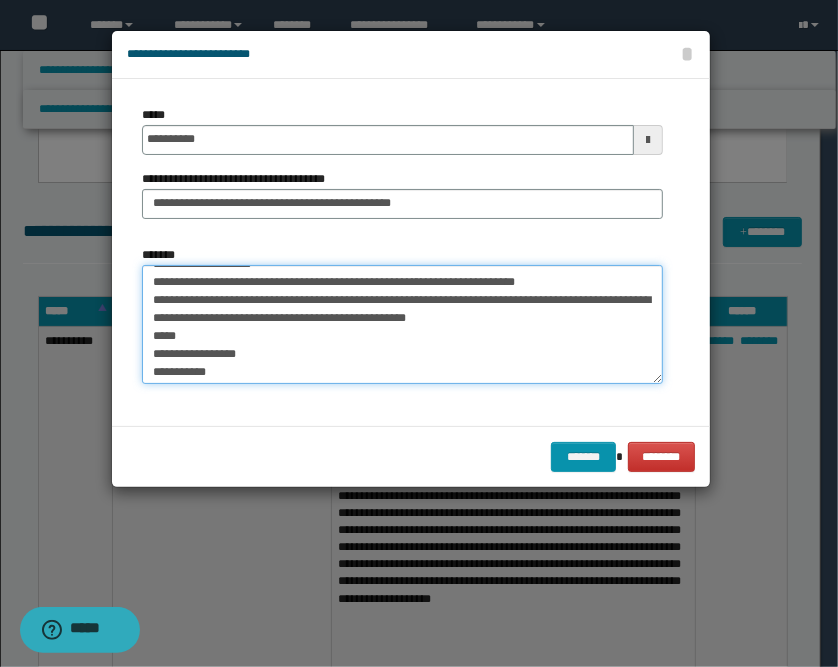 click on "*******" at bounding box center (402, 325) 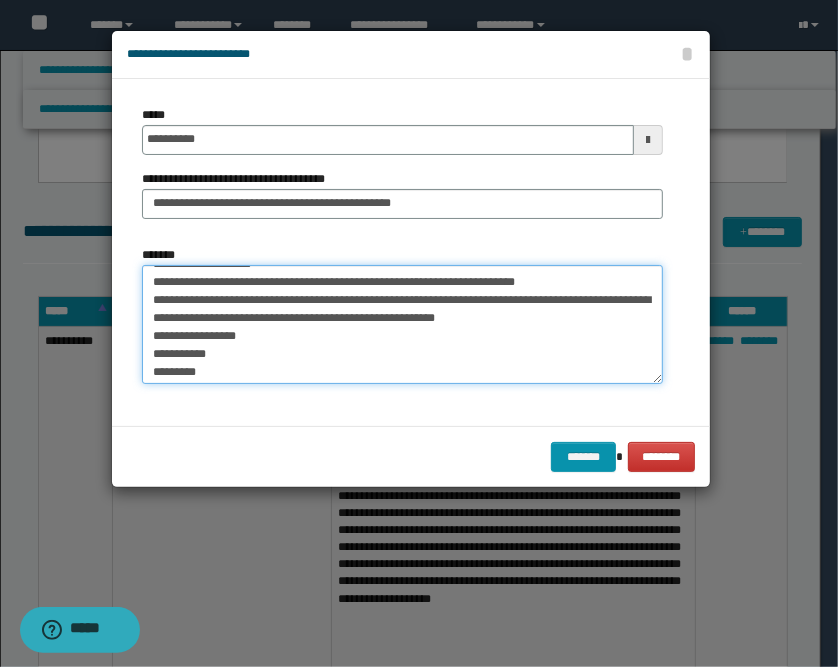 click on "*******" at bounding box center [402, 325] 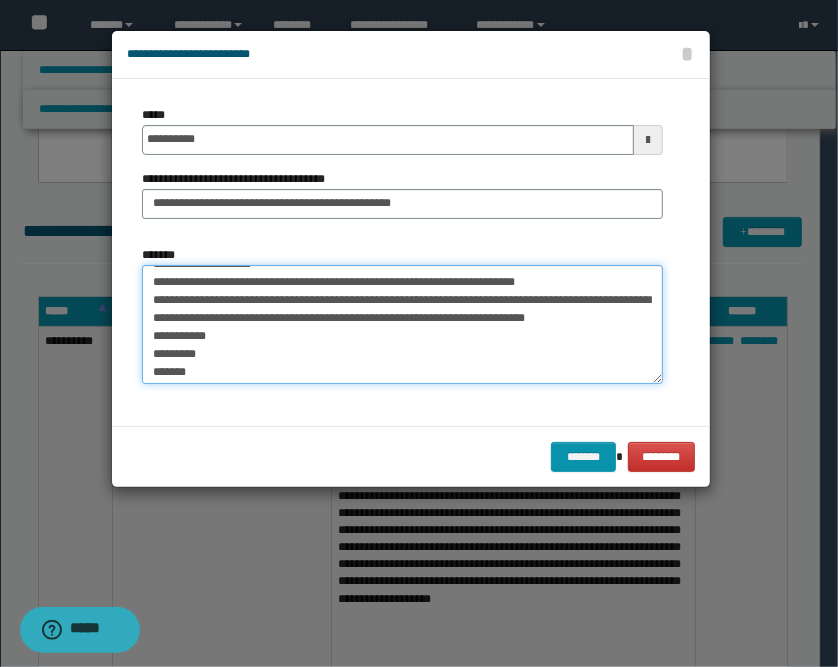 click on "*******" at bounding box center [402, 325] 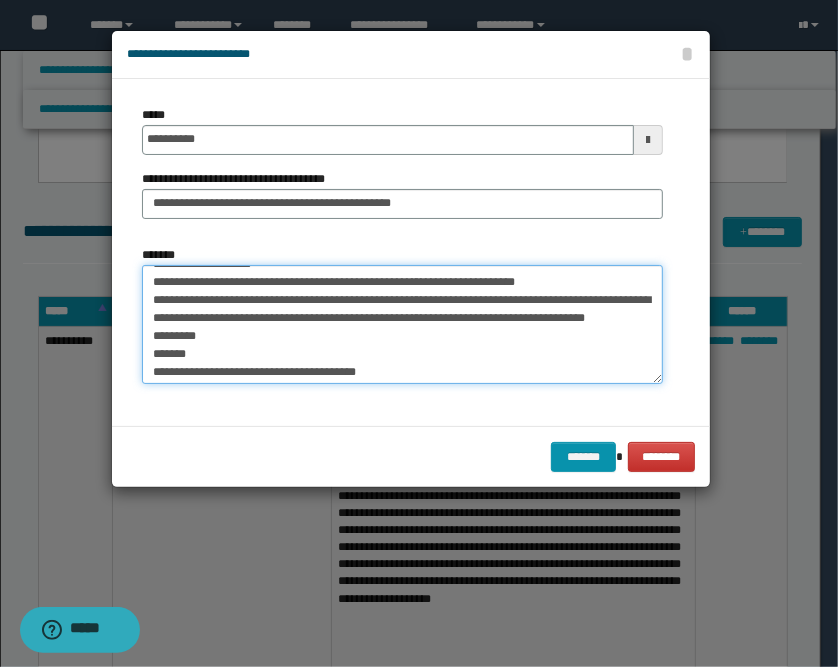 click on "*******" at bounding box center (402, 325) 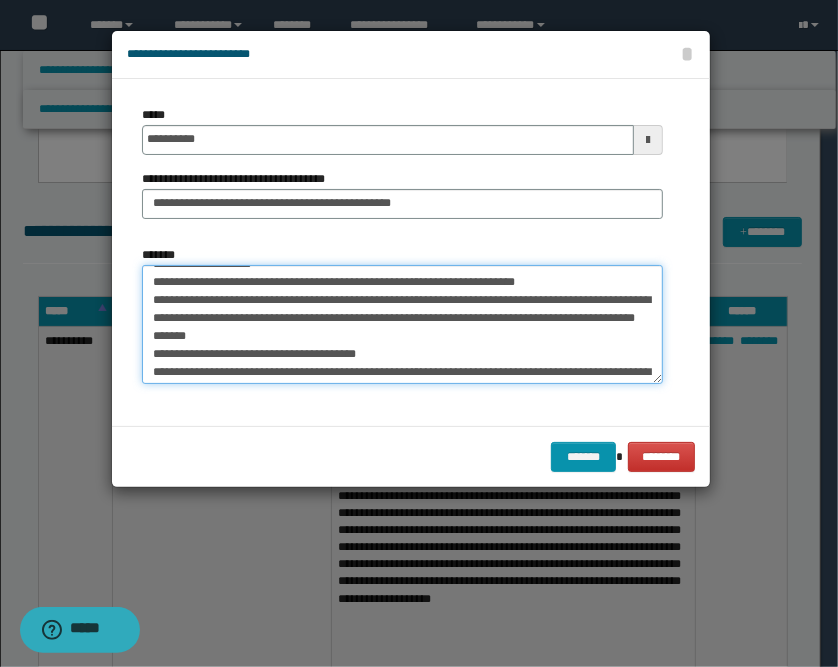 click on "*******" at bounding box center [402, 325] 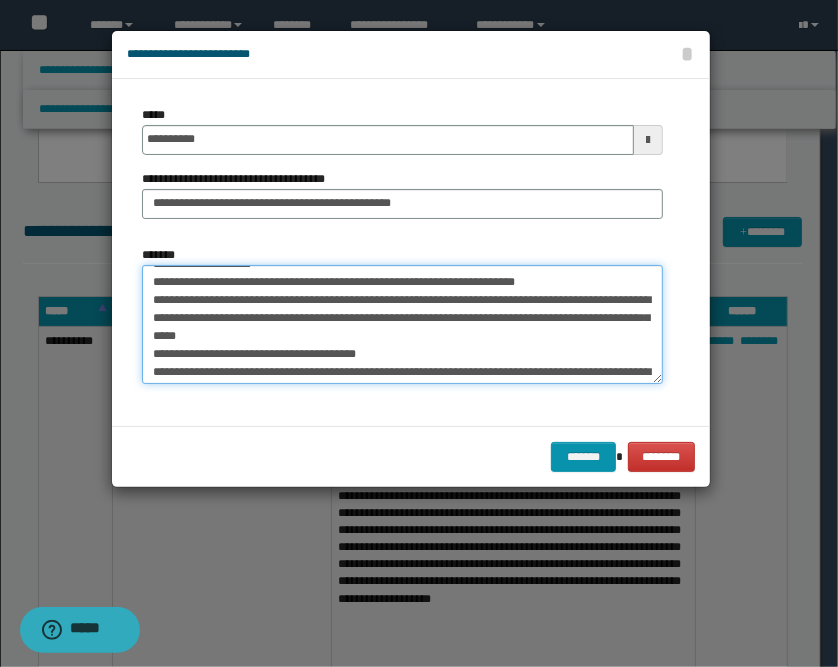click on "*******" at bounding box center [402, 325] 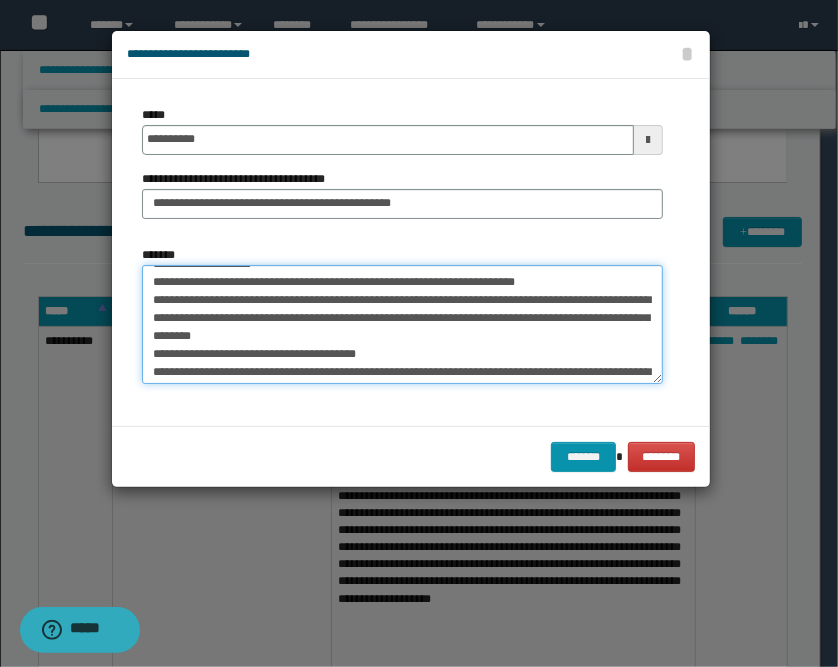 click on "*******" at bounding box center [402, 325] 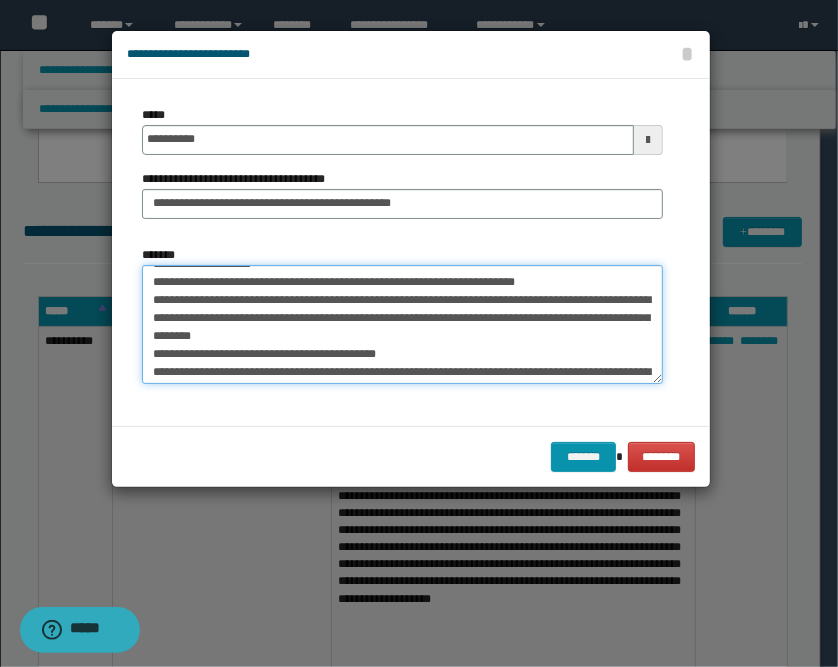 scroll, scrollTop: 133, scrollLeft: 0, axis: vertical 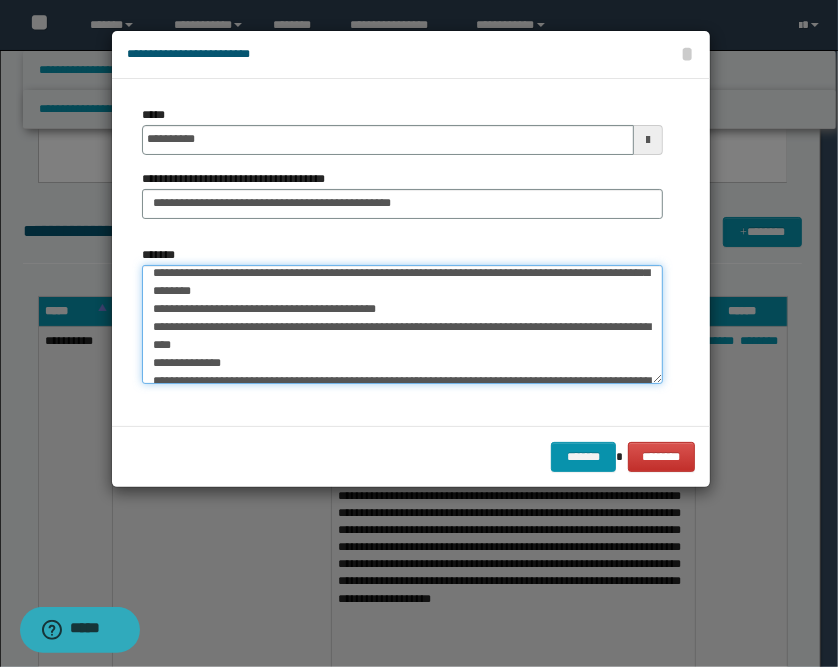 click on "*******" at bounding box center (402, 325) 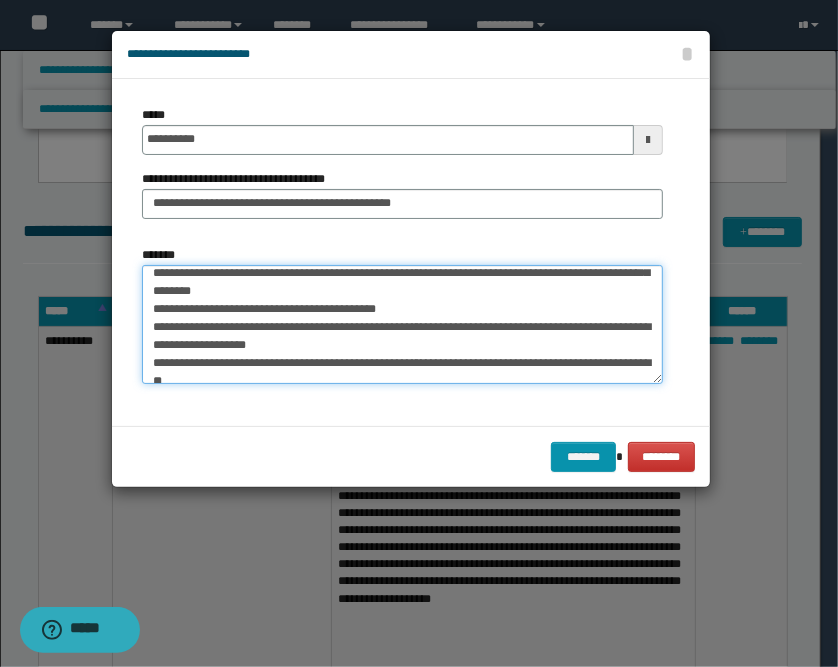click on "*******" at bounding box center [402, 325] 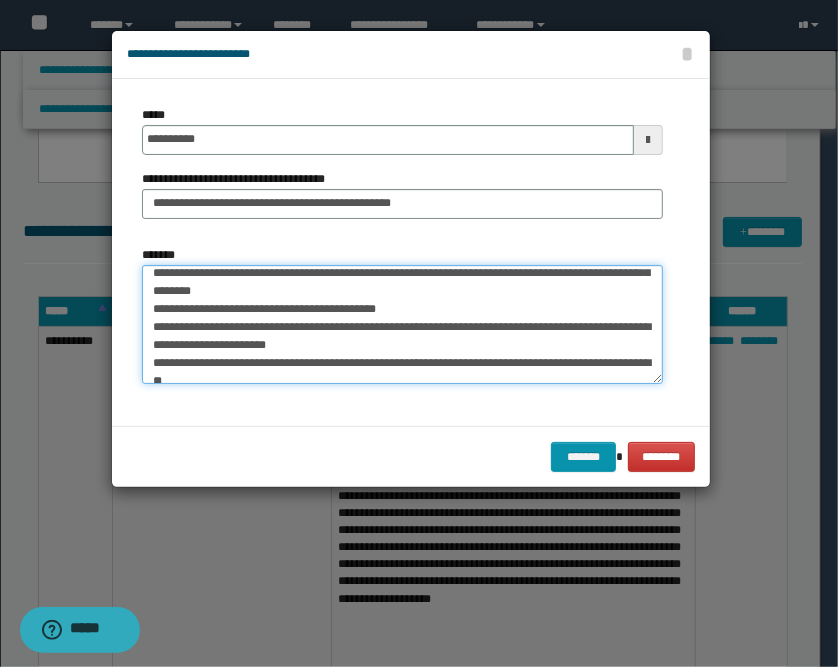 scroll, scrollTop: 177, scrollLeft: 0, axis: vertical 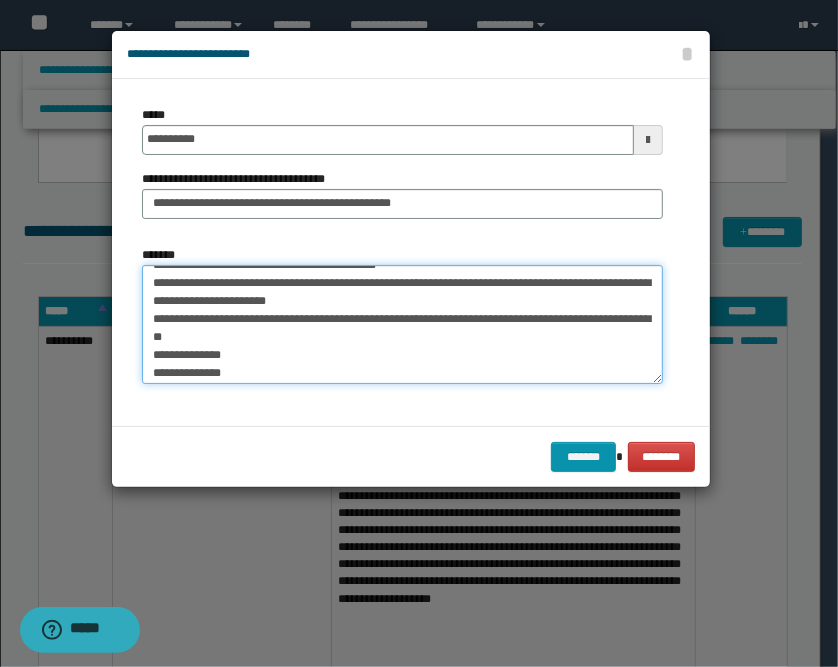 drag, startPoint x: 149, startPoint y: 353, endPoint x: 133, endPoint y: 365, distance: 20 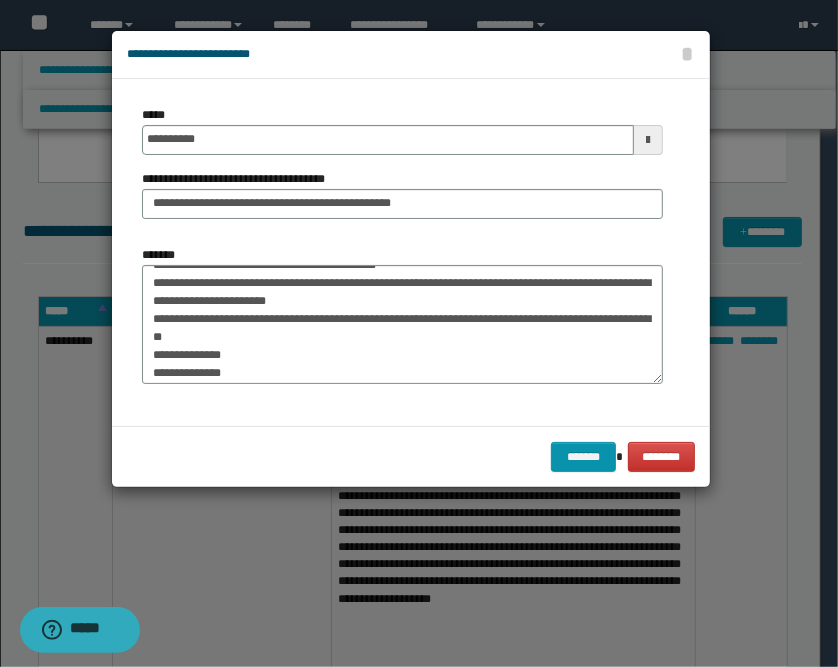 click on "*******" at bounding box center (402, 315) 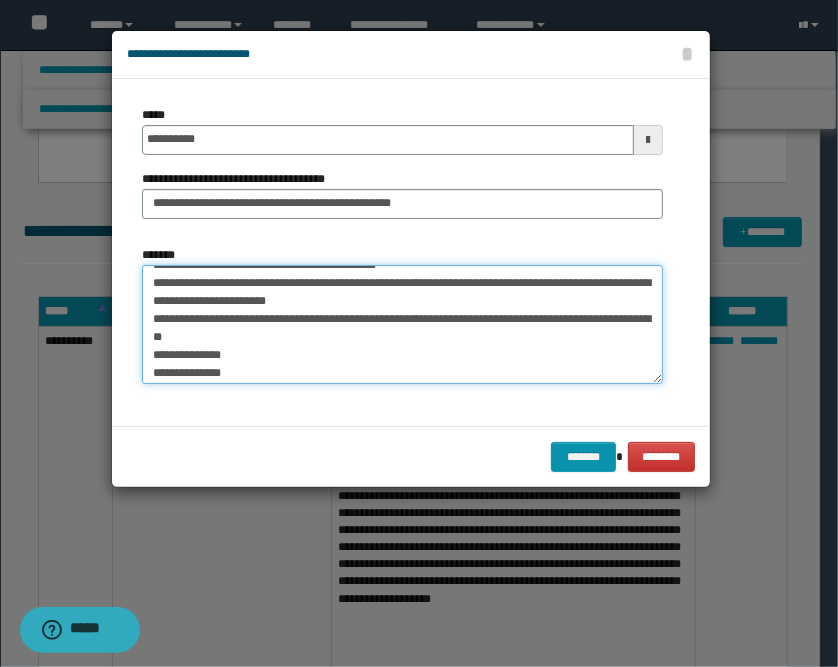 click on "*******" at bounding box center (402, 325) 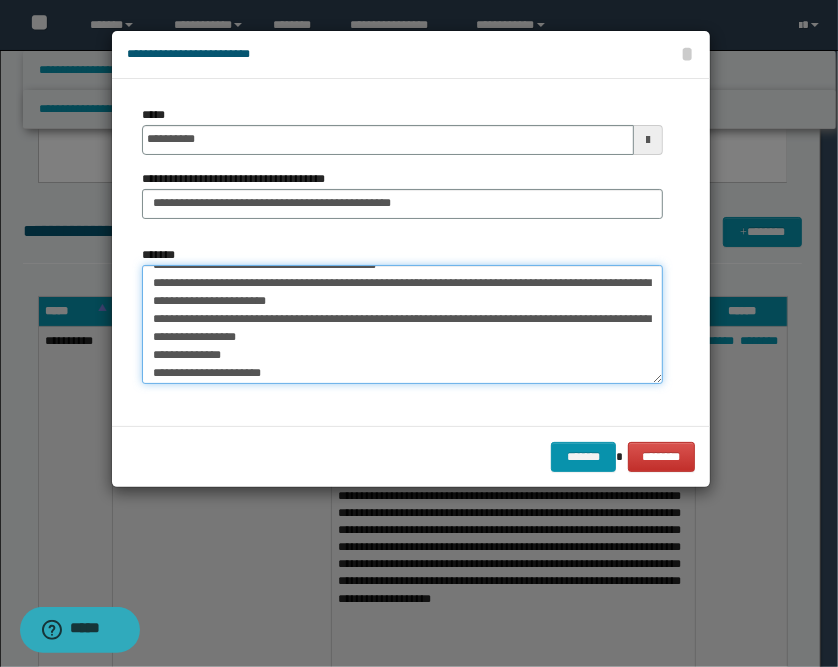 click on "*******" at bounding box center [402, 325] 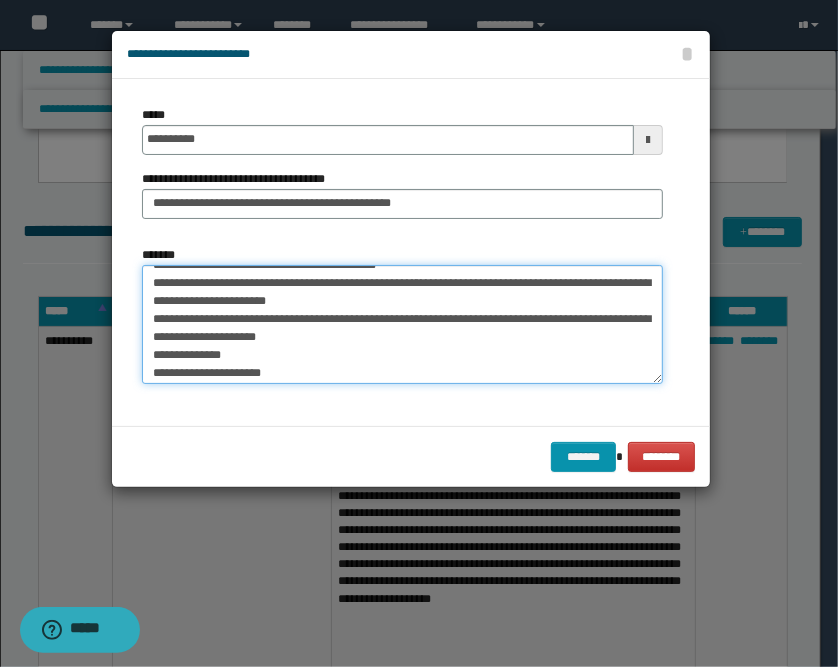 click on "*******" at bounding box center (402, 325) 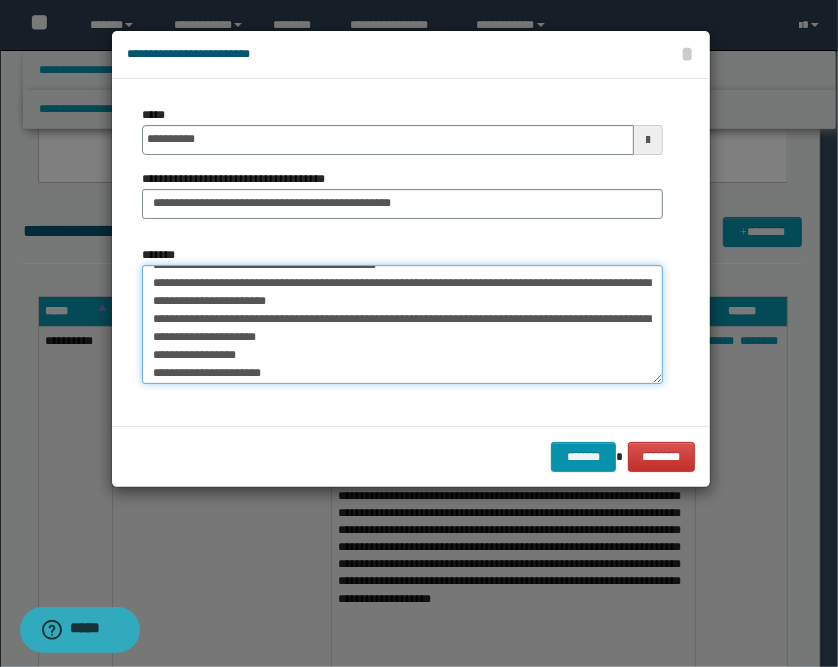 scroll, scrollTop: 222, scrollLeft: 0, axis: vertical 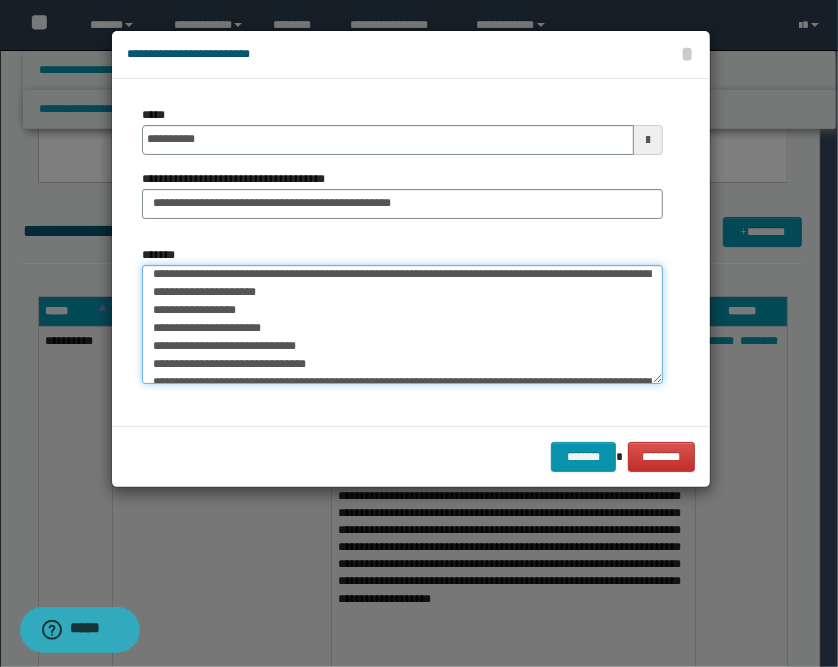 click on "*******" at bounding box center [402, 325] 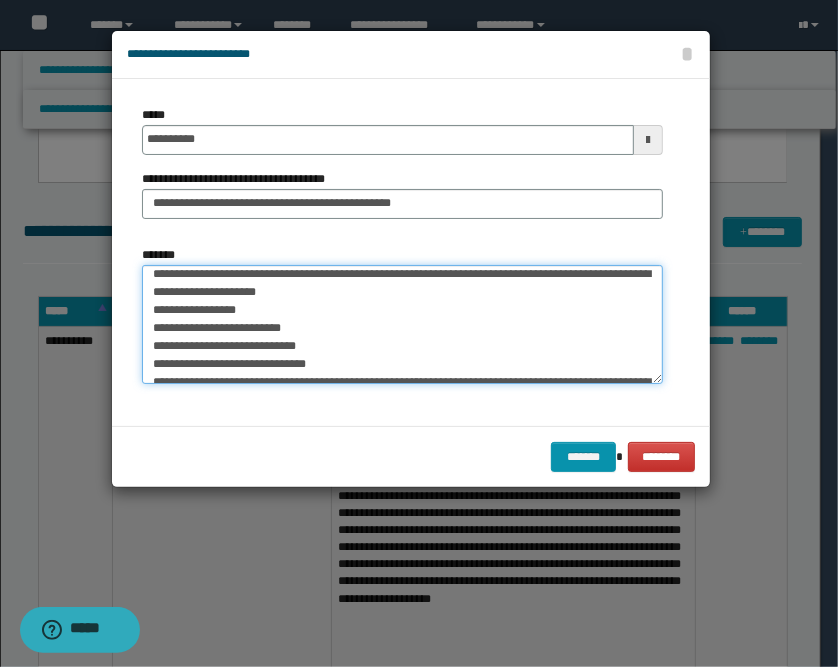 click on "*******" at bounding box center [402, 325] 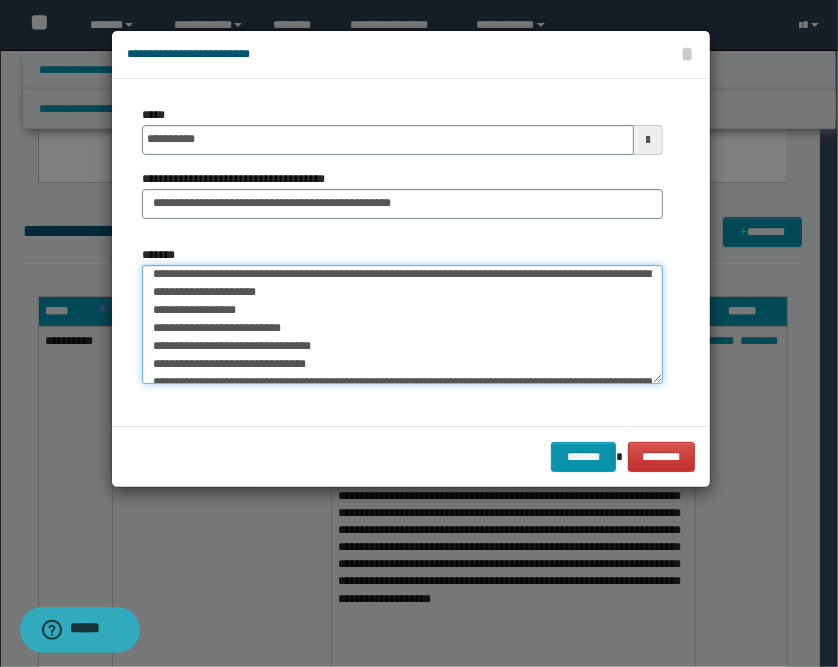 click on "*******" at bounding box center (402, 325) 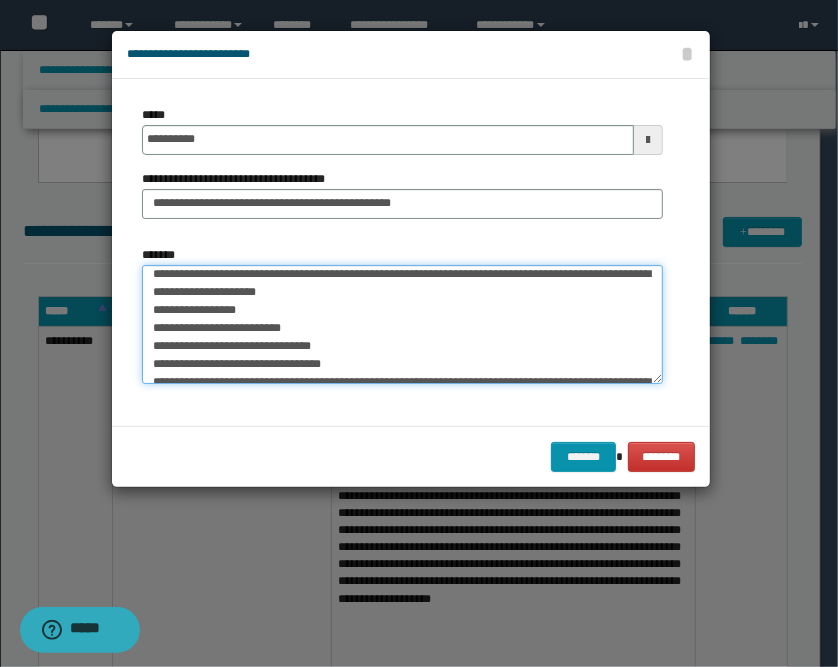 scroll, scrollTop: 266, scrollLeft: 0, axis: vertical 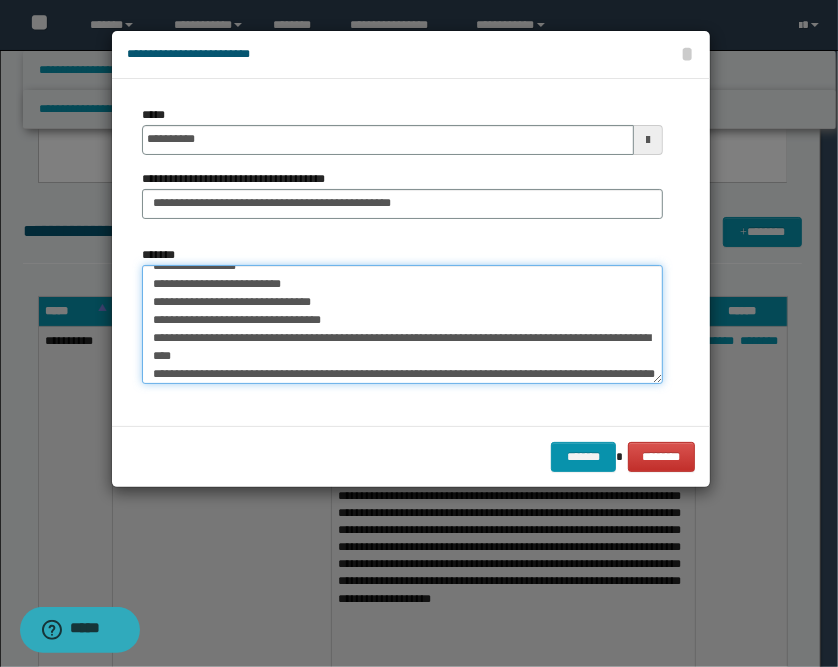 click on "*******" at bounding box center (402, 325) 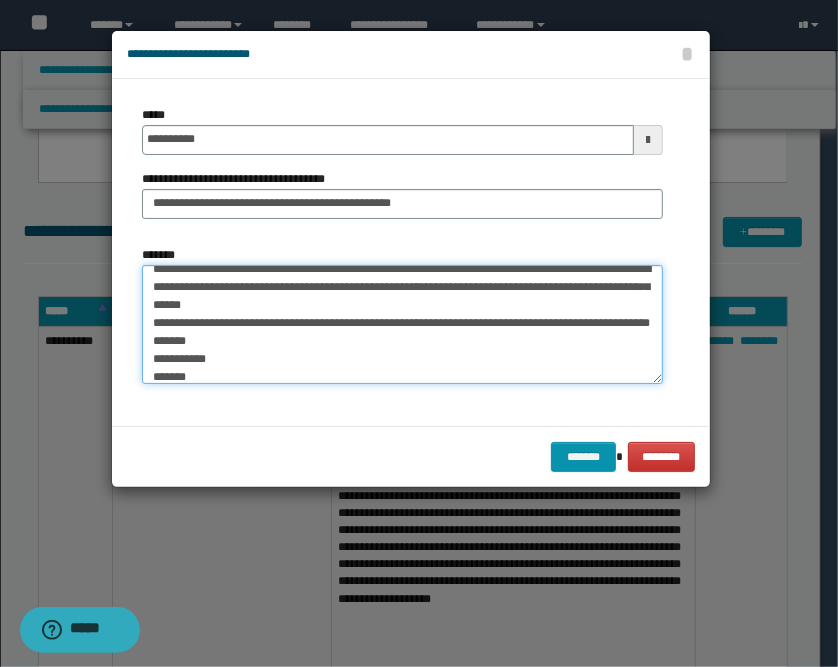 scroll, scrollTop: 355, scrollLeft: 0, axis: vertical 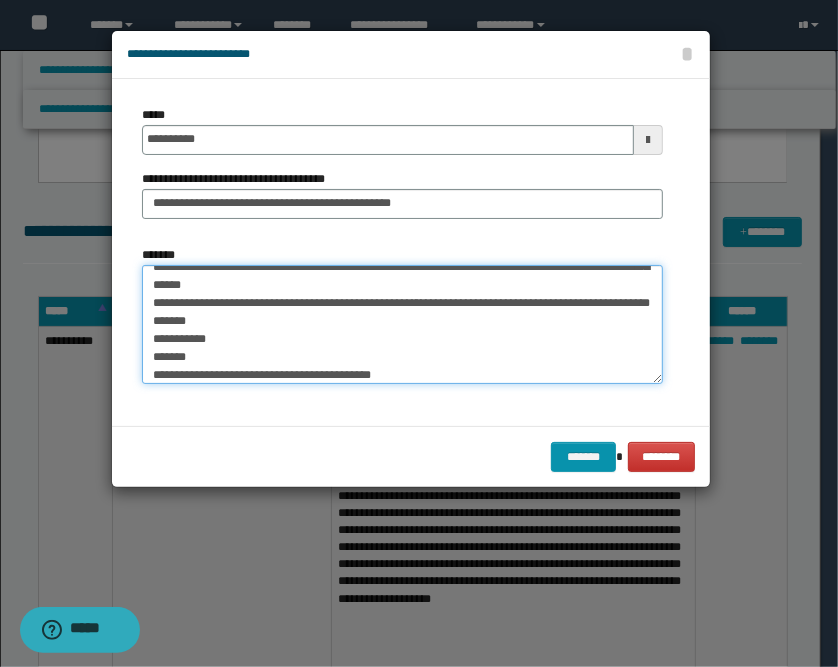 click on "*******" at bounding box center (402, 325) 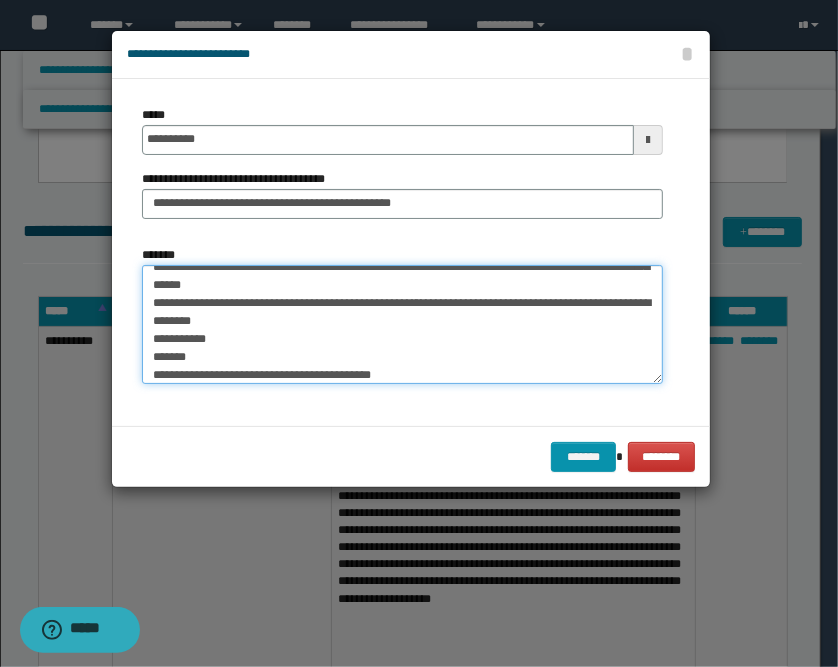 click on "*******" at bounding box center [402, 325] 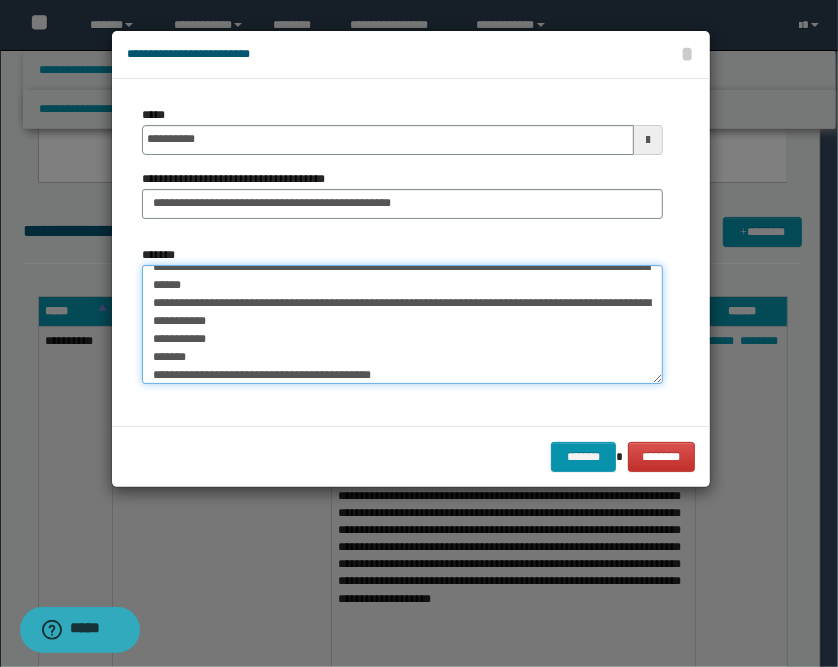 click on "*******" at bounding box center (402, 325) 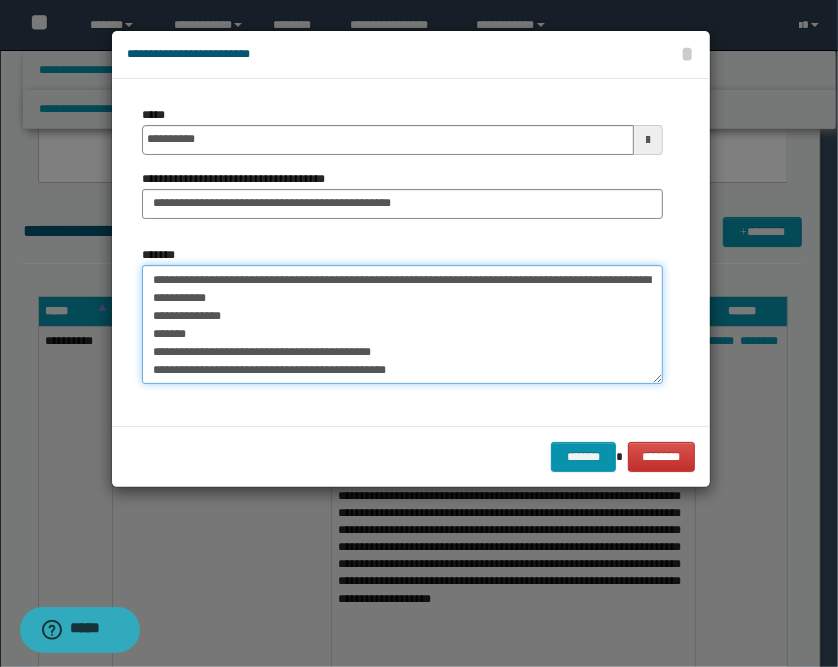 scroll, scrollTop: 400, scrollLeft: 0, axis: vertical 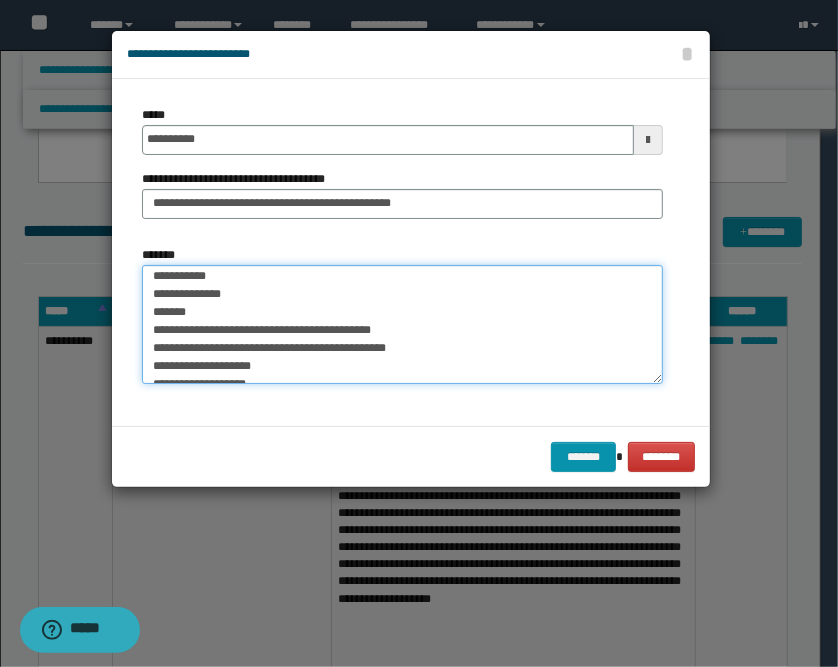click on "*******" at bounding box center (402, 325) 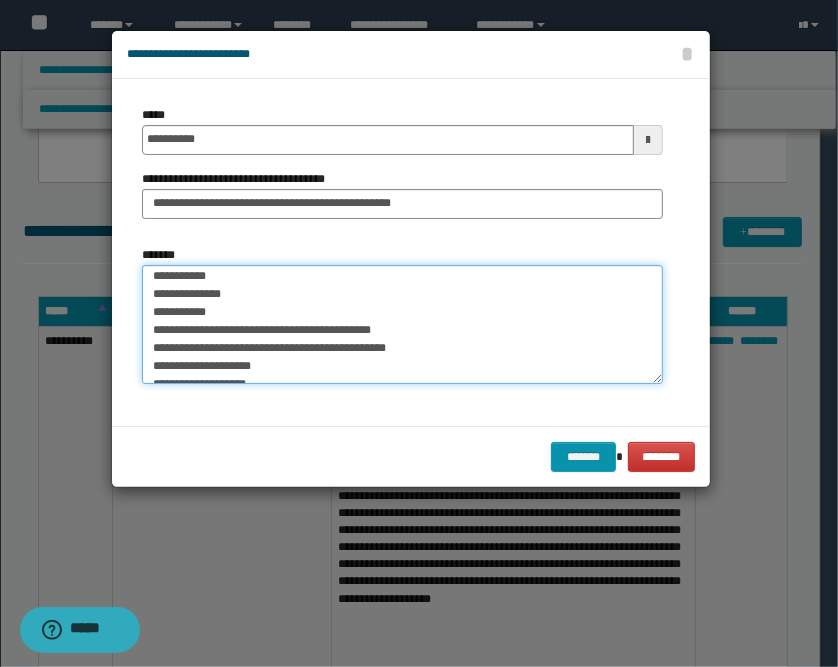 click on "*******" at bounding box center [402, 325] 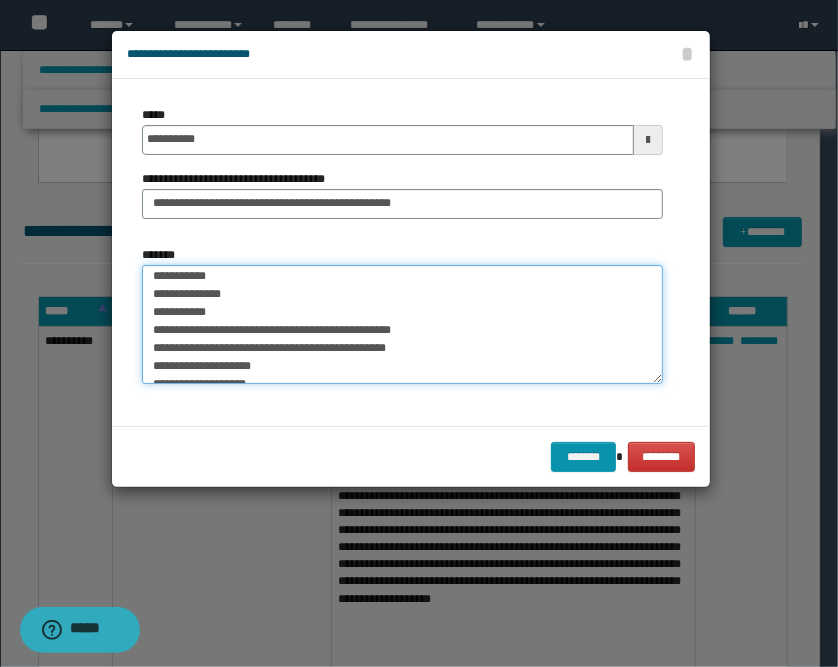 click on "*******" at bounding box center (402, 325) 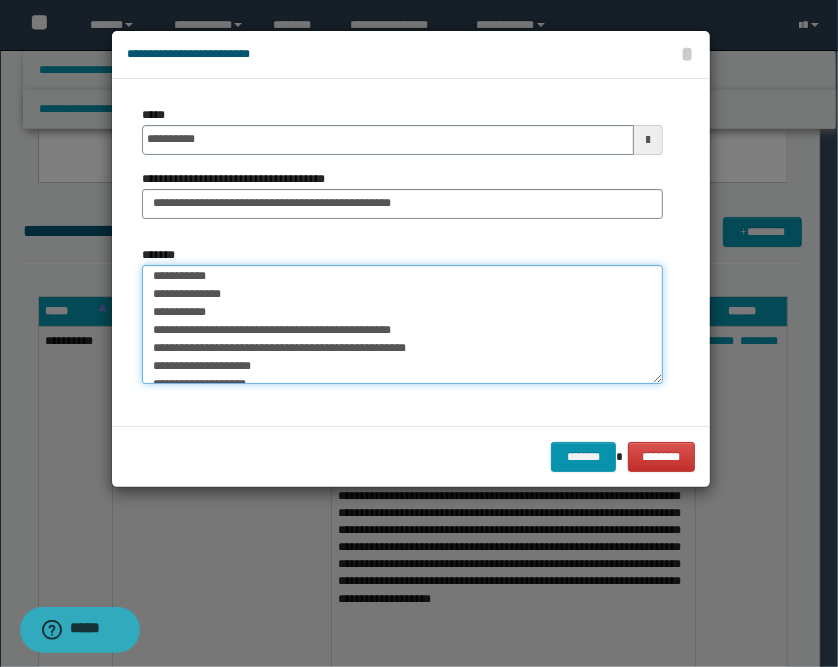 click on "*******" at bounding box center (402, 325) 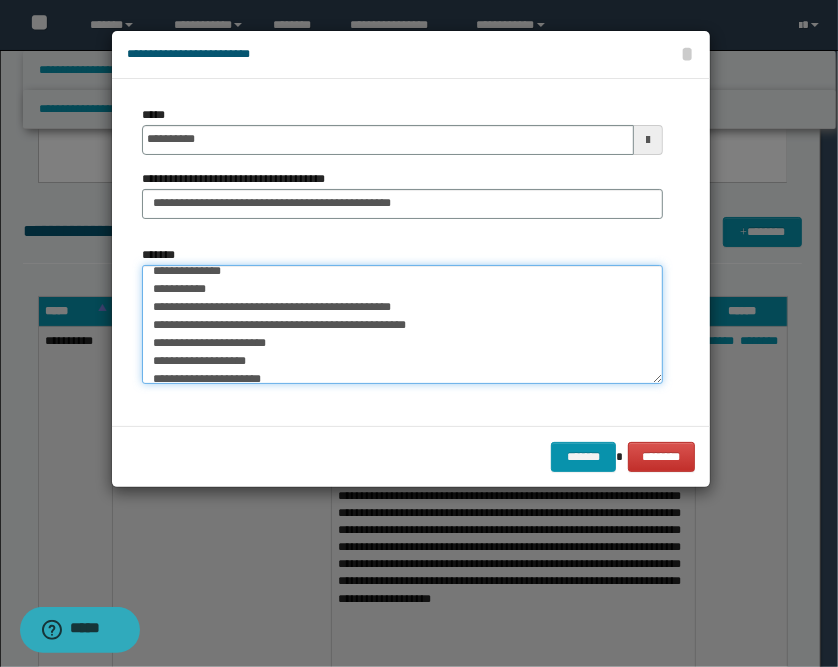 scroll, scrollTop: 444, scrollLeft: 0, axis: vertical 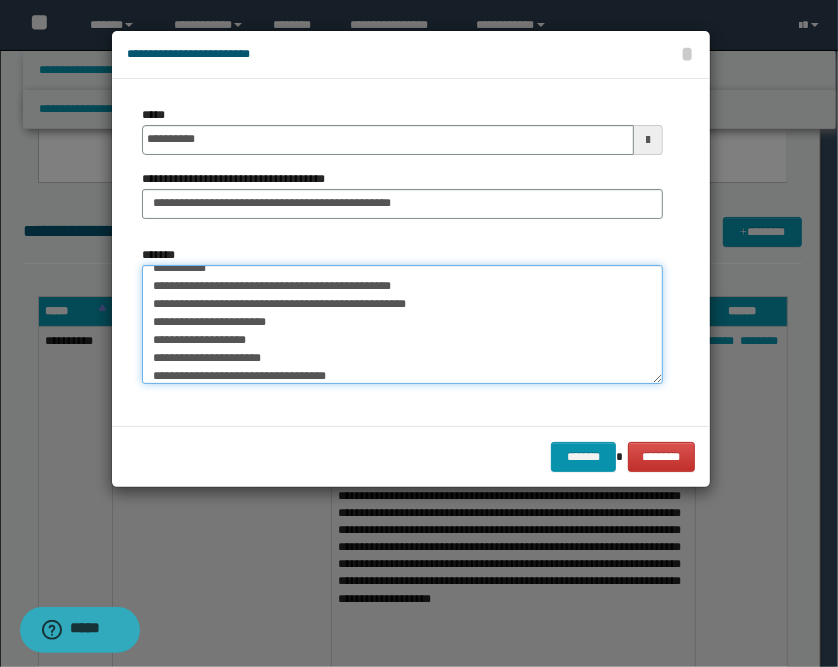 click on "*******" at bounding box center (402, 325) 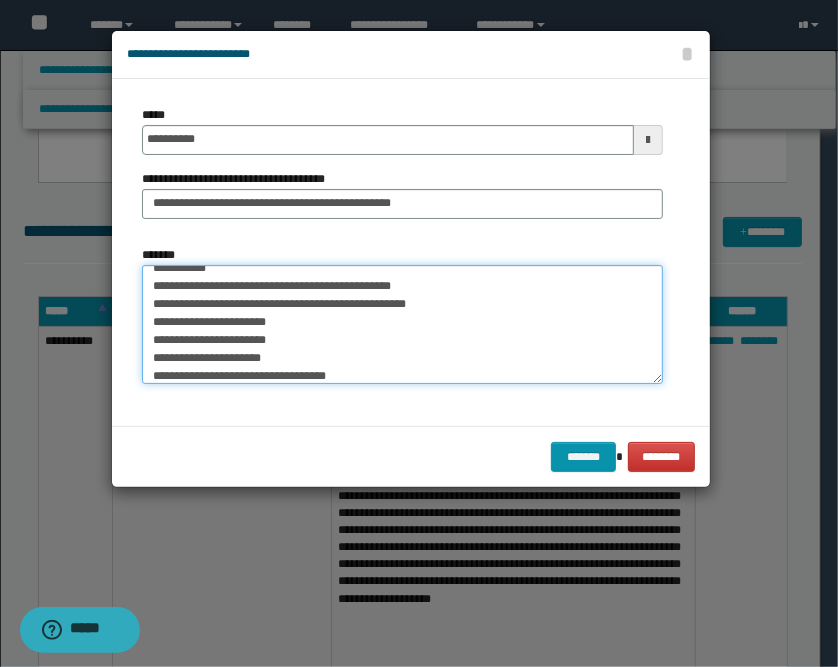 click on "*******" at bounding box center (402, 325) 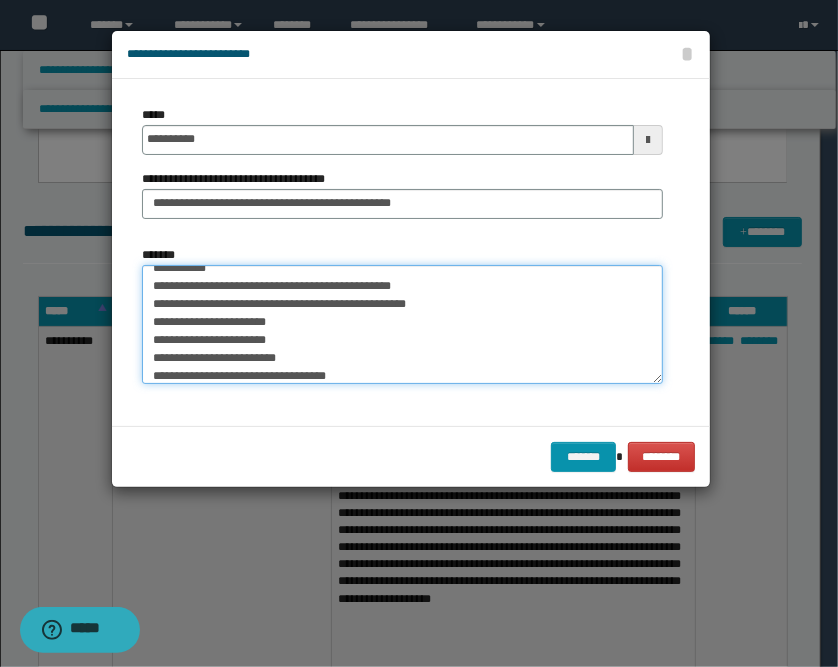 click on "*******" at bounding box center [402, 325] 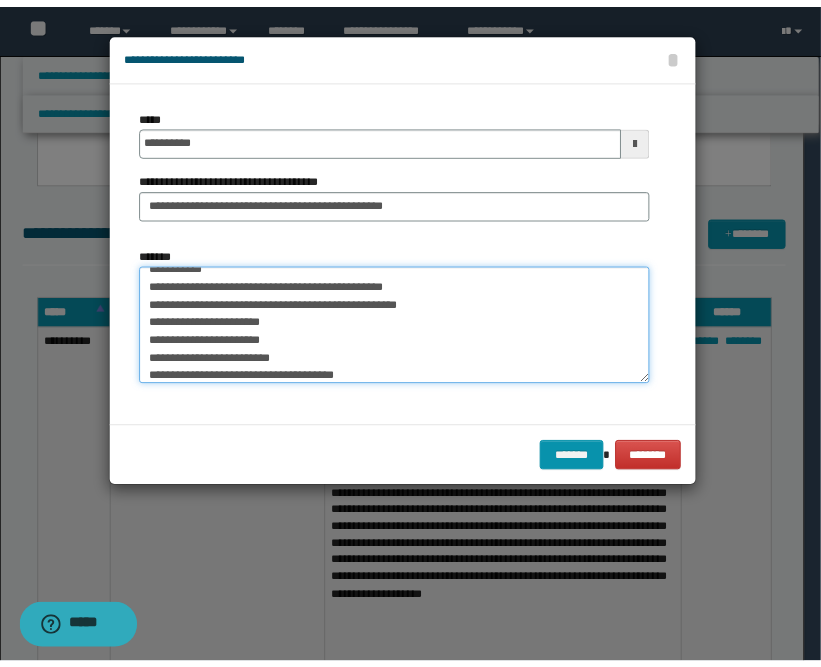scroll, scrollTop: 449, scrollLeft: 0, axis: vertical 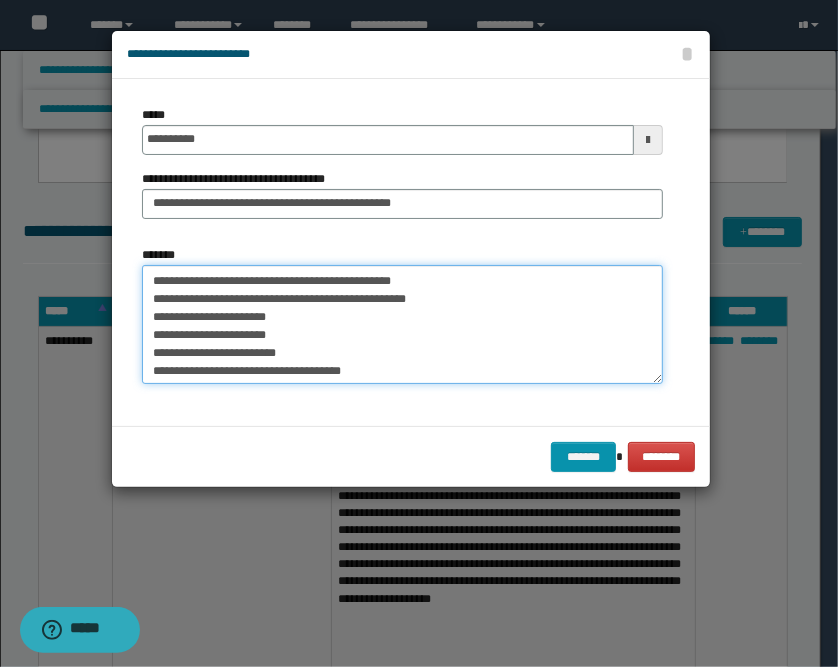 type on "**********" 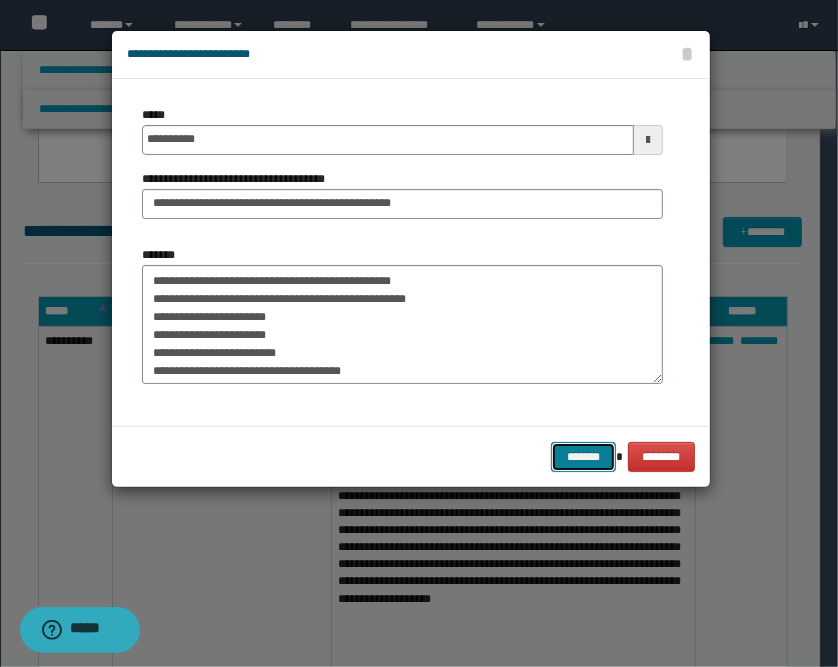 click on "*******" at bounding box center [583, 457] 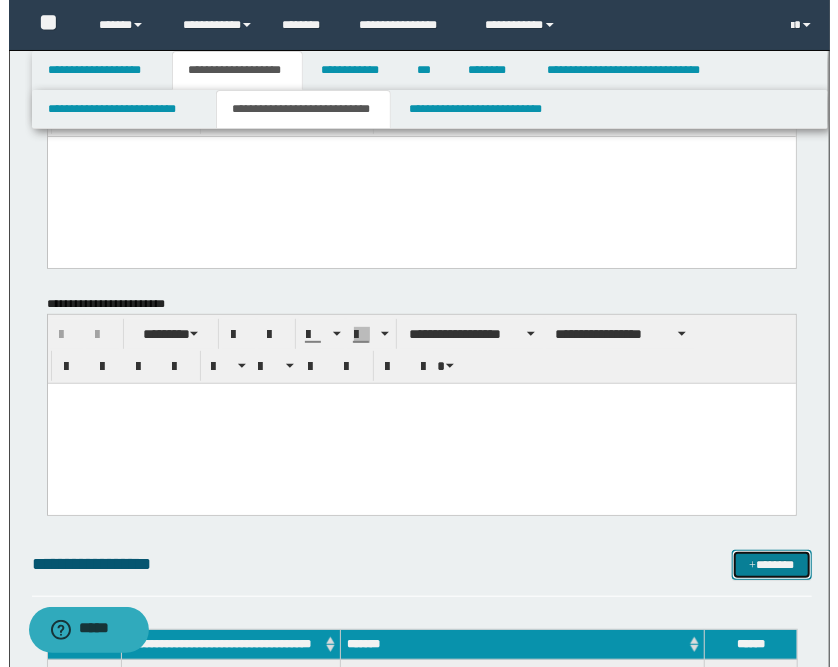 scroll, scrollTop: 444, scrollLeft: 0, axis: vertical 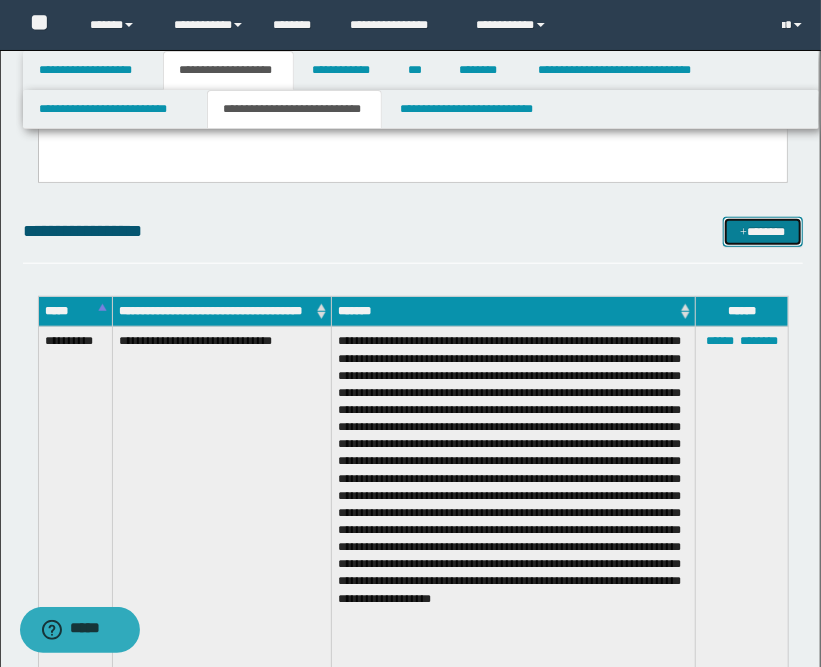 click on "*******" at bounding box center [763, 232] 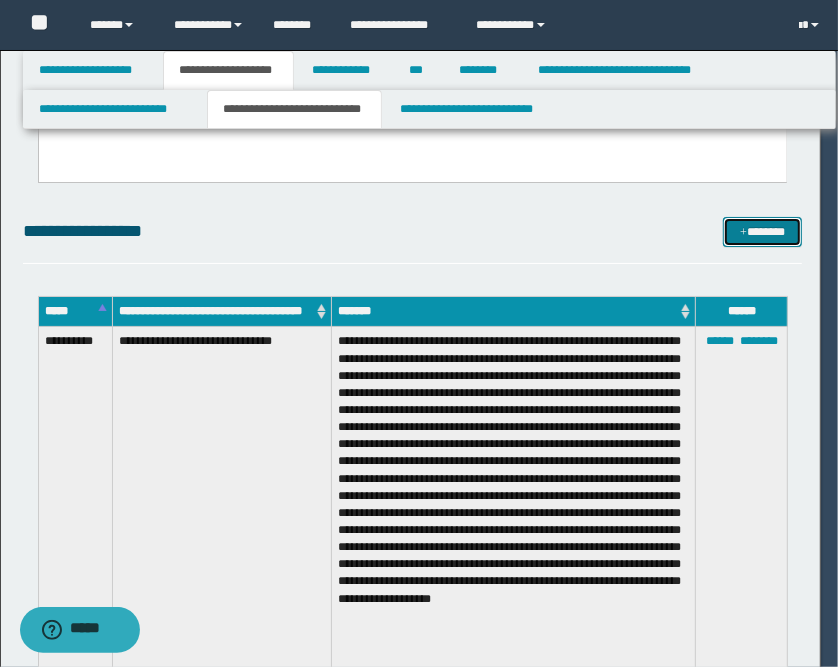 scroll, scrollTop: 0, scrollLeft: 0, axis: both 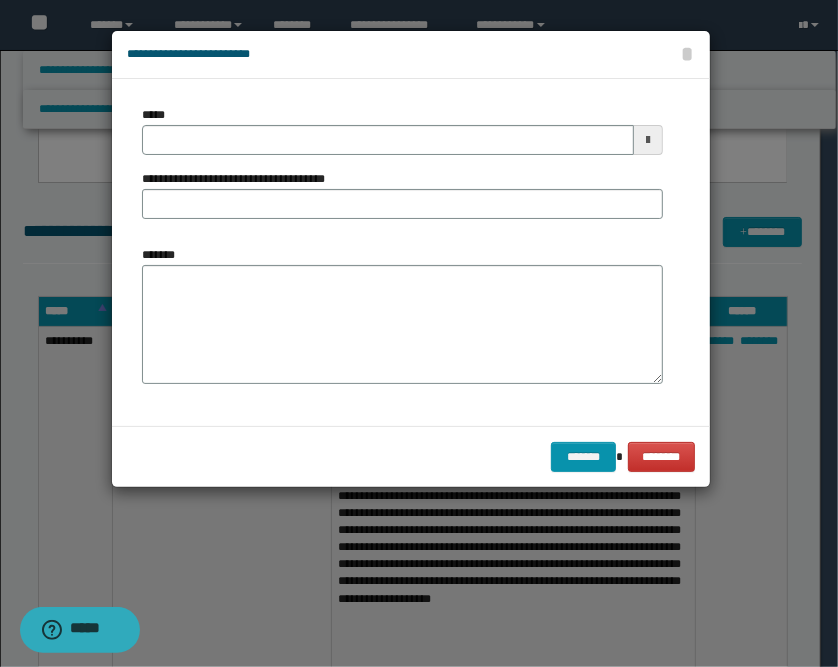 click at bounding box center [648, 140] 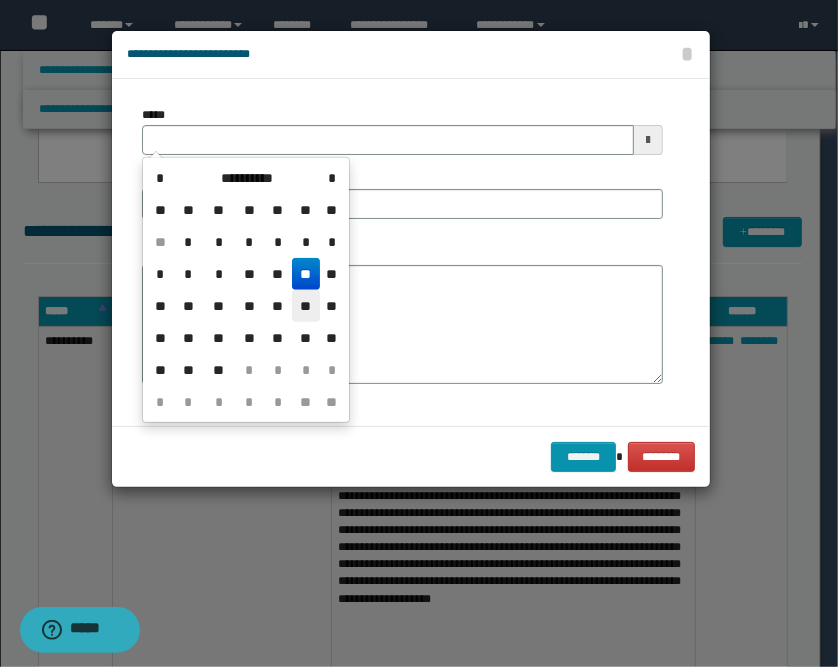 click on "**" at bounding box center (306, 306) 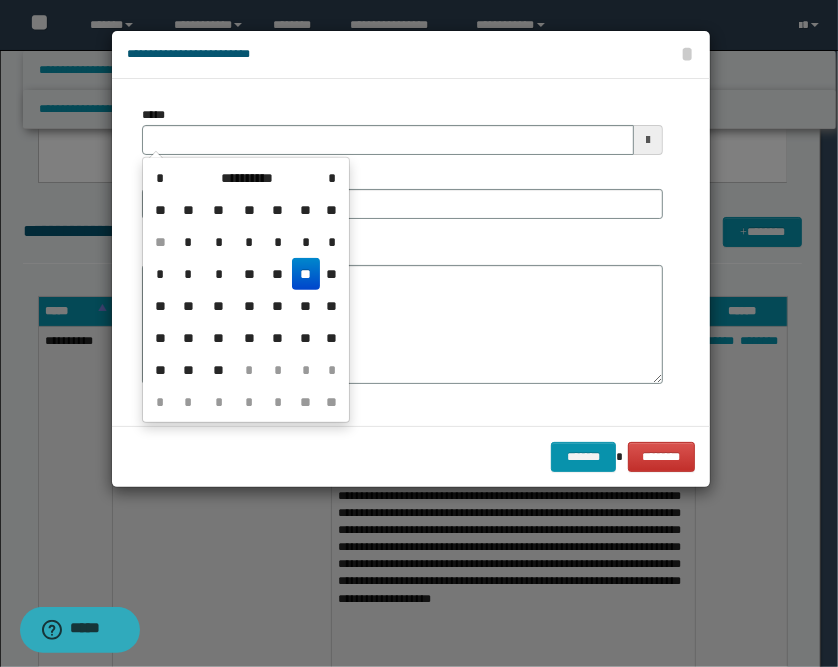 type on "**********" 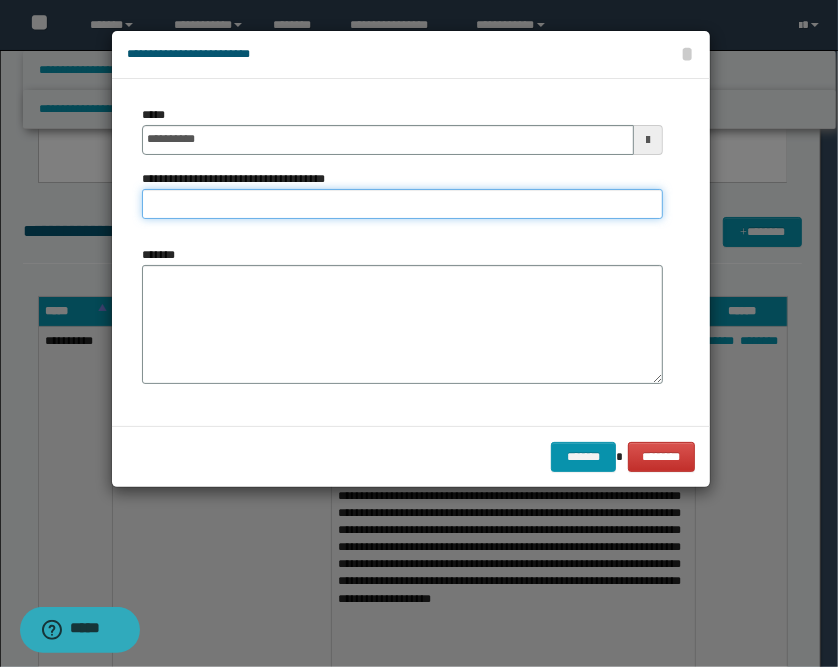 click on "**********" at bounding box center (402, 204) 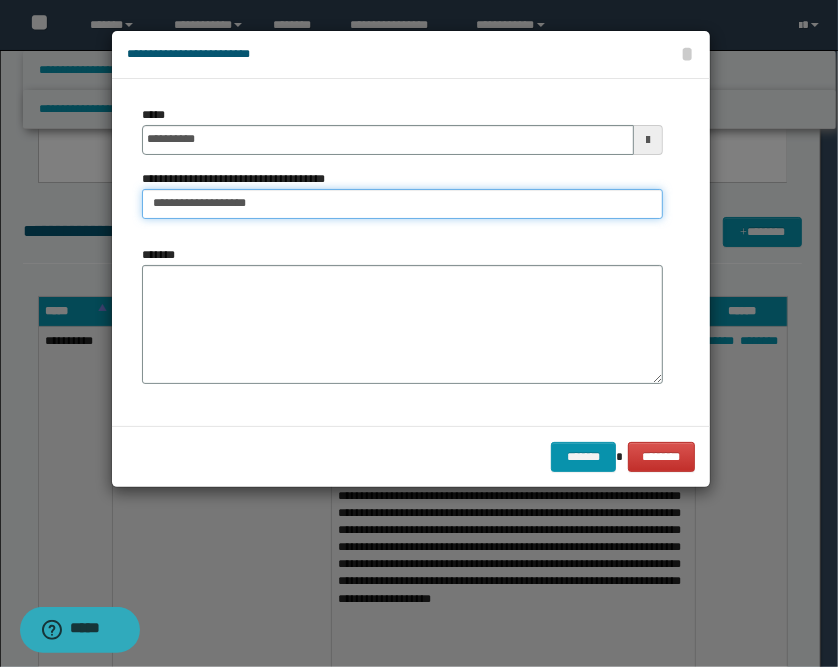 type on "**********" 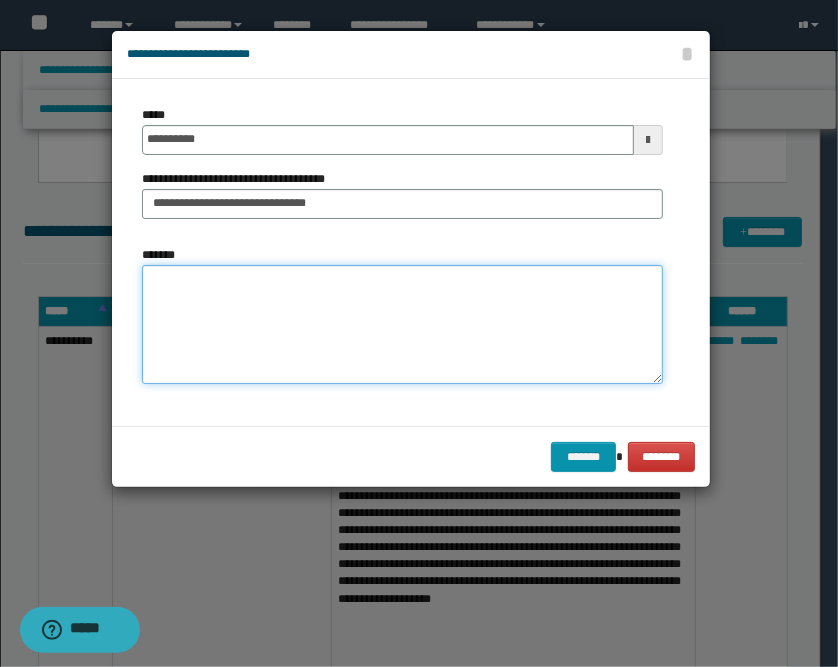 click on "*******" at bounding box center [402, 325] 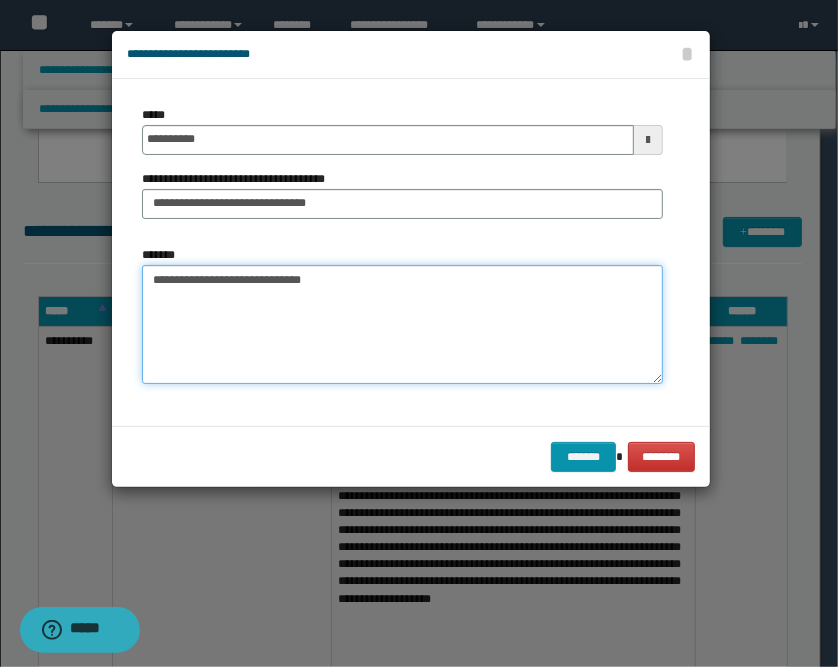 paste on "**********" 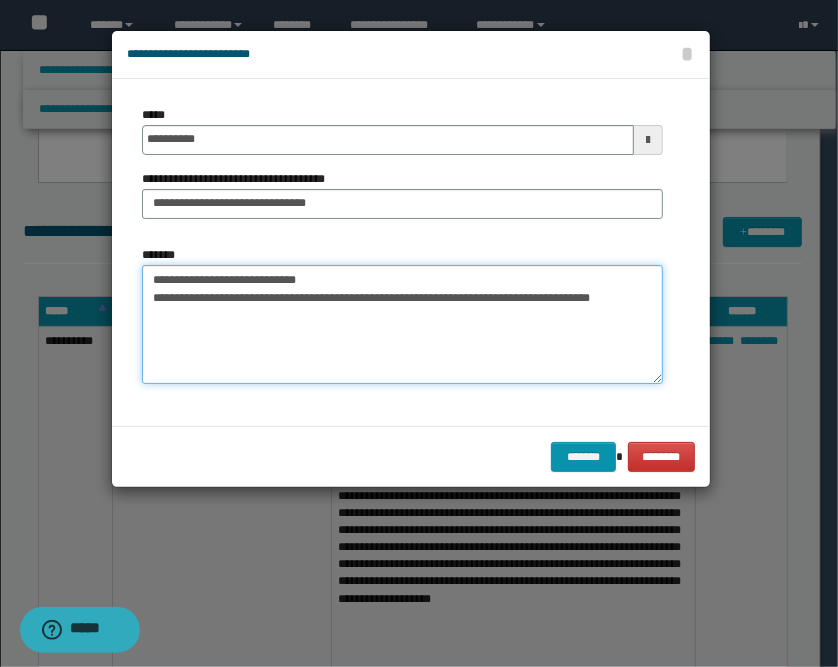click on "**********" at bounding box center [402, 325] 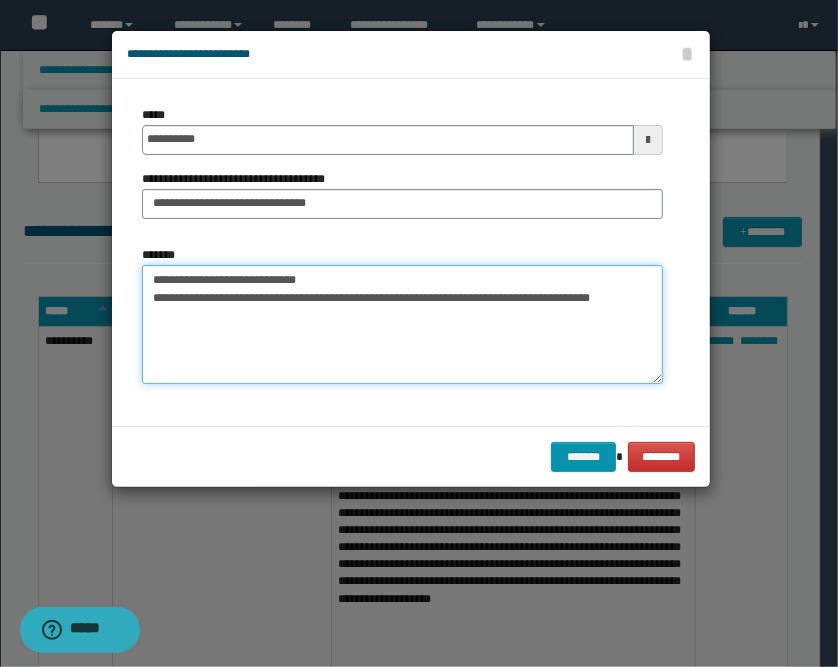 paste on "**********" 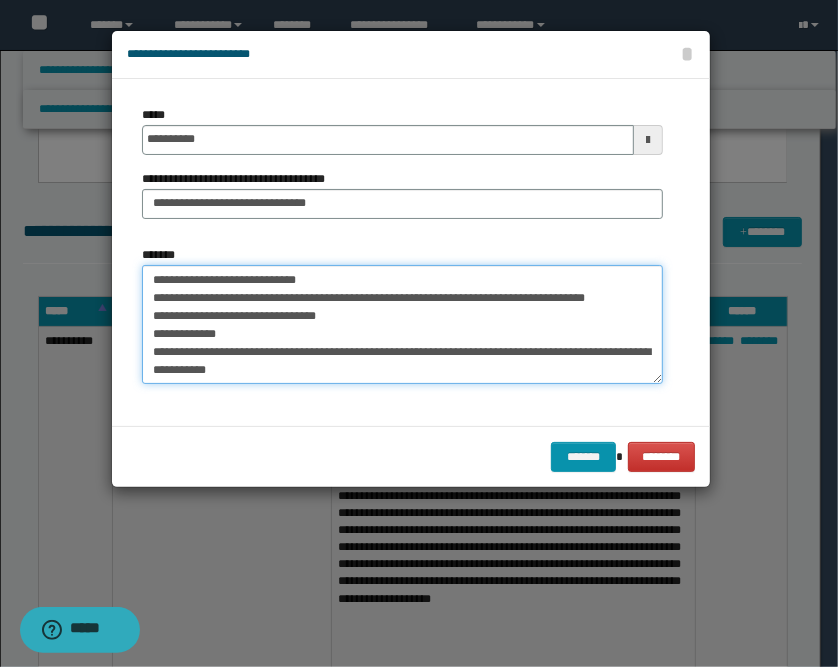 scroll, scrollTop: 138, scrollLeft: 0, axis: vertical 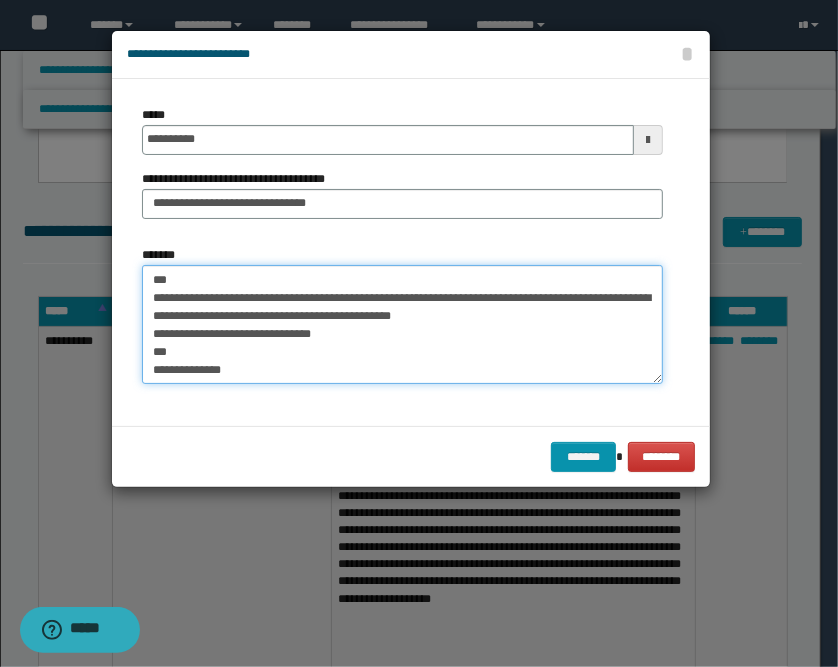 click on "**********" at bounding box center (402, 325) 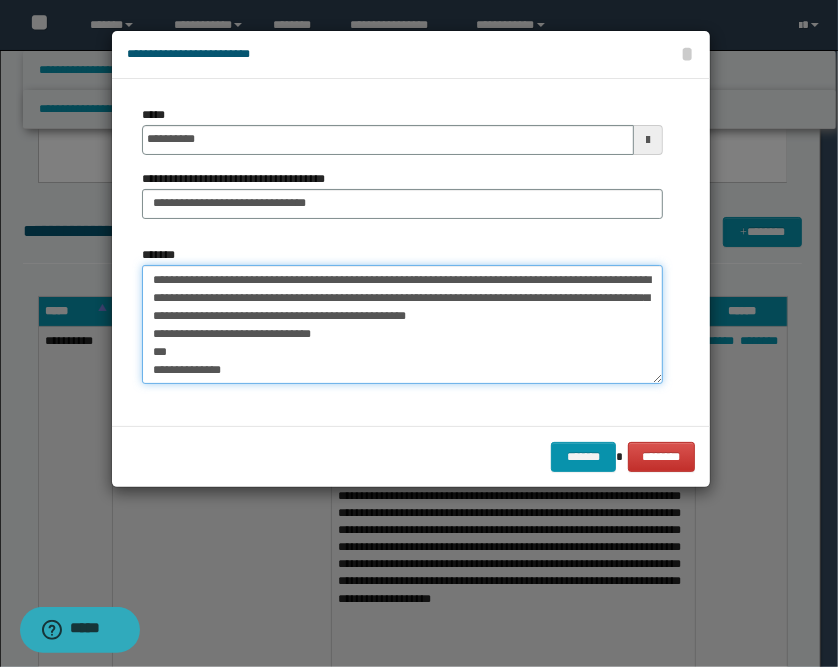 scroll, scrollTop: 120, scrollLeft: 0, axis: vertical 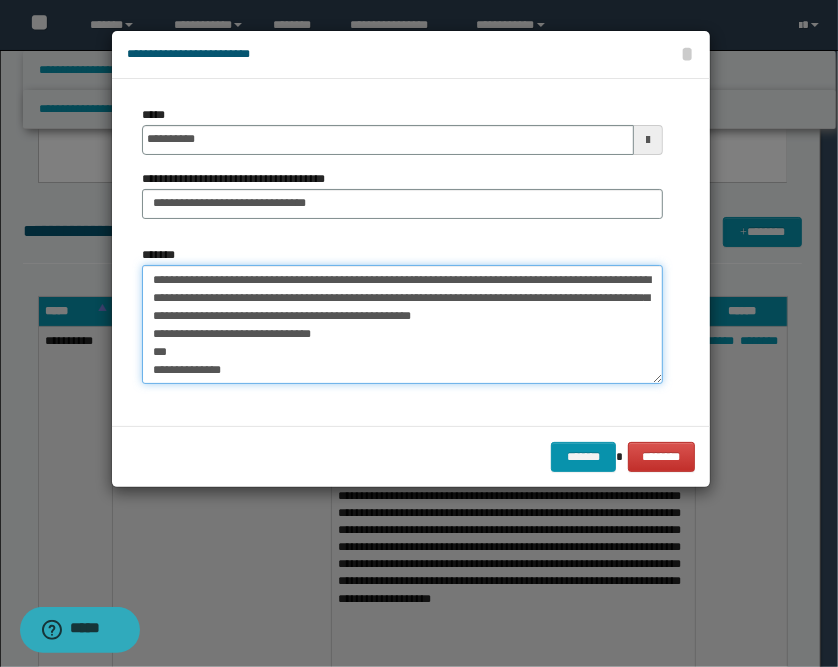 click on "**********" at bounding box center [402, 325] 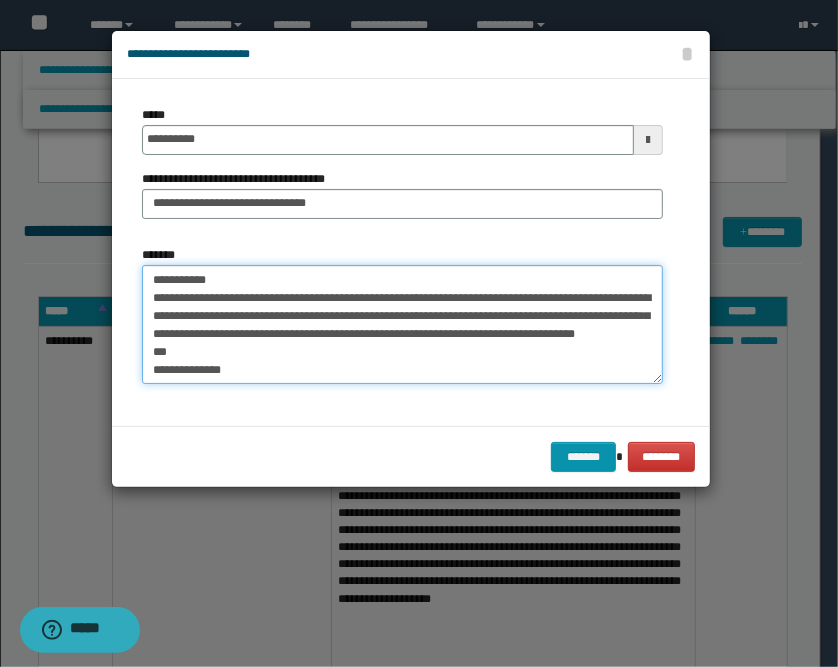 click on "**********" at bounding box center (402, 325) 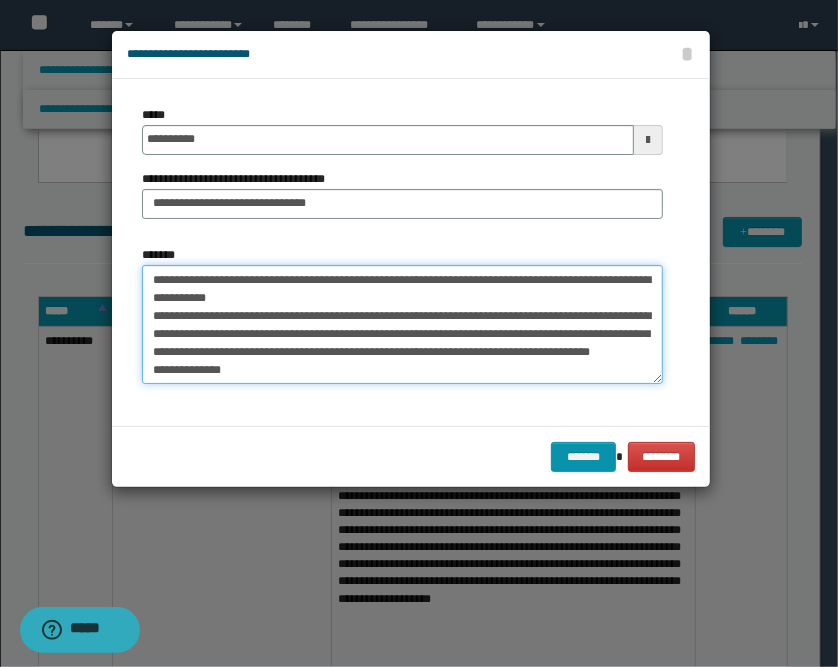 scroll, scrollTop: 107, scrollLeft: 0, axis: vertical 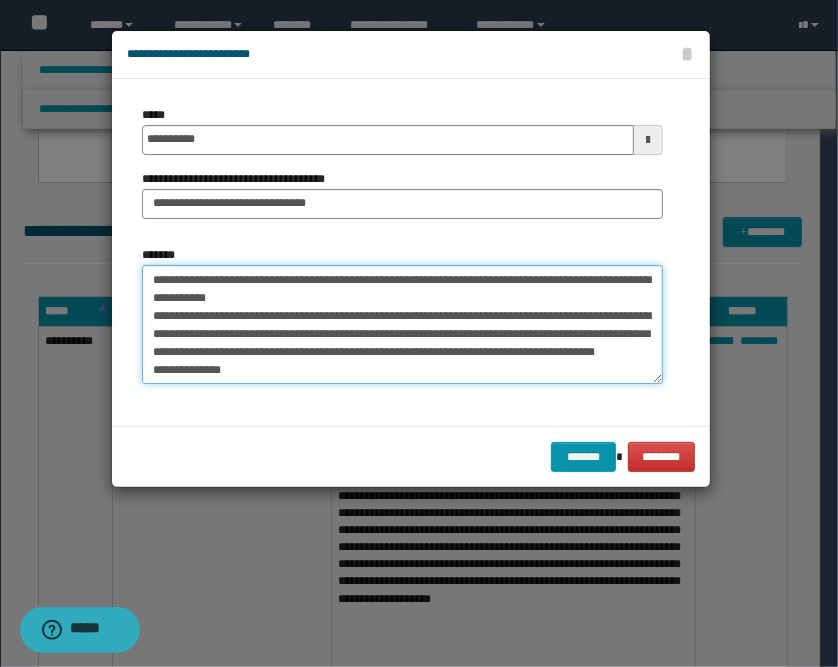 click on "**********" at bounding box center (402, 325) 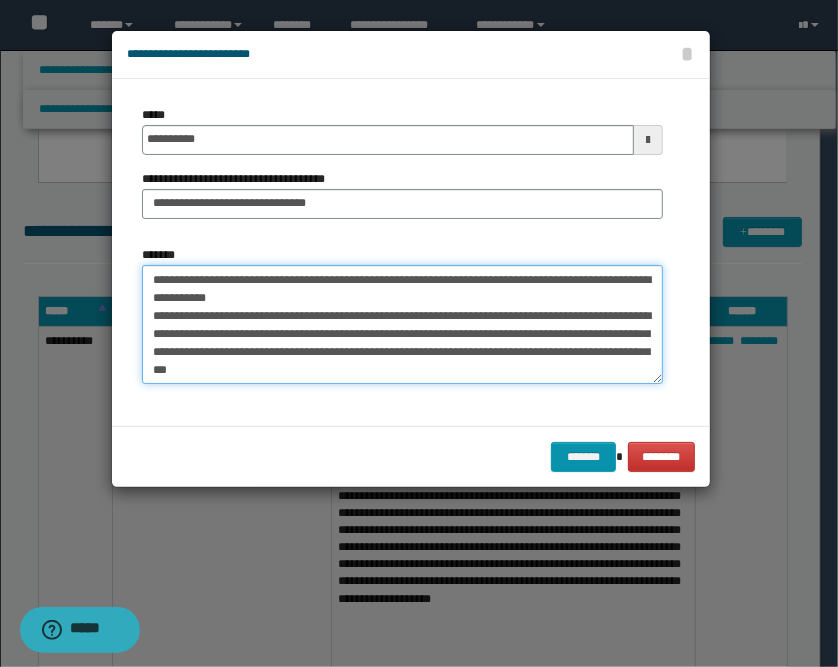 scroll, scrollTop: 89, scrollLeft: 0, axis: vertical 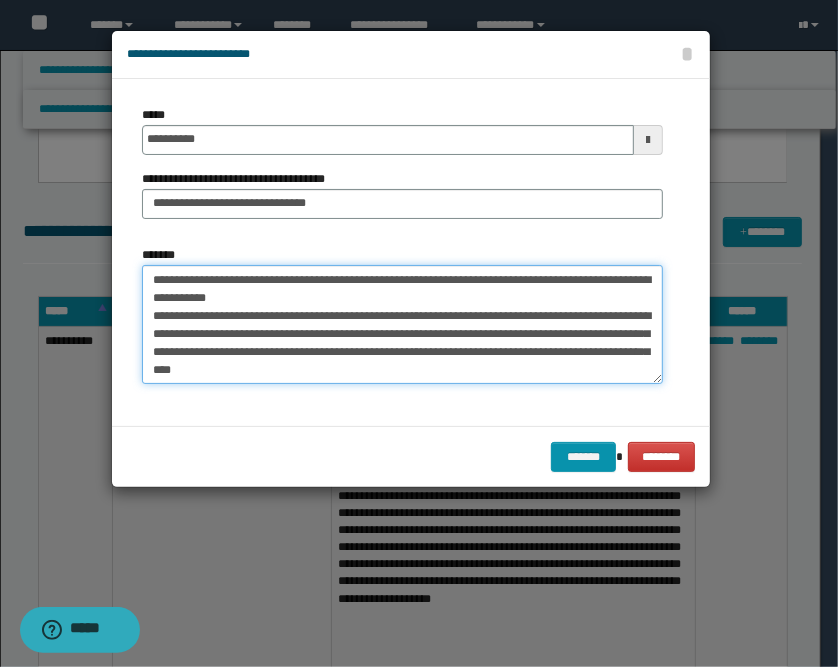 click on "**********" at bounding box center [402, 325] 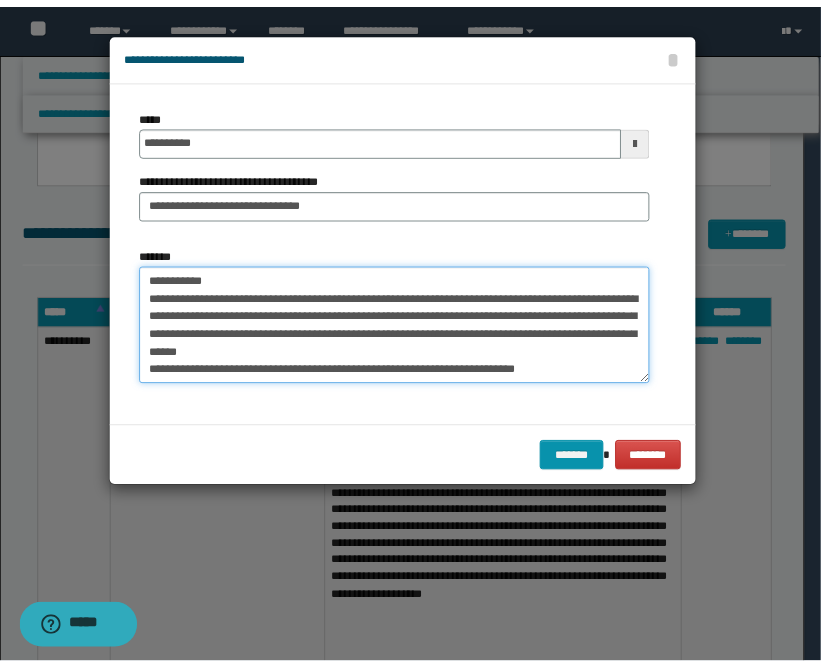 scroll, scrollTop: 120, scrollLeft: 0, axis: vertical 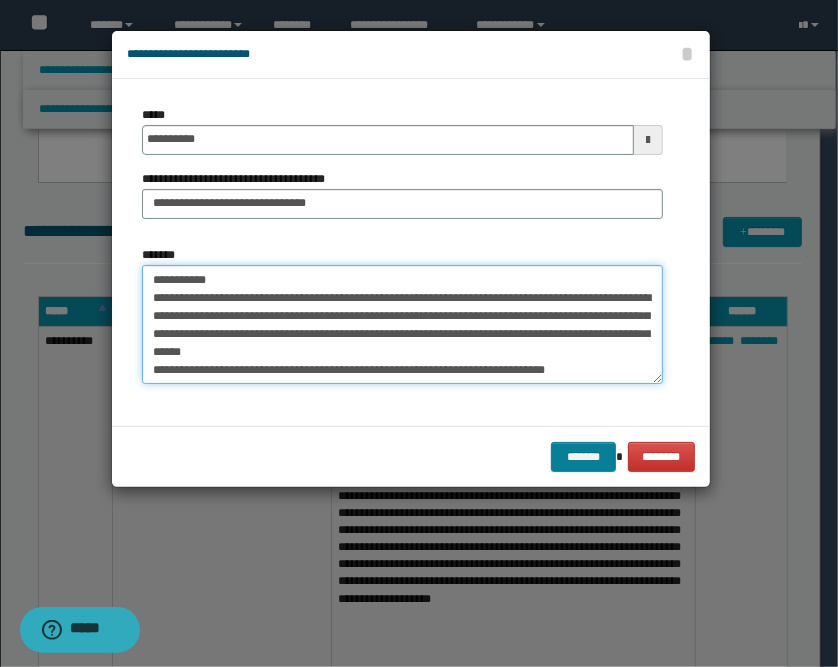 type on "**********" 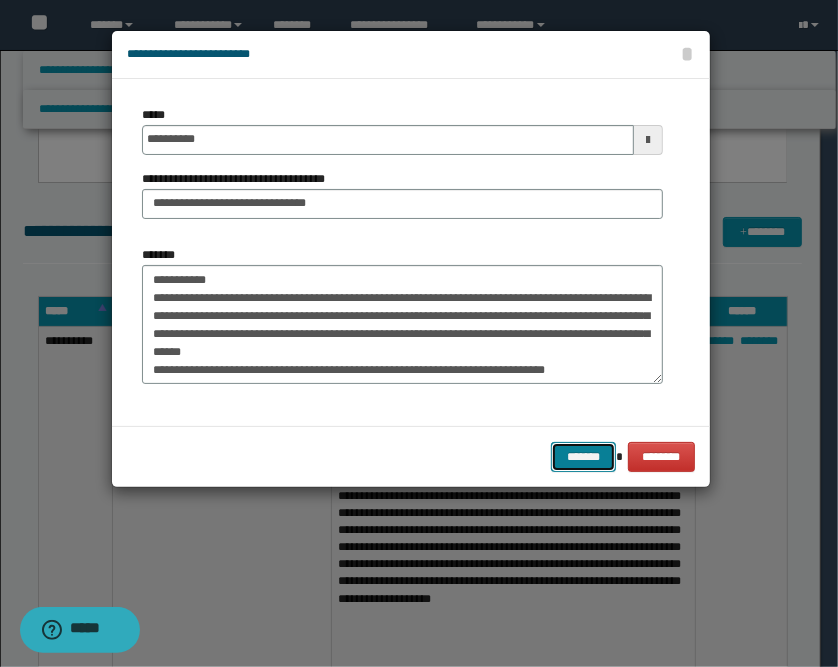 click on "*******" at bounding box center (583, 457) 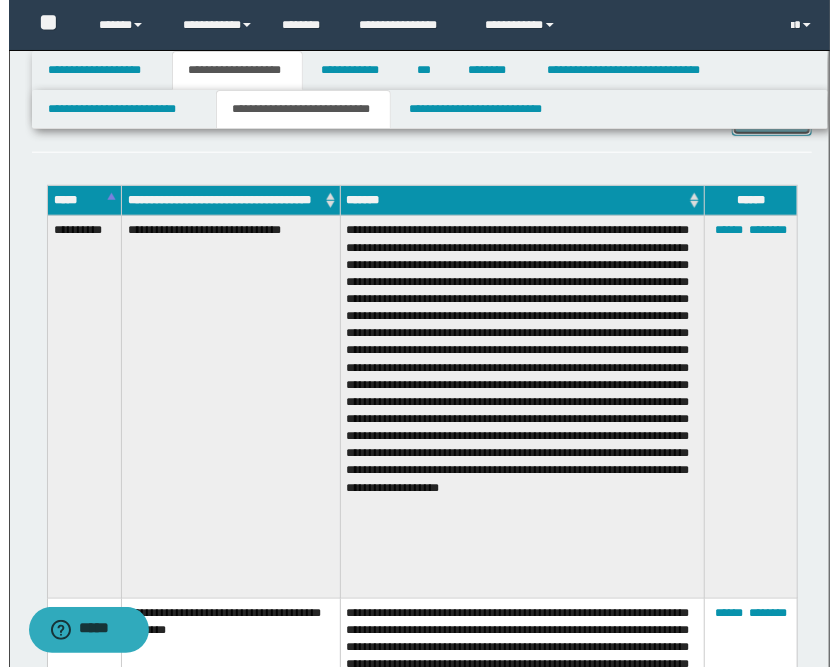 scroll, scrollTop: 444, scrollLeft: 0, axis: vertical 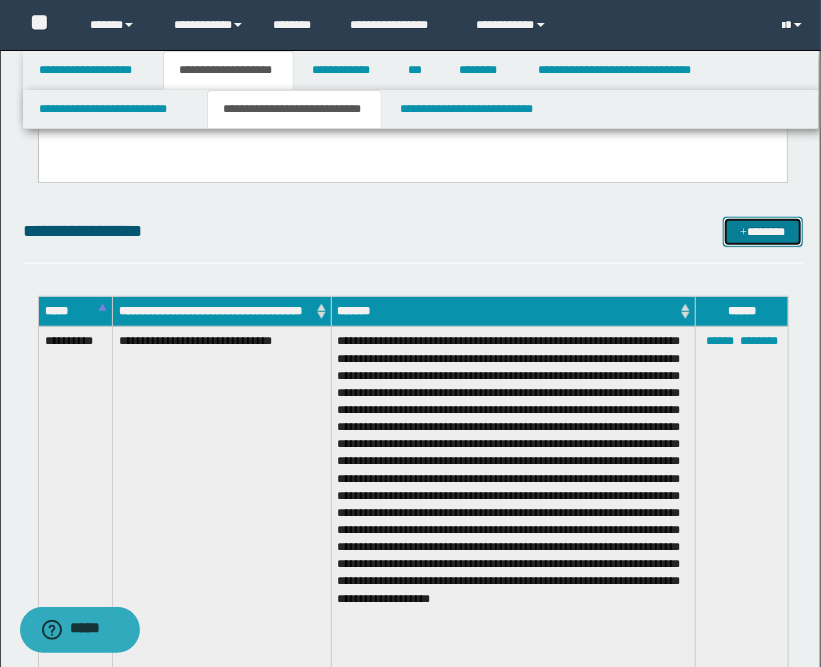 click on "*******" at bounding box center [763, 232] 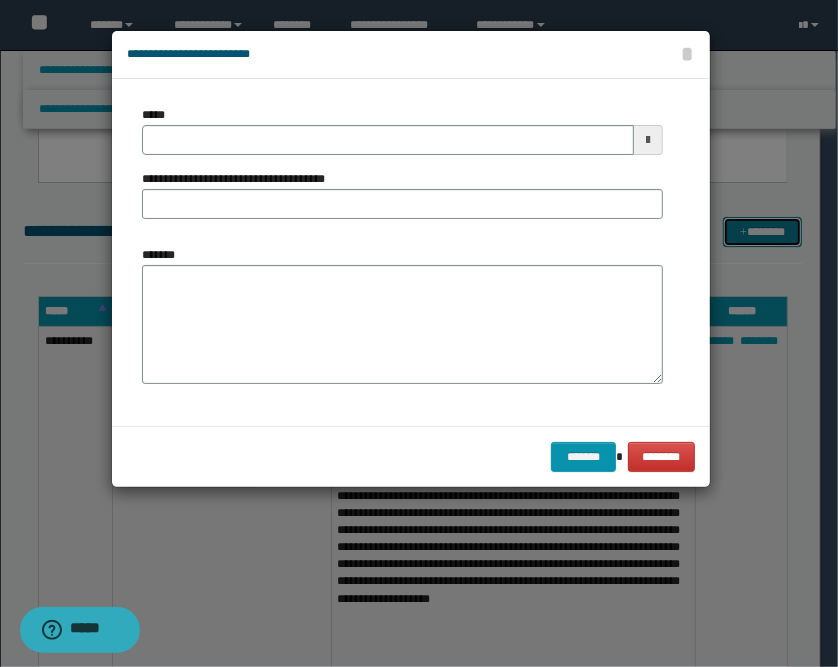 scroll, scrollTop: 0, scrollLeft: 0, axis: both 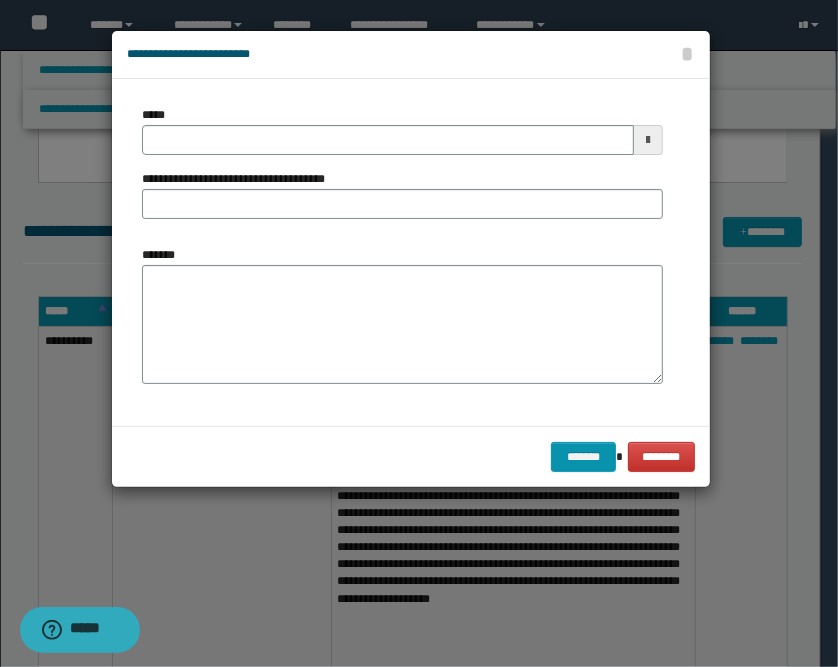 click at bounding box center (648, 140) 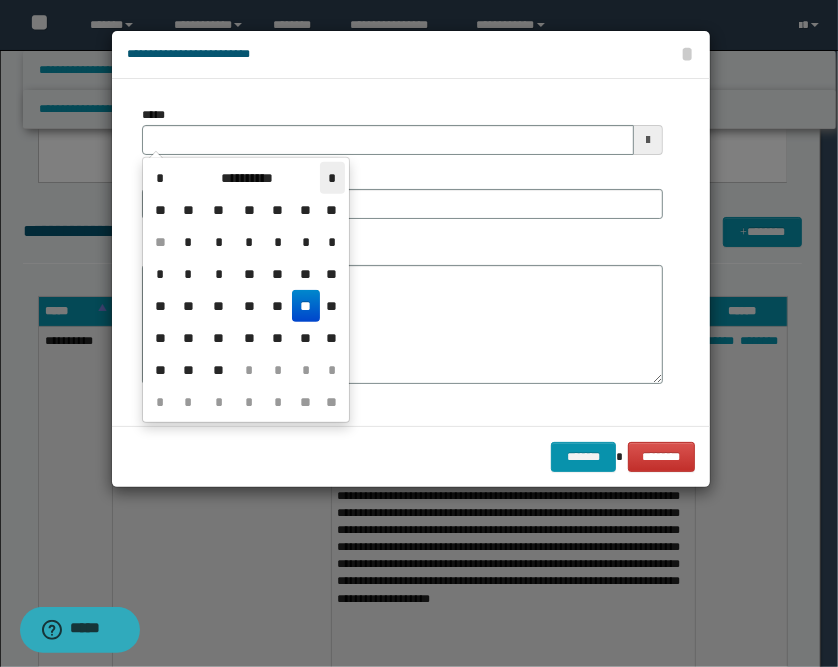 click on "*" at bounding box center (332, 178) 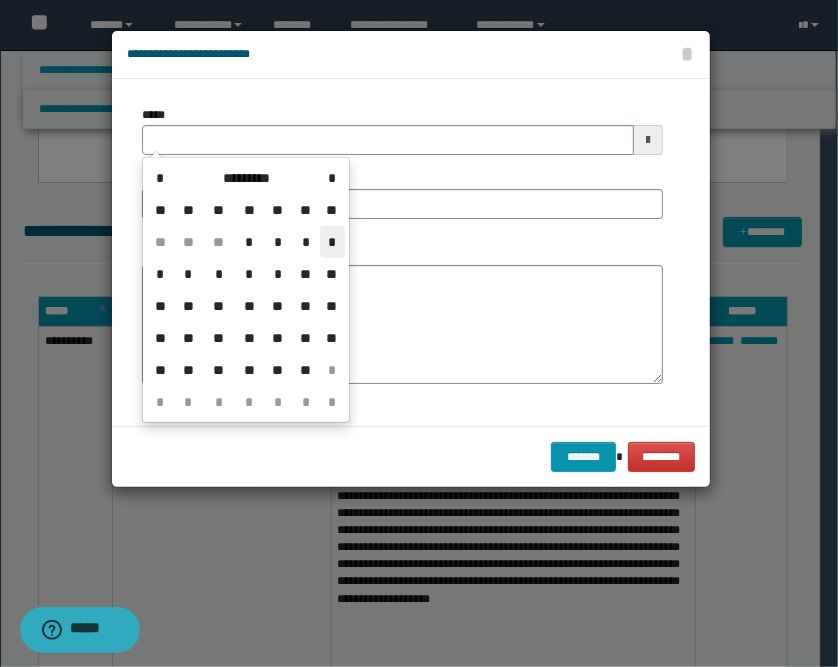 click on "*" at bounding box center [332, 242] 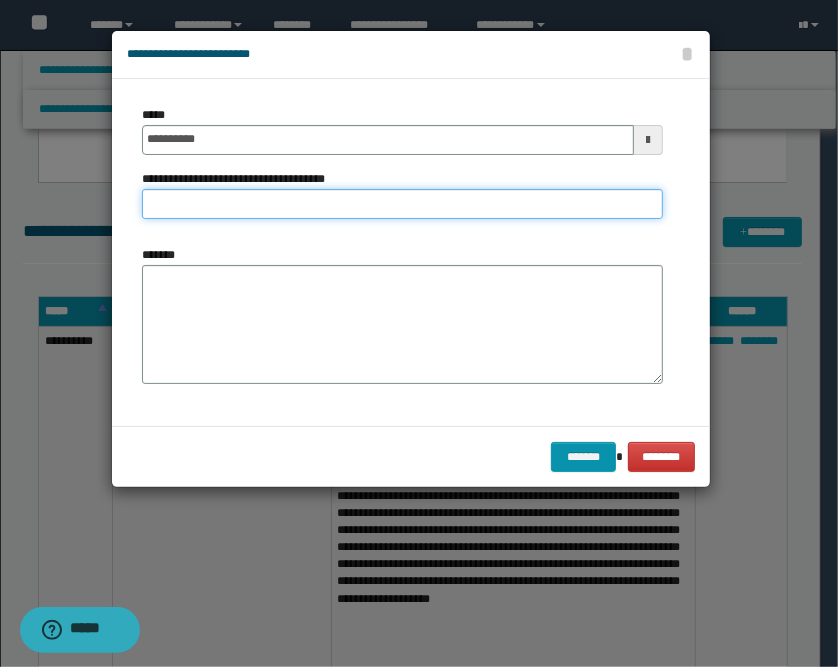 click on "**********" at bounding box center [402, 204] 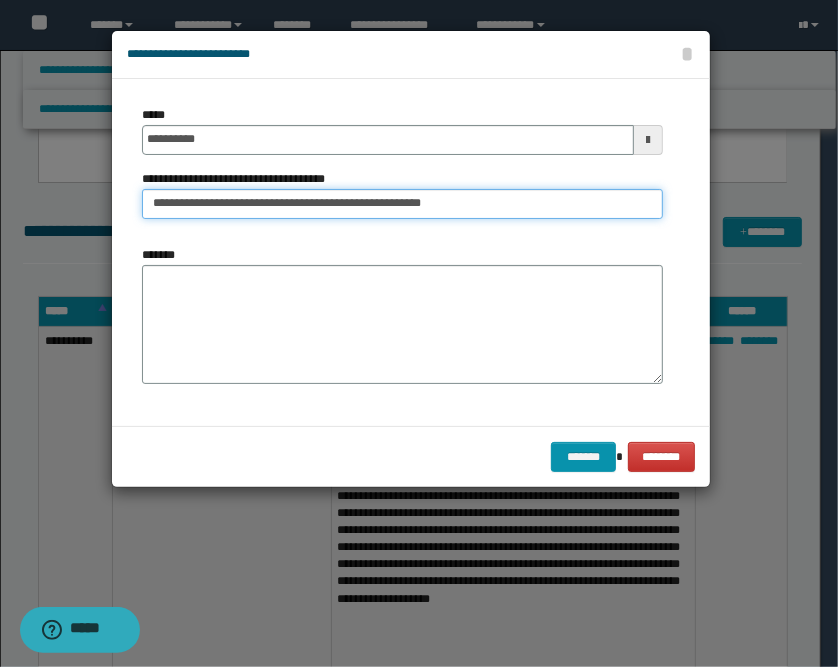 type on "**********" 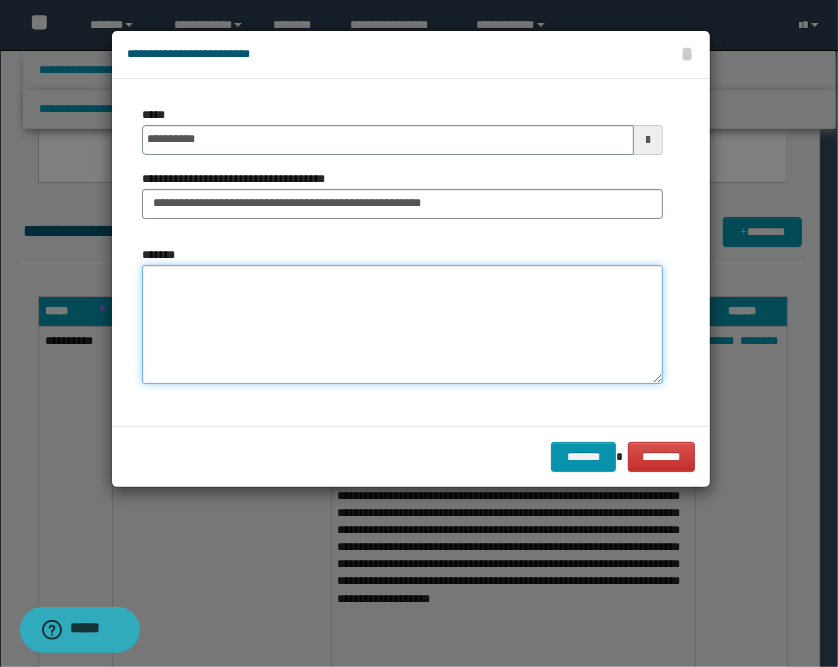 click on "*******" at bounding box center [402, 325] 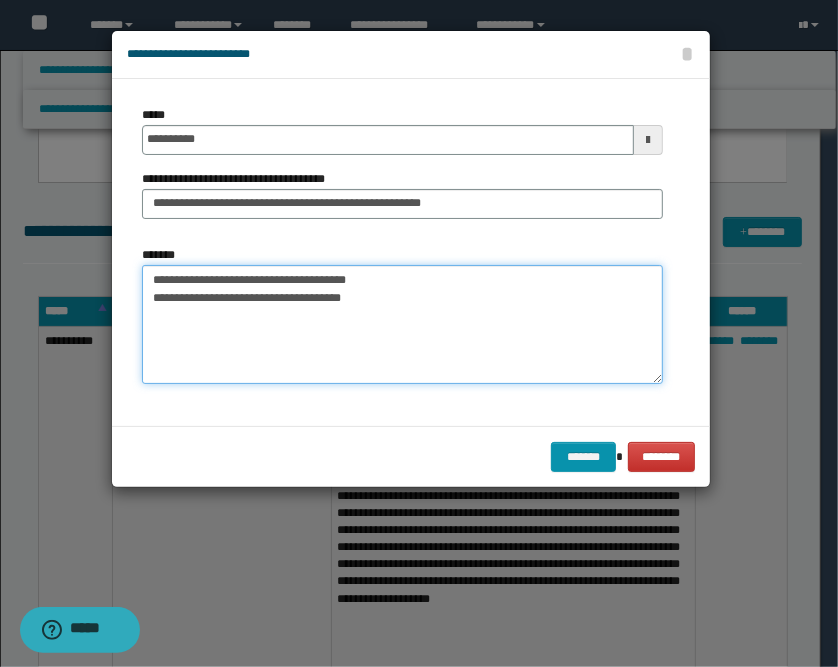 click on "**********" at bounding box center (402, 325) 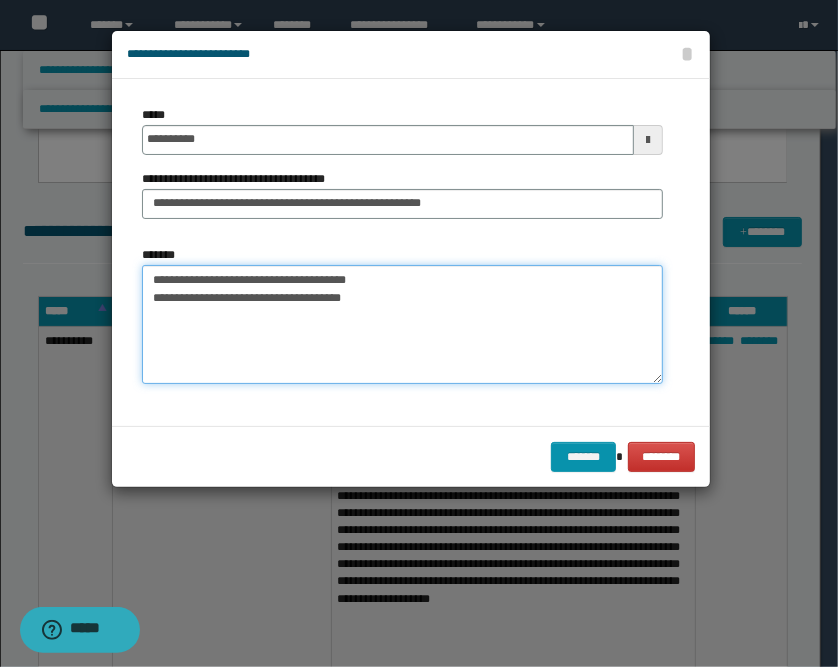 click on "**********" at bounding box center [402, 325] 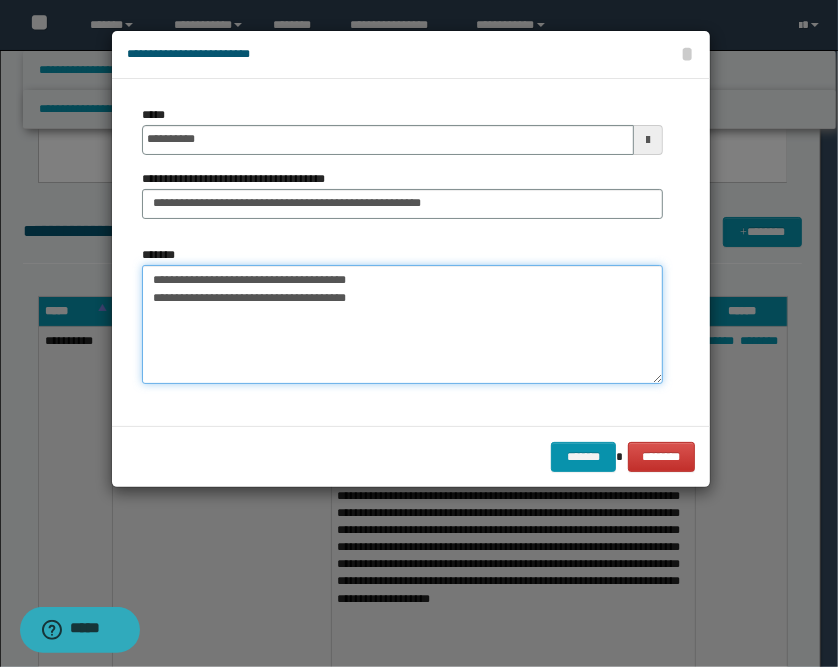 paste on "**********" 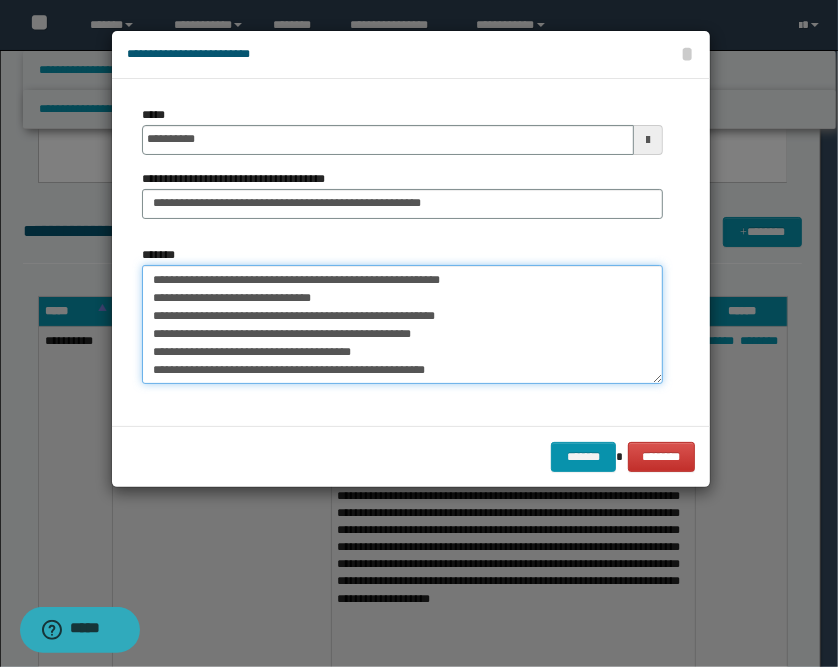 scroll, scrollTop: 333, scrollLeft: 0, axis: vertical 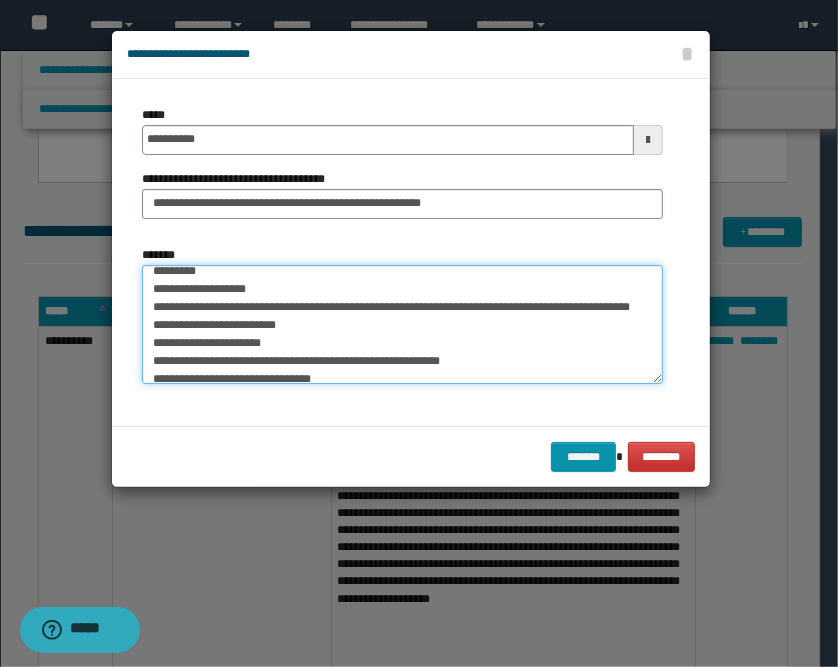 click on "*******" at bounding box center (402, 325) 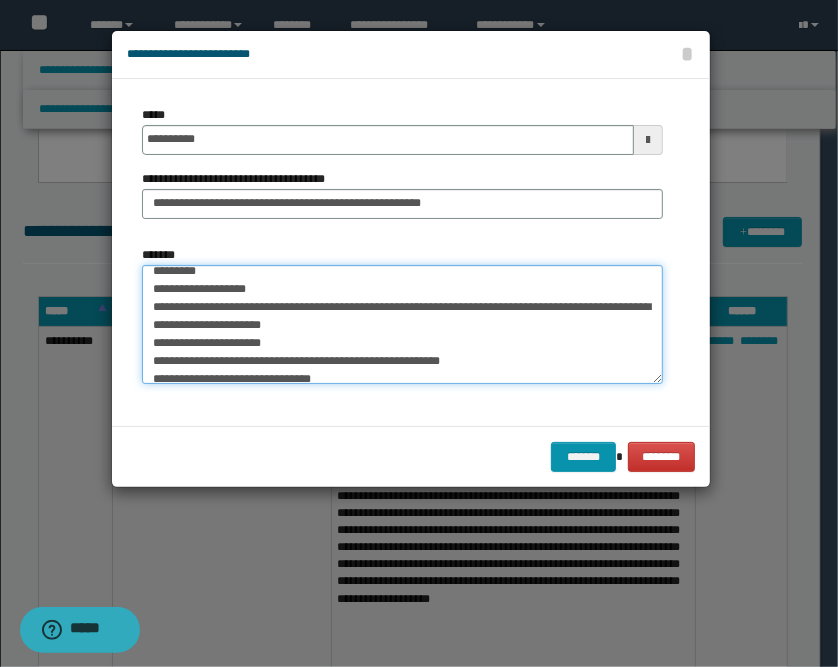 click on "*******" at bounding box center [402, 325] 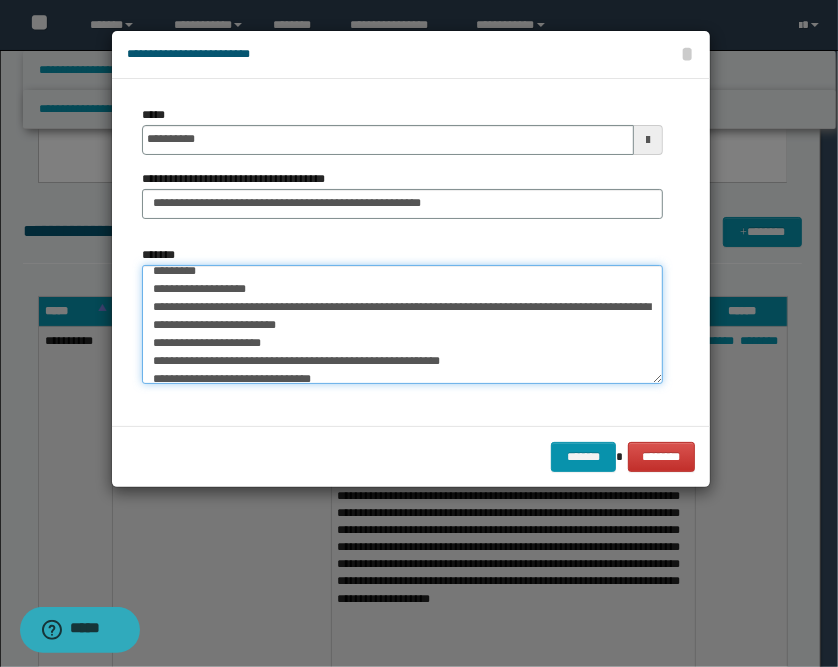 click on "*******" at bounding box center [402, 325] 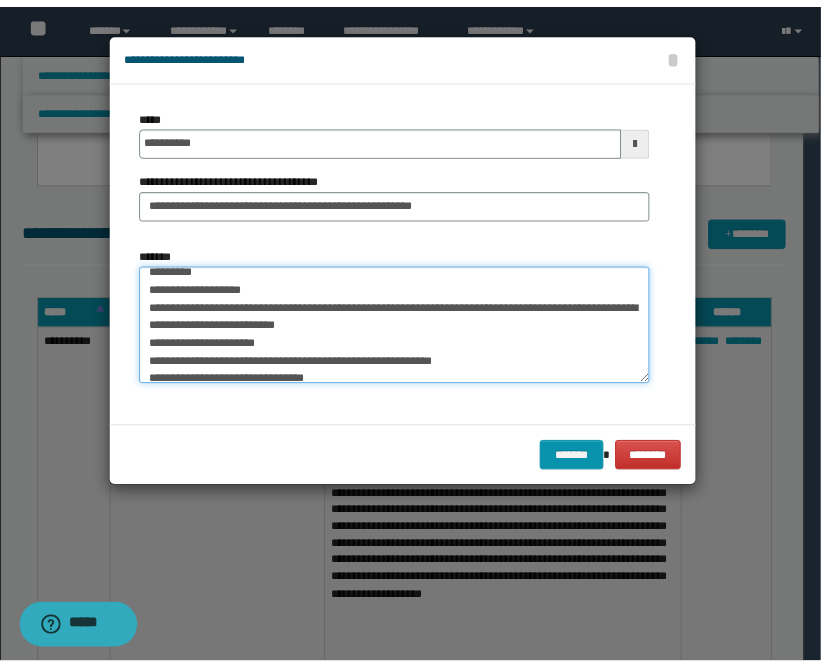 scroll, scrollTop: 432, scrollLeft: 0, axis: vertical 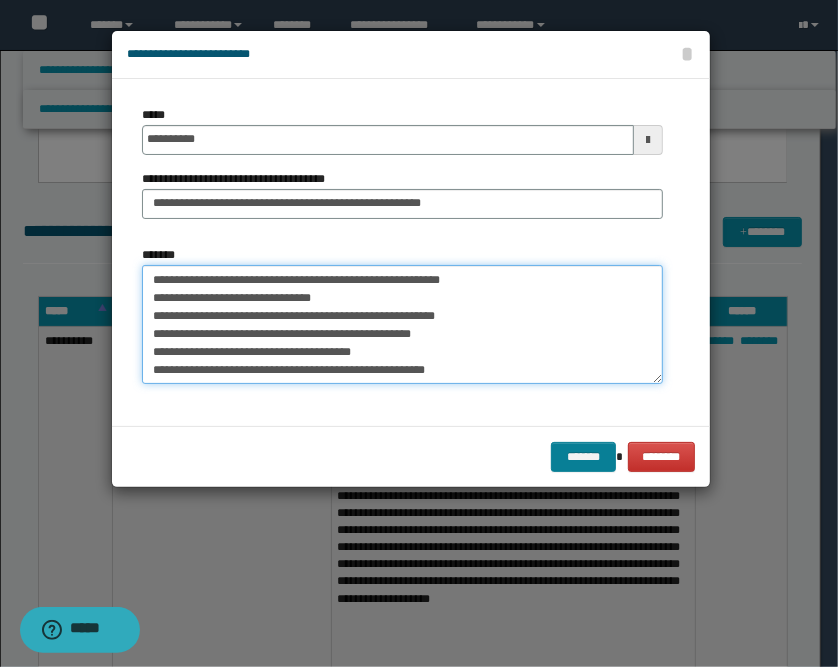 type on "**********" 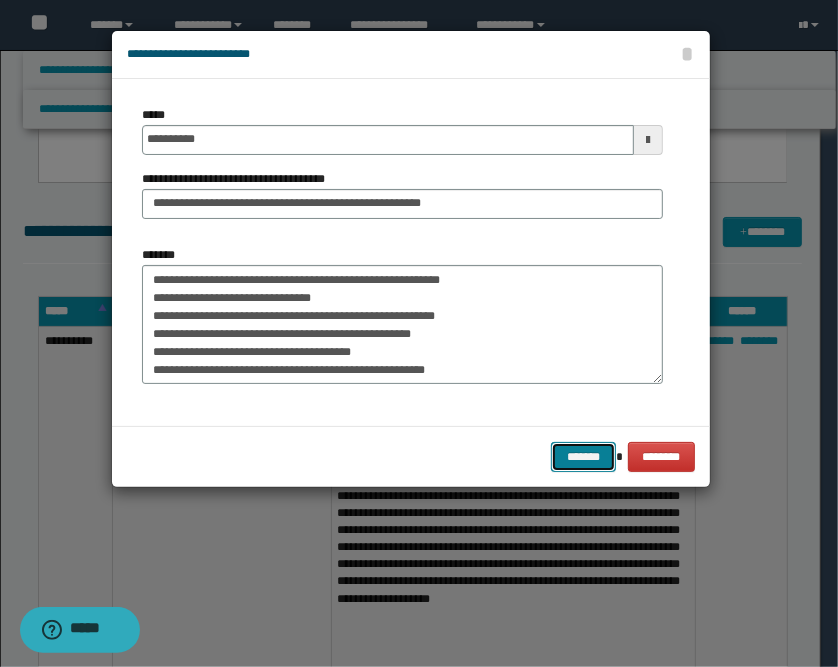click on "*******" at bounding box center [583, 457] 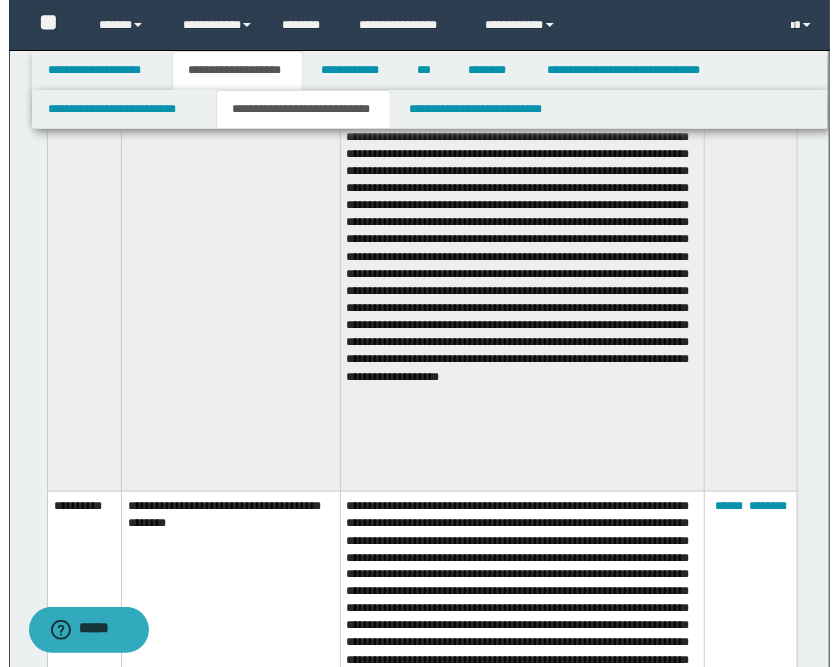 scroll, scrollTop: 222, scrollLeft: 0, axis: vertical 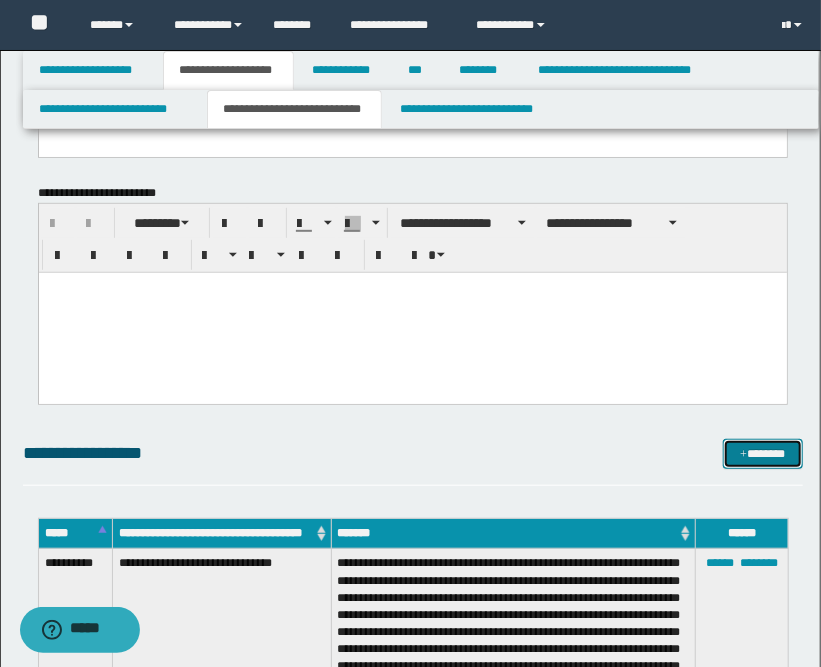click on "*******" at bounding box center [763, 454] 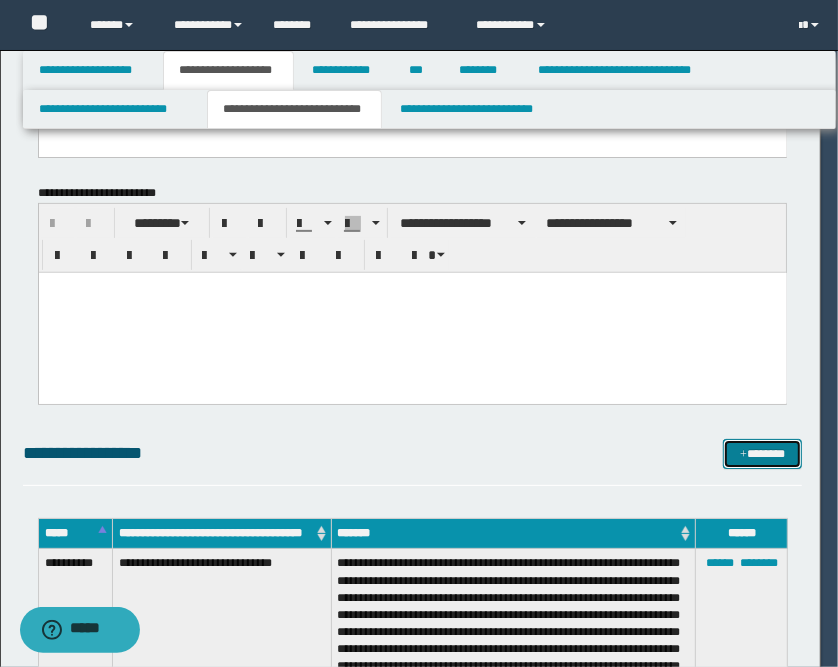 scroll, scrollTop: 0, scrollLeft: 0, axis: both 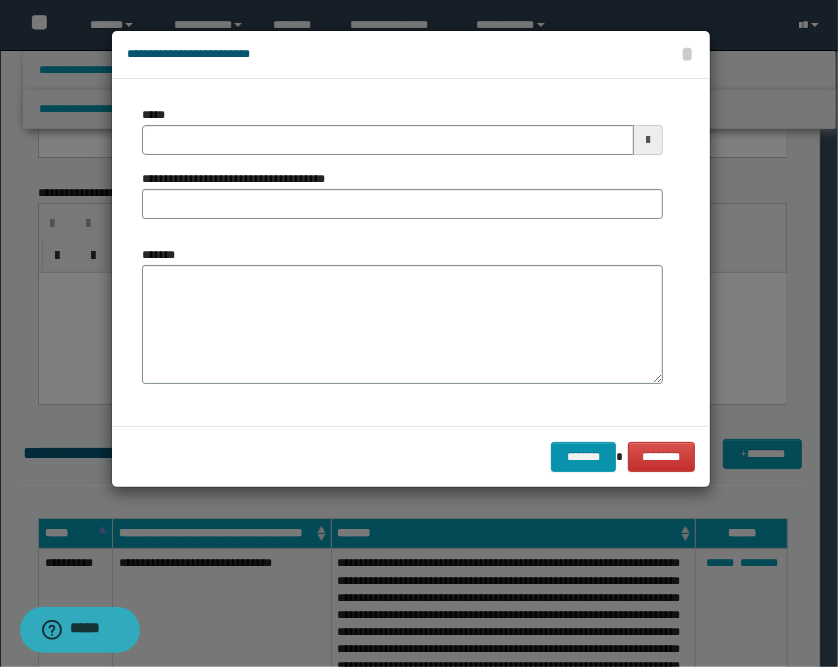 click at bounding box center [648, 140] 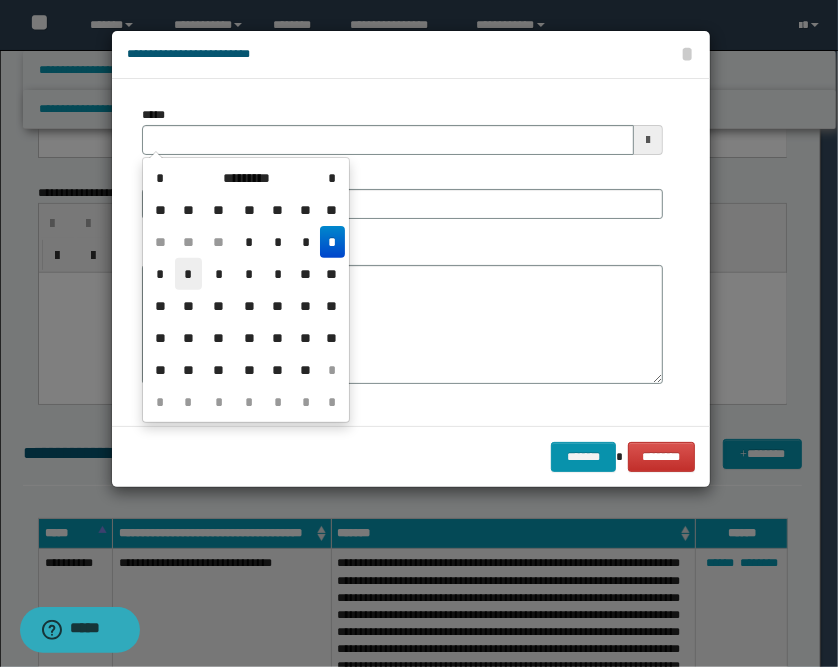 click on "*" at bounding box center [189, 274] 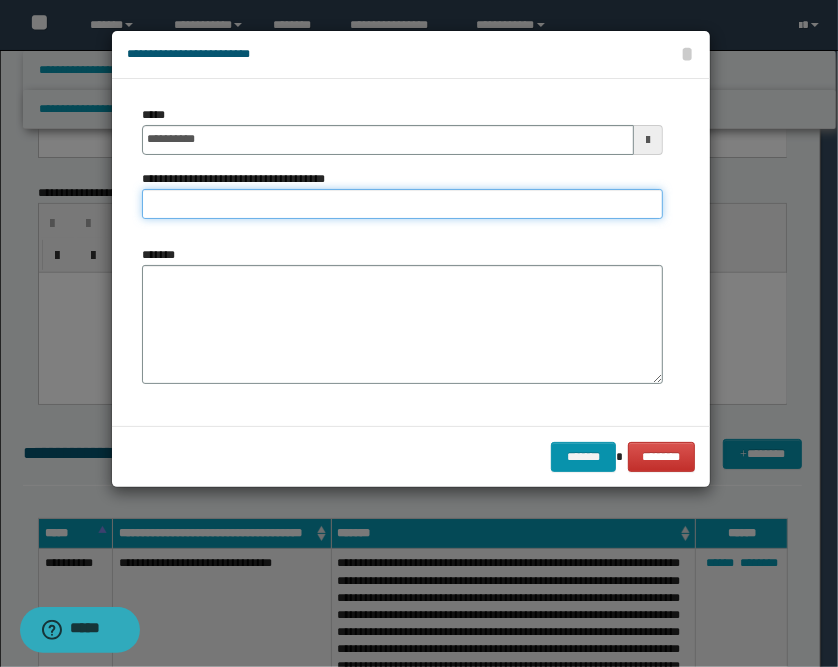 click on "**********" at bounding box center (402, 204) 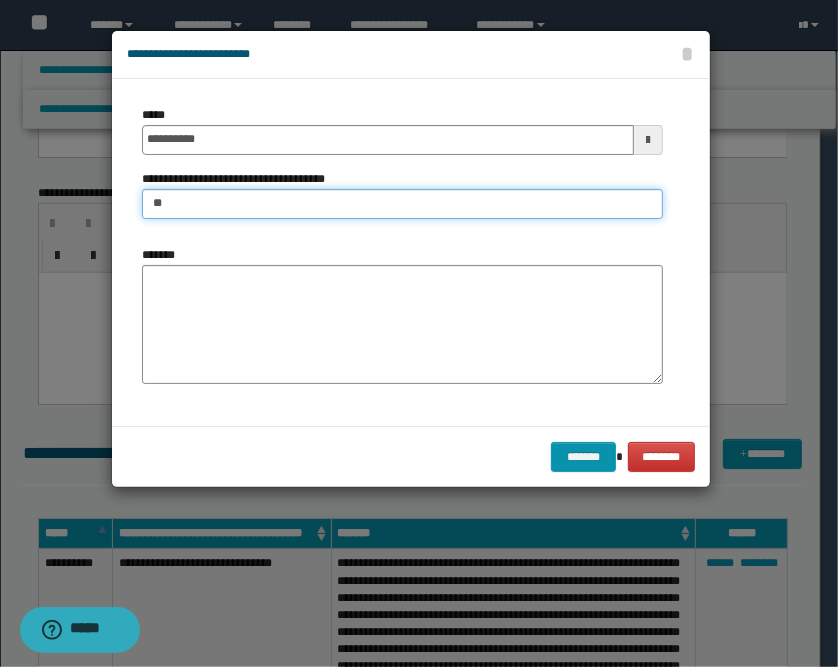 type on "*" 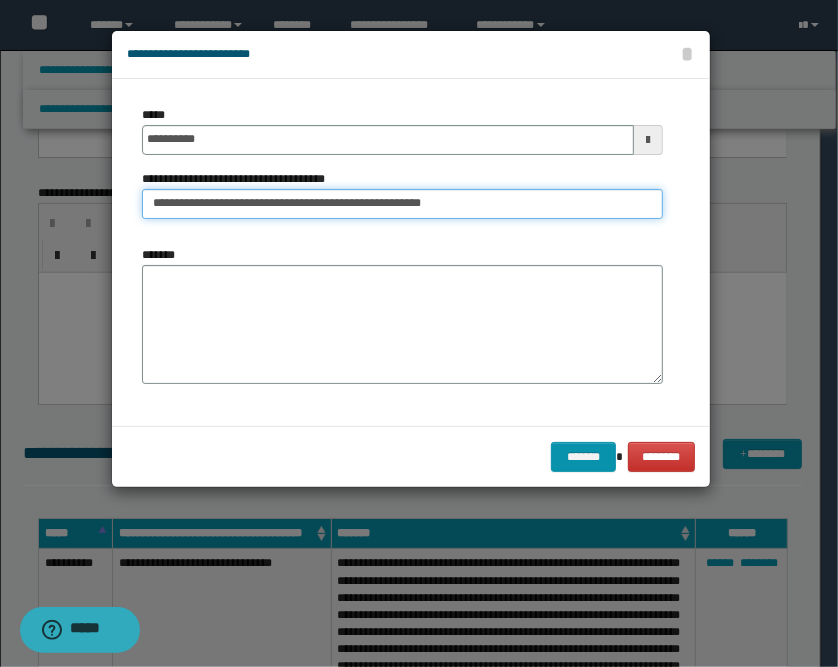 type on "**********" 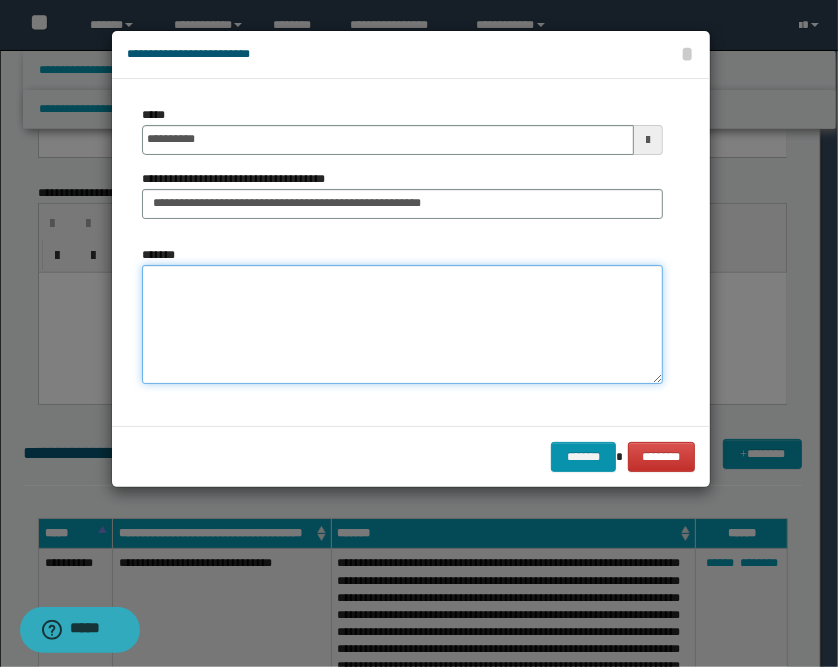 click on "*******" at bounding box center [402, 325] 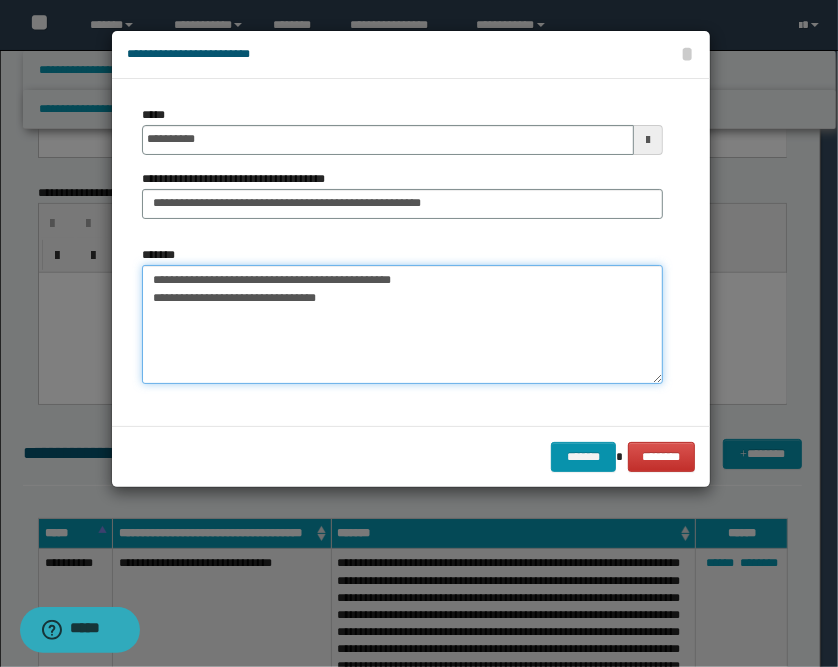 click on "**********" at bounding box center [402, 325] 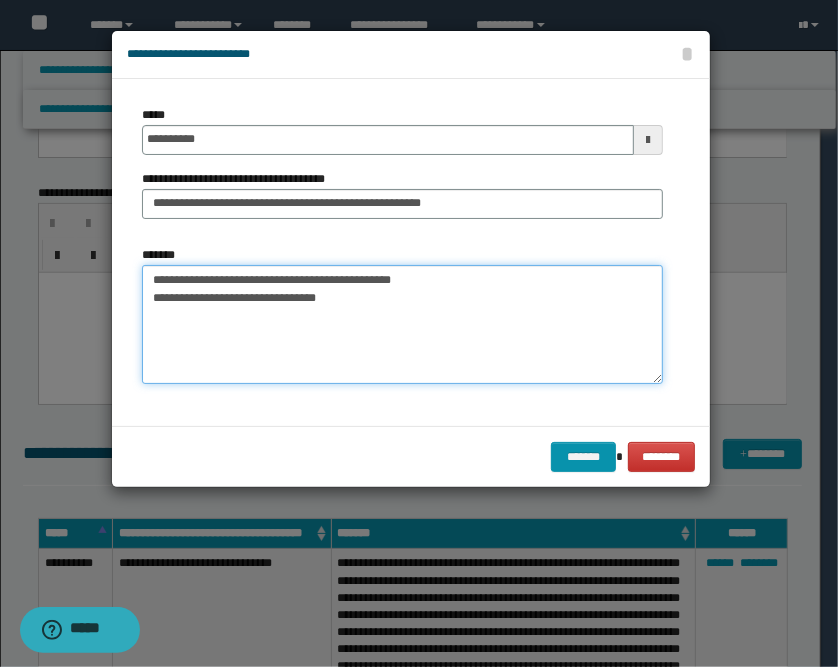 paste on "**********" 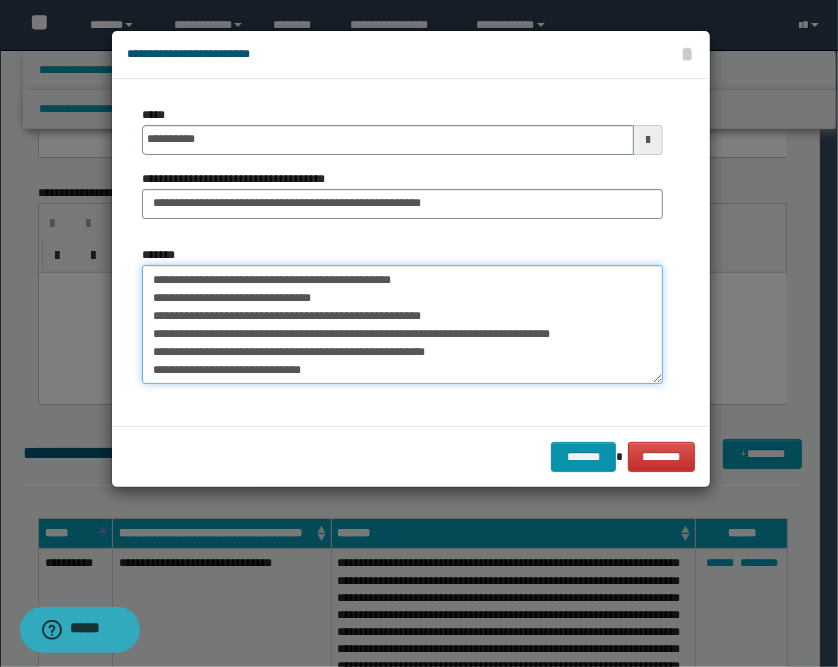 scroll, scrollTop: 66, scrollLeft: 0, axis: vertical 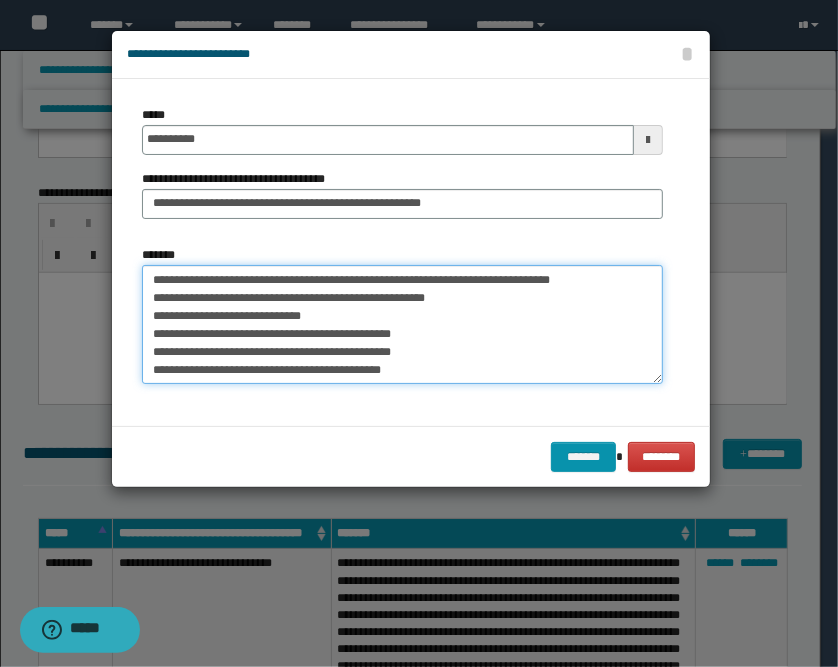 click on "**********" at bounding box center [402, 325] 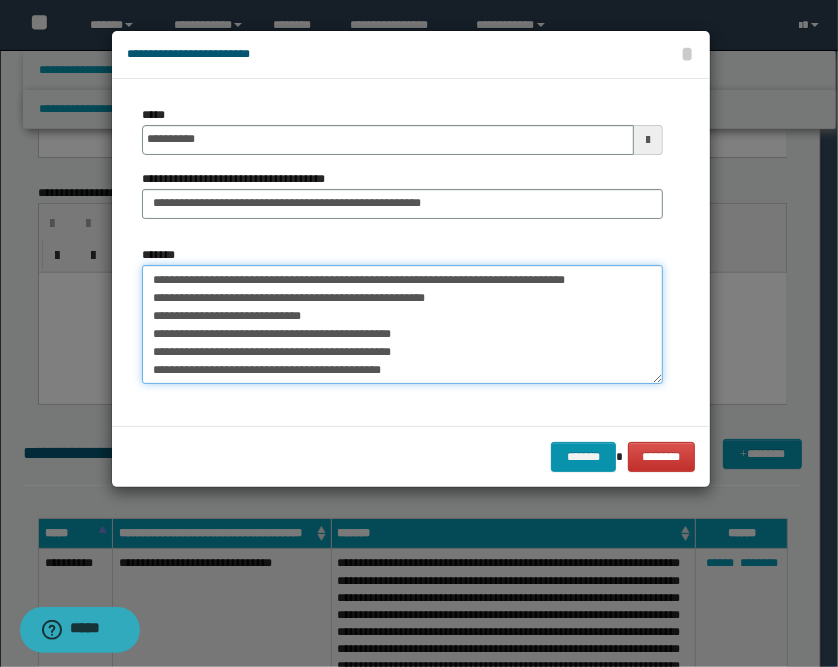scroll, scrollTop: 0, scrollLeft: 0, axis: both 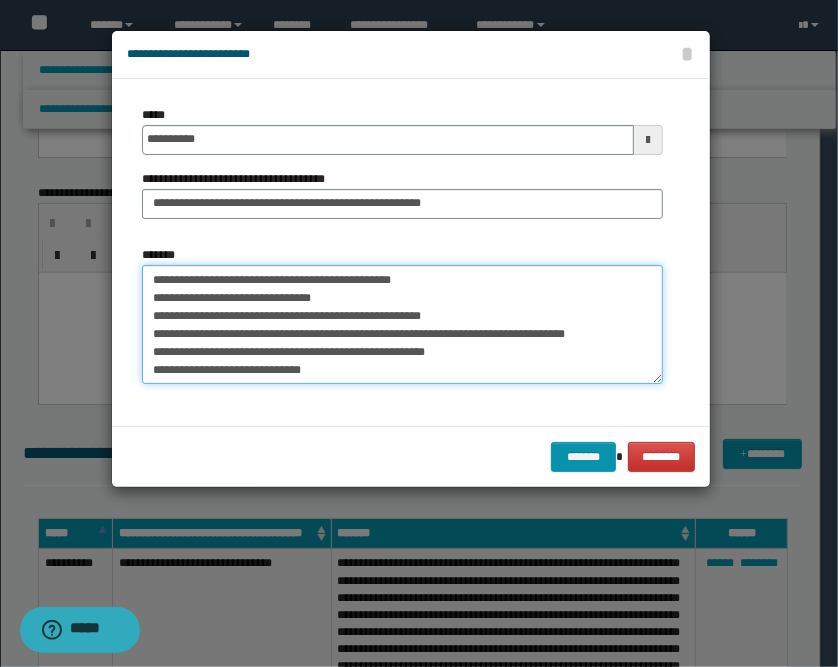 click on "**********" at bounding box center [402, 325] 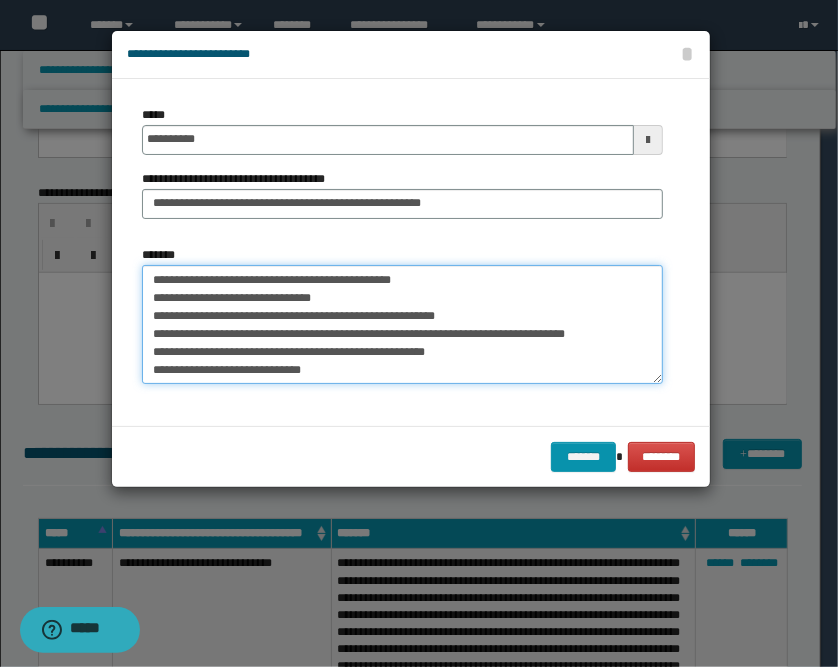 click on "**********" at bounding box center [402, 325] 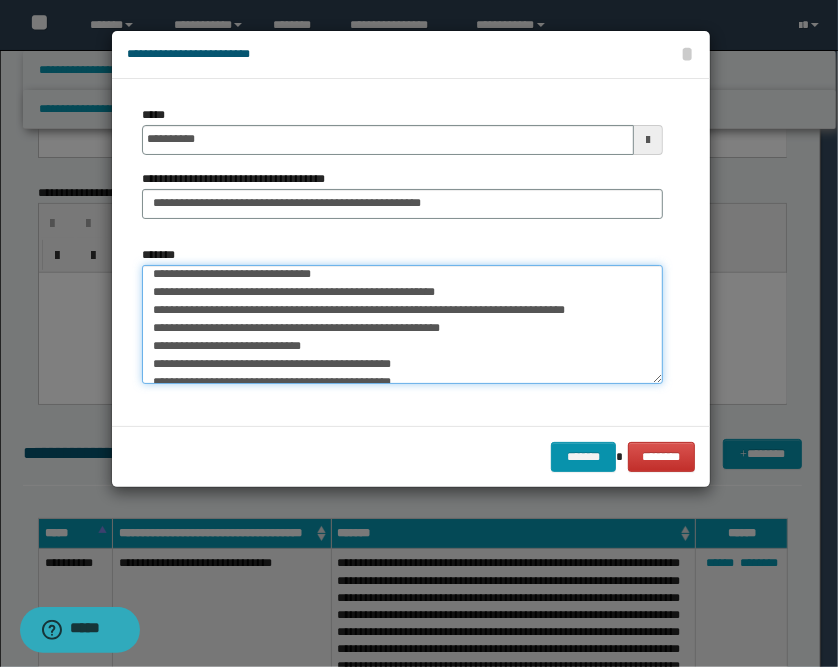 scroll, scrollTop: 44, scrollLeft: 0, axis: vertical 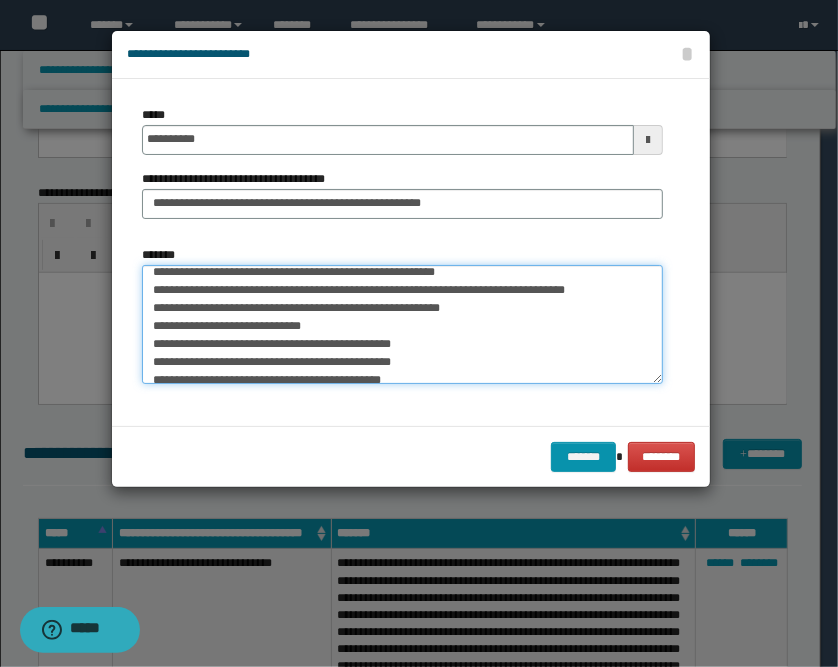 click on "**********" at bounding box center [402, 325] 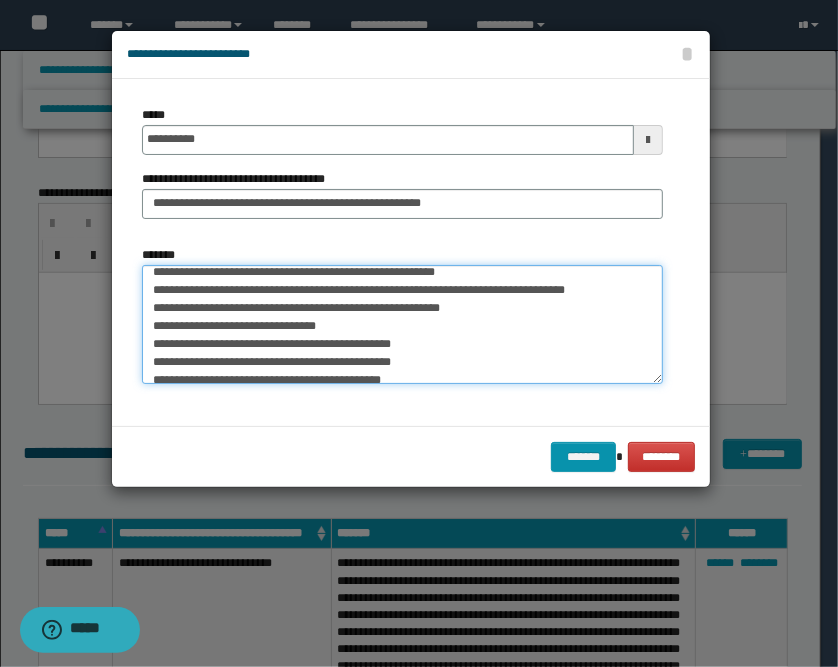 click on "**********" at bounding box center [402, 325] 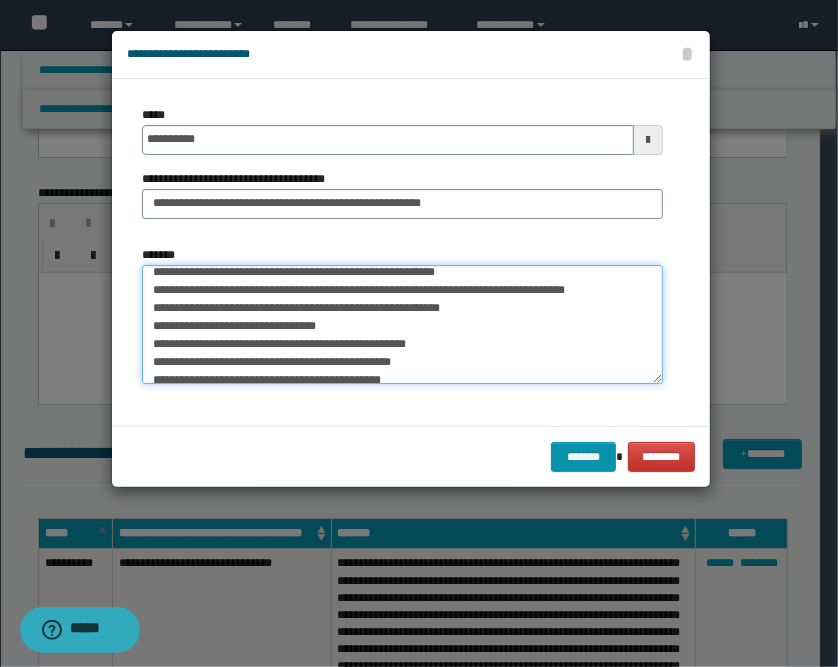 click on "**********" at bounding box center [402, 325] 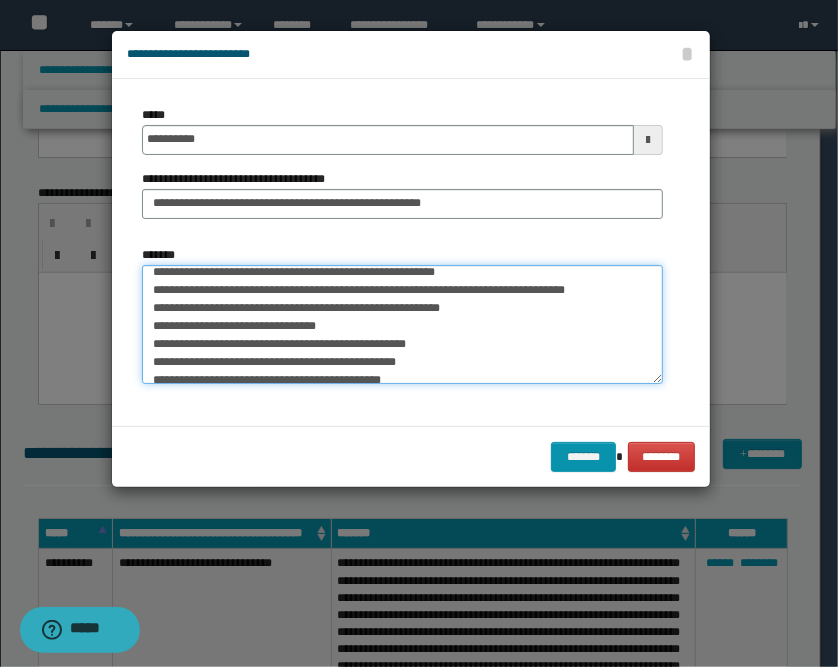 scroll, scrollTop: 48, scrollLeft: 0, axis: vertical 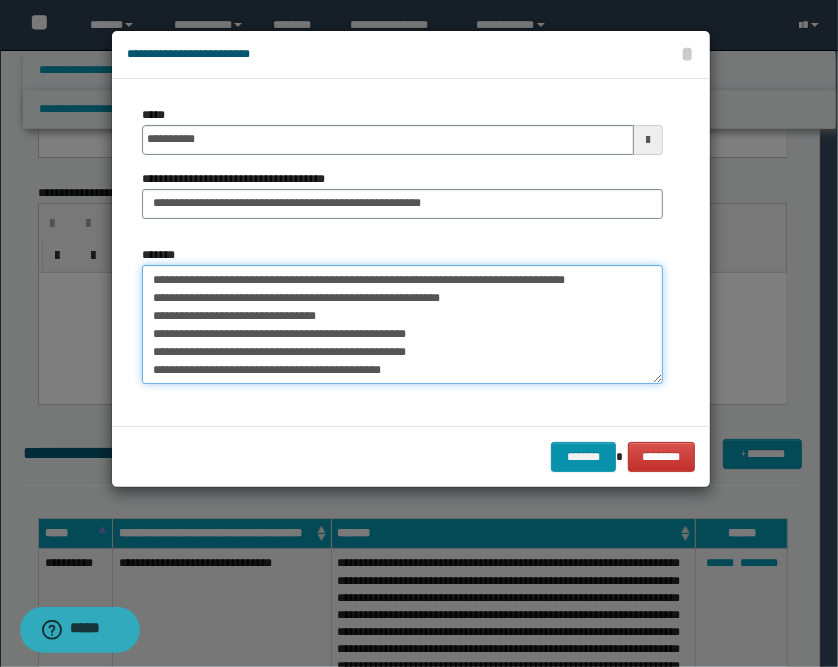 click on "**********" at bounding box center [402, 325] 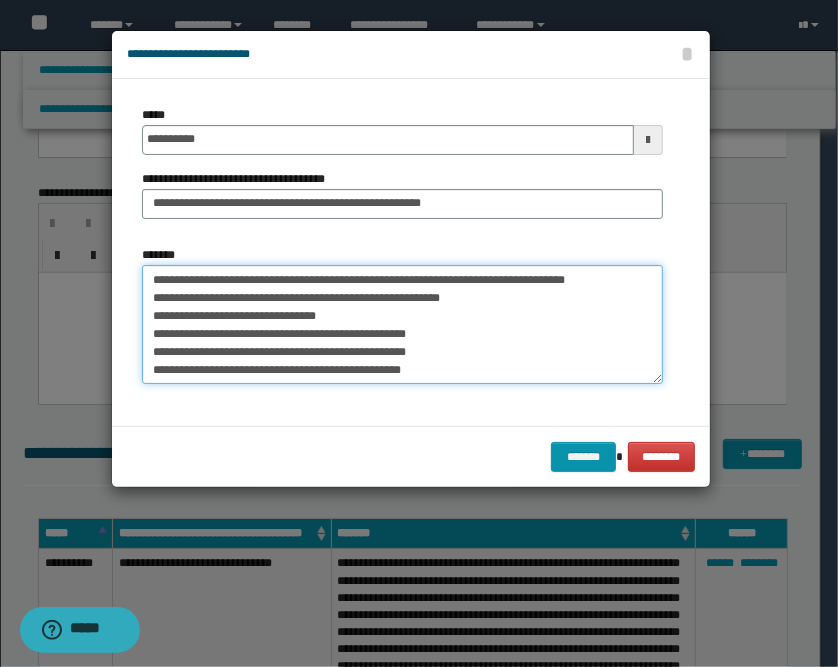 scroll, scrollTop: 84, scrollLeft: 0, axis: vertical 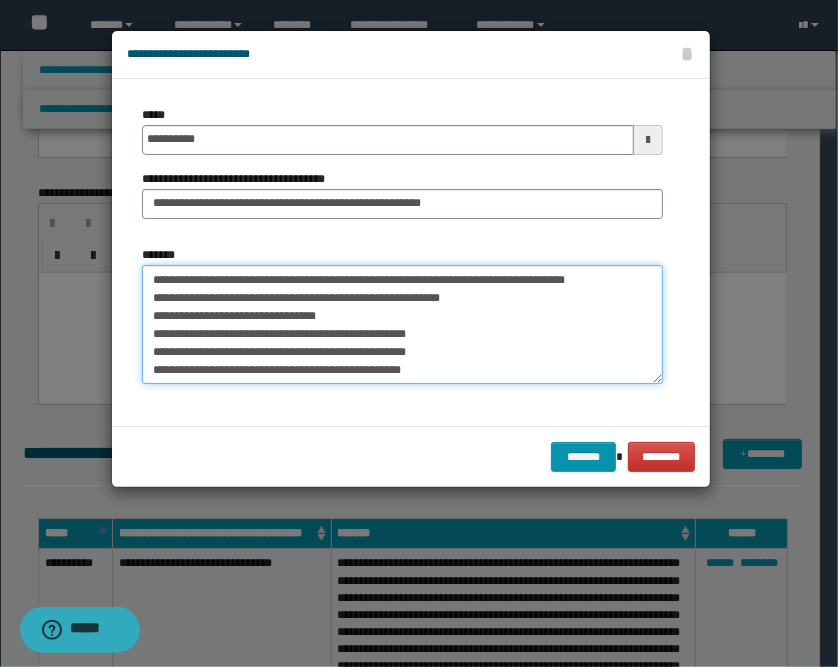 click on "**********" at bounding box center [402, 325] 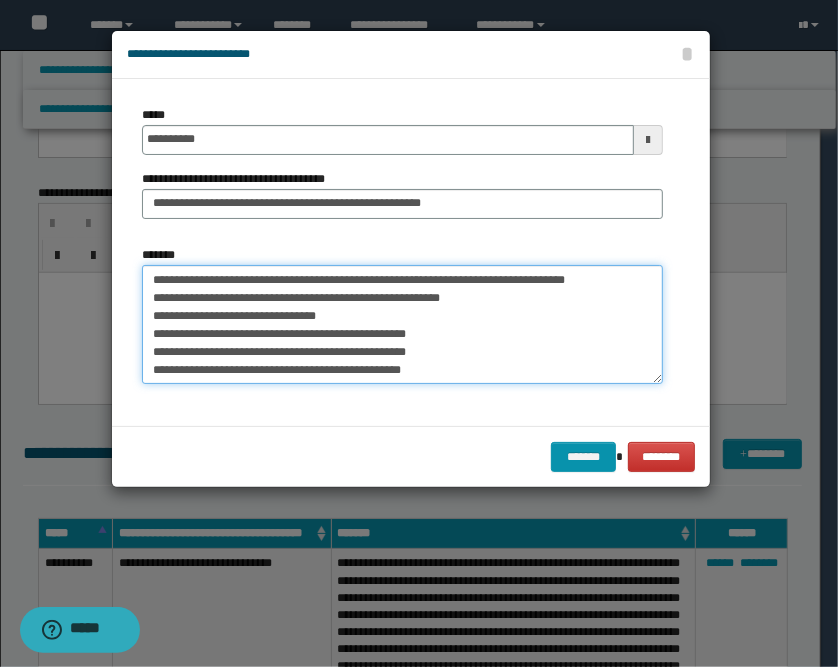 paste on "**********" 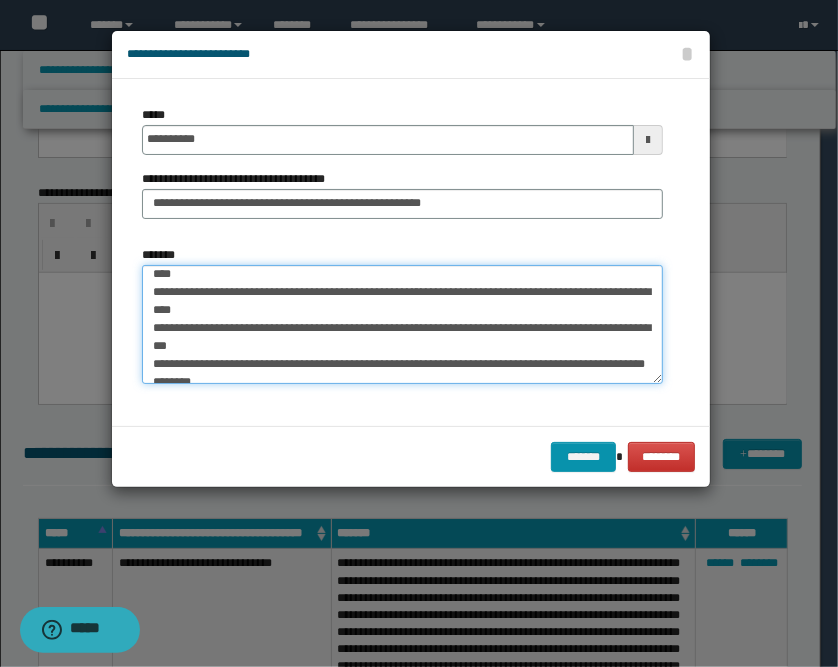 scroll, scrollTop: 219, scrollLeft: 0, axis: vertical 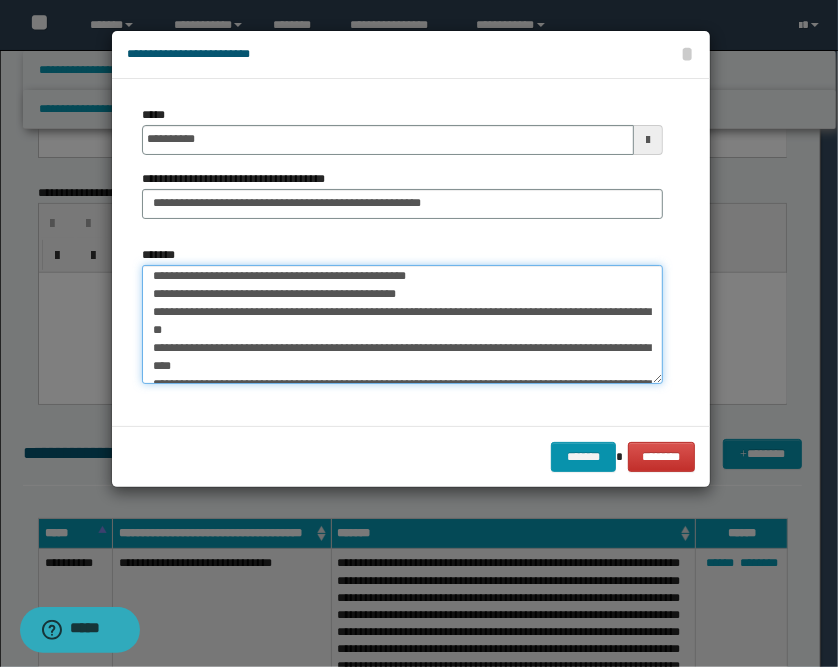 click on "*******" at bounding box center (402, 325) 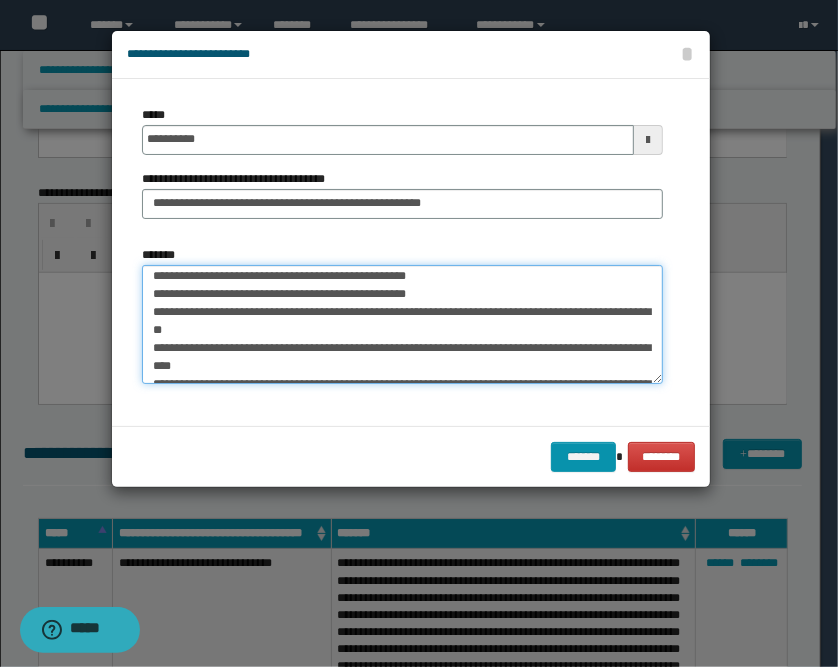 drag, startPoint x: 149, startPoint y: 368, endPoint x: 161, endPoint y: 364, distance: 12.649111 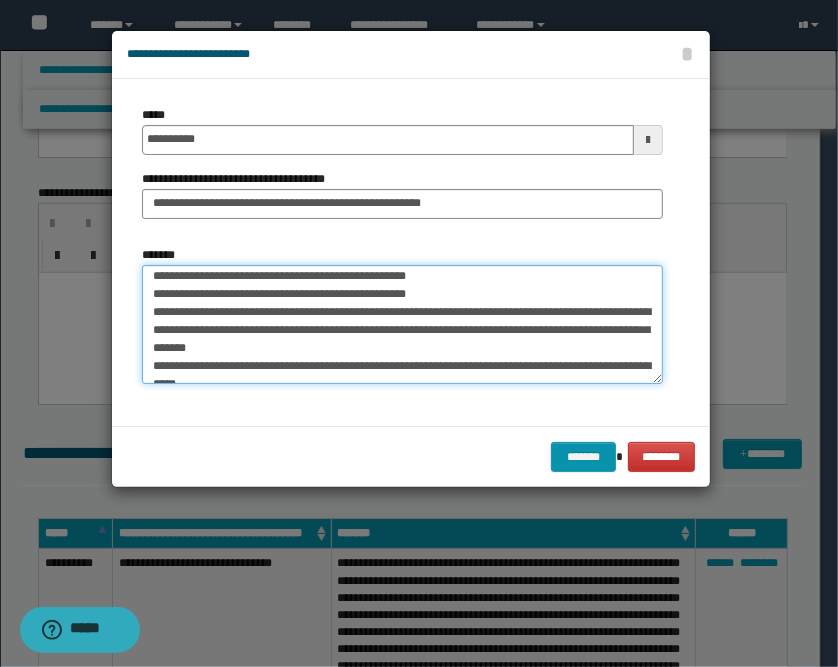 click on "*******" at bounding box center [402, 325] 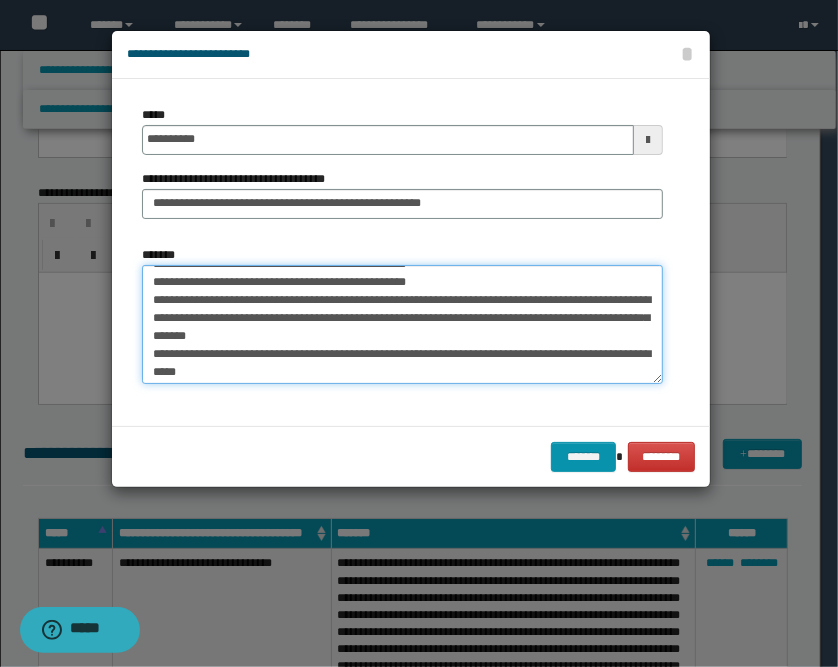 scroll, scrollTop: 175, scrollLeft: 0, axis: vertical 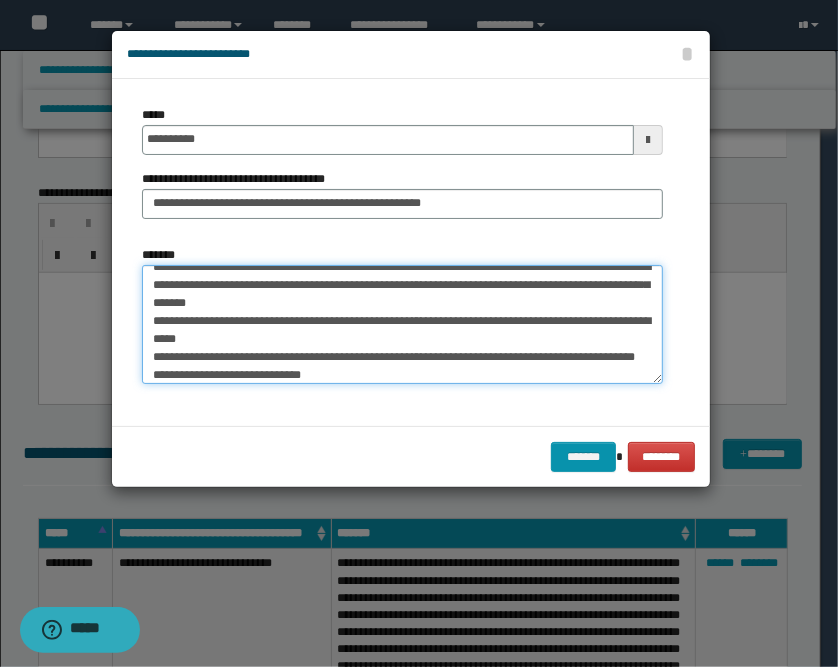 click on "*******" at bounding box center (402, 325) 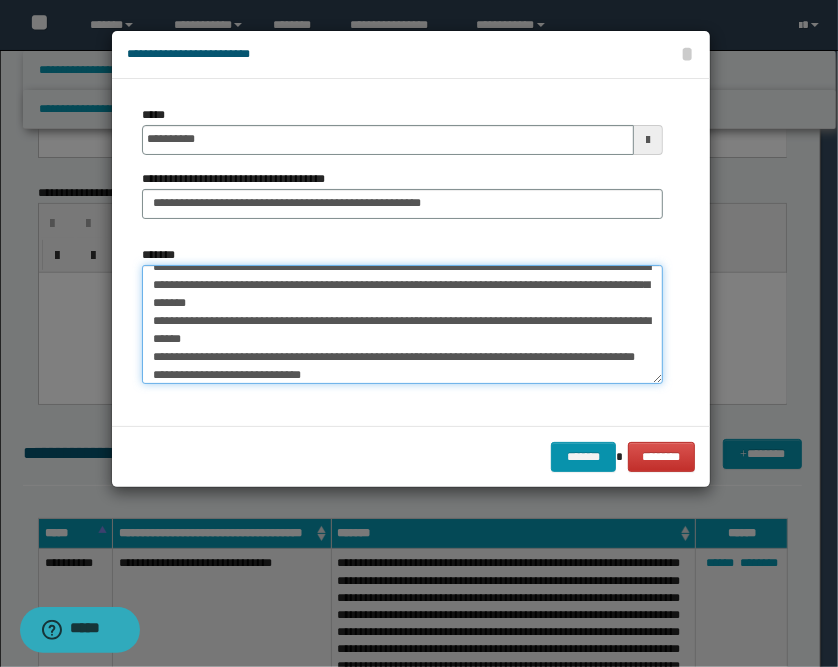 click on "*******" at bounding box center [402, 325] 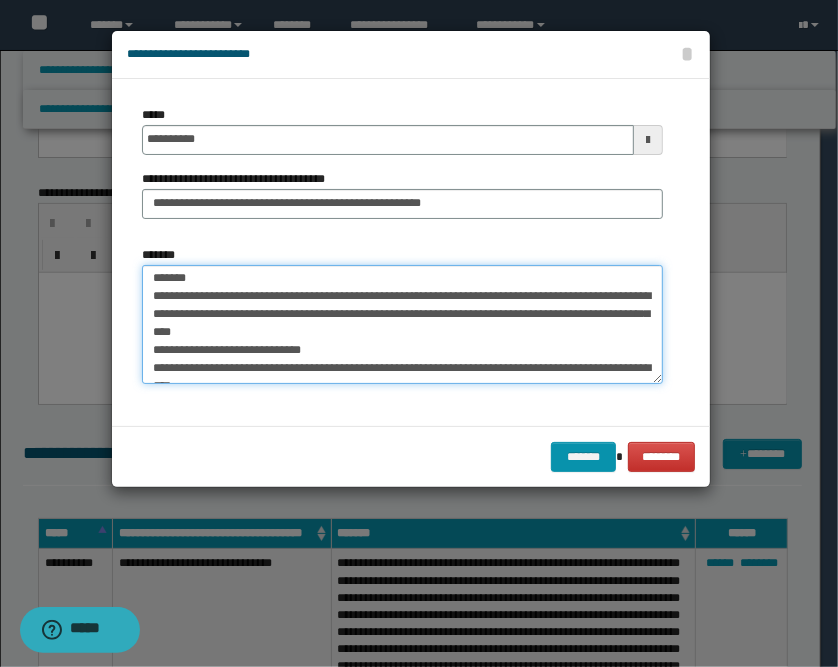 scroll, scrollTop: 219, scrollLeft: 0, axis: vertical 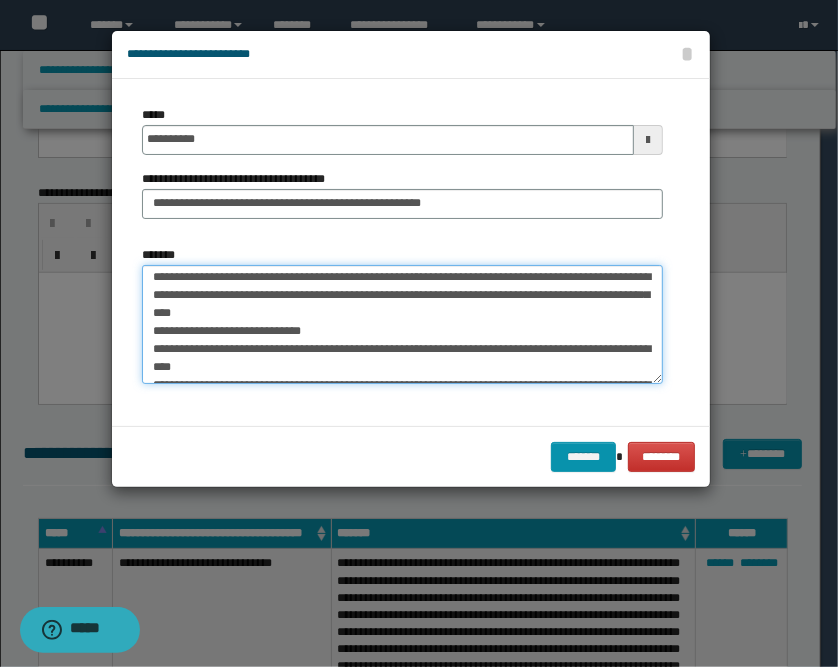 click on "*******" at bounding box center (402, 325) 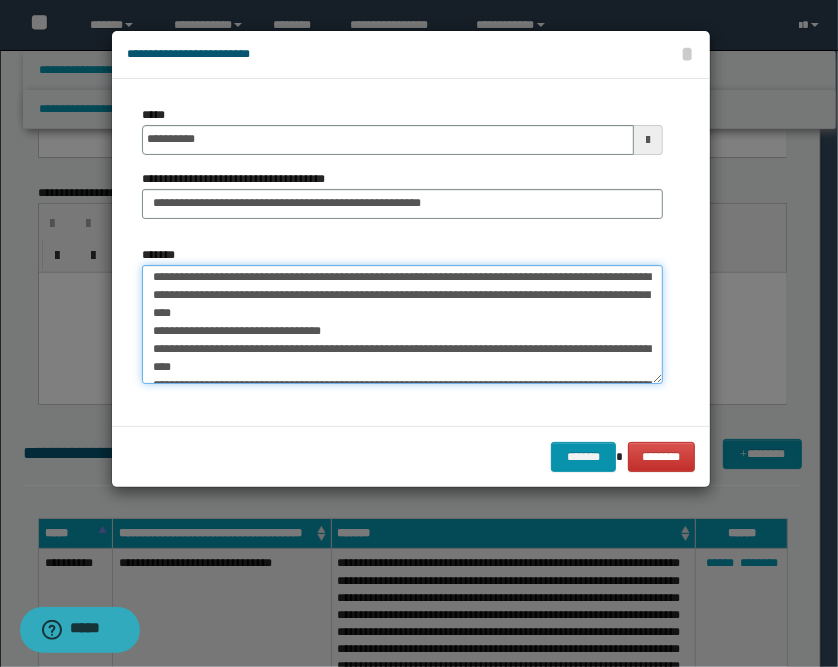 scroll, scrollTop: 264, scrollLeft: 0, axis: vertical 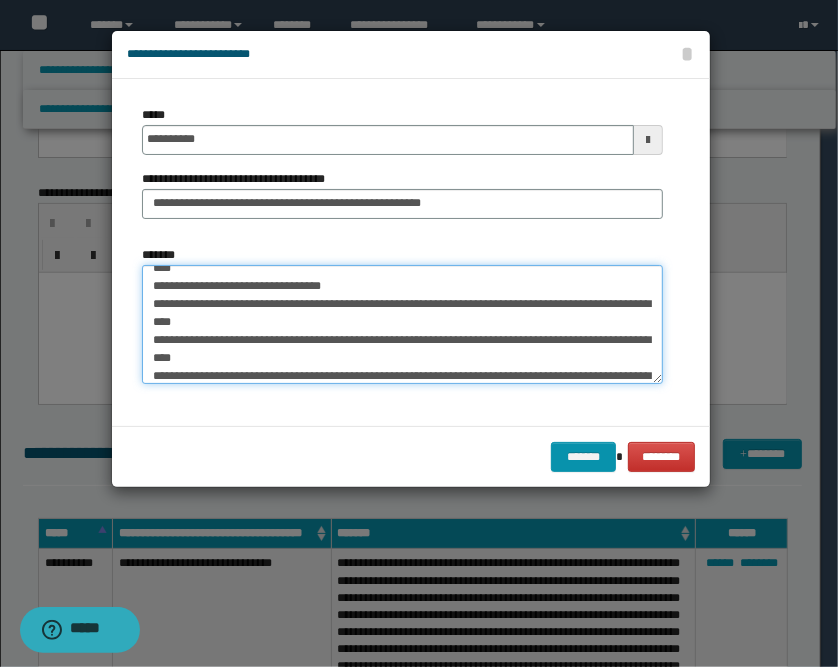 click on "*******" at bounding box center (402, 325) 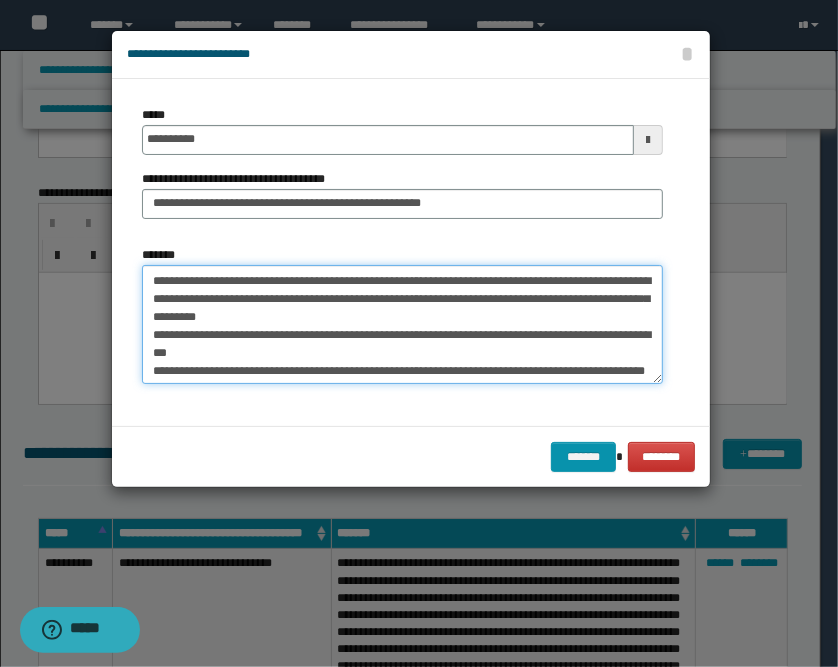 scroll, scrollTop: 308, scrollLeft: 0, axis: vertical 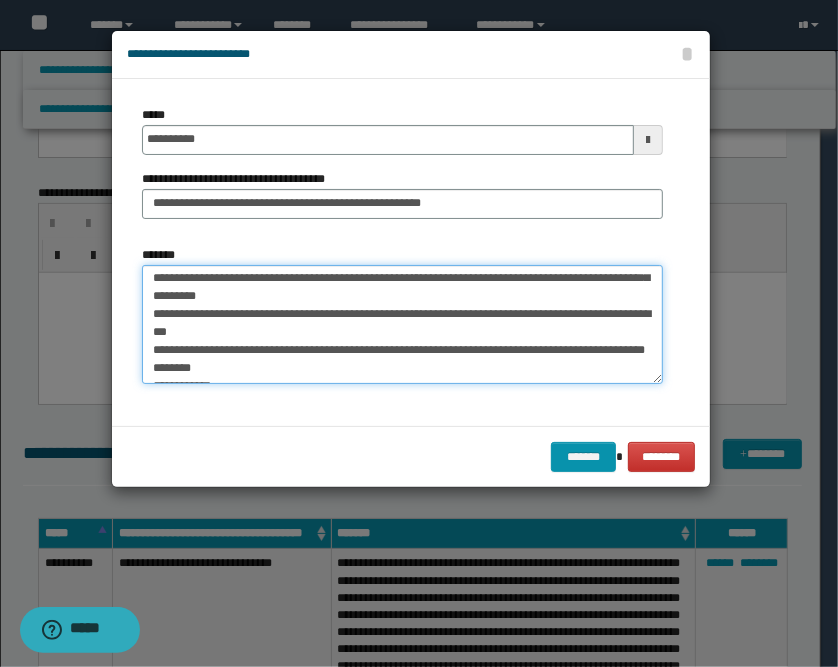 click on "*******" at bounding box center [402, 325] 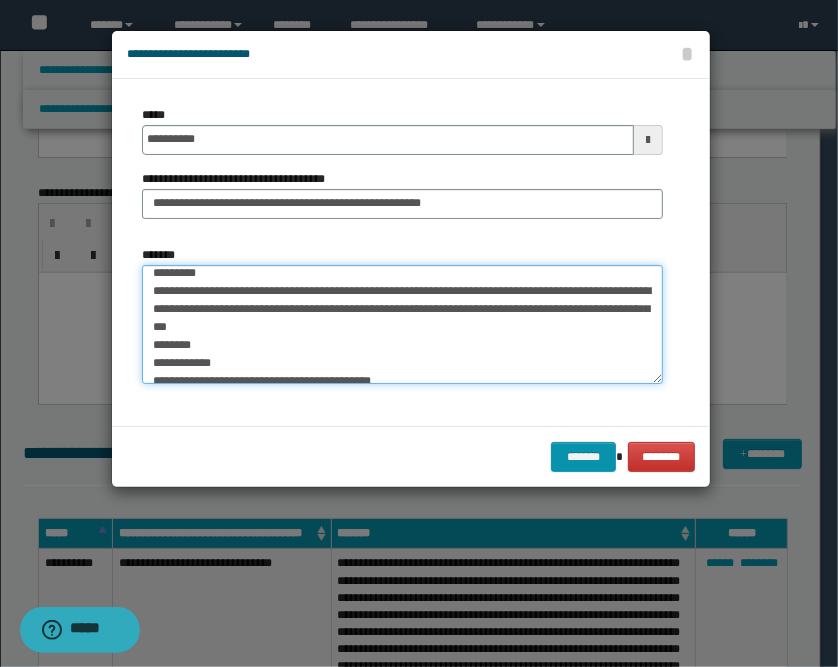 scroll, scrollTop: 352, scrollLeft: 0, axis: vertical 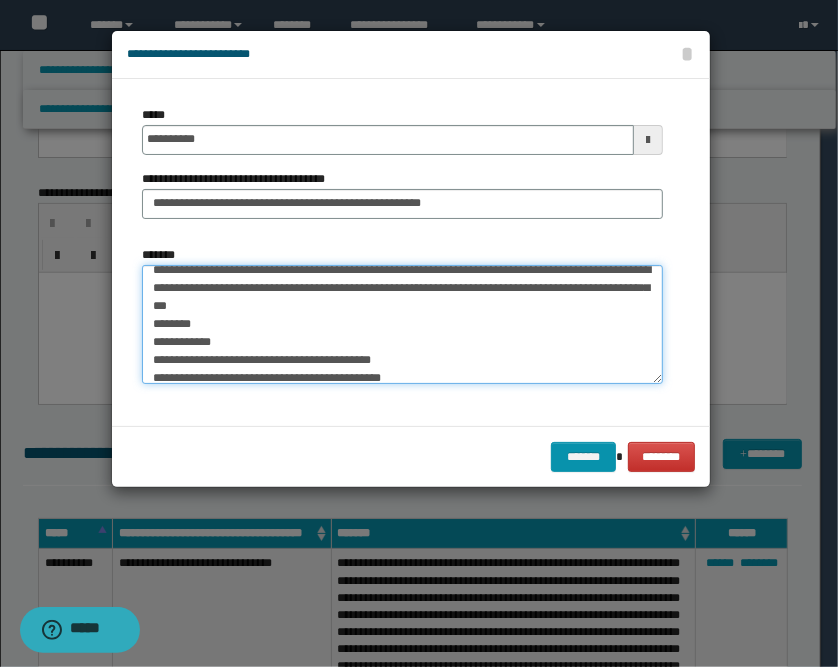 click on "*******" at bounding box center (402, 325) 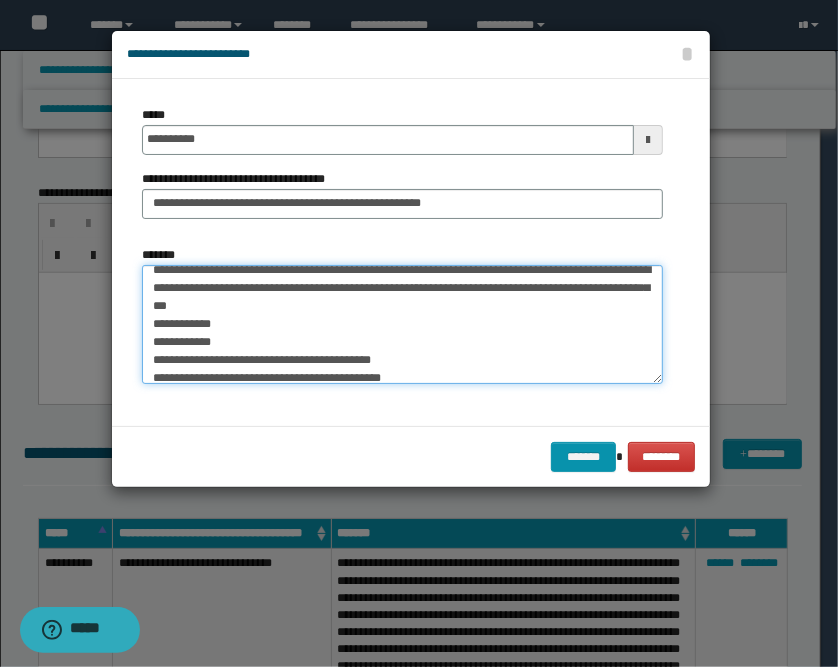 click on "*******" at bounding box center [402, 325] 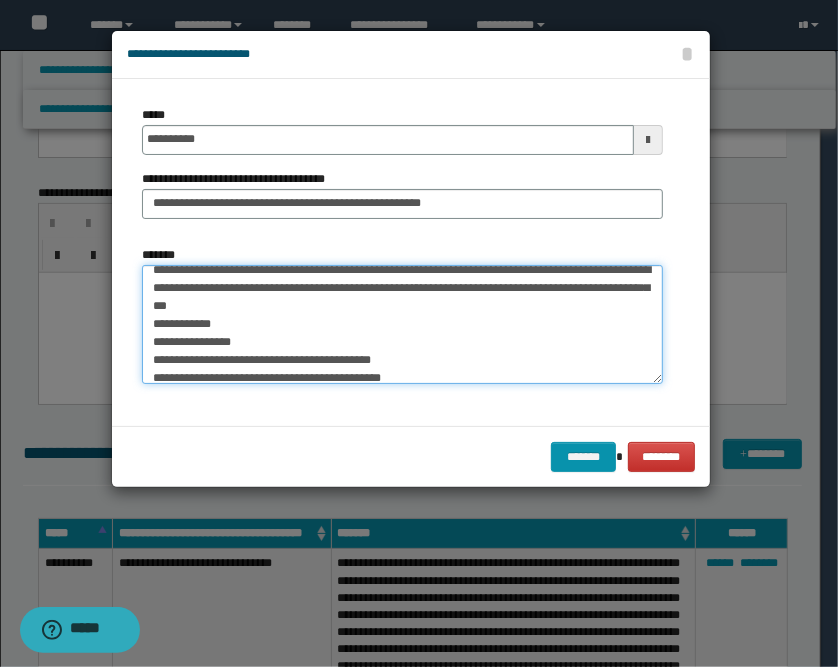 click on "*******" at bounding box center (402, 325) 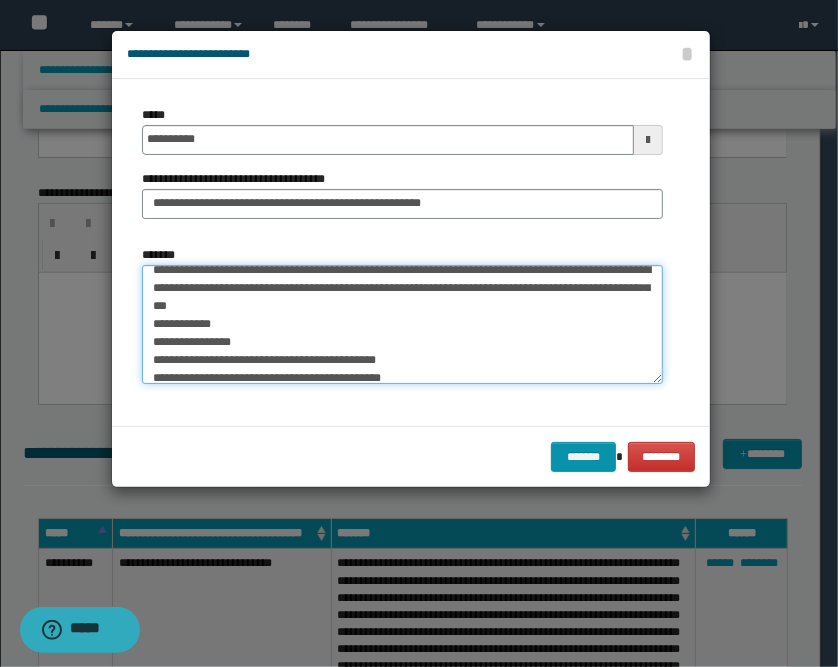 scroll, scrollTop: 354, scrollLeft: 0, axis: vertical 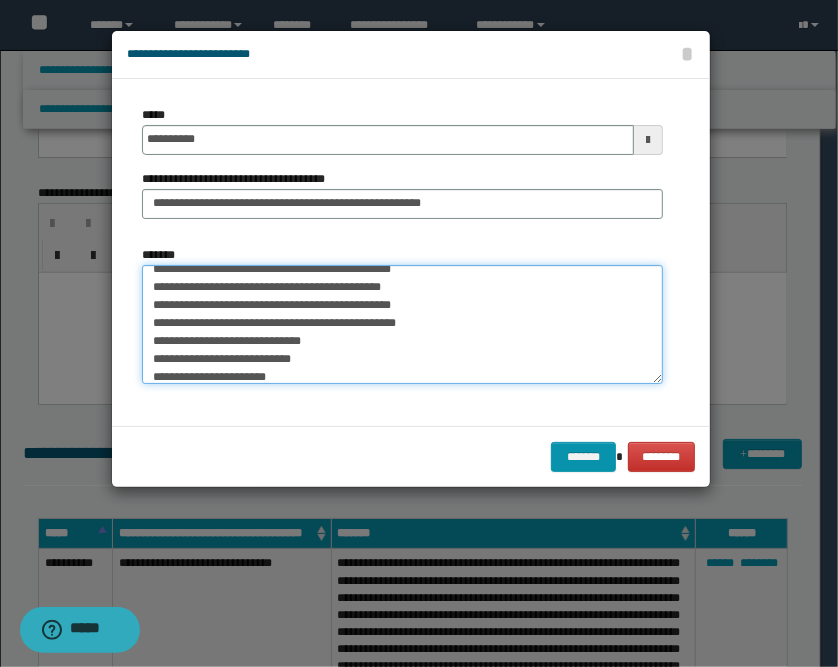 click on "*******" at bounding box center (402, 325) 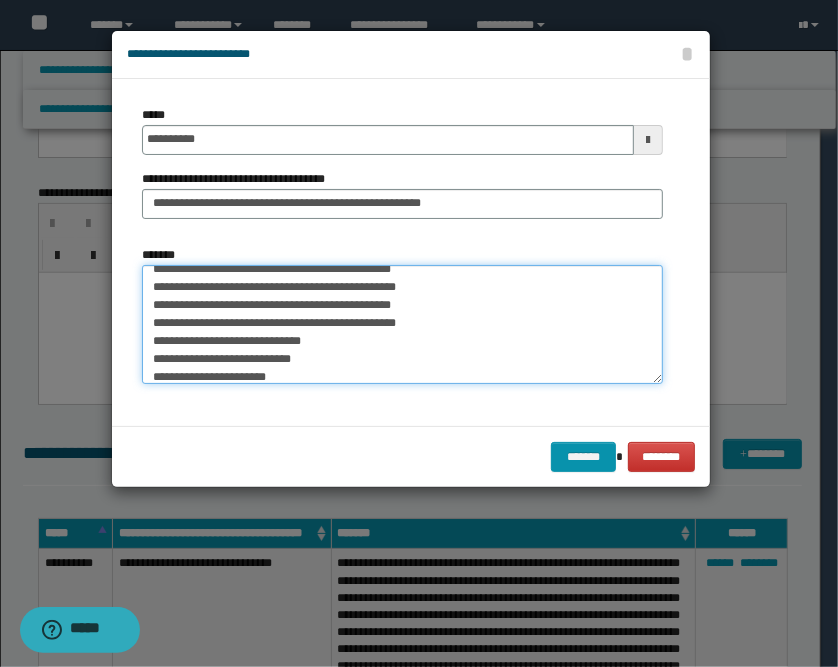 click on "*******" at bounding box center (402, 325) 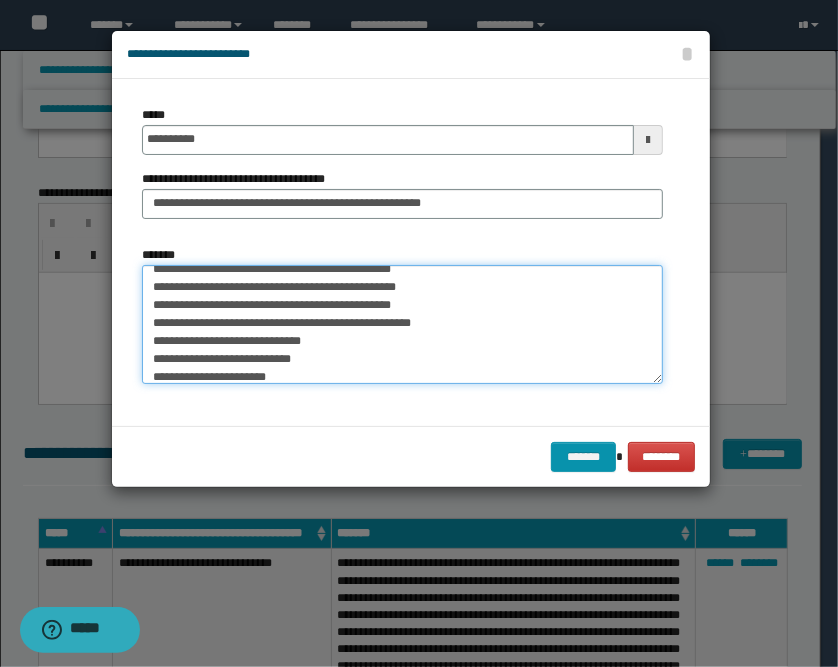 click on "*******" at bounding box center [402, 325] 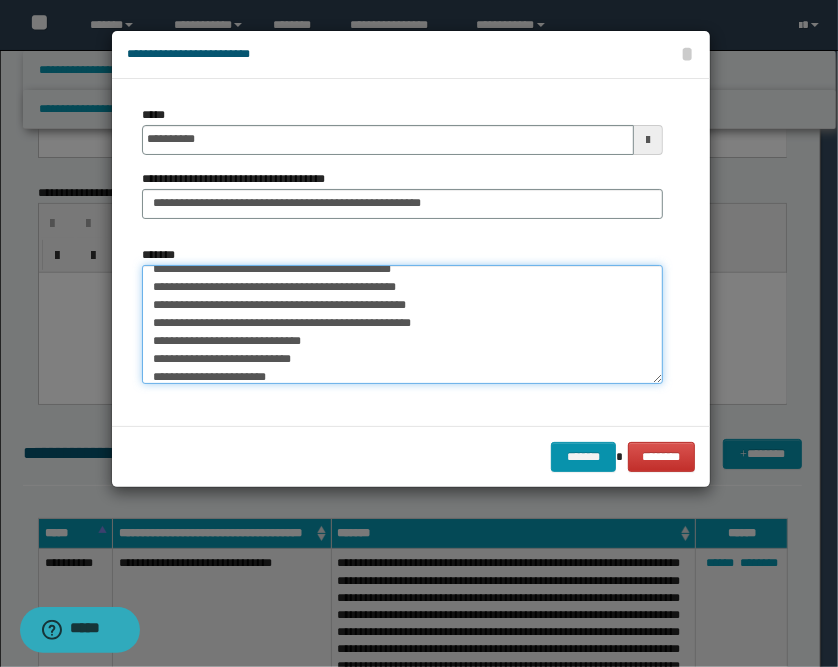 click on "*******" at bounding box center (402, 325) 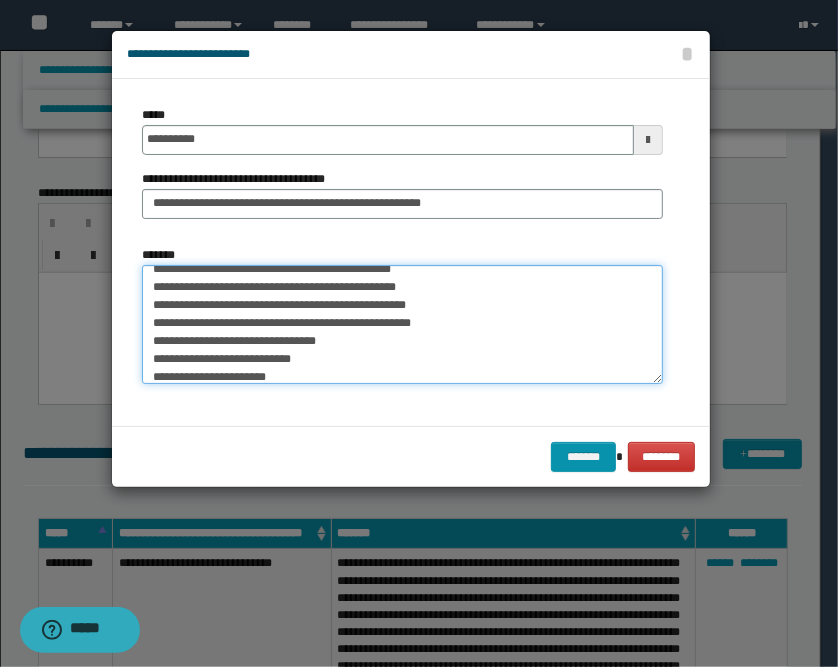 click on "*******" at bounding box center [402, 325] 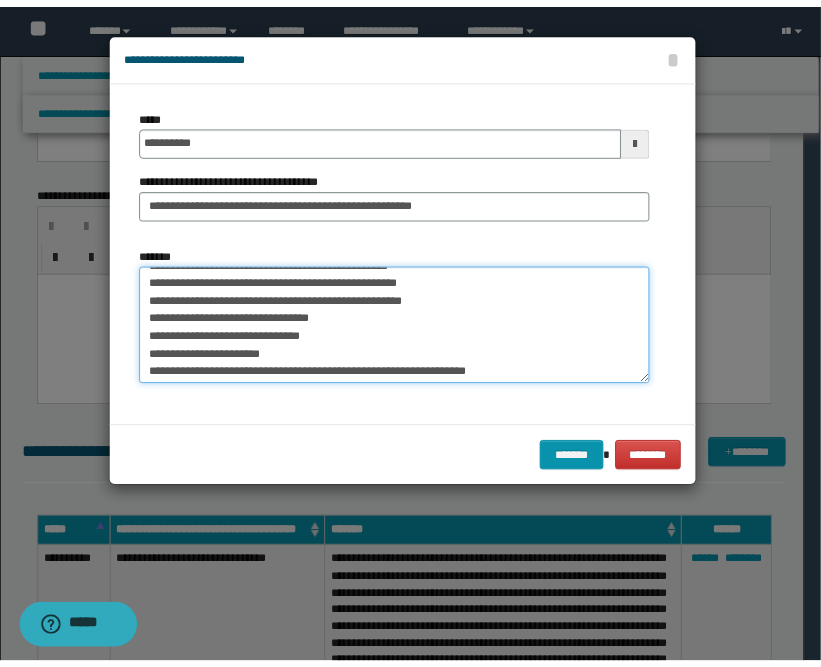 scroll, scrollTop: 486, scrollLeft: 0, axis: vertical 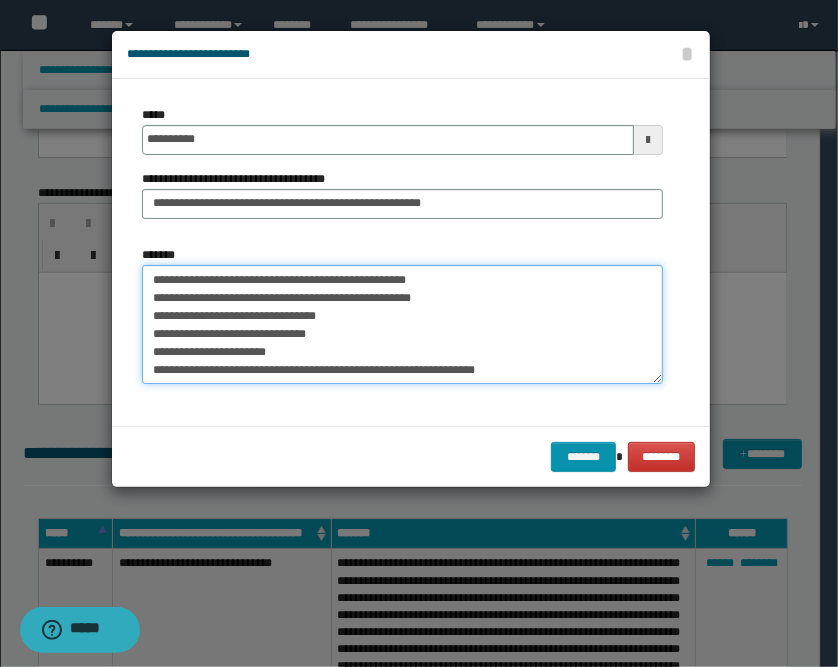 click on "*******" at bounding box center (402, 325) 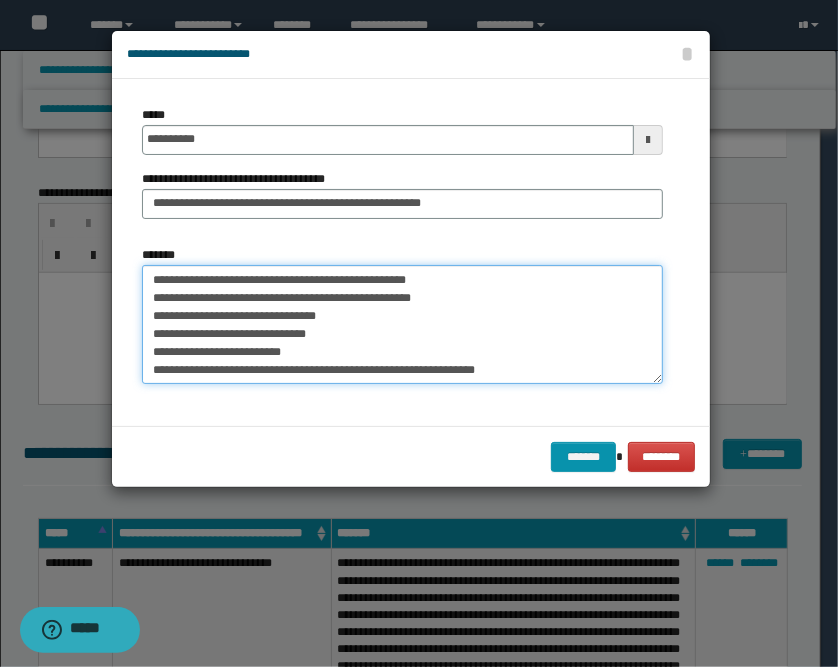 click on "*******" at bounding box center [402, 325] 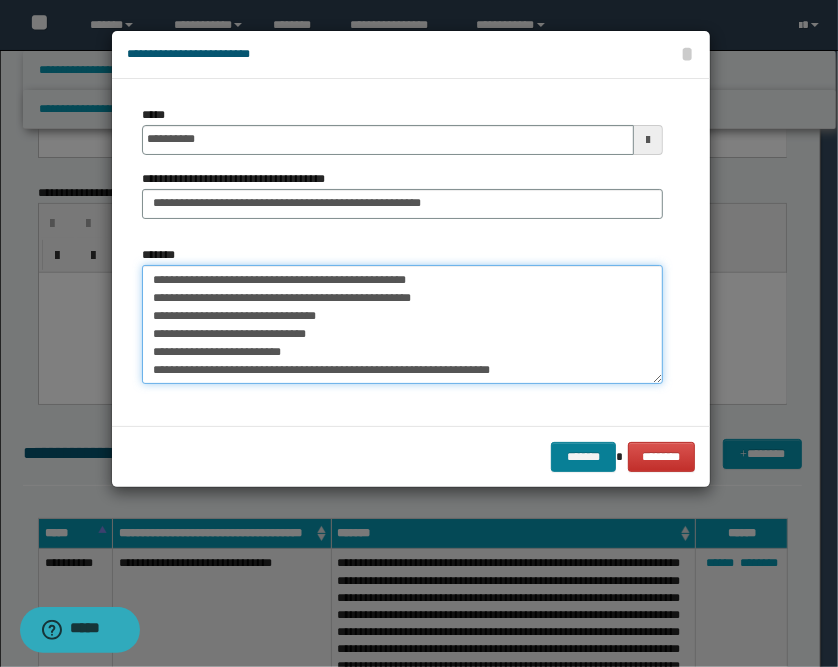 type on "**********" 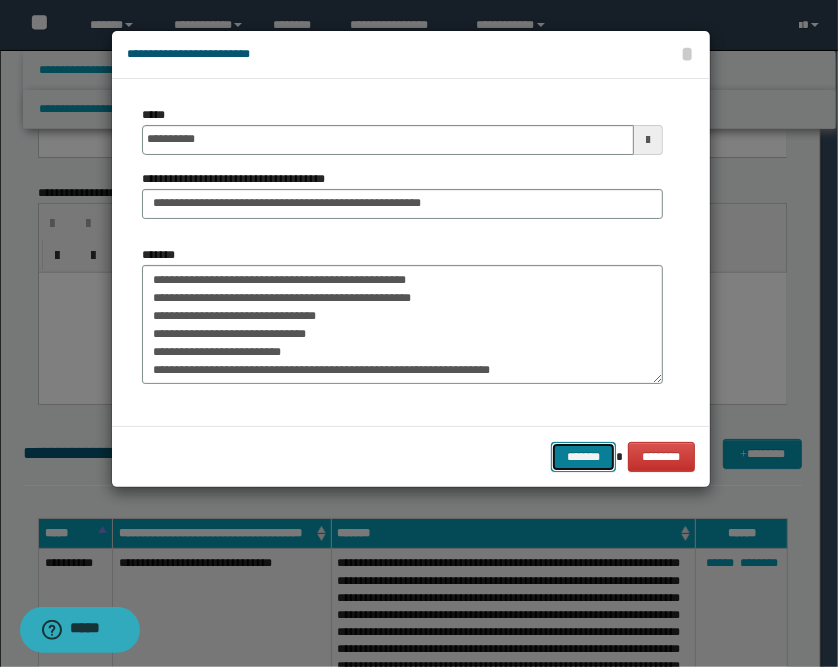 click on "*******" at bounding box center (583, 457) 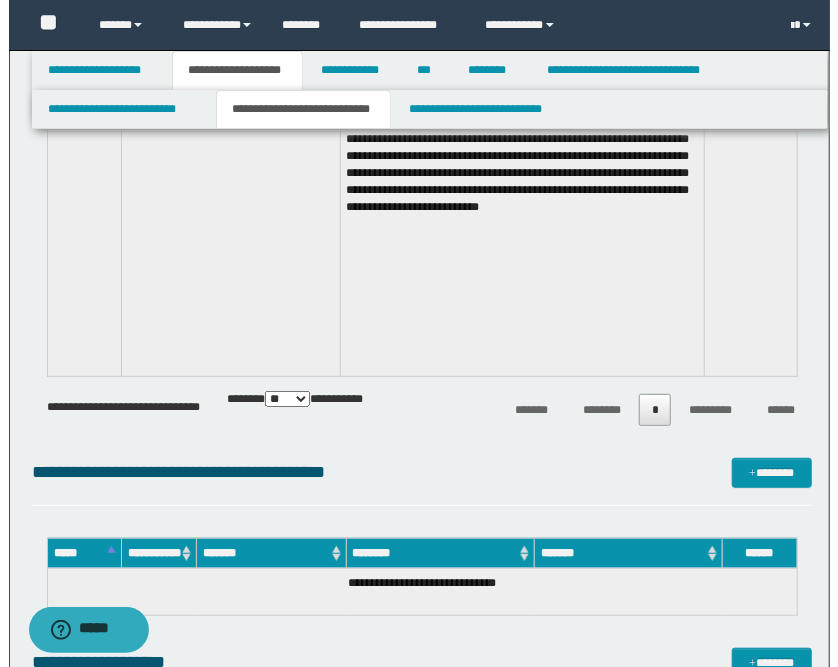 scroll, scrollTop: 2888, scrollLeft: 0, axis: vertical 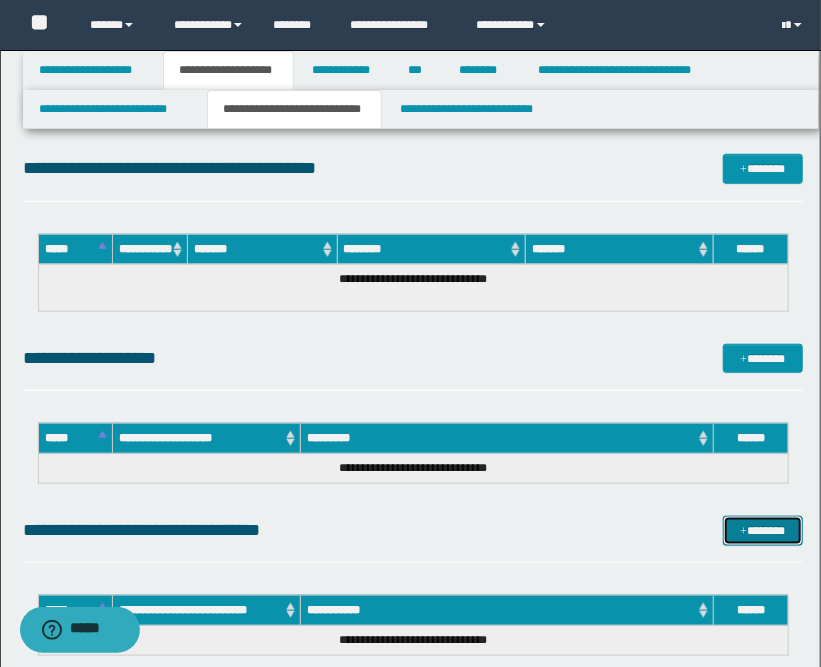 click on "*******" at bounding box center (763, 531) 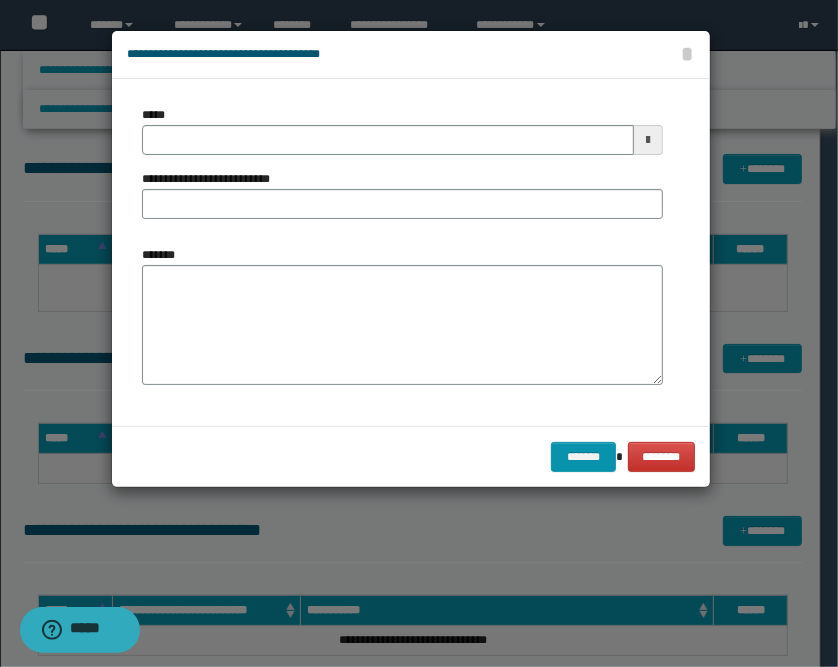 click at bounding box center [648, 140] 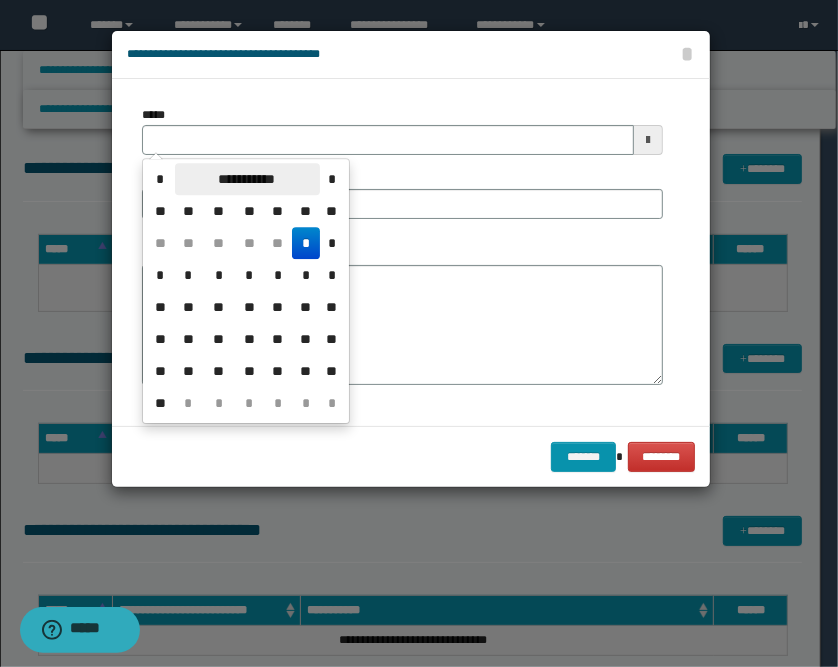 click on "**********" at bounding box center (247, 179) 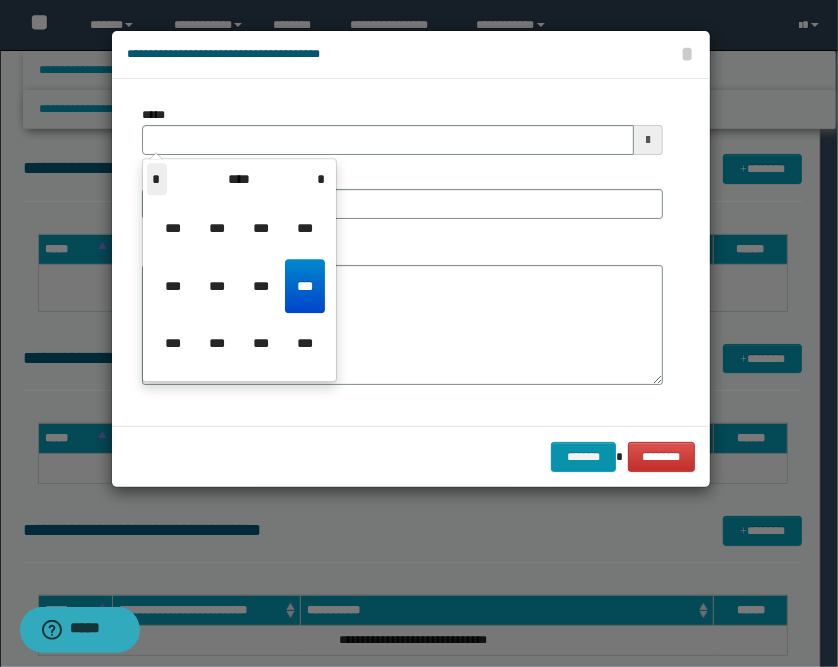 click on "*" at bounding box center [157, 179] 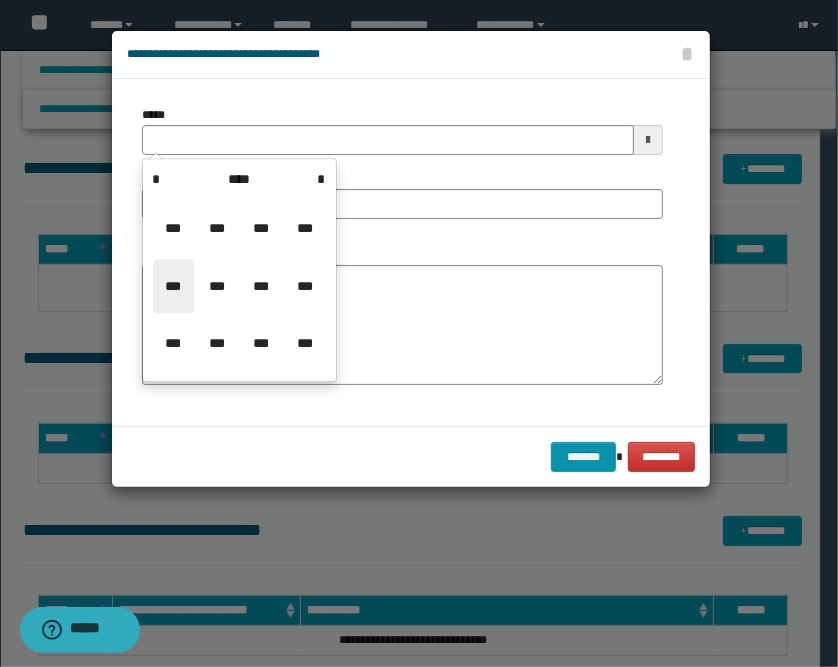 click on "***" at bounding box center (173, 286) 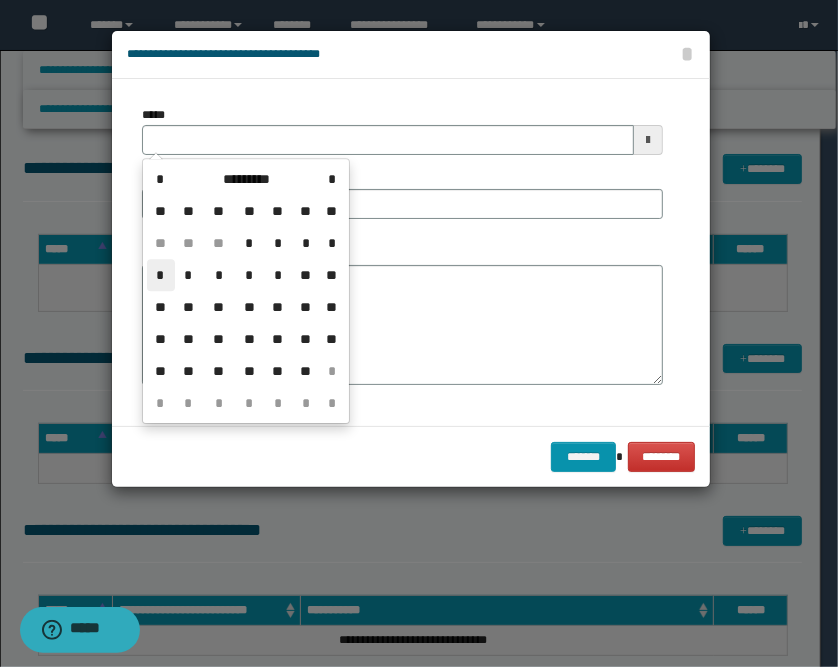click on "*" at bounding box center (161, 275) 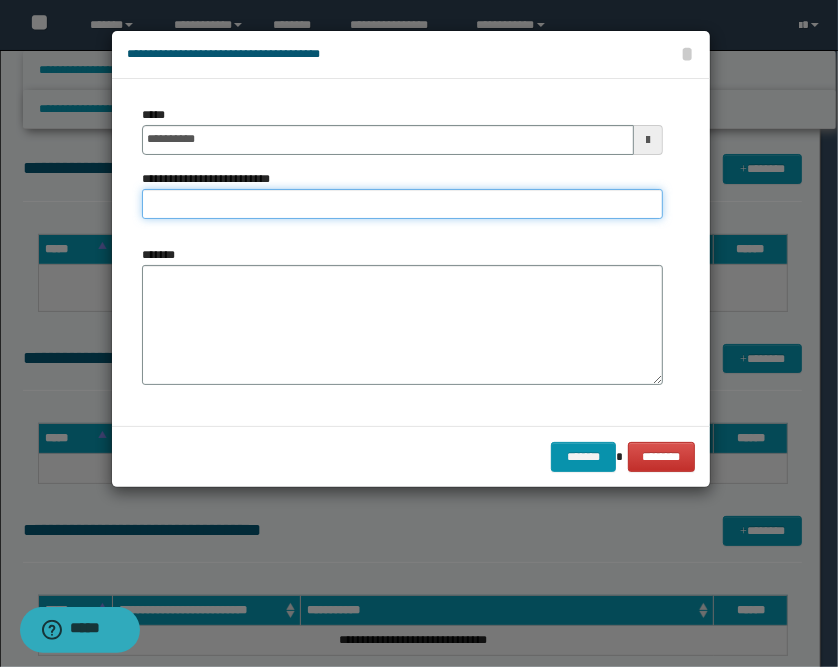 click on "**********" at bounding box center [402, 204] 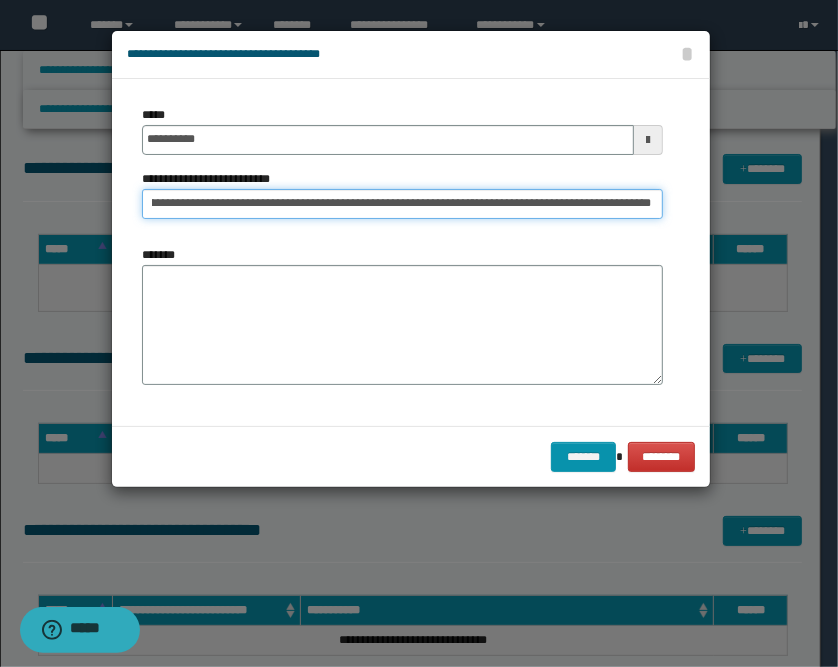 scroll, scrollTop: 0, scrollLeft: 264, axis: horizontal 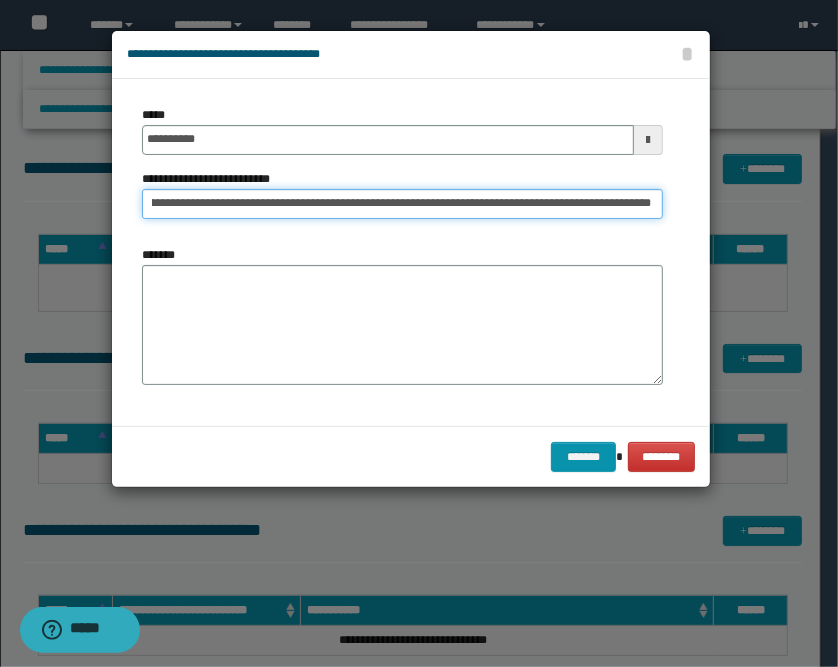 type on "**********" 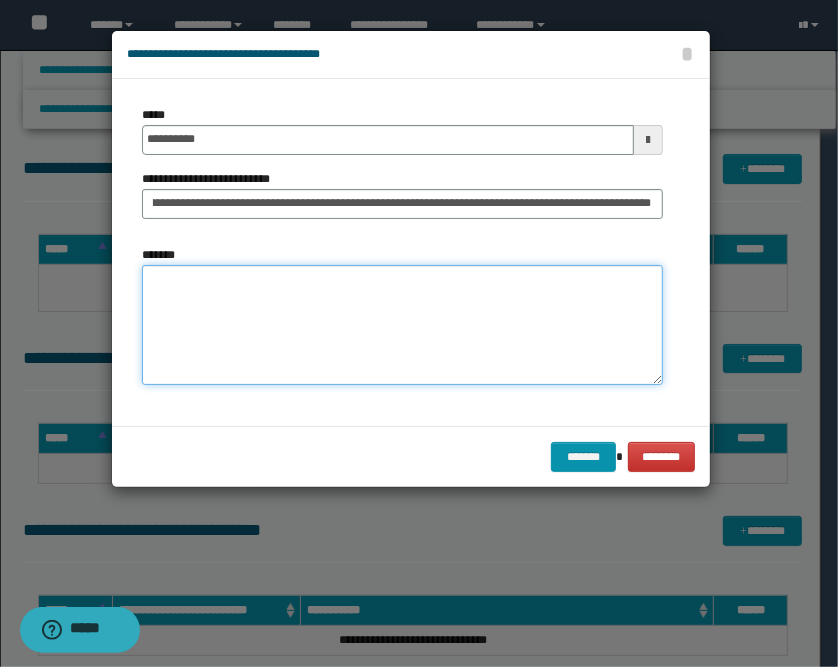 click on "*******" at bounding box center (402, 325) 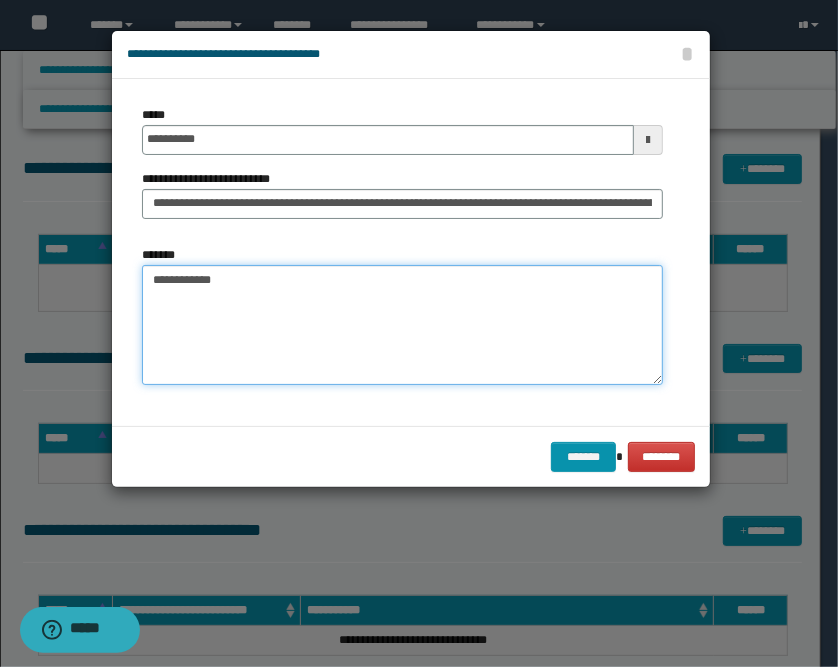 paste on "**********" 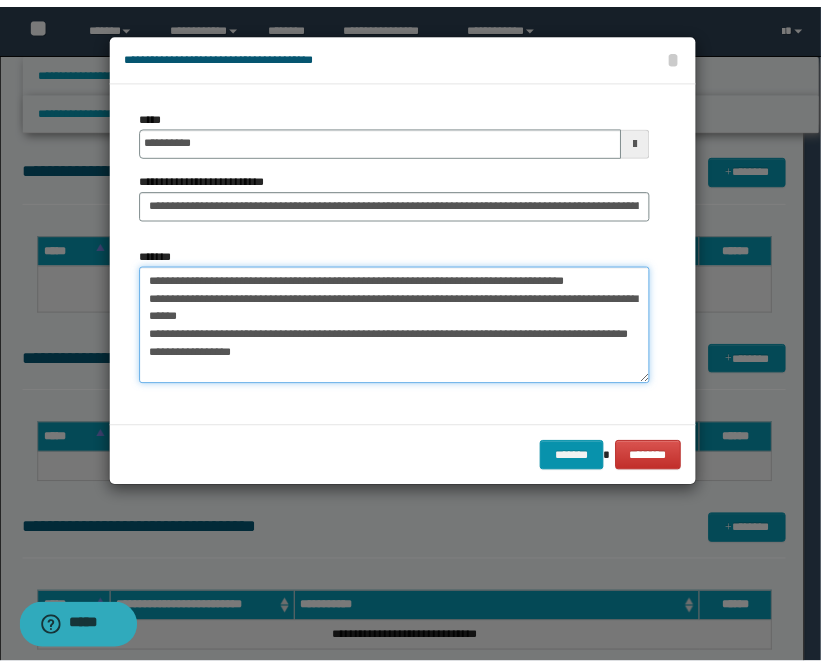scroll, scrollTop: 0, scrollLeft: 0, axis: both 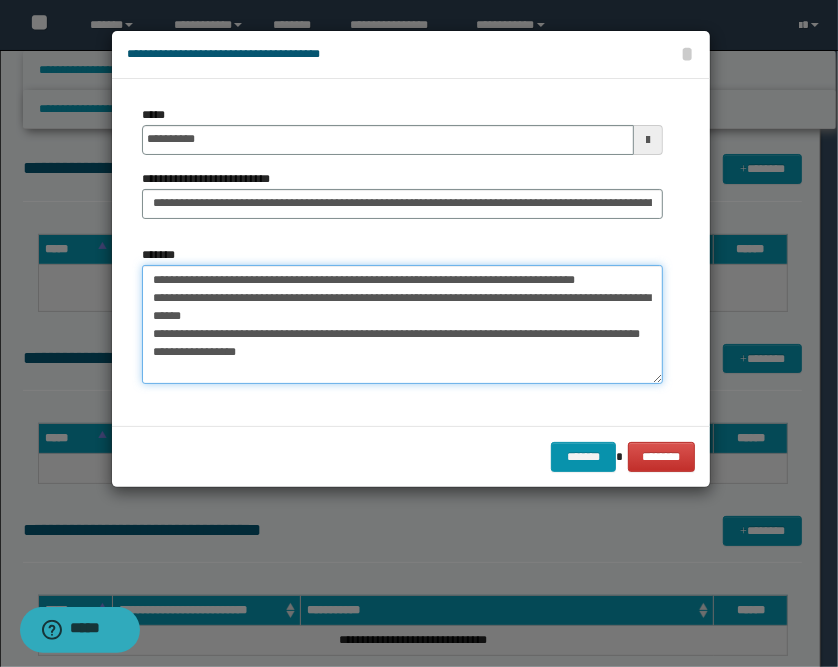click on "**********" at bounding box center (402, 325) 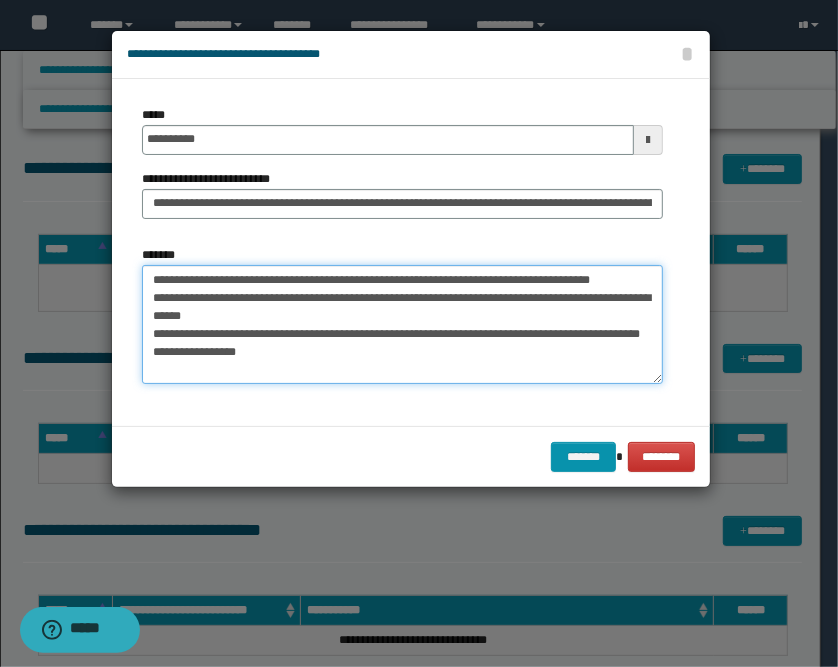 click on "**********" at bounding box center [402, 325] 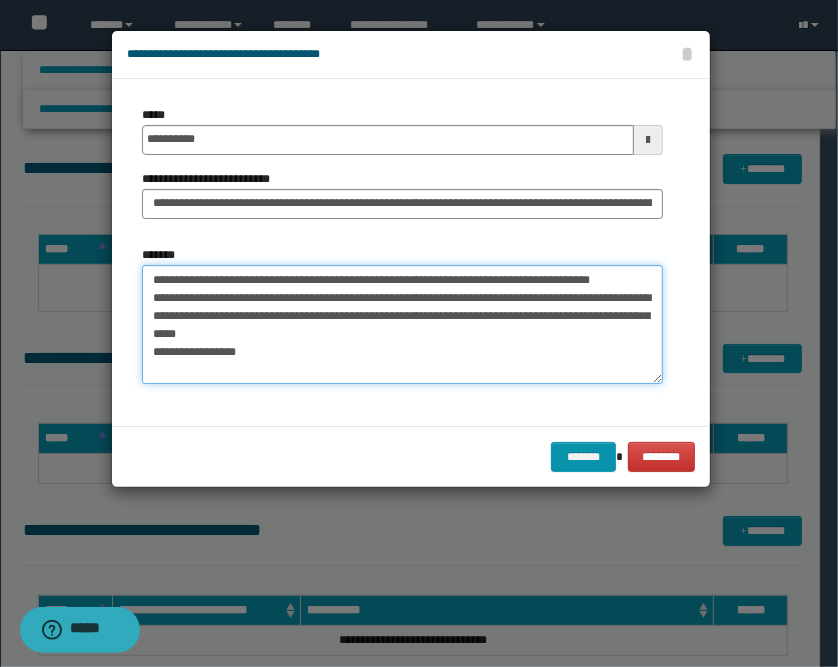 click on "**********" at bounding box center (402, 325) 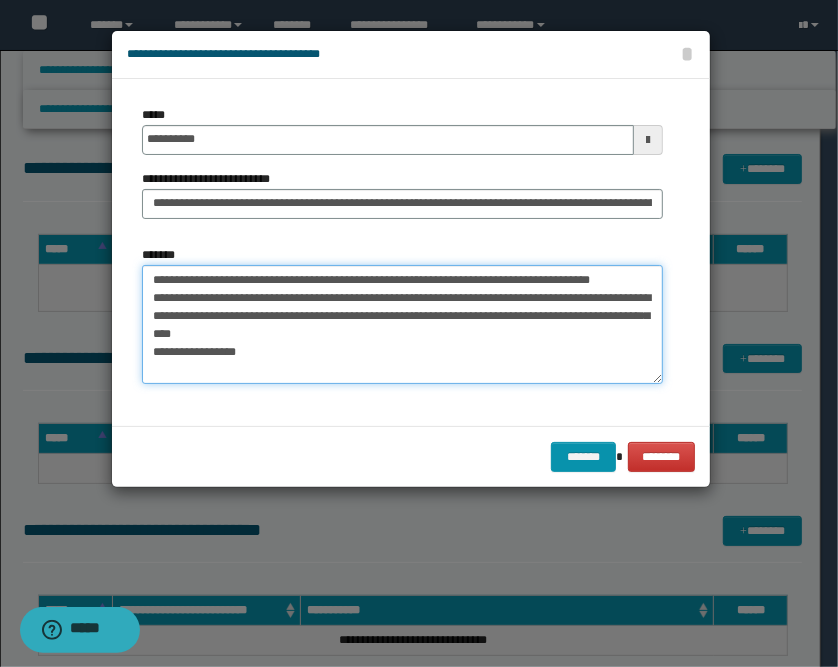 click on "**********" at bounding box center (402, 325) 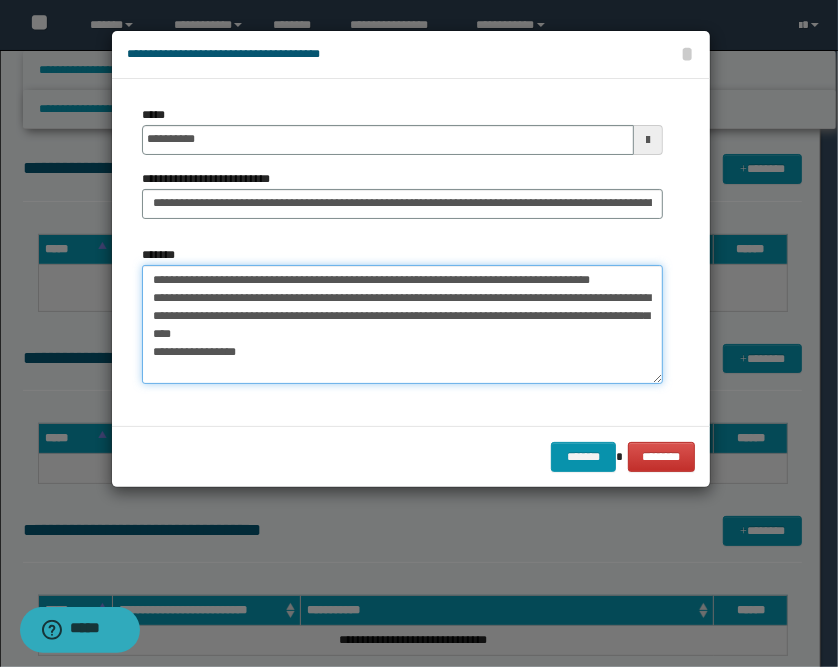 click on "**********" at bounding box center [402, 325] 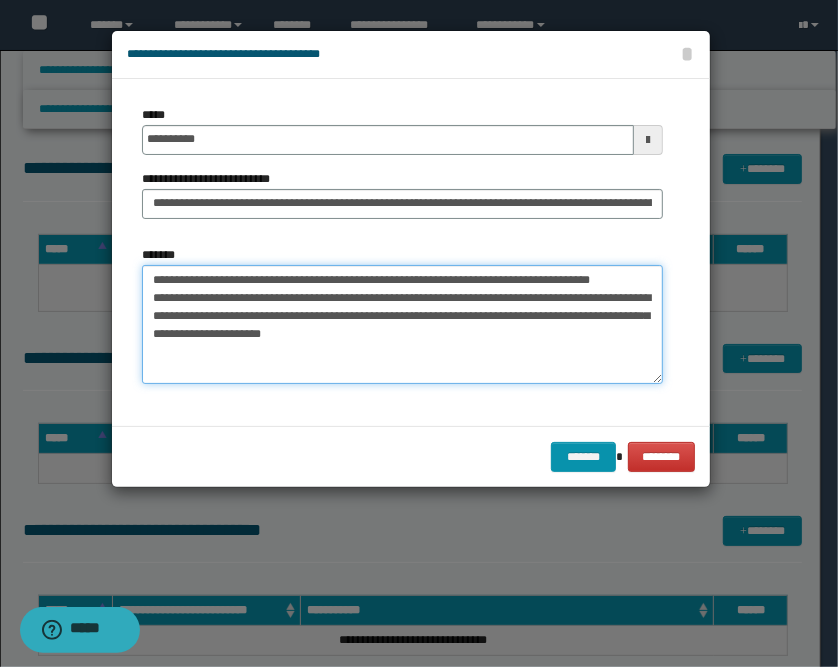 click on "**********" at bounding box center [402, 325] 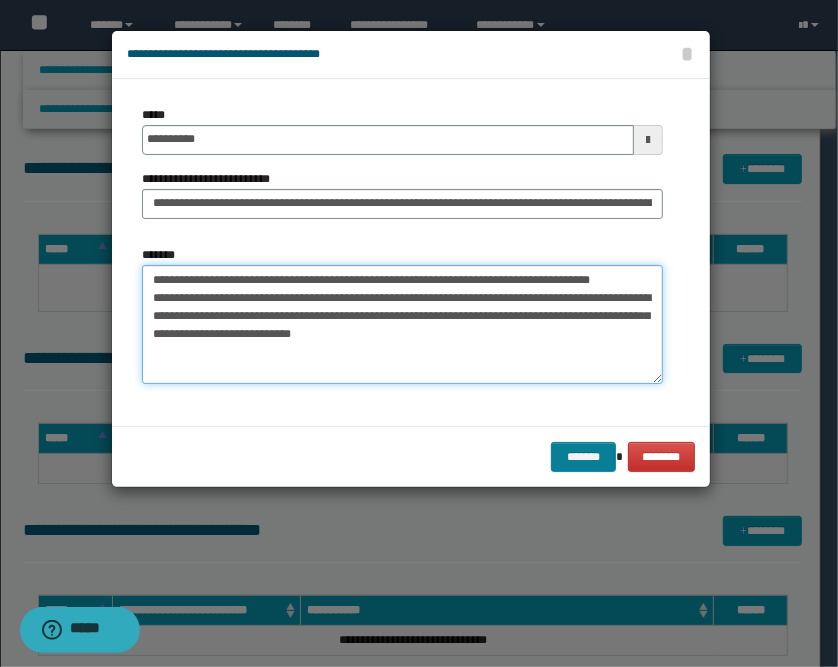 type on "**********" 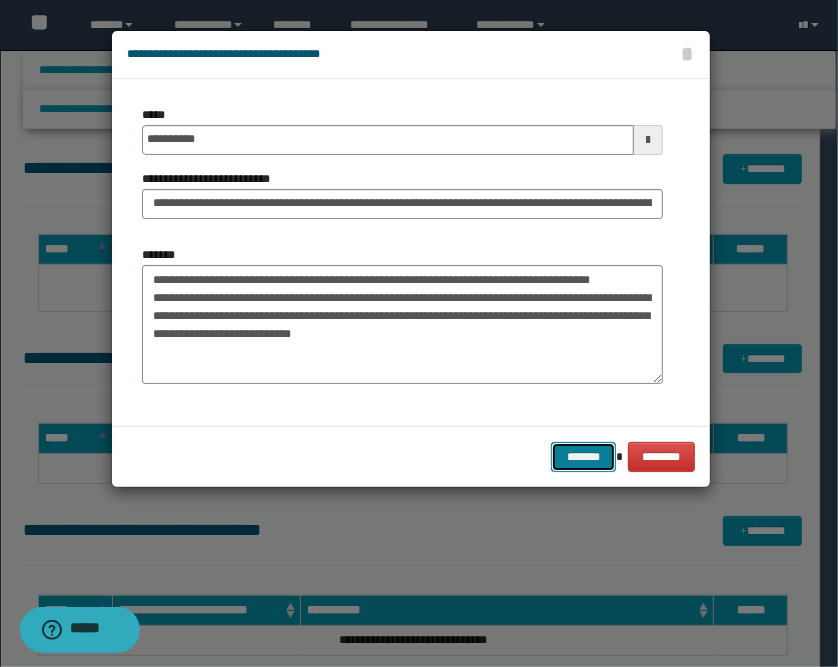 click on "*******" at bounding box center [583, 457] 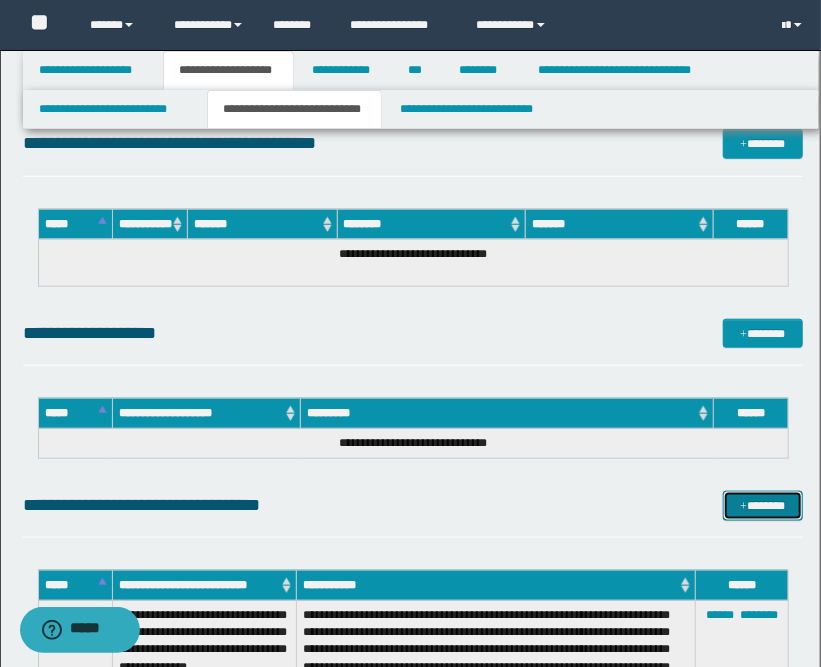 scroll, scrollTop: 2777, scrollLeft: 0, axis: vertical 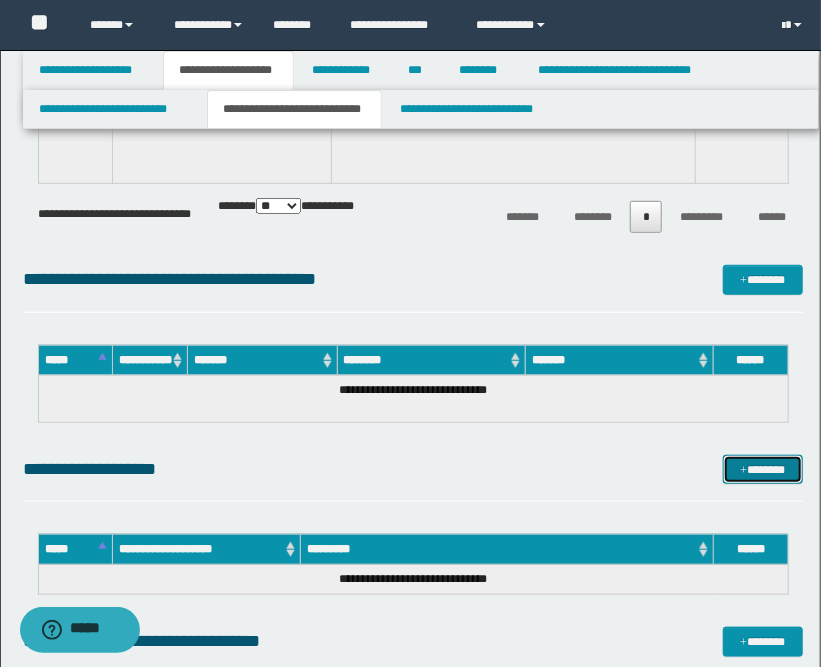 click on "*******" at bounding box center (763, 470) 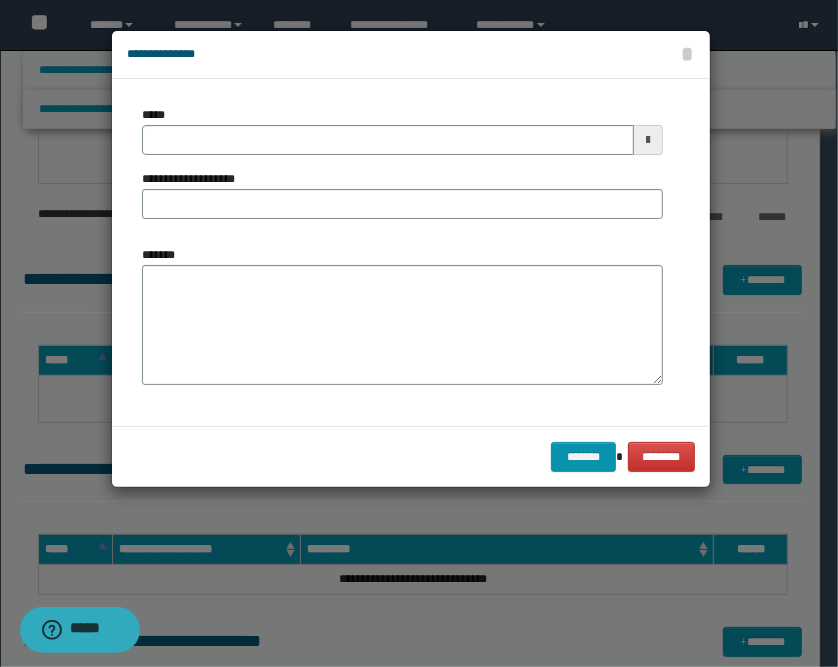 click at bounding box center (648, 140) 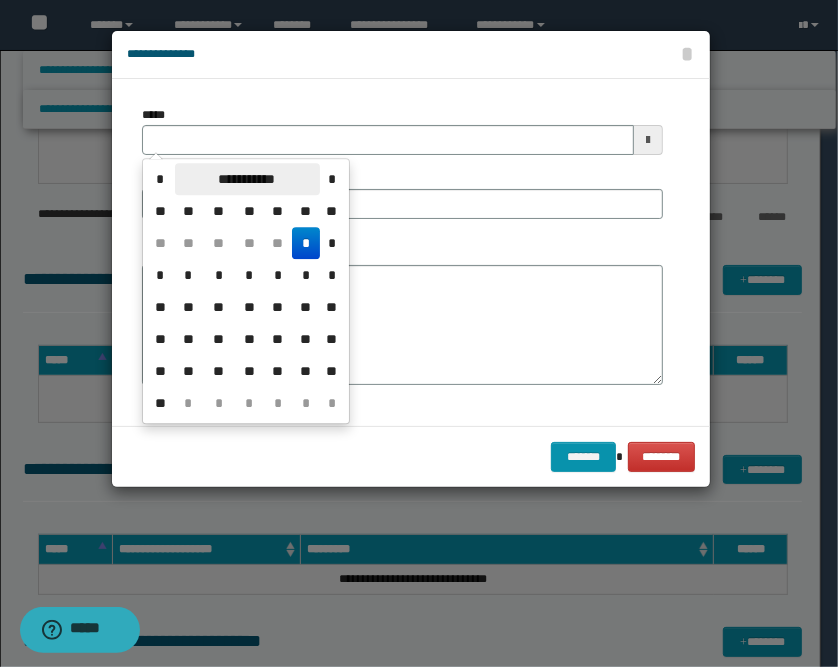 click on "**********" at bounding box center (247, 179) 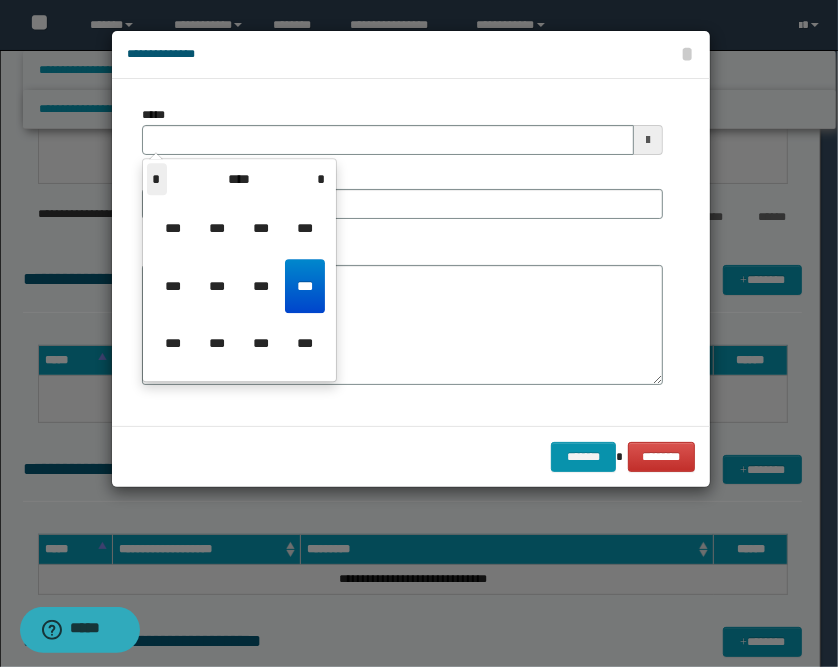 click on "*" at bounding box center (157, 179) 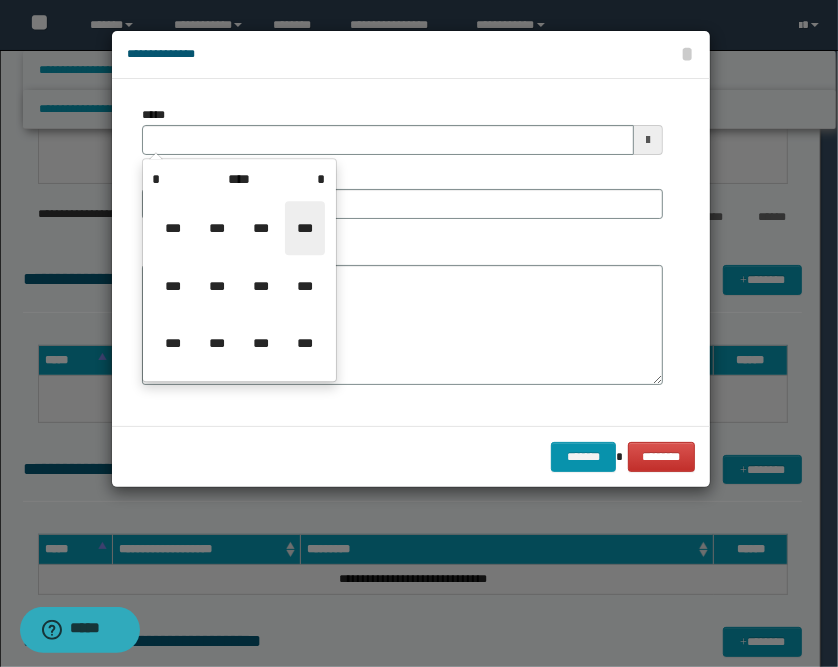 click on "***" at bounding box center [305, 228] 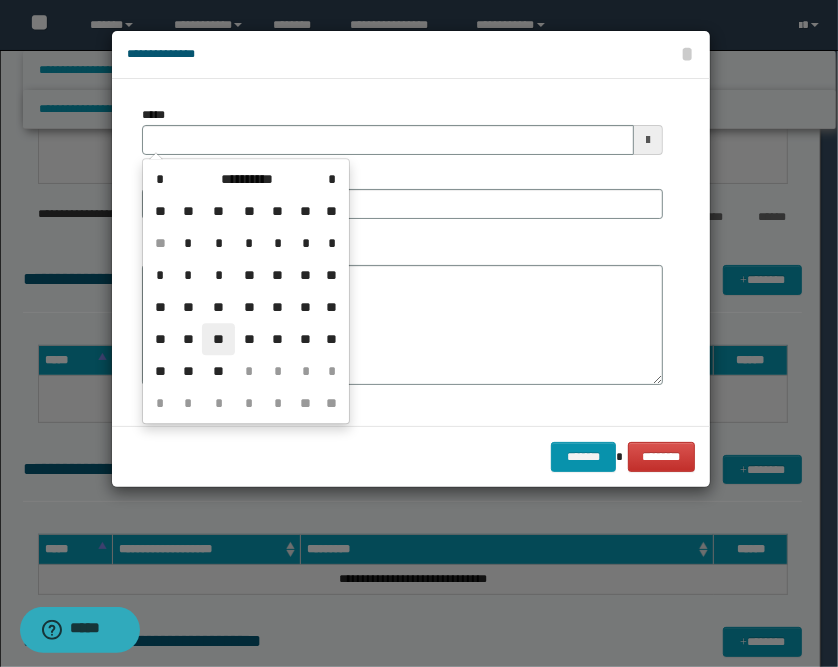 drag, startPoint x: 223, startPoint y: 338, endPoint x: 220, endPoint y: 312, distance: 26.172504 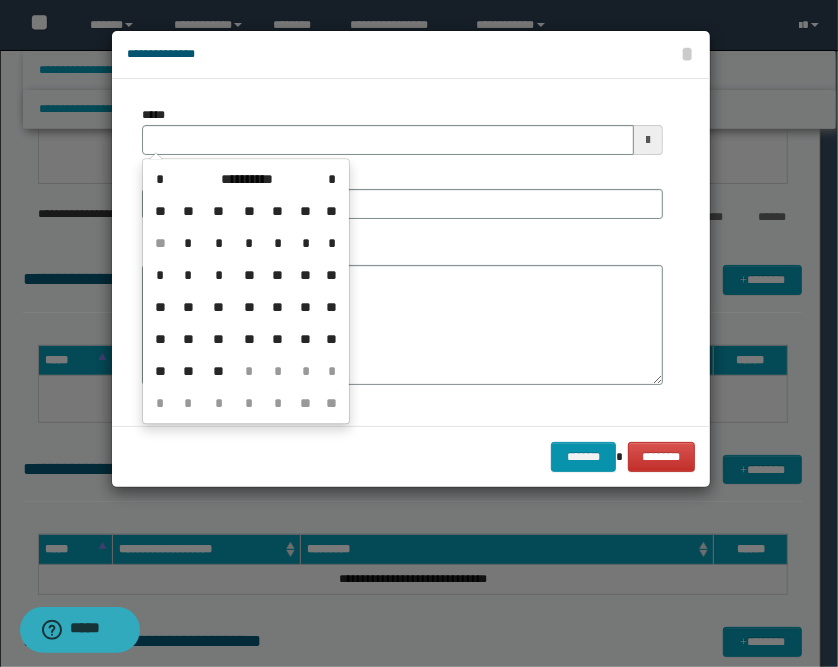click on "**" at bounding box center (218, 339) 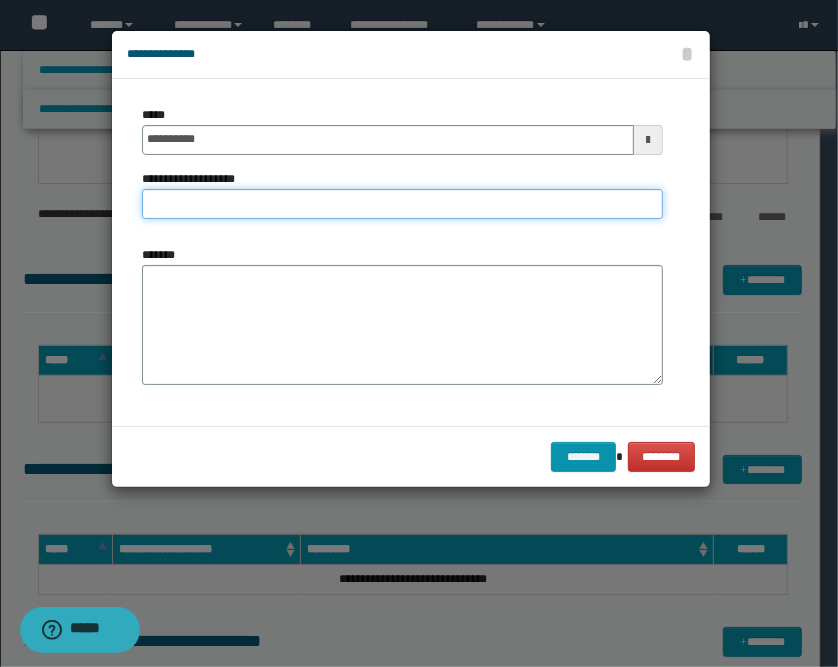click on "**********" at bounding box center [402, 204] 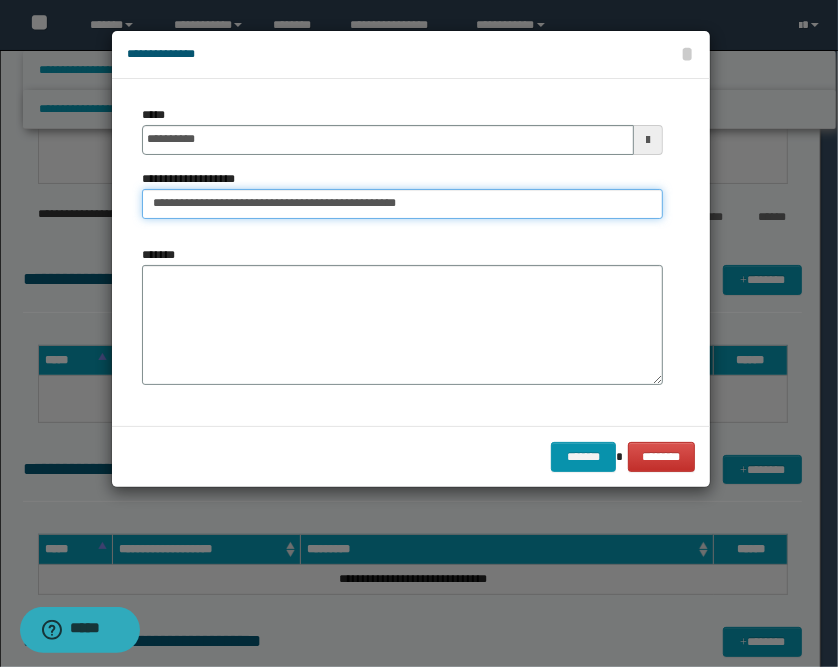 type on "**********" 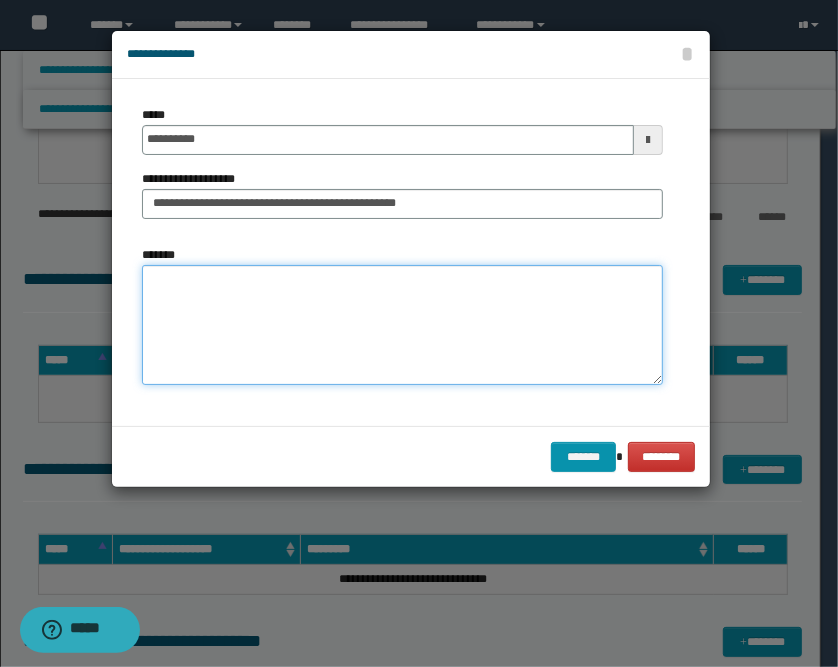 click on "*******" at bounding box center (402, 325) 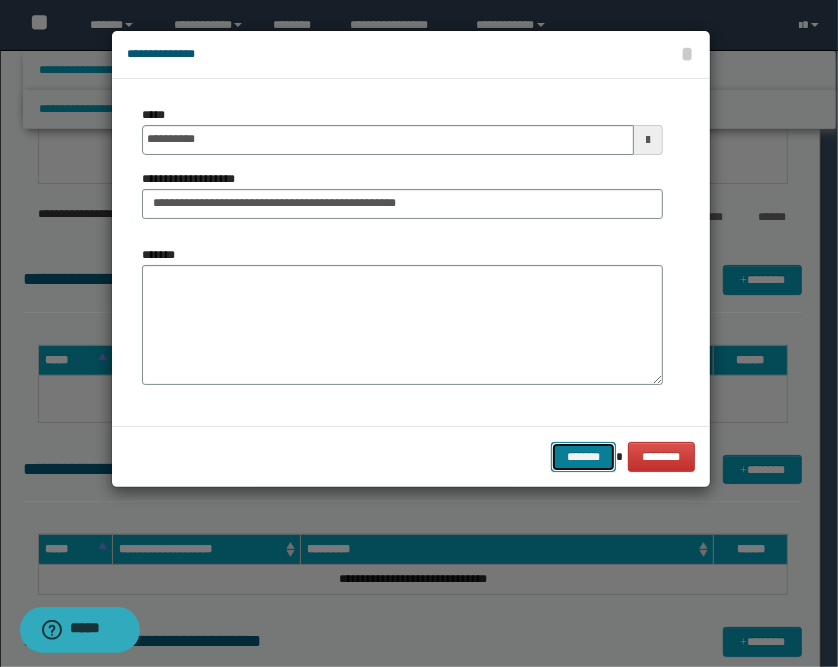 click on "*******" at bounding box center [583, 457] 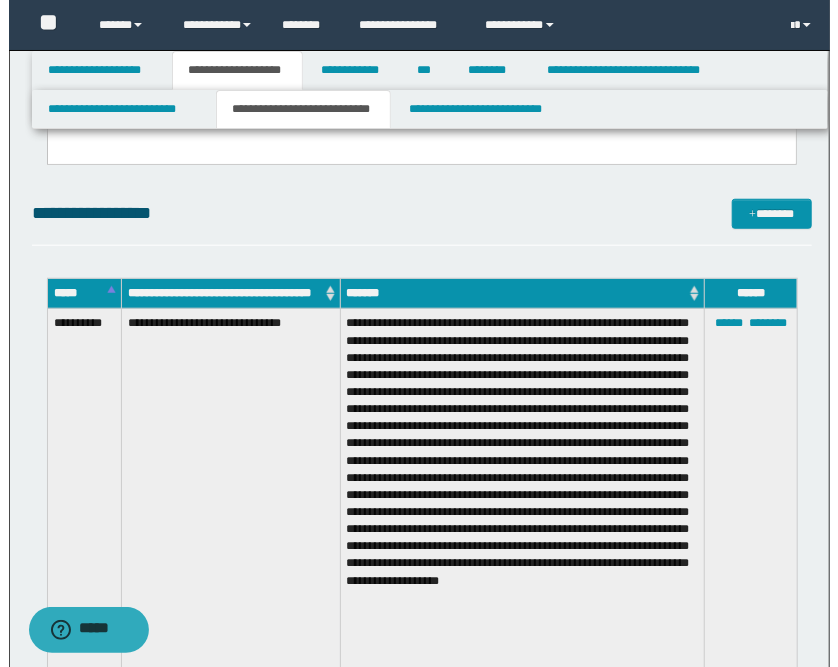 scroll, scrollTop: 444, scrollLeft: 0, axis: vertical 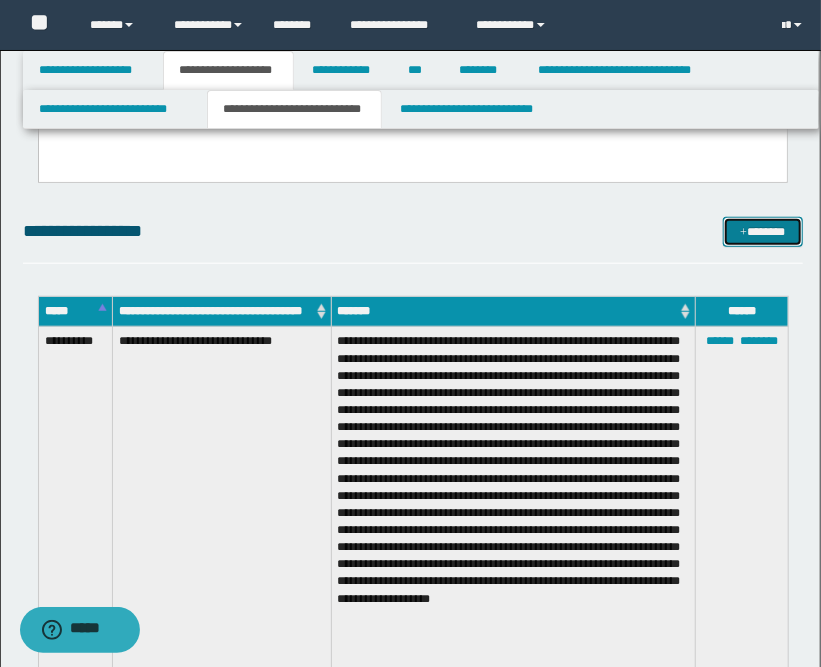 click on "*******" at bounding box center [763, 232] 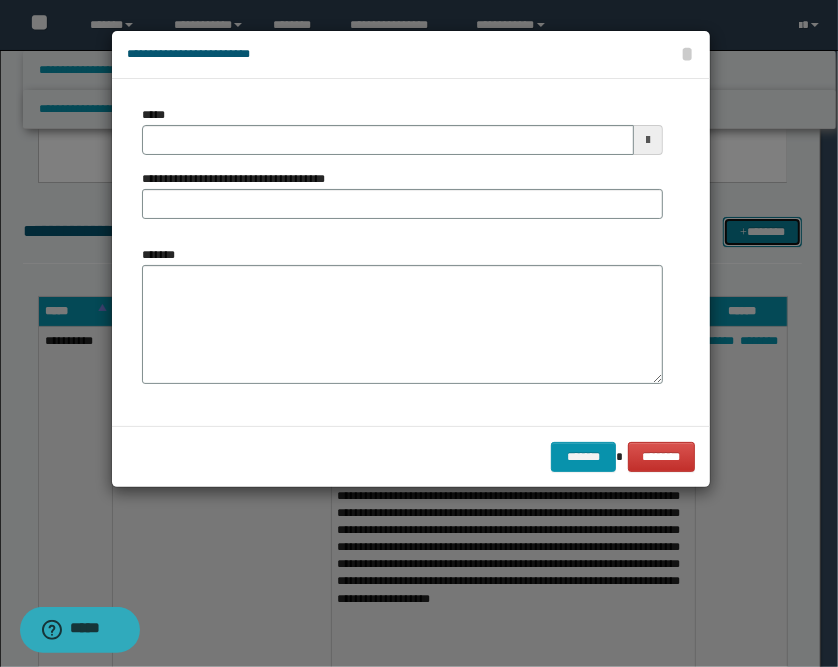 scroll, scrollTop: 0, scrollLeft: 0, axis: both 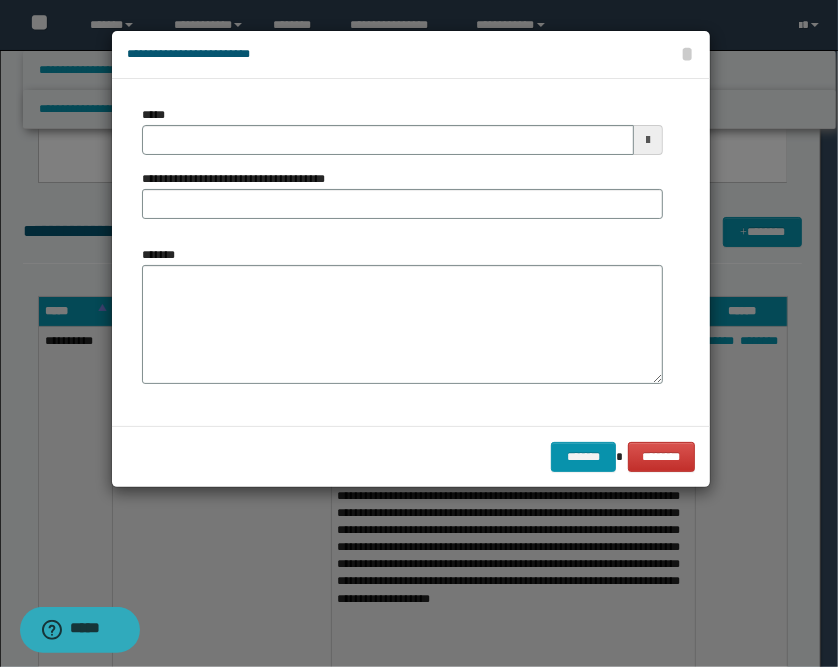 click at bounding box center [648, 140] 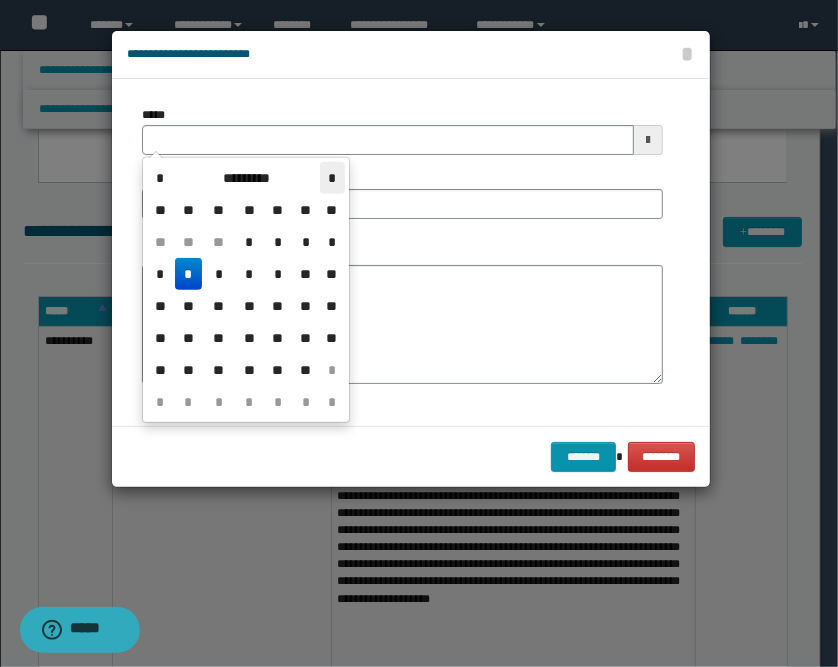 click on "*" at bounding box center (332, 178) 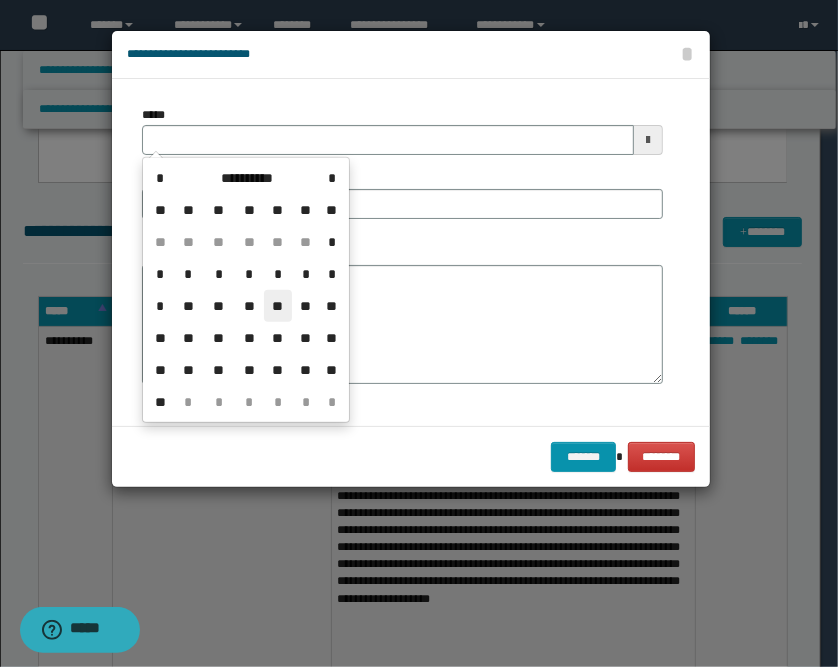 click on "**" at bounding box center (278, 306) 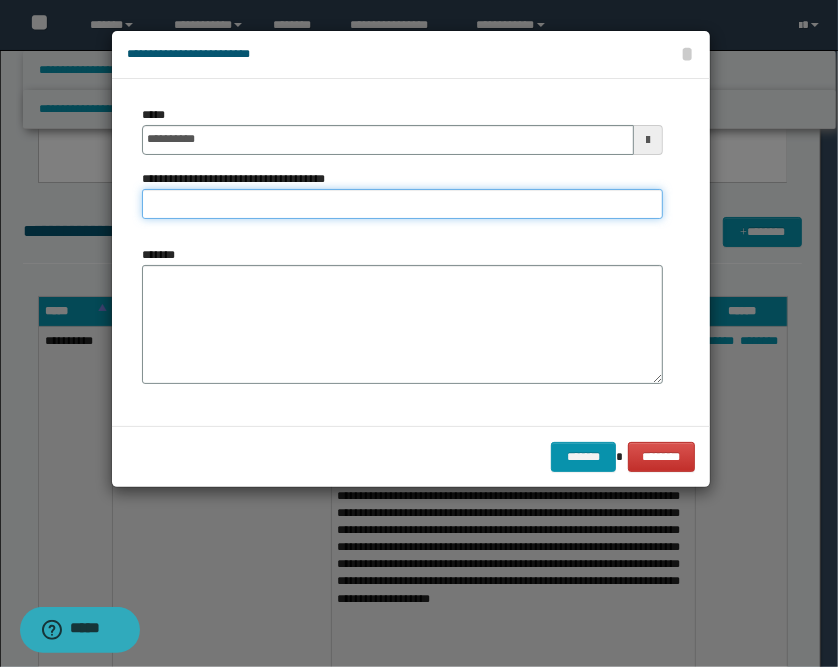 click on "**********" at bounding box center (402, 204) 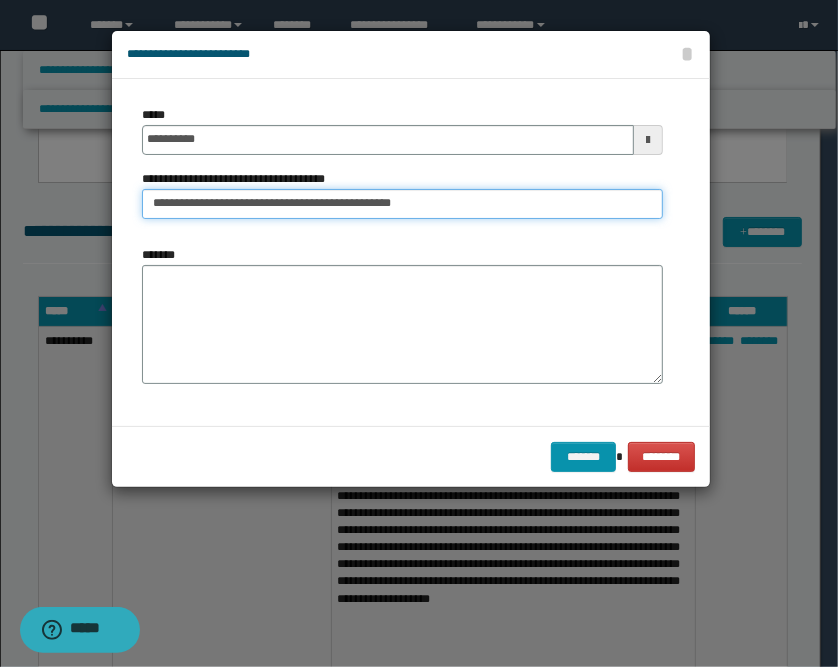 type on "**********" 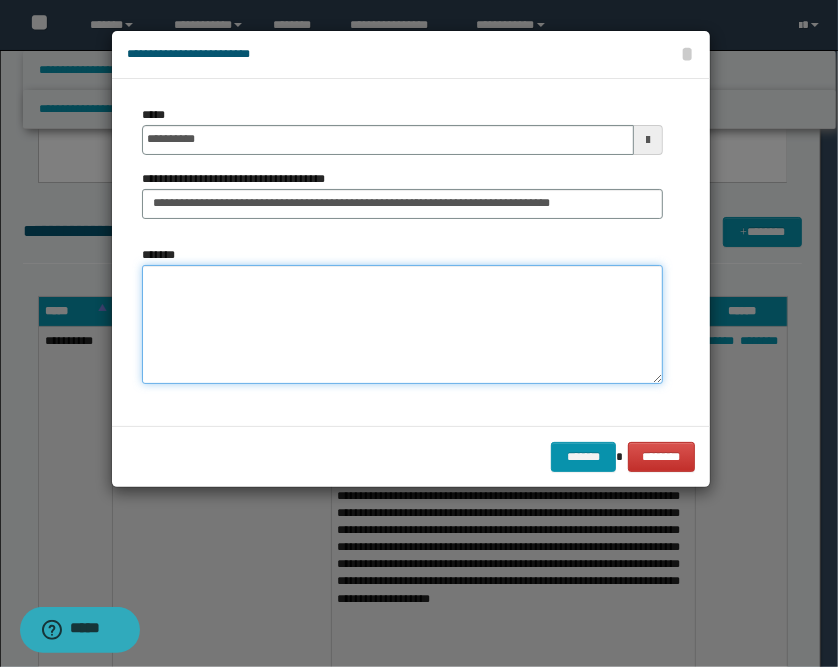 click on "*******" at bounding box center [402, 325] 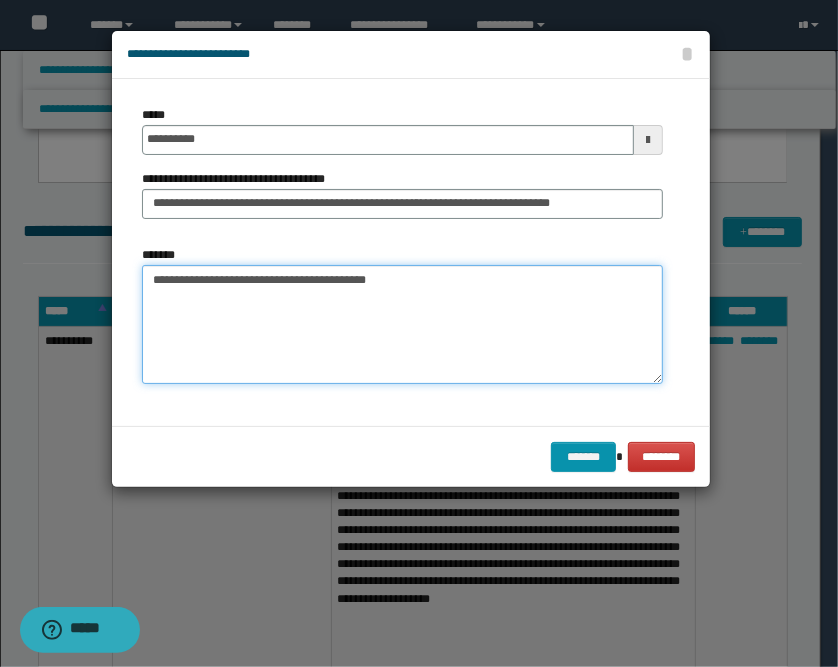 click on "**********" at bounding box center (402, 325) 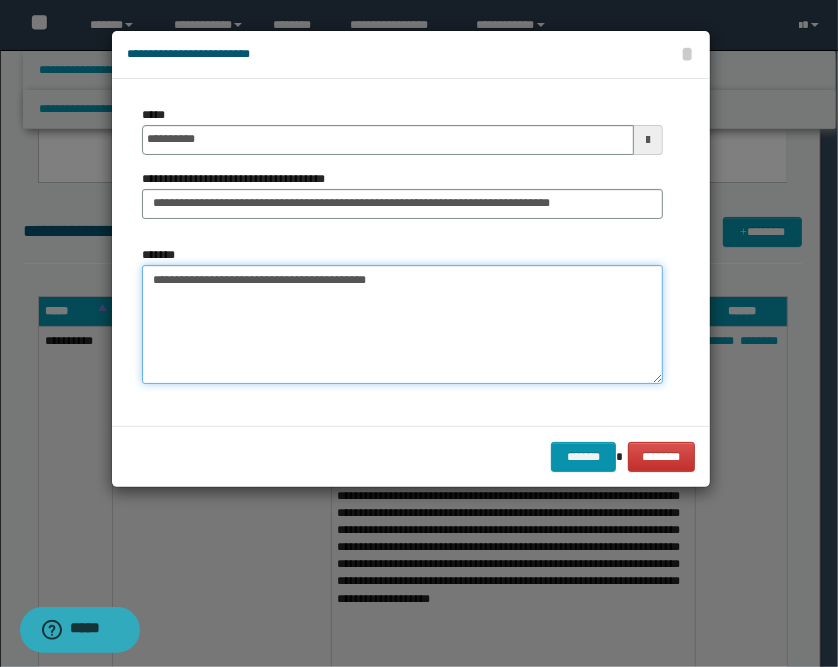 click on "**********" at bounding box center [402, 325] 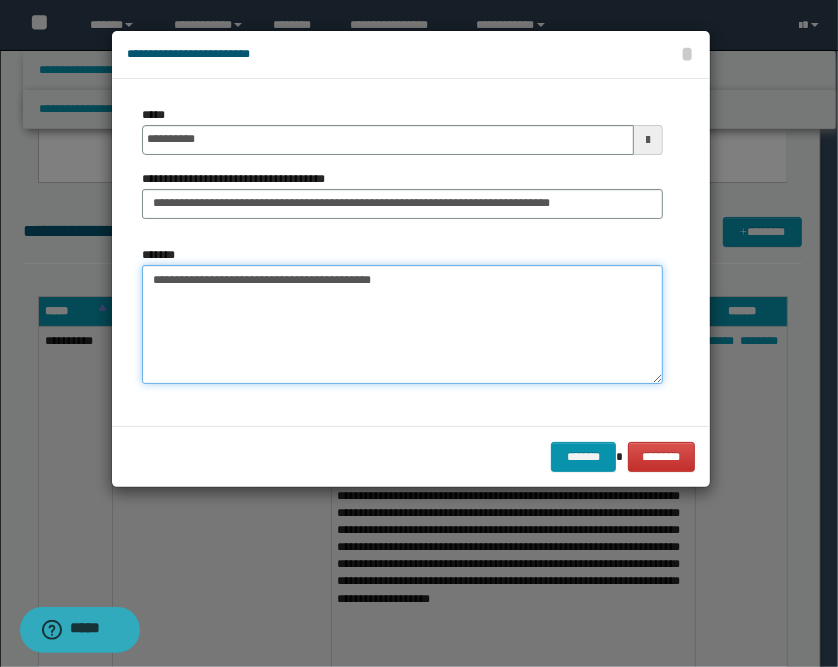 paste on "**********" 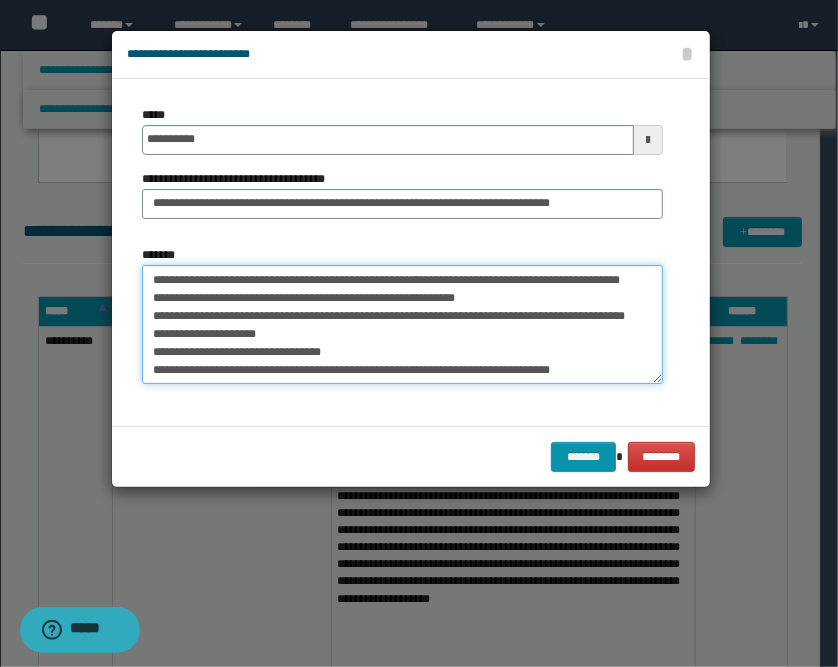 scroll, scrollTop: 0, scrollLeft: 0, axis: both 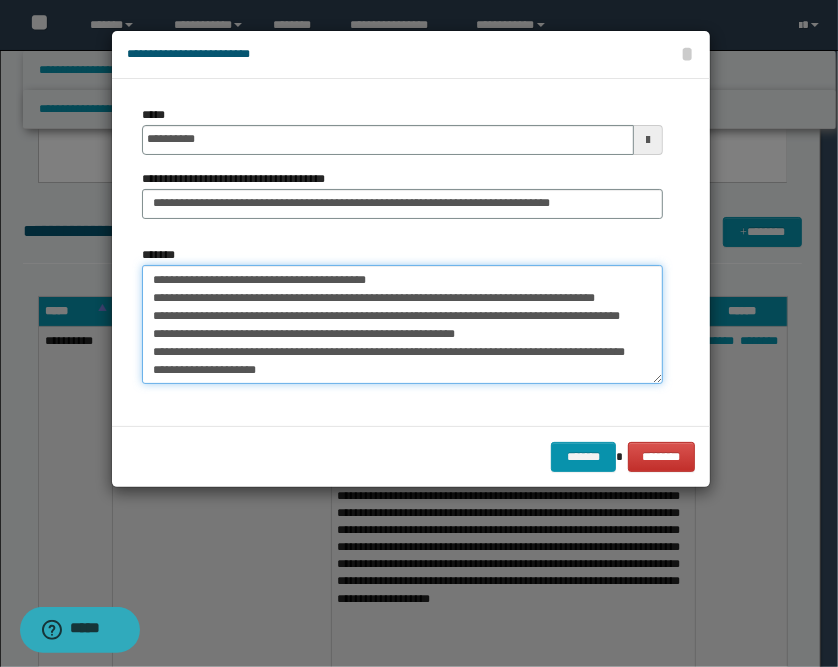 click on "**********" at bounding box center [402, 325] 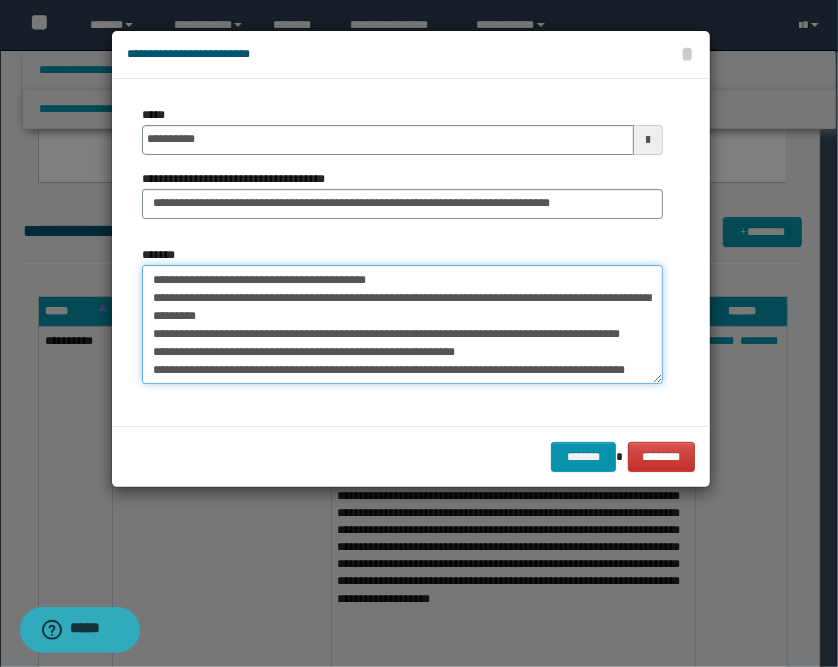 click on "**********" at bounding box center [402, 325] 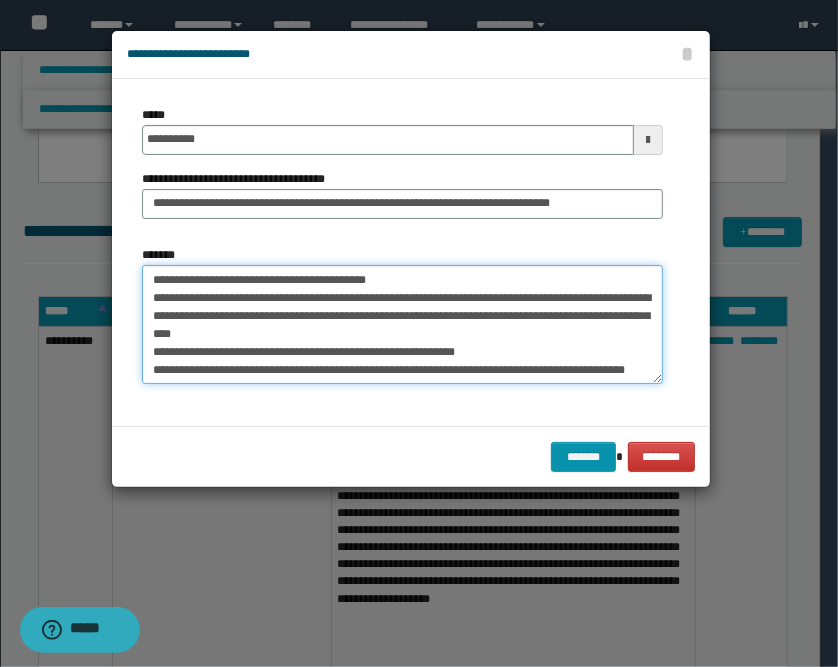 click on "**********" at bounding box center [402, 325] 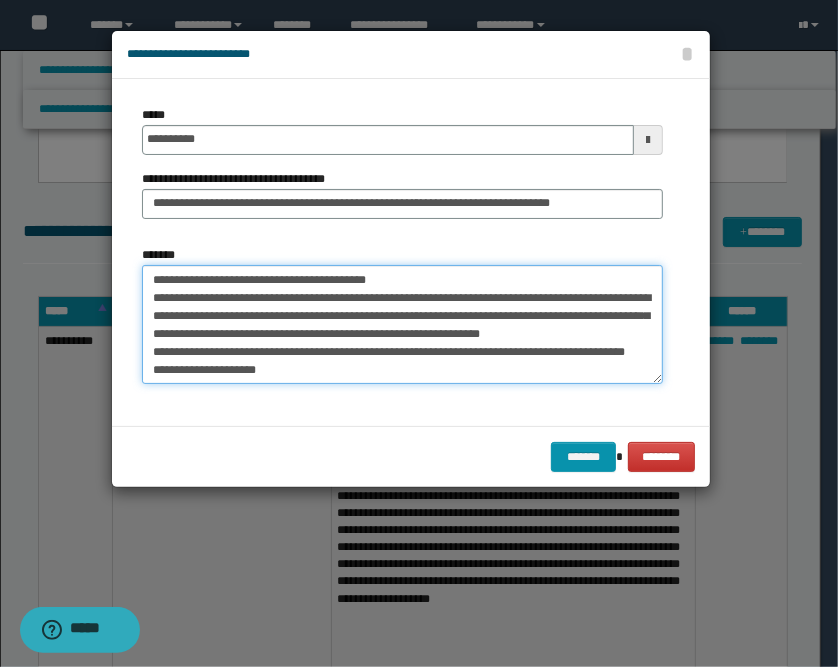 click on "**********" at bounding box center (402, 325) 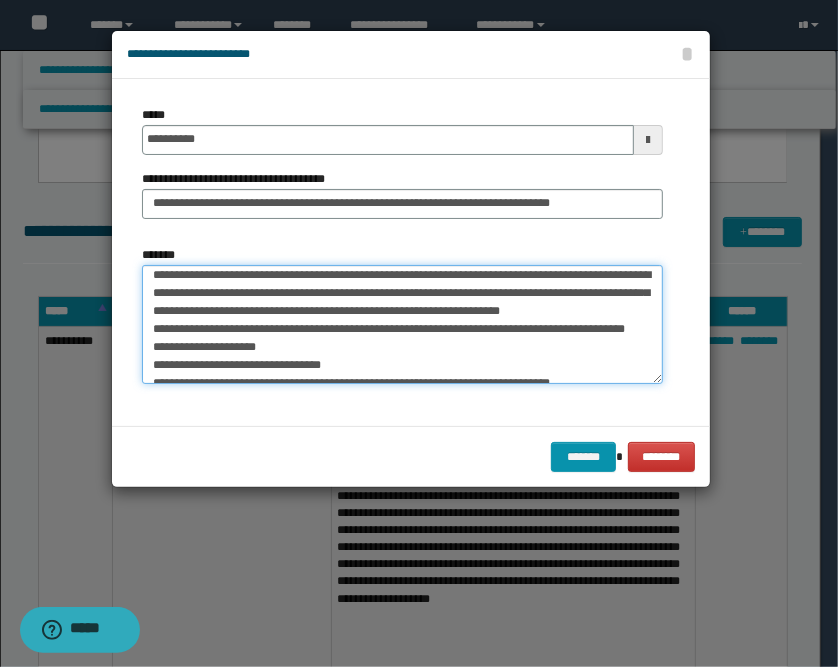 scroll, scrollTop: 44, scrollLeft: 0, axis: vertical 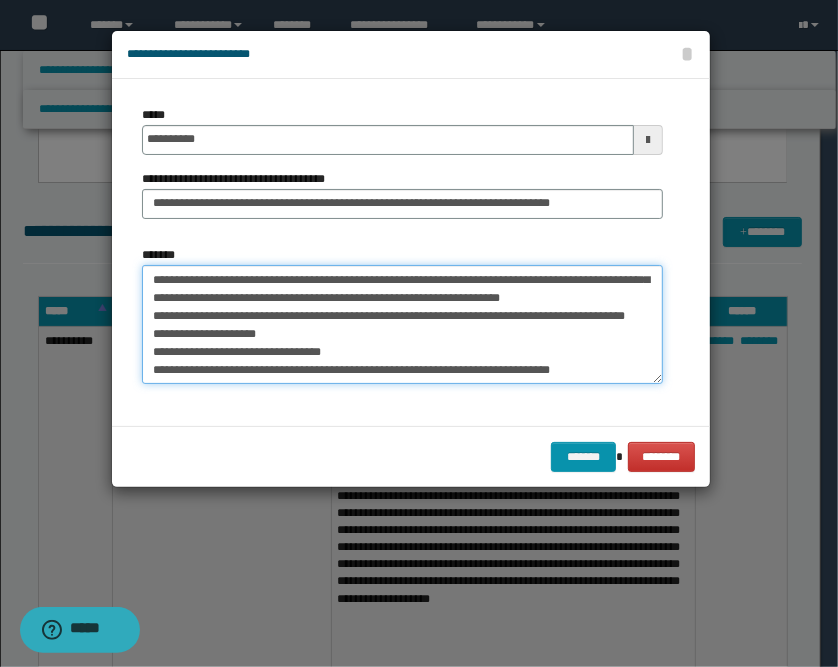 click on "**********" at bounding box center [402, 325] 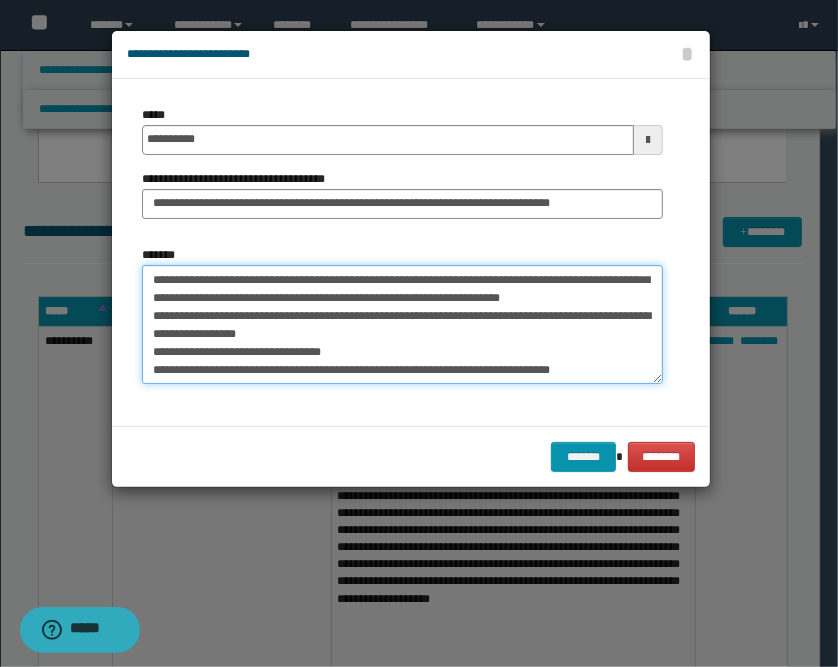 click on "**********" at bounding box center (402, 325) 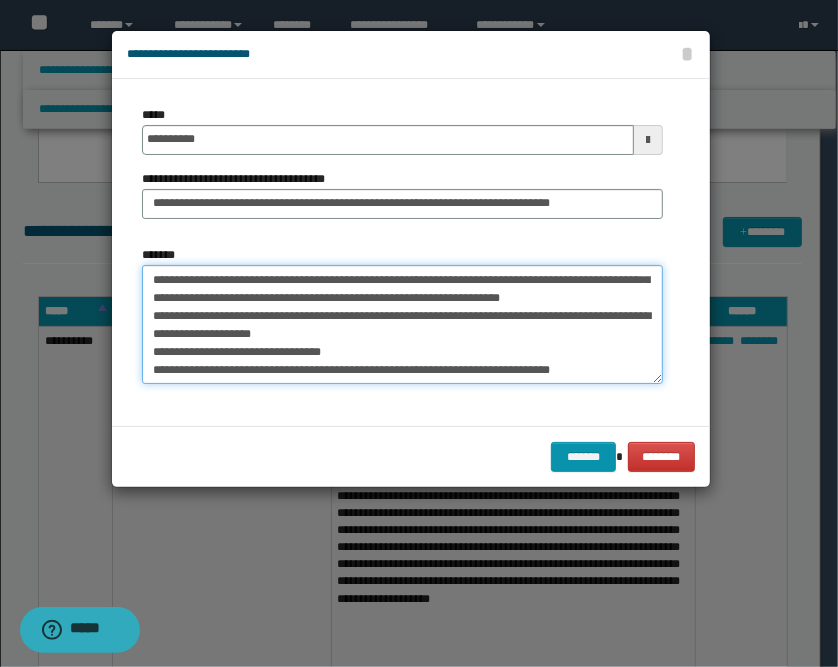 click on "**********" at bounding box center (402, 325) 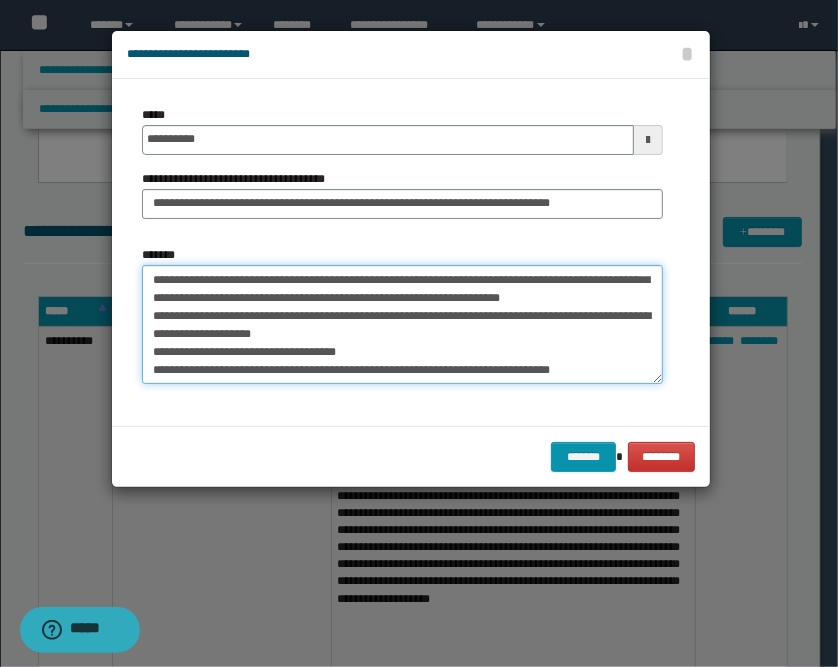 scroll, scrollTop: 54, scrollLeft: 0, axis: vertical 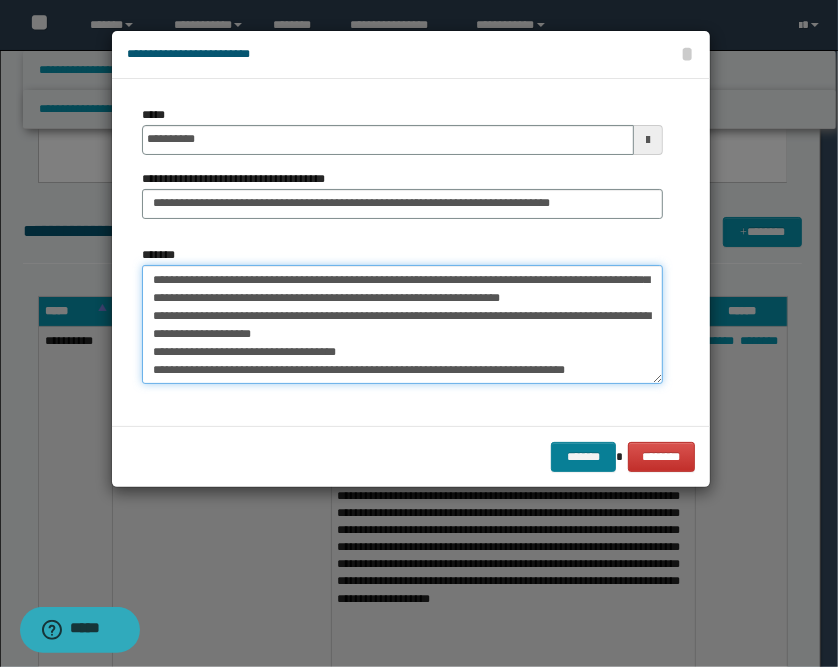 type on "**********" 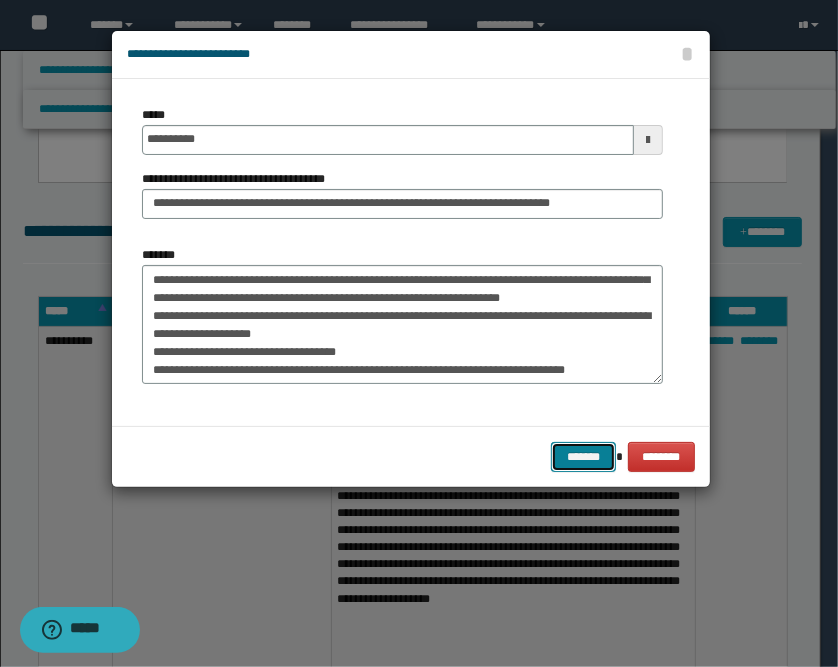click on "*******" at bounding box center [583, 457] 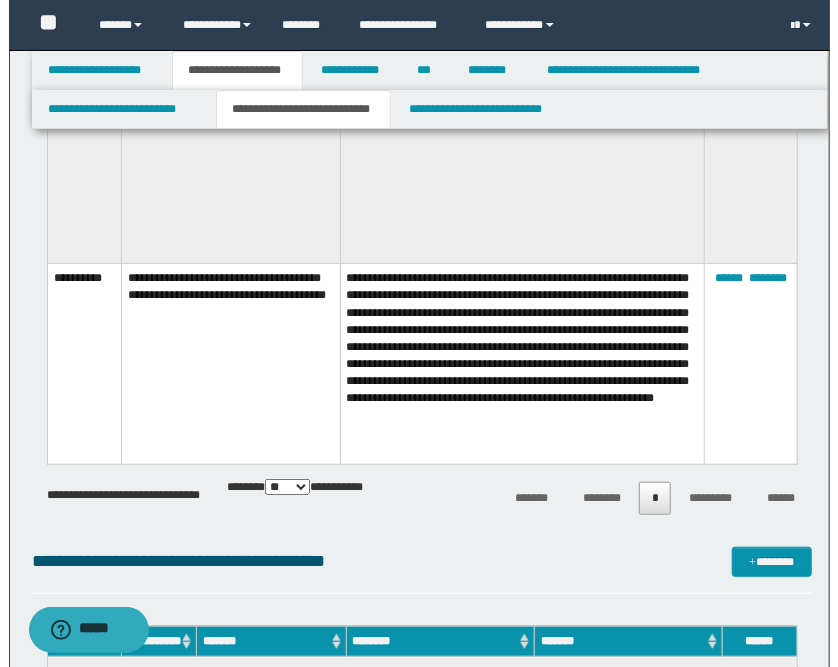 scroll, scrollTop: 2444, scrollLeft: 0, axis: vertical 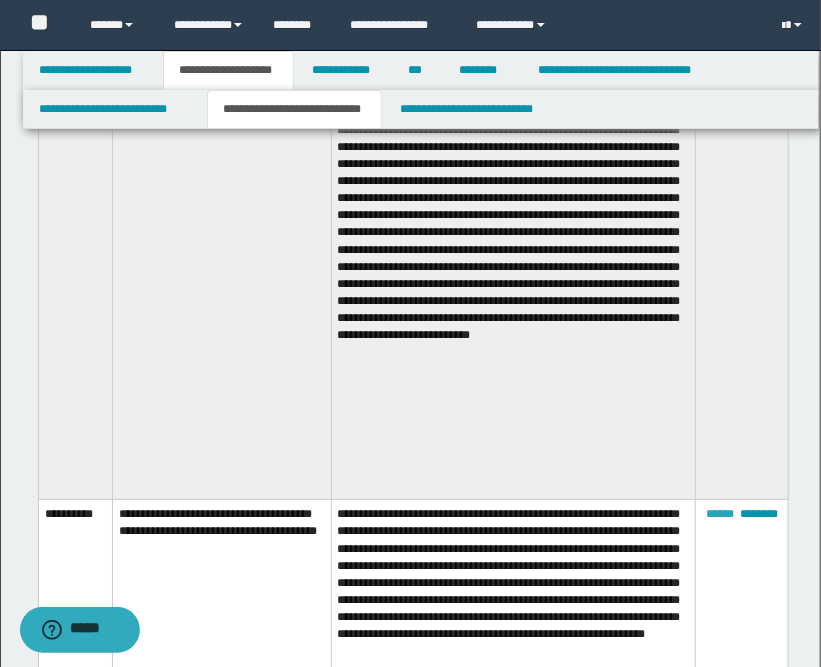 click on "******" at bounding box center (720, 514) 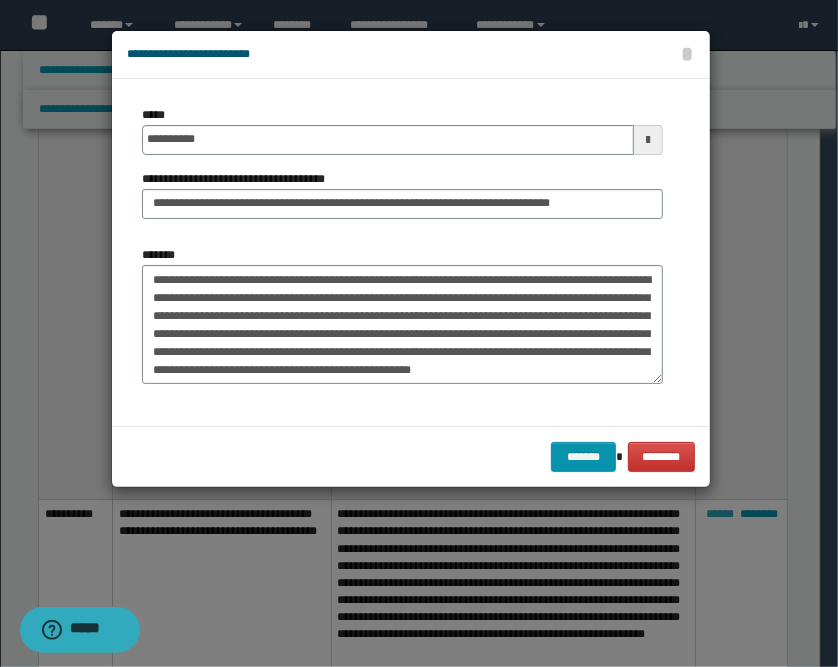 scroll, scrollTop: 35, scrollLeft: 0, axis: vertical 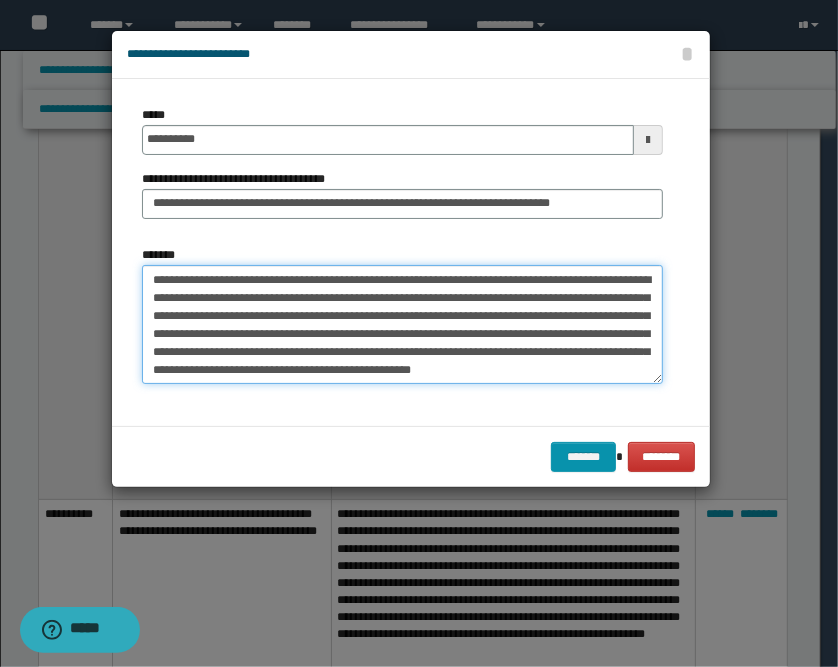 click on "**********" at bounding box center [402, 325] 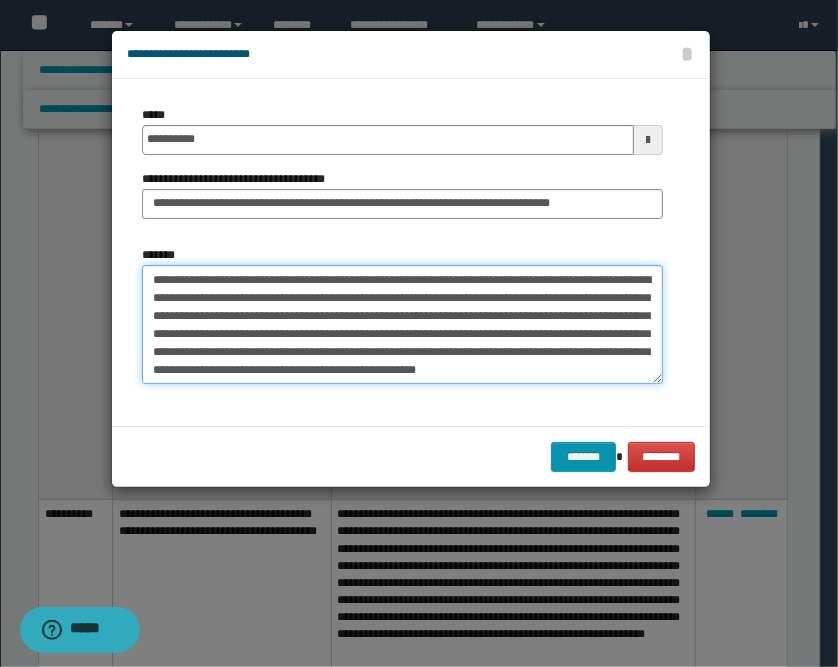 click on "**********" at bounding box center (402, 325) 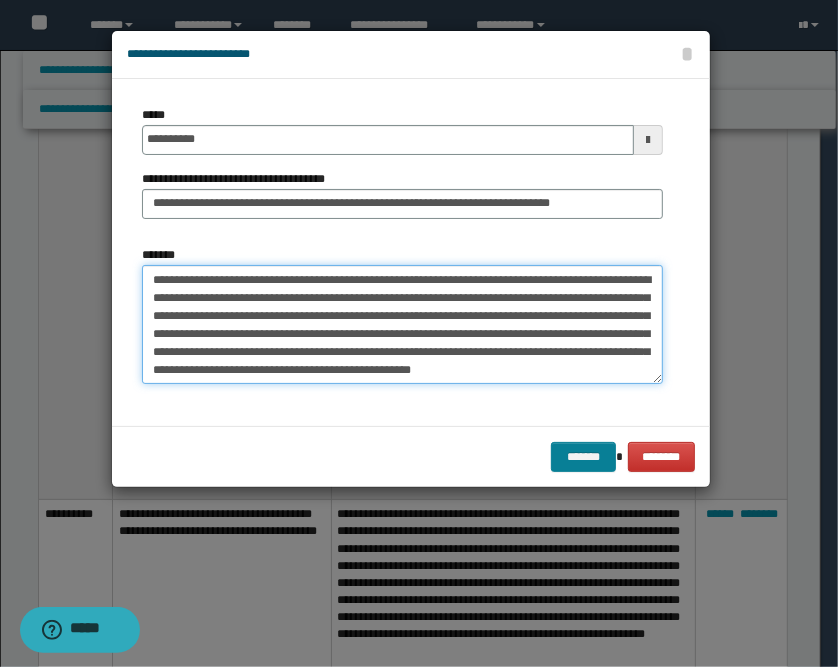 type on "**********" 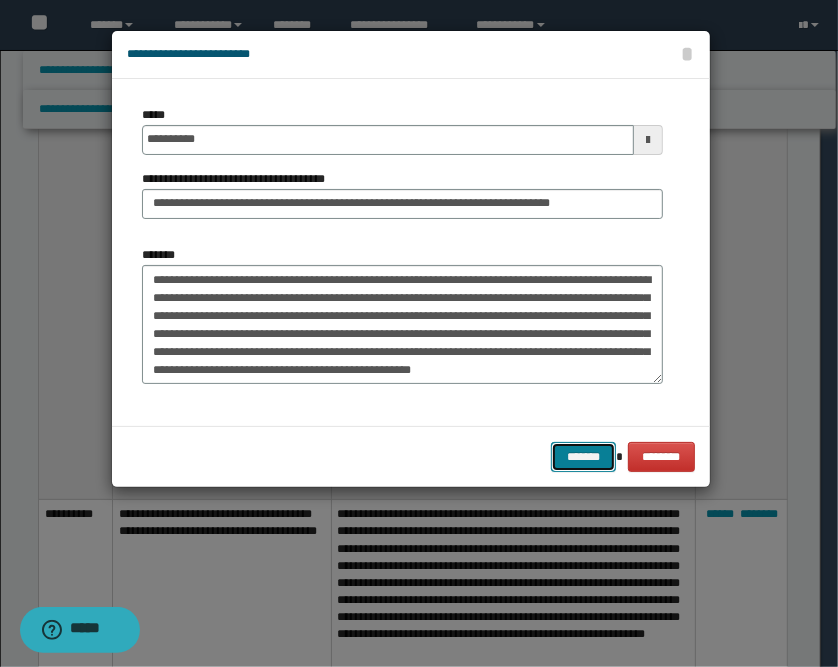 click on "*******" at bounding box center (583, 457) 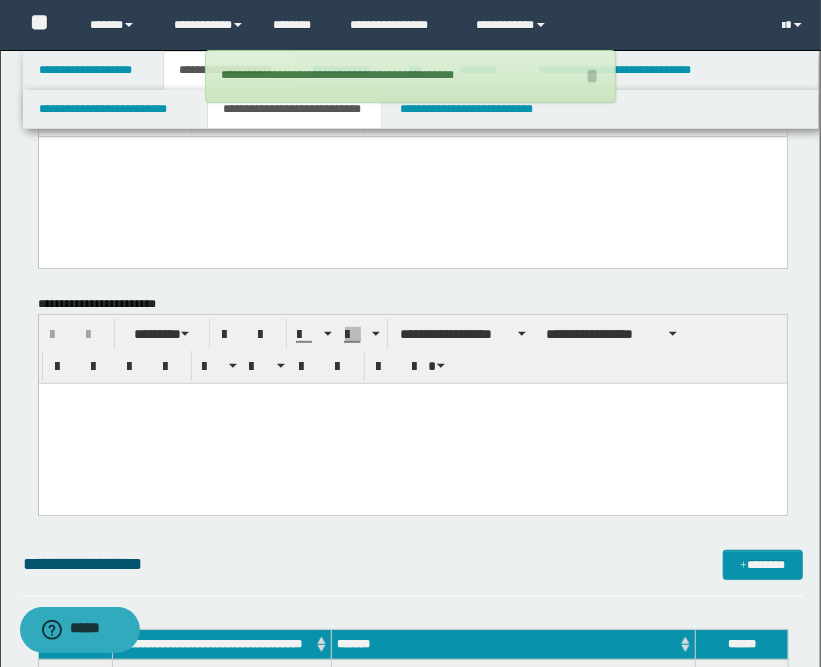 scroll, scrollTop: 0, scrollLeft: 0, axis: both 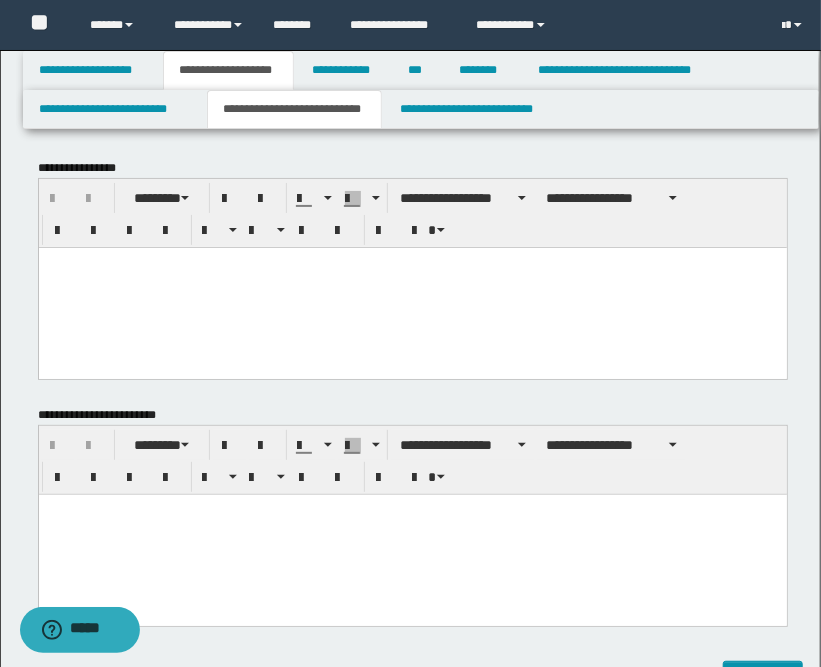click at bounding box center [412, 287] 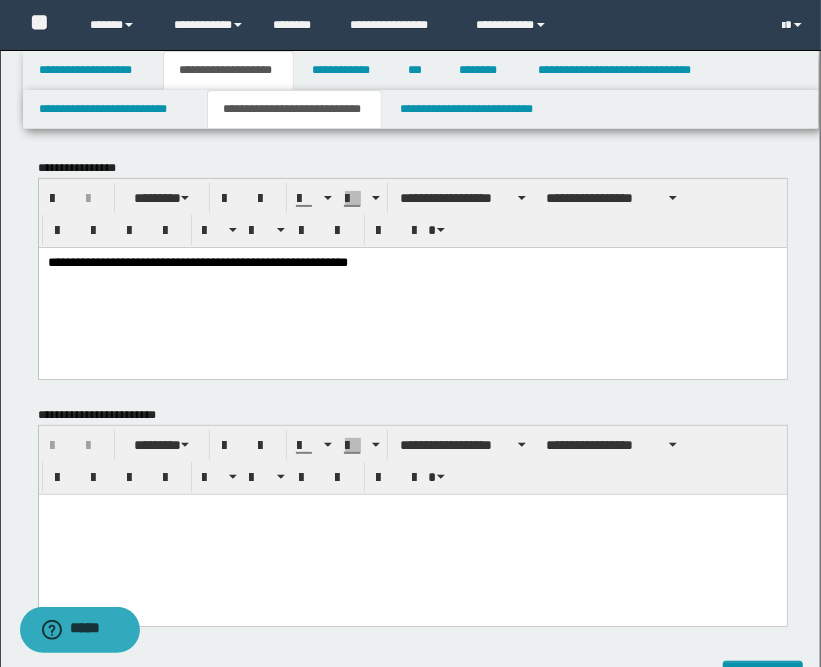 scroll, scrollTop: 555, scrollLeft: 0, axis: vertical 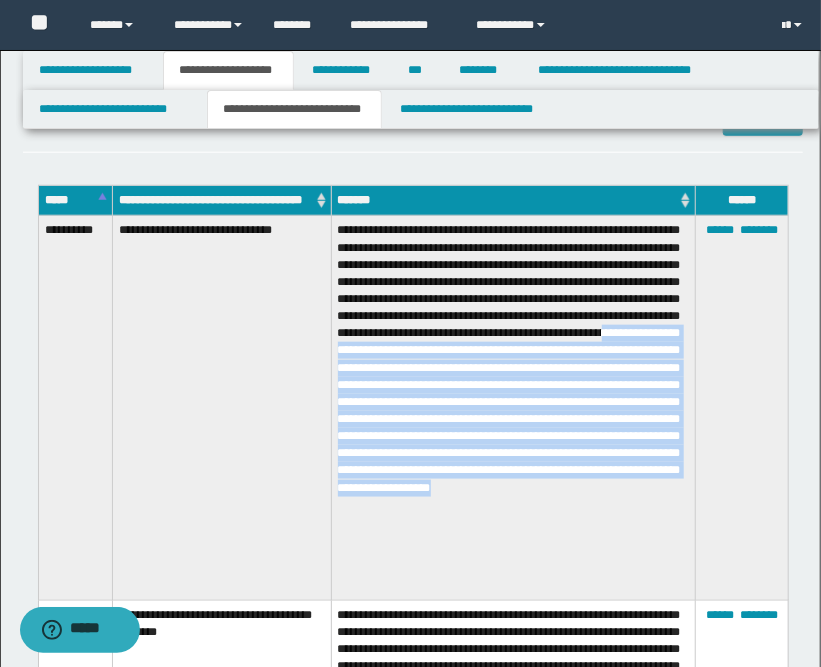 drag, startPoint x: 389, startPoint y: 395, endPoint x: 617, endPoint y: 561, distance: 282.02838 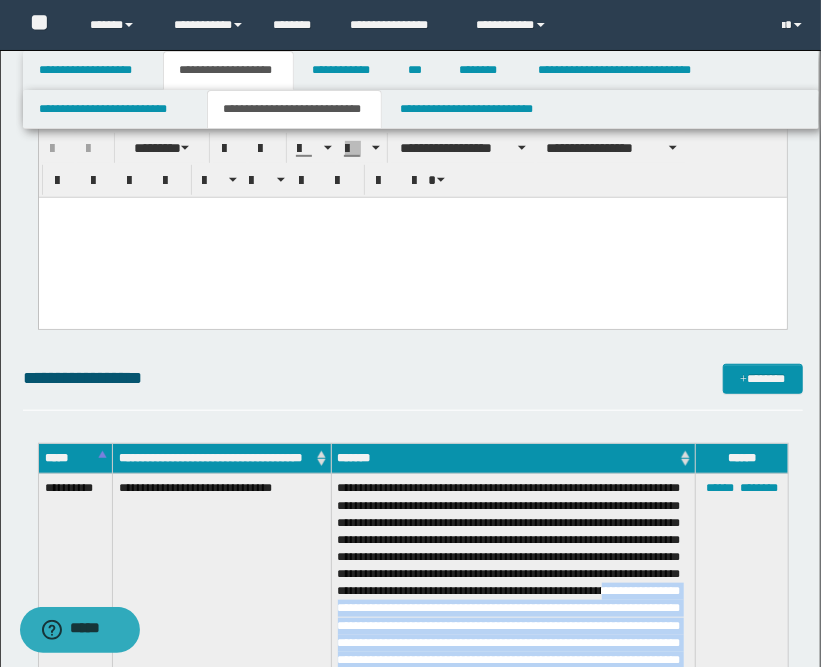 scroll, scrollTop: 0, scrollLeft: 0, axis: both 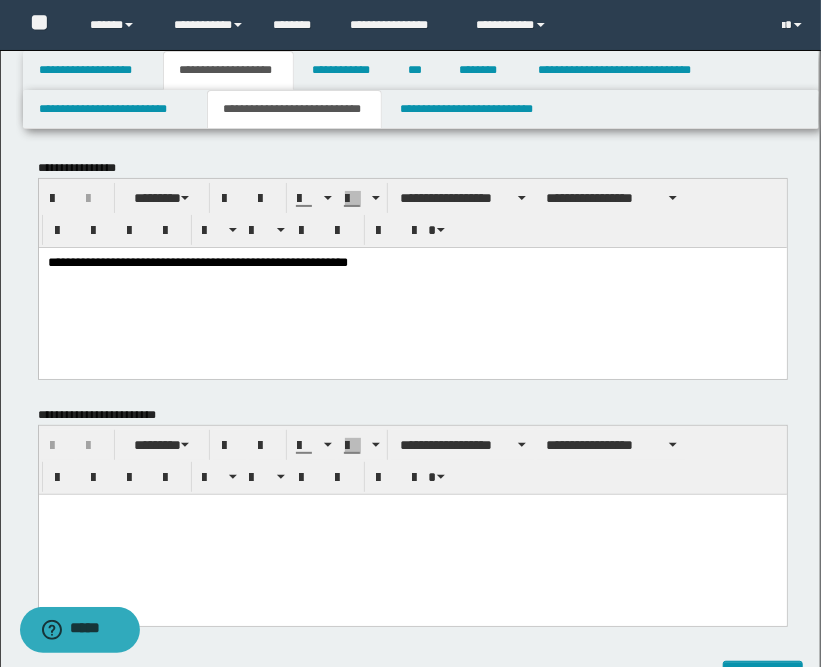 click on "**********" at bounding box center (412, 262) 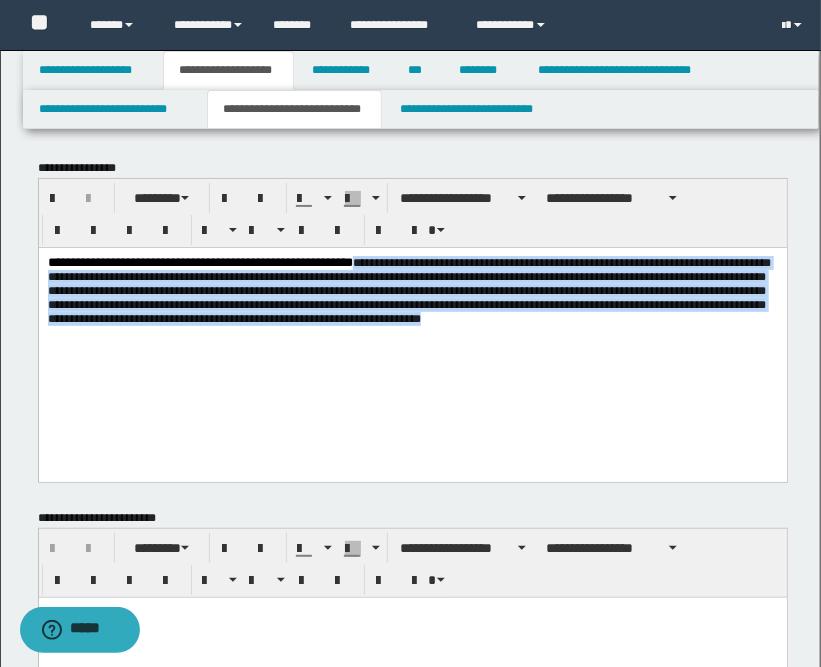 drag, startPoint x: 493, startPoint y: 263, endPoint x: 469, endPoint y: 357, distance: 97.015465 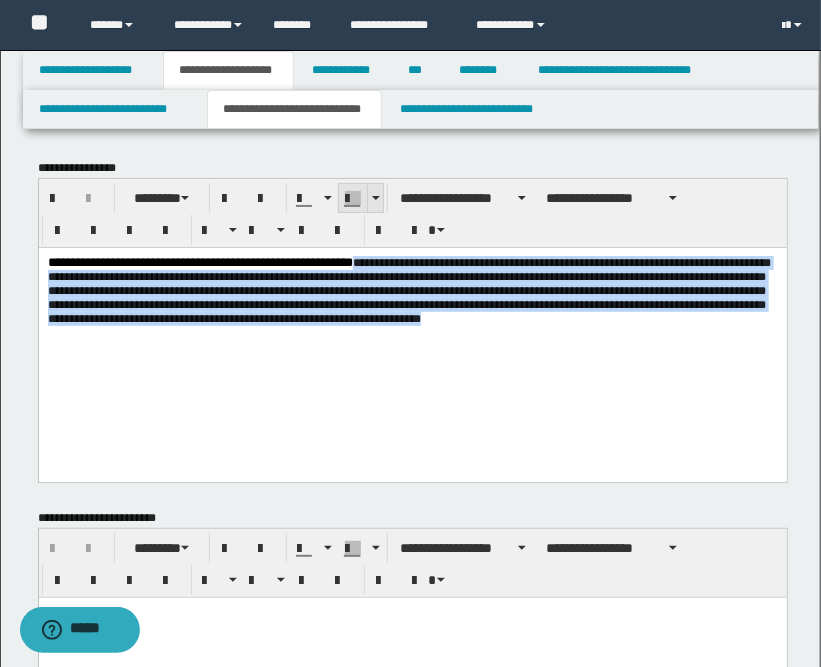 click at bounding box center (375, 198) 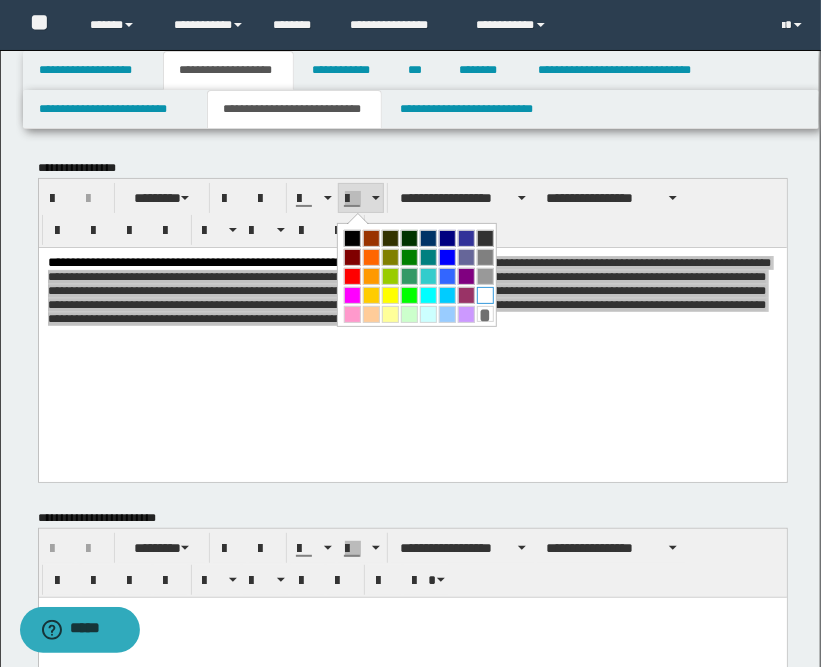 click at bounding box center (485, 295) 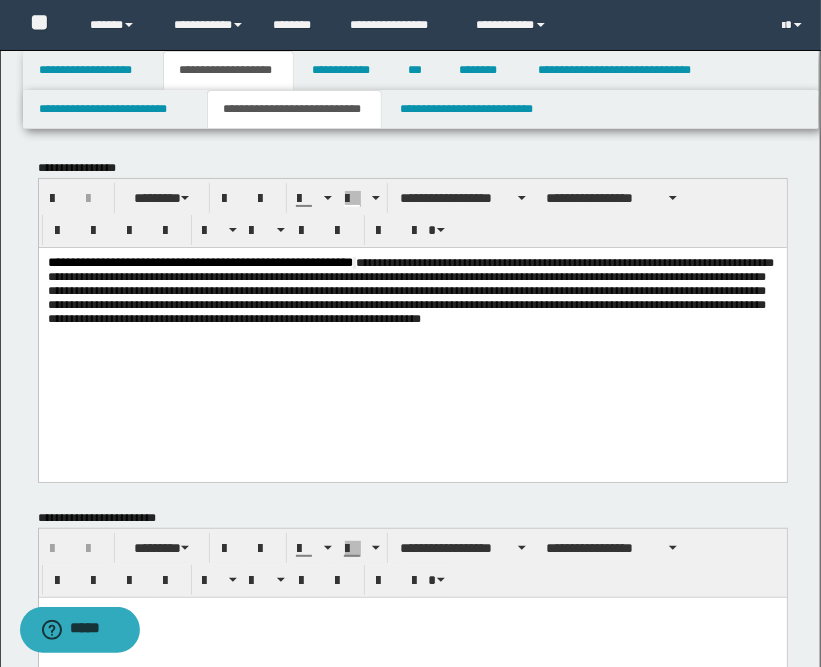 click on "**********" at bounding box center [412, 339] 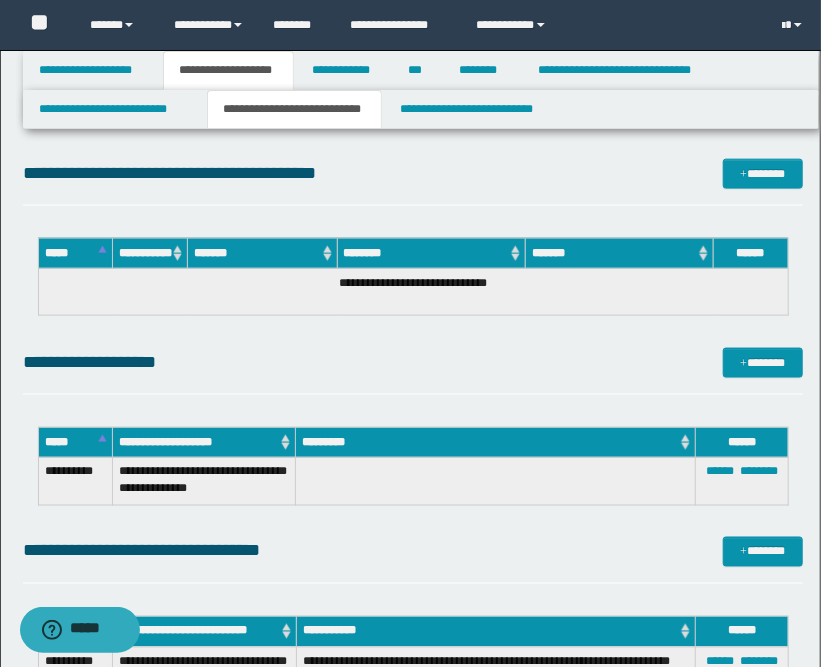 scroll, scrollTop: 3444, scrollLeft: 0, axis: vertical 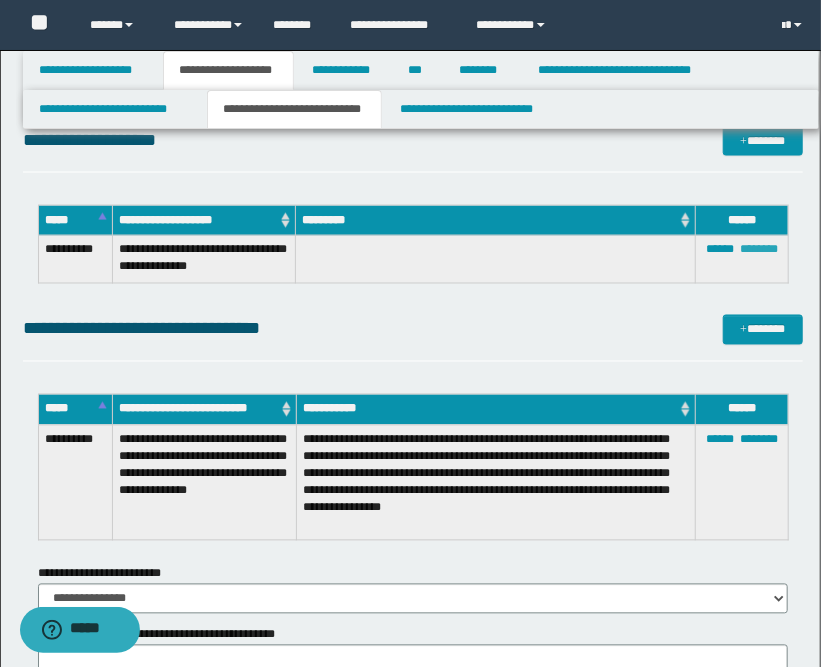 click on "********" at bounding box center [759, 250] 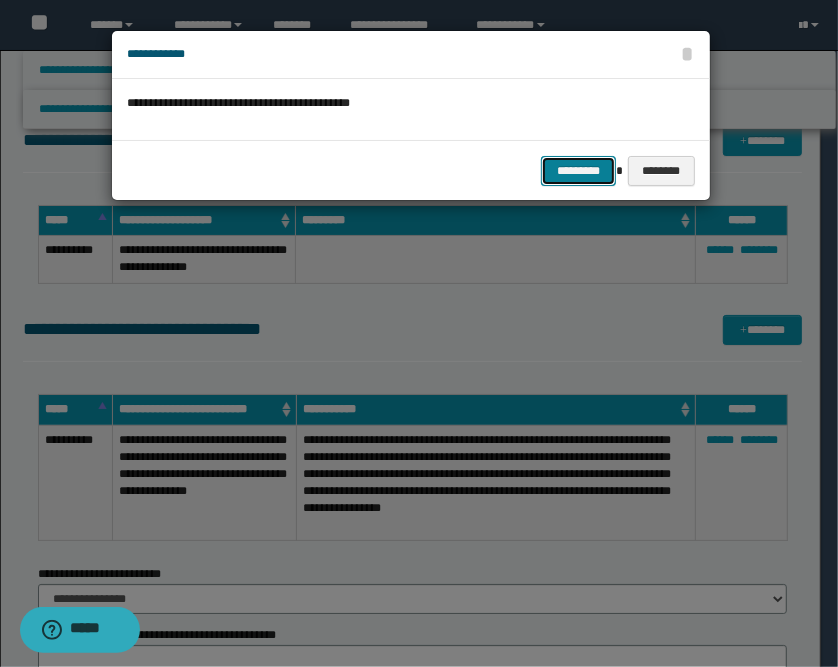 click on "*********" at bounding box center [578, 171] 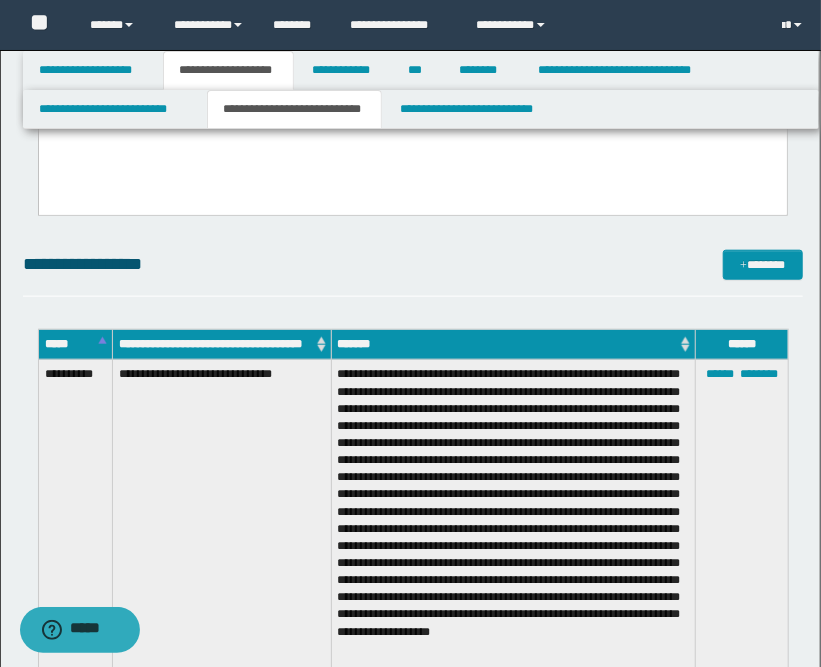 scroll, scrollTop: 222, scrollLeft: 0, axis: vertical 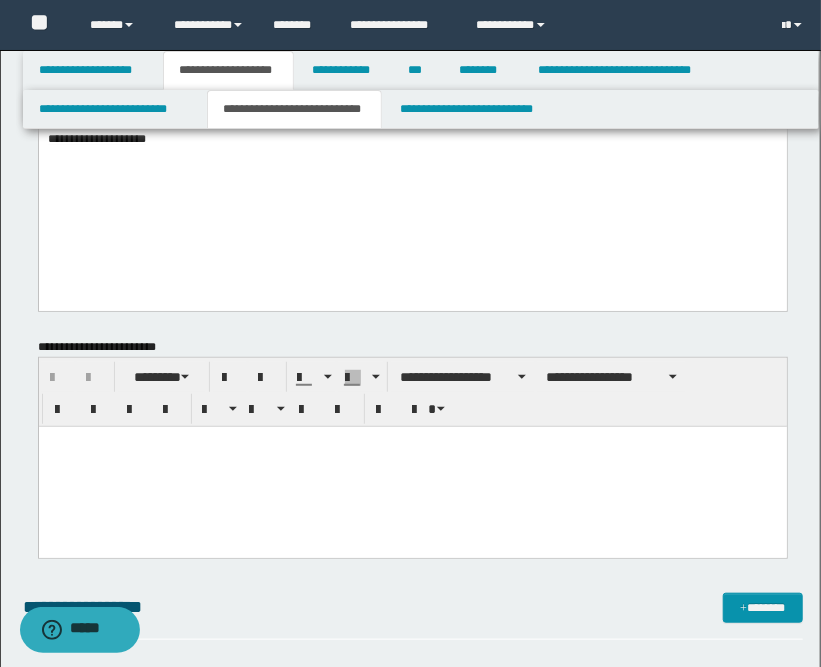click on "**********" at bounding box center [412, 117] 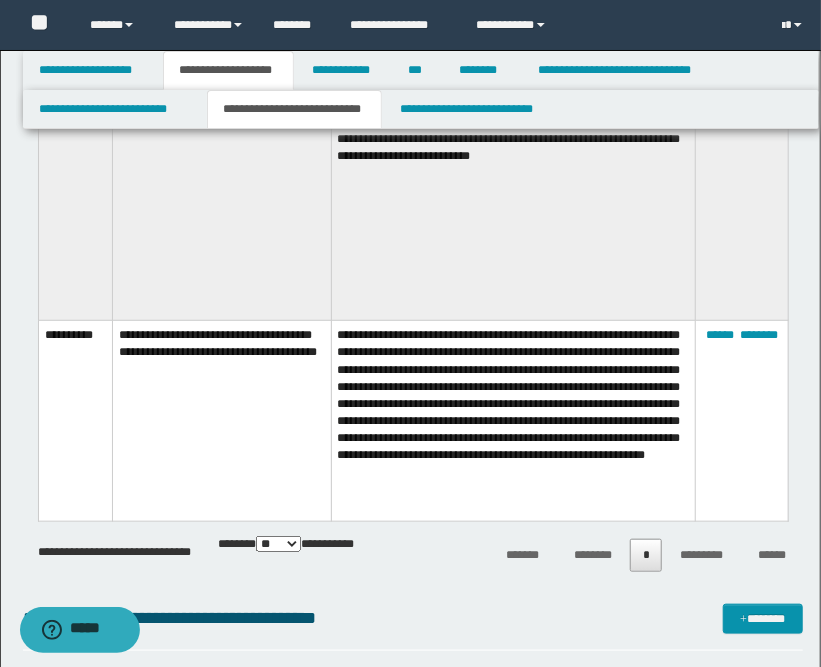 scroll, scrollTop: 3333, scrollLeft: 0, axis: vertical 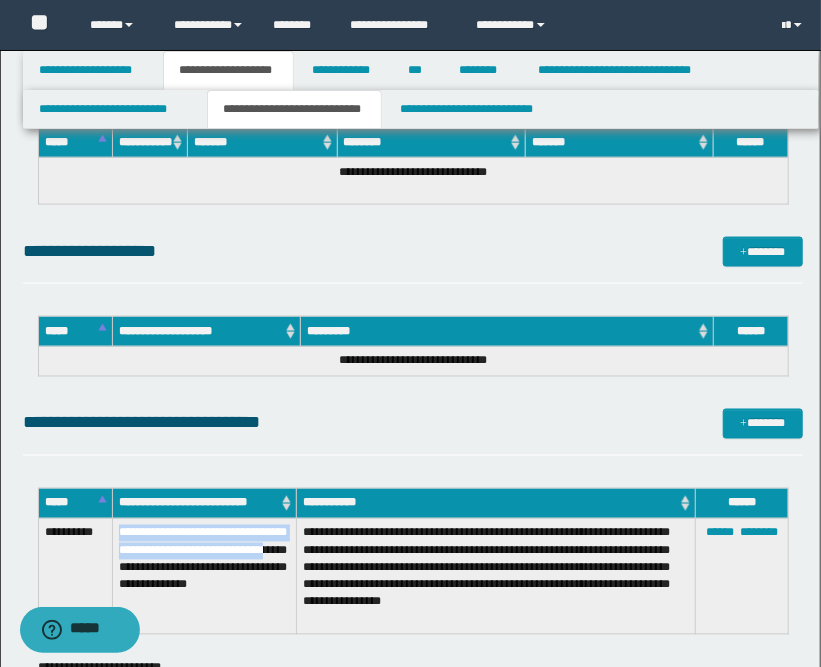 drag, startPoint x: 220, startPoint y: 568, endPoint x: 114, endPoint y: 539, distance: 109.89541 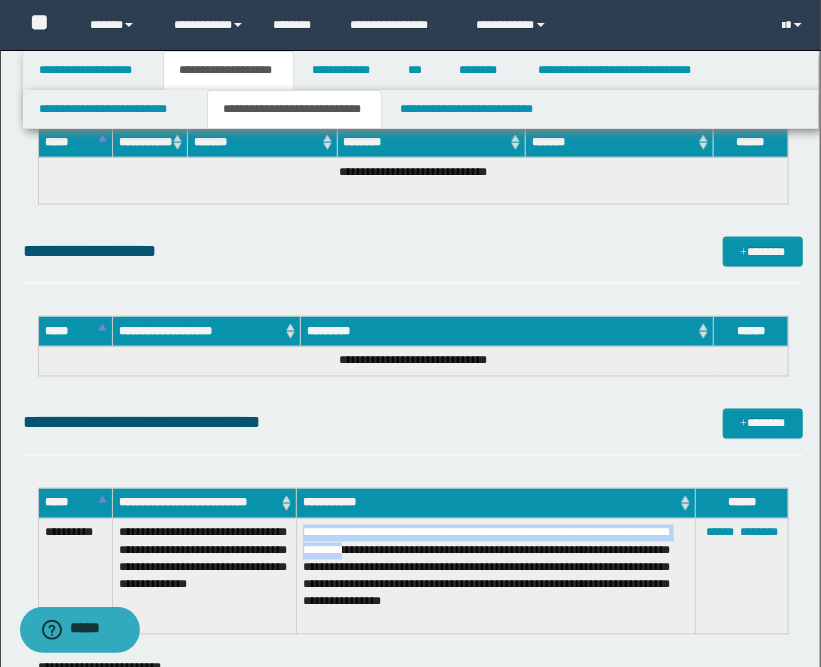 drag, startPoint x: 455, startPoint y: 549, endPoint x: 306, endPoint y: 531, distance: 150.08331 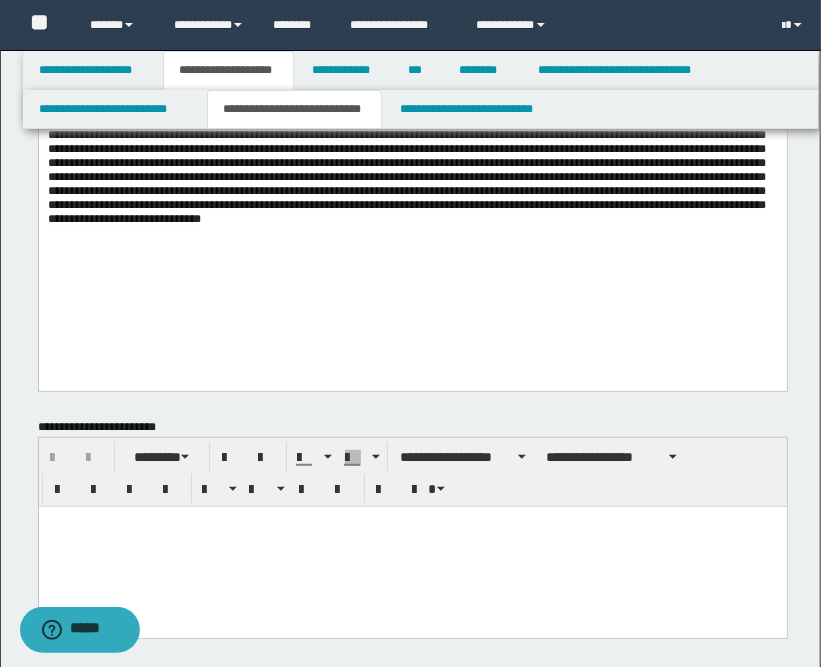 scroll, scrollTop: 0, scrollLeft: 0, axis: both 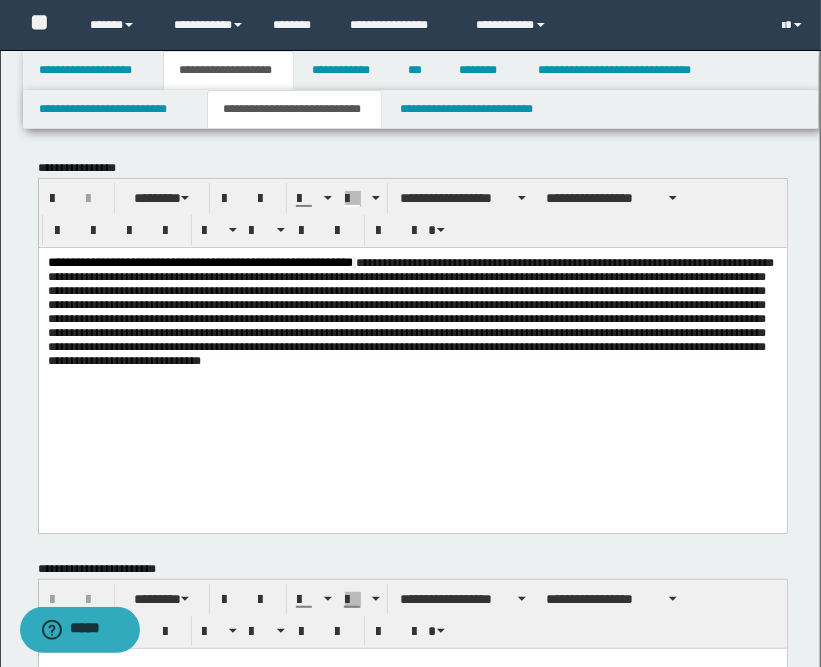 click on "**********" at bounding box center (412, 339) 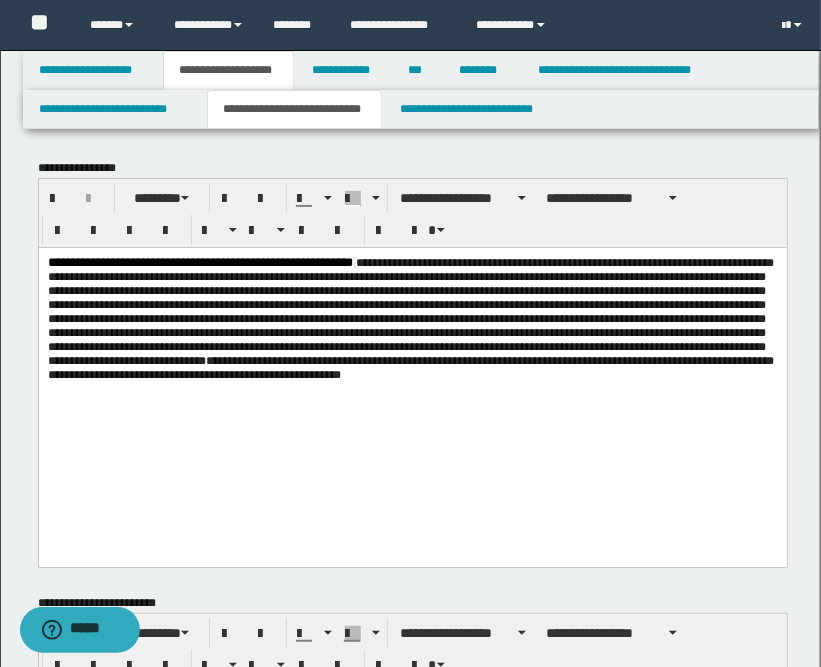 click on "**********" at bounding box center [410, 318] 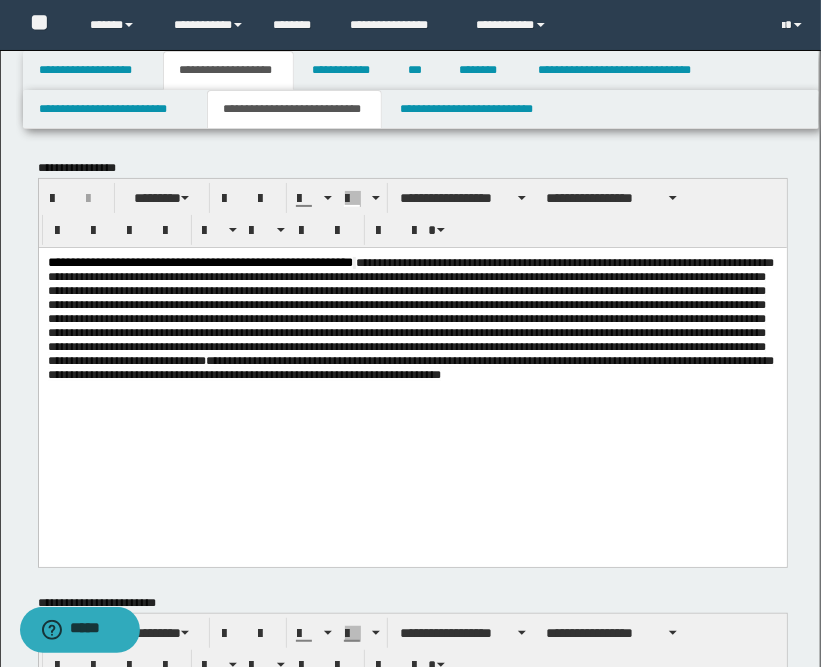 click on "**********" at bounding box center (410, 318) 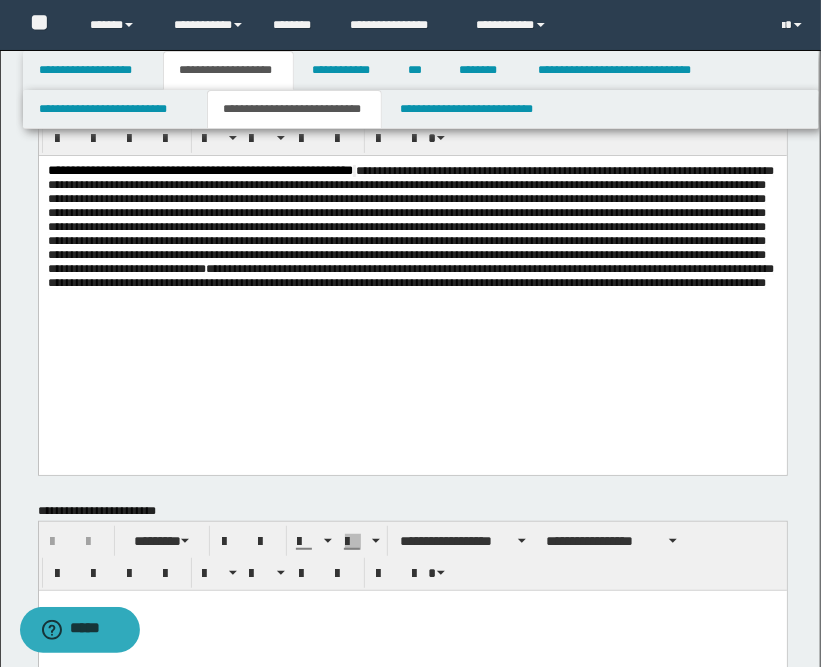 scroll, scrollTop: 222, scrollLeft: 0, axis: vertical 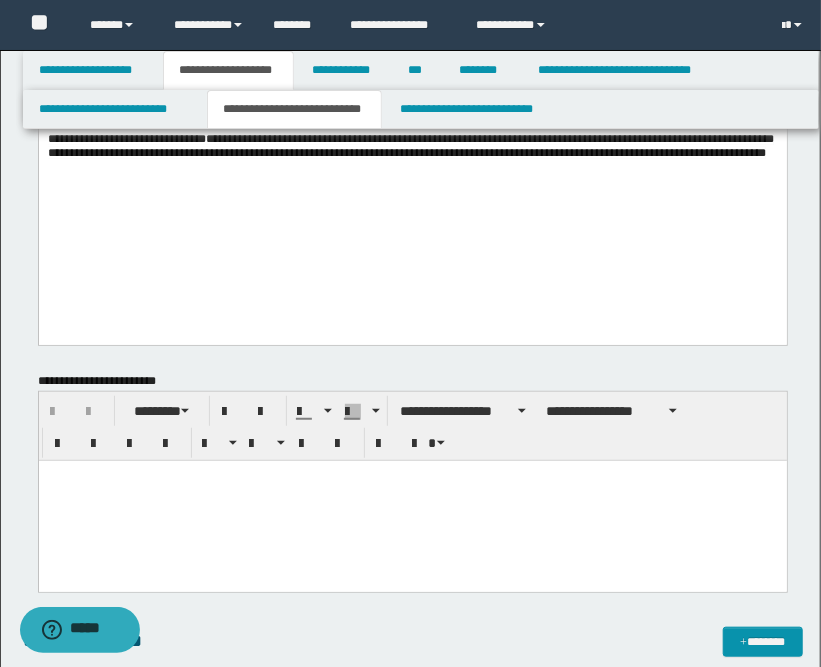 click at bounding box center [412, 500] 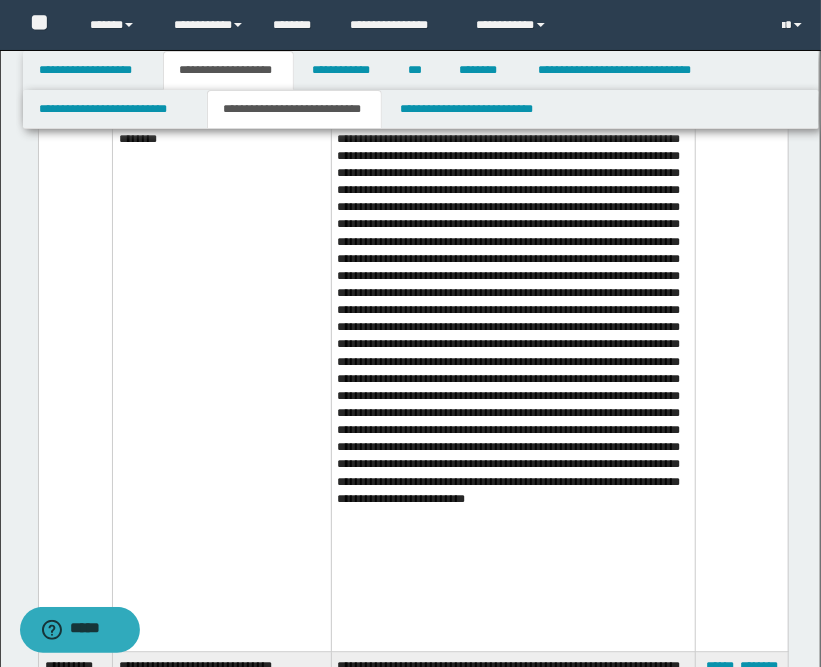 scroll, scrollTop: 1000, scrollLeft: 0, axis: vertical 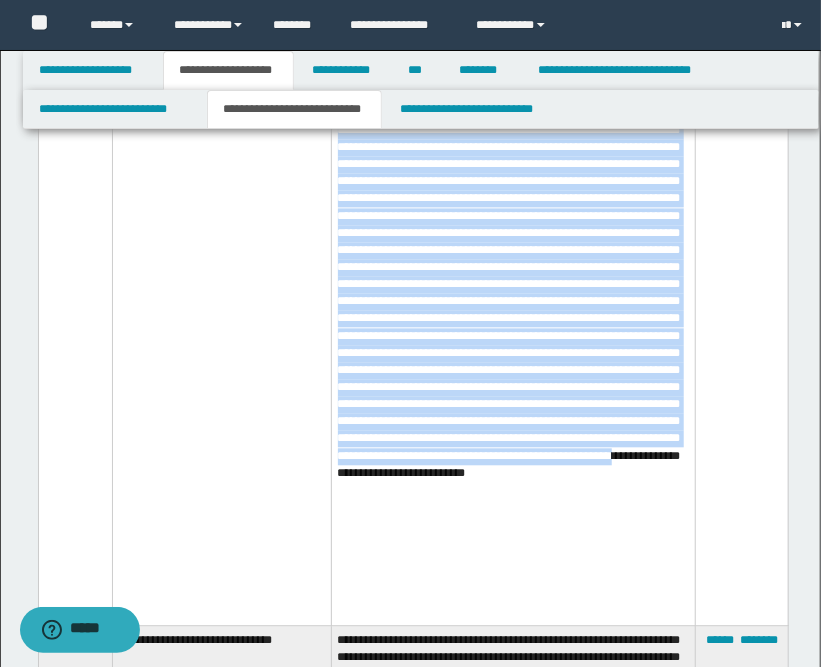 drag, startPoint x: 445, startPoint y: 413, endPoint x: 463, endPoint y: 515, distance: 103.57606 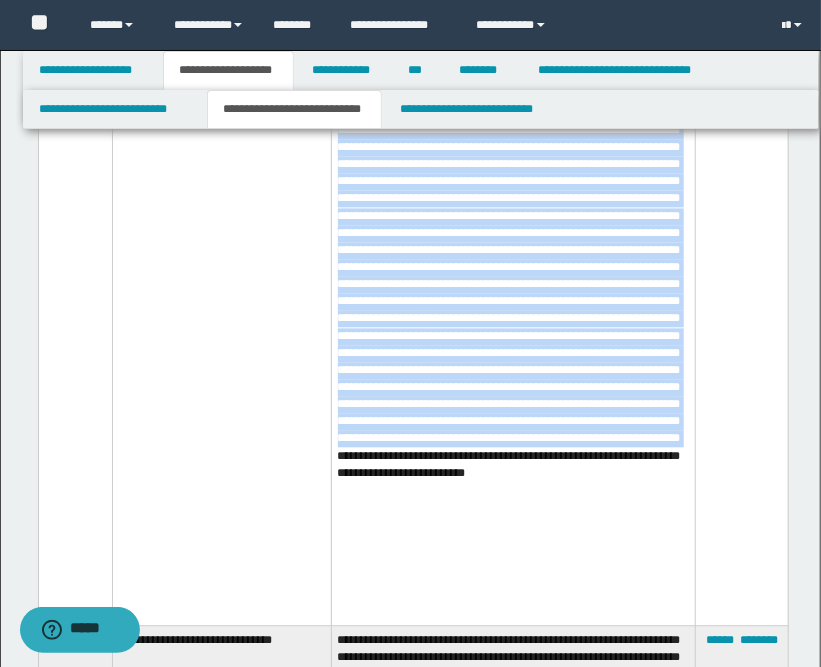 click at bounding box center [513, 353] 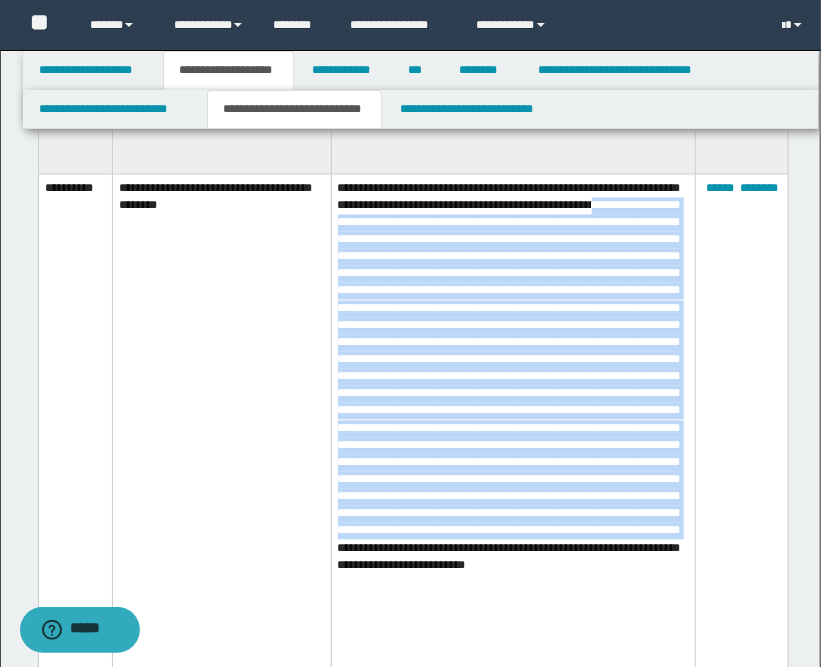 scroll, scrollTop: 1055, scrollLeft: 0, axis: vertical 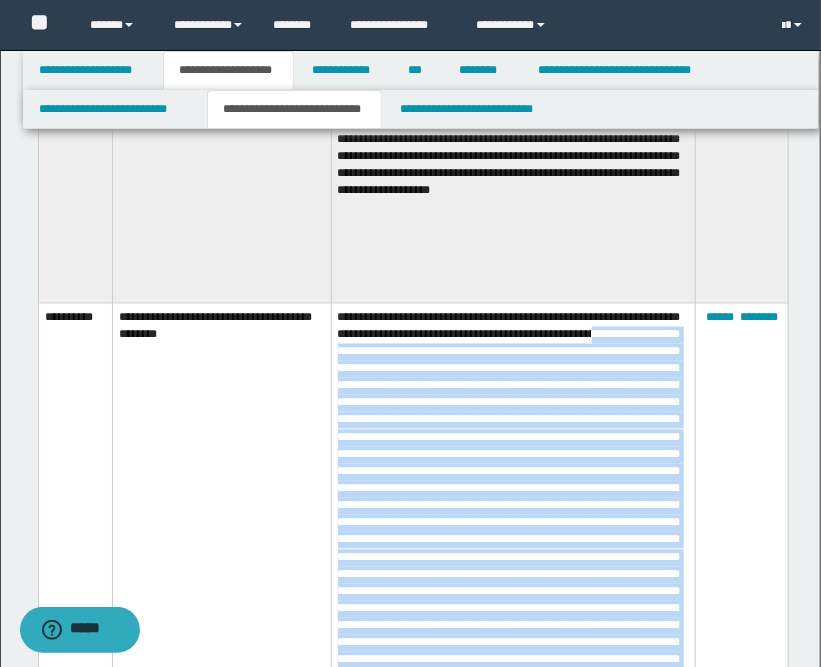 click at bounding box center [513, 575] 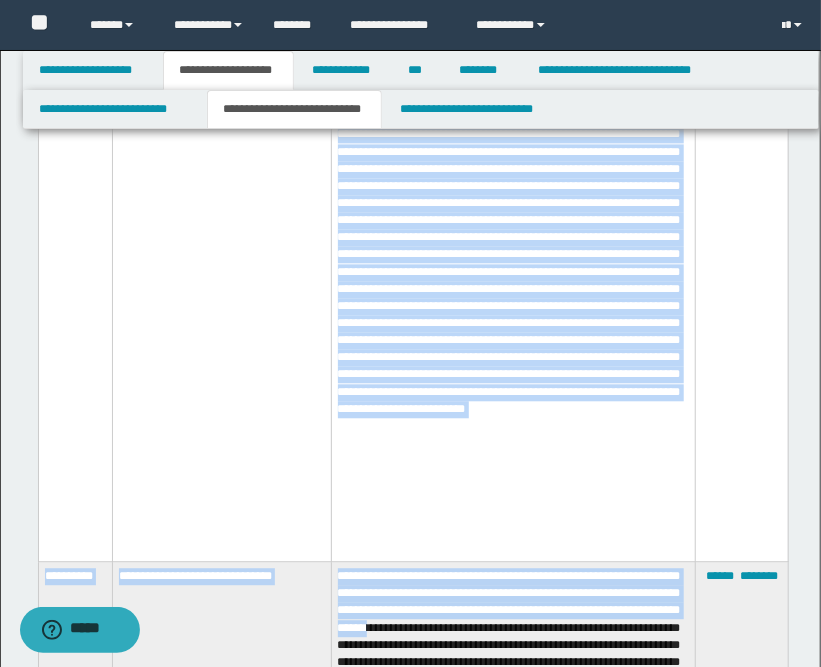 scroll, scrollTop: 1347, scrollLeft: 0, axis: vertical 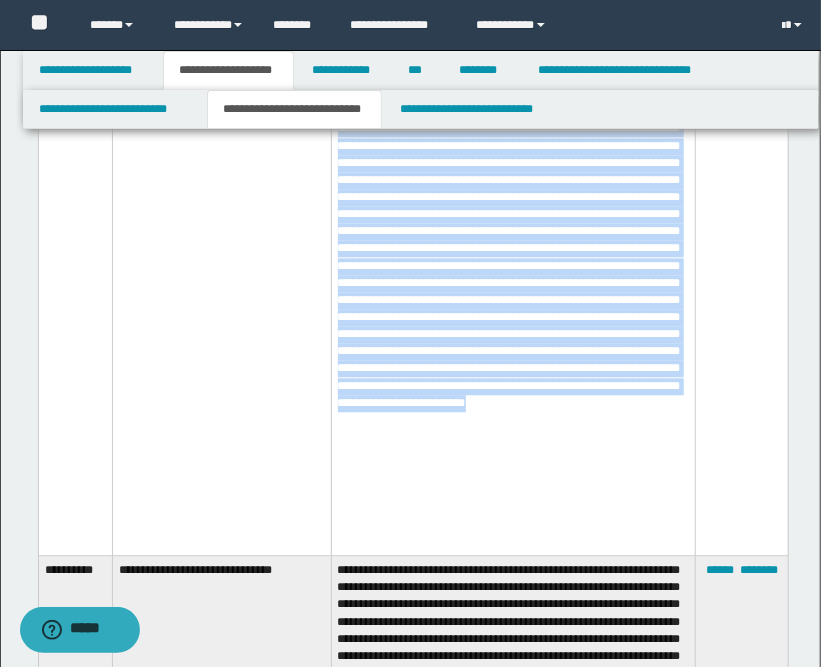 drag, startPoint x: 444, startPoint y: 359, endPoint x: 416, endPoint y: 523, distance: 166.37308 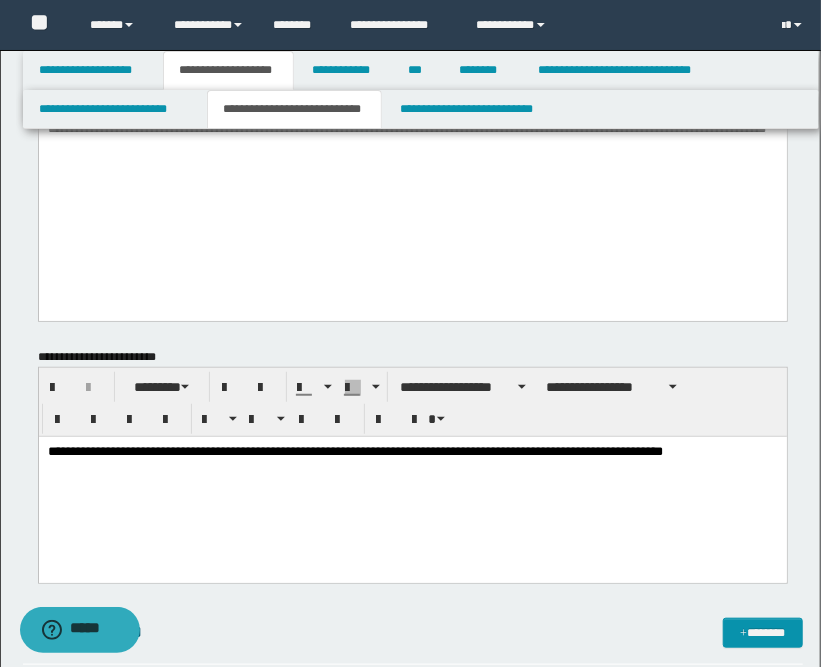 scroll, scrollTop: 236, scrollLeft: 0, axis: vertical 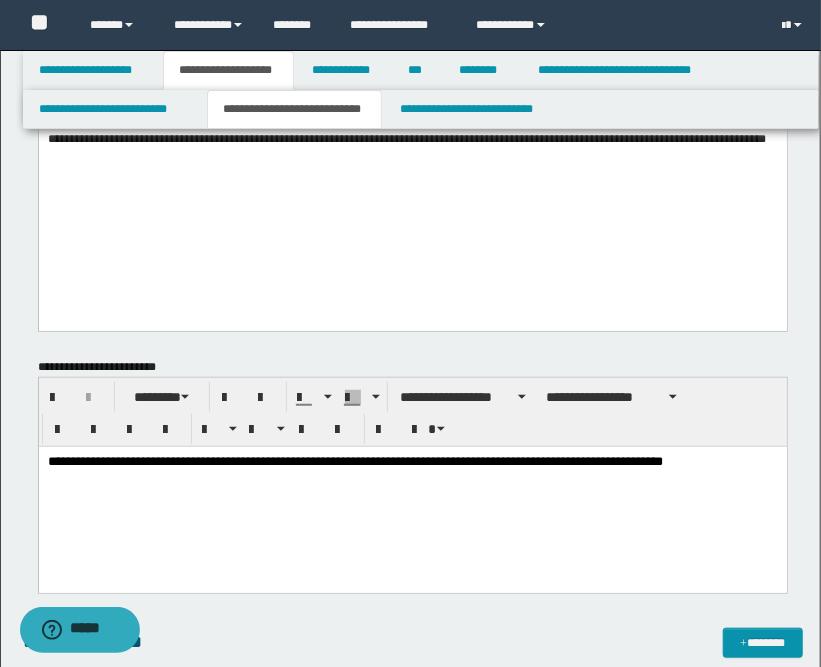 click on "**********" at bounding box center [412, 469] 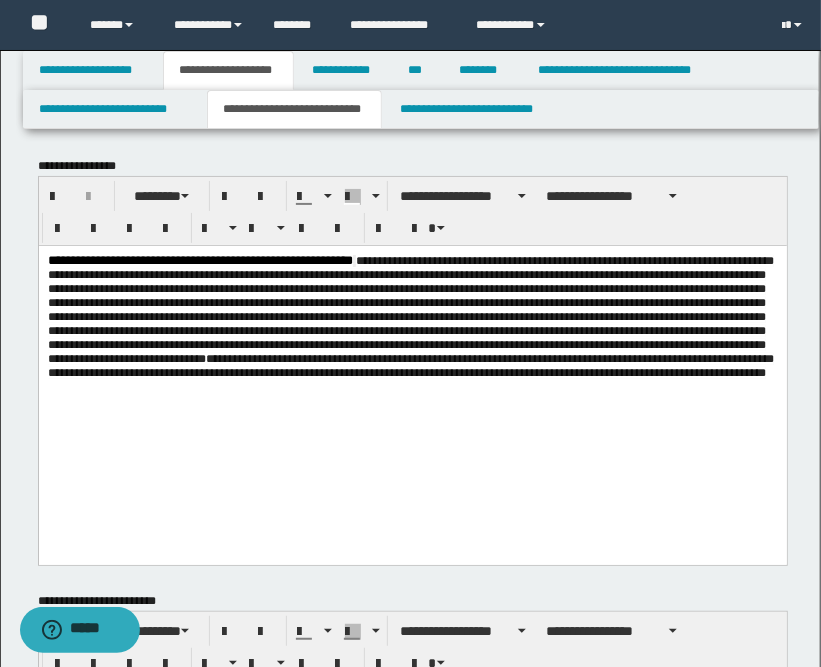 scroll, scrollTop: 0, scrollLeft: 0, axis: both 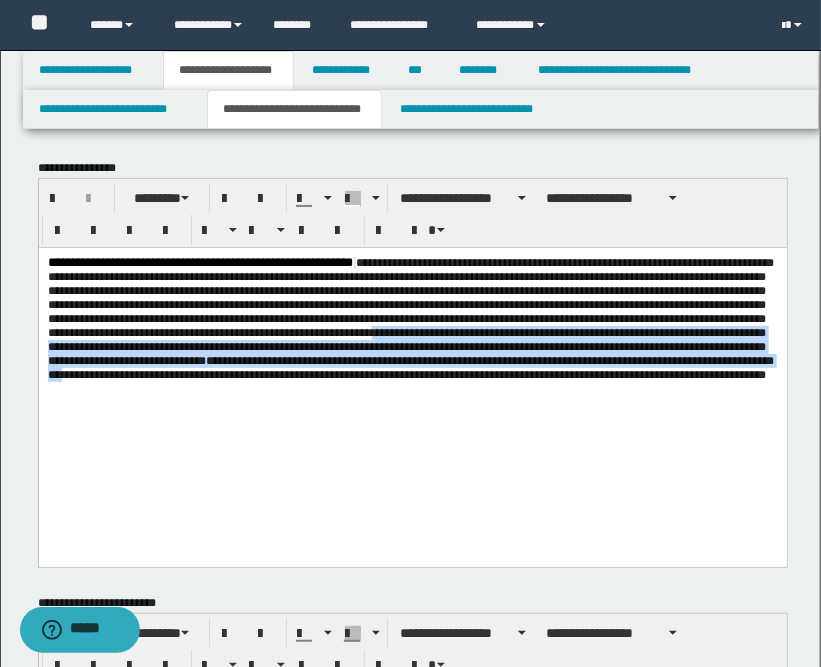 drag, startPoint x: 357, startPoint y: 381, endPoint x: 572, endPoint y: 435, distance: 221.67769 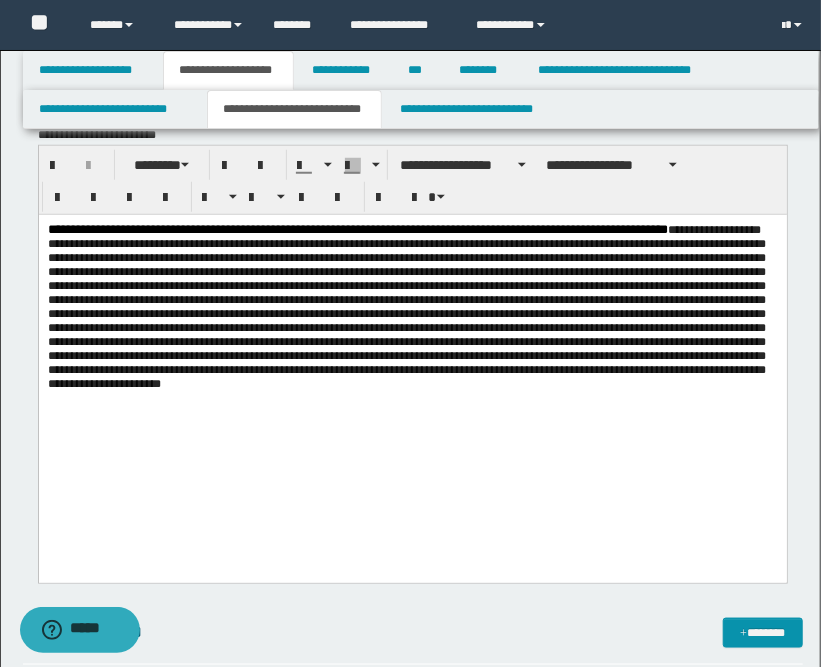 scroll, scrollTop: 444, scrollLeft: 0, axis: vertical 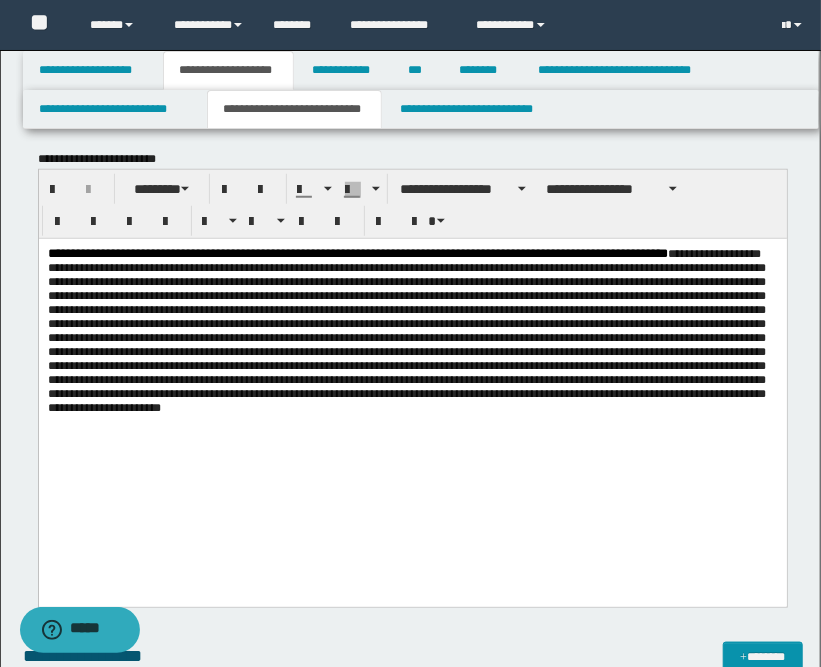 click on "**********" at bounding box center (412, 372) 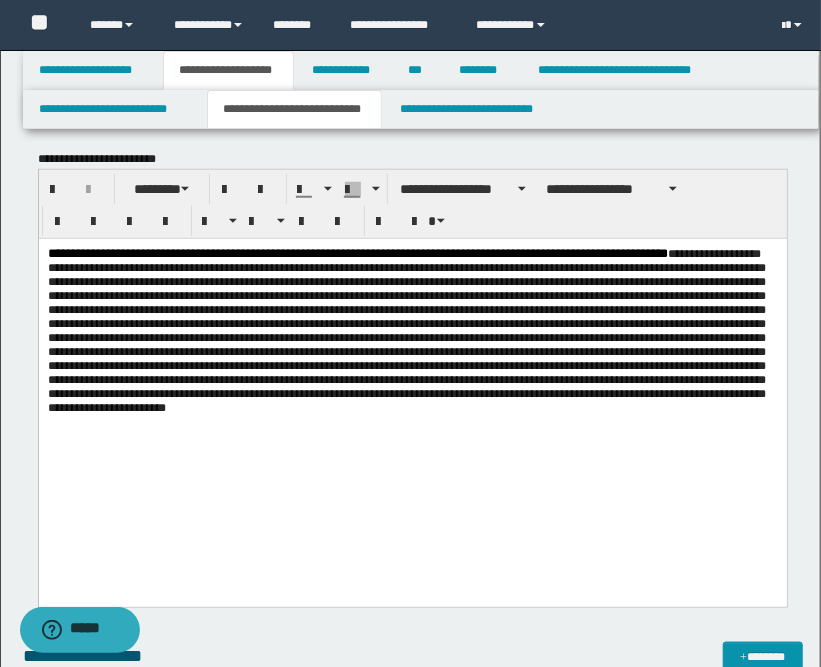 click at bounding box center (406, 330) 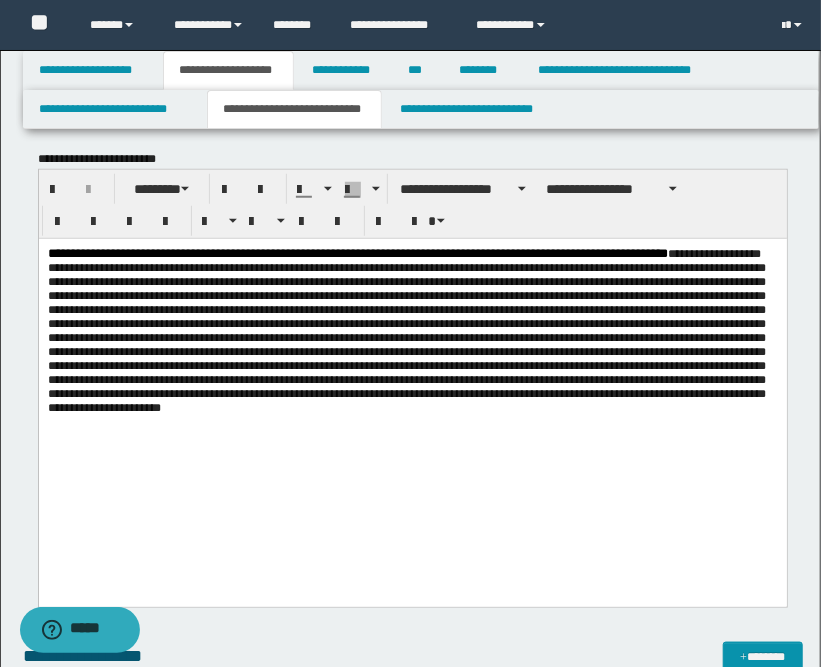 click at bounding box center (406, 330) 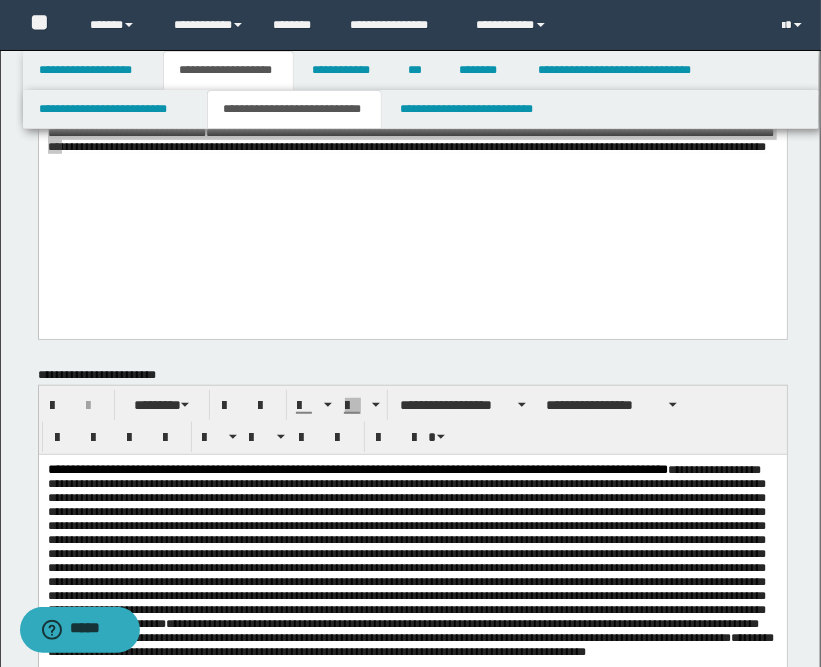 scroll, scrollTop: 0, scrollLeft: 0, axis: both 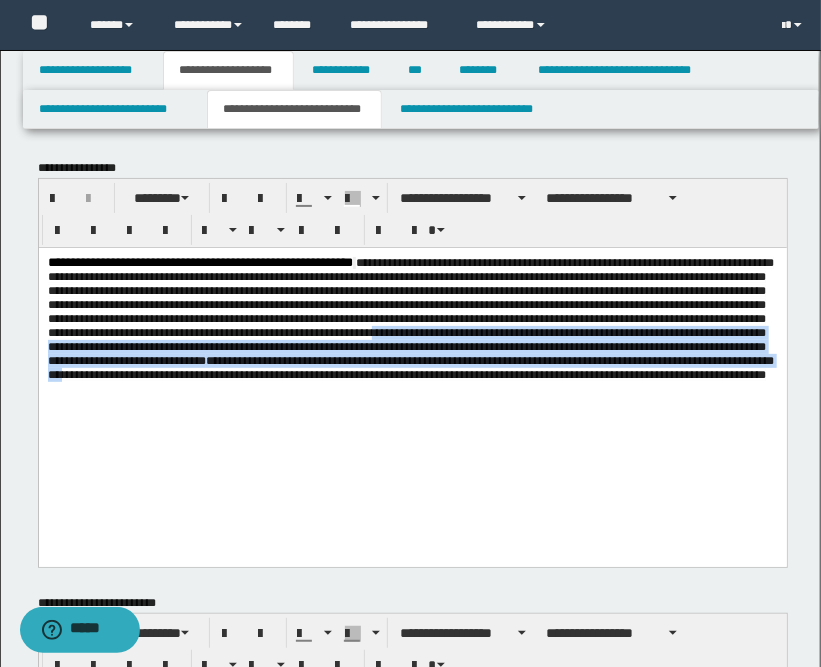 click on "**********" at bounding box center (410, 318) 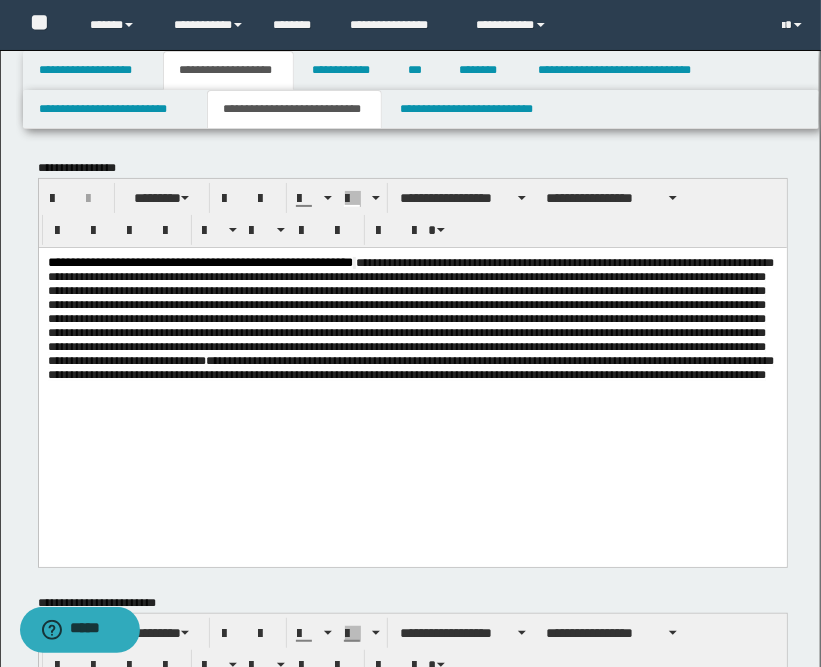 click on "**********" at bounding box center (412, 381) 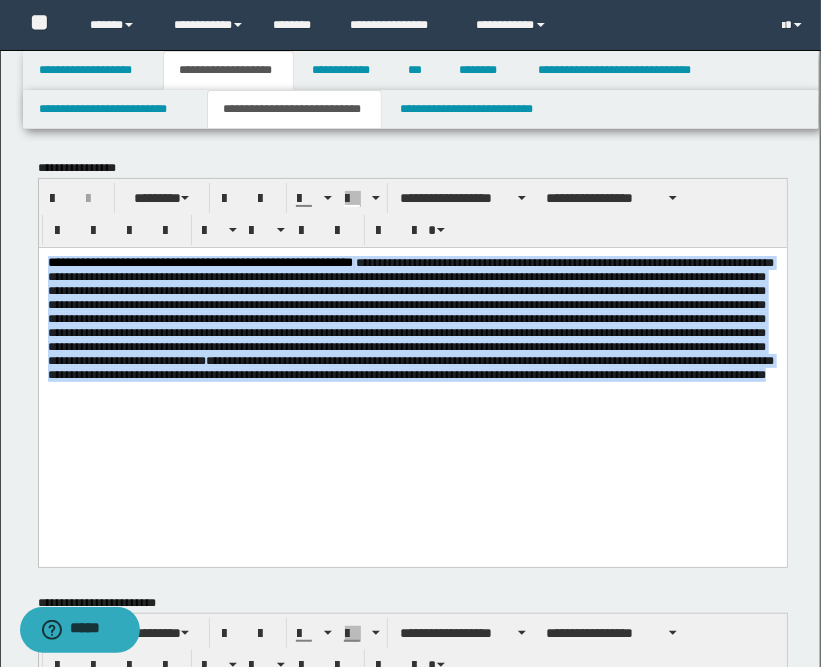 drag, startPoint x: 746, startPoint y: 452, endPoint x: 4, endPoint y: 257, distance: 767.19556 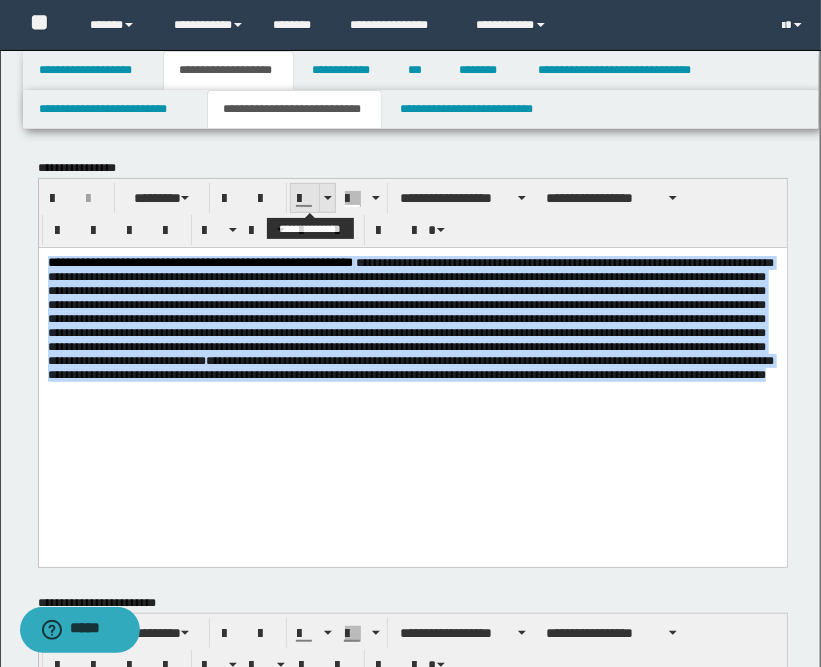 click at bounding box center (328, 198) 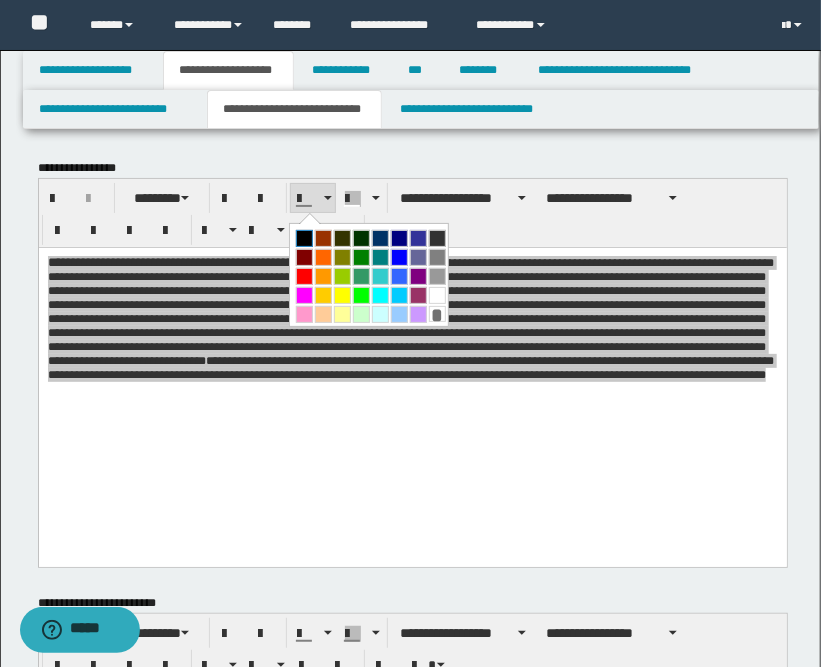 click at bounding box center [304, 238] 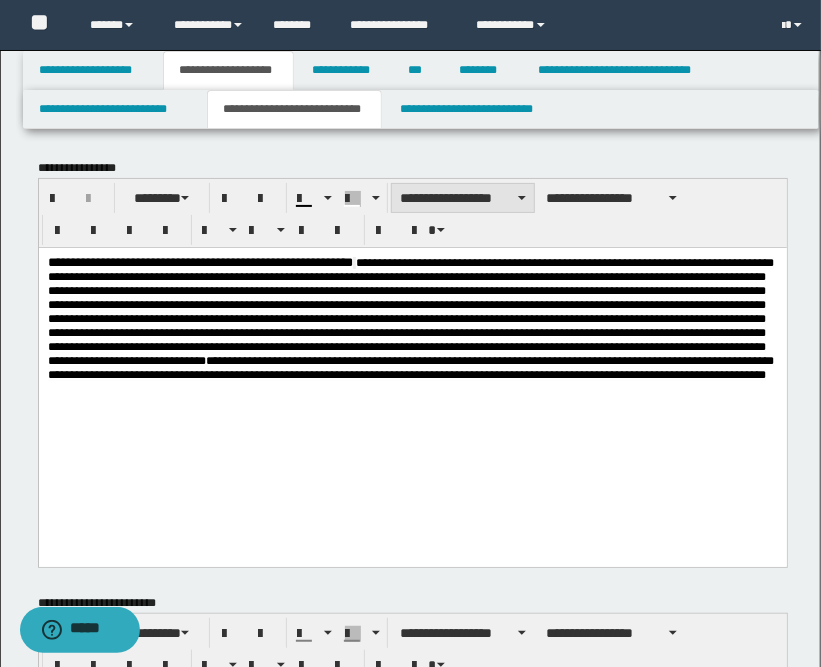click on "**********" at bounding box center [463, 198] 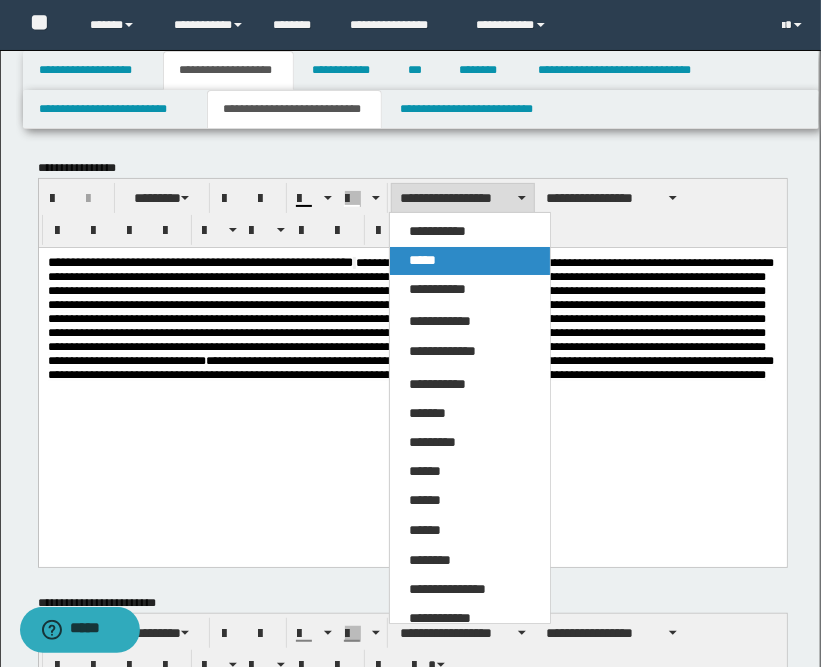 click on "*****" at bounding box center (423, 260) 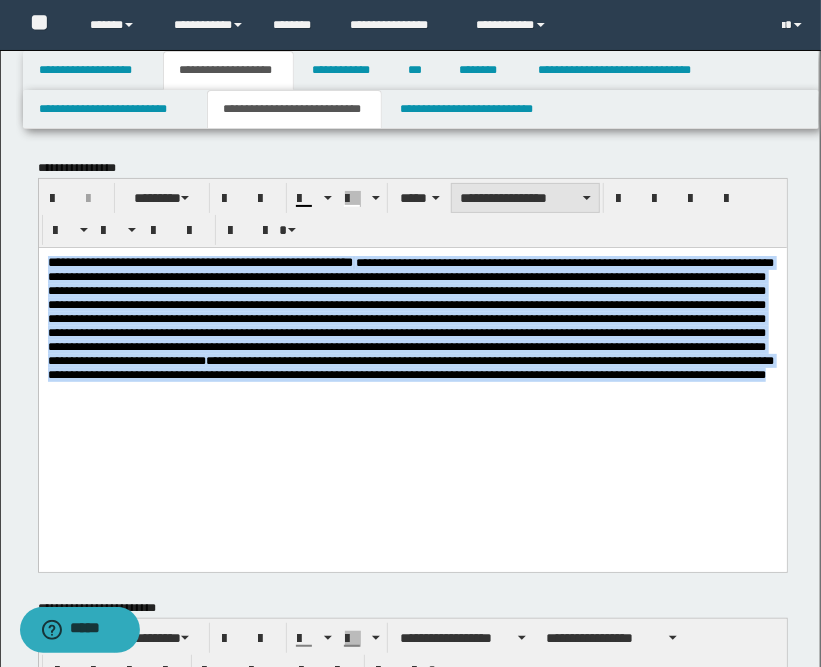 click on "**********" at bounding box center (525, 198) 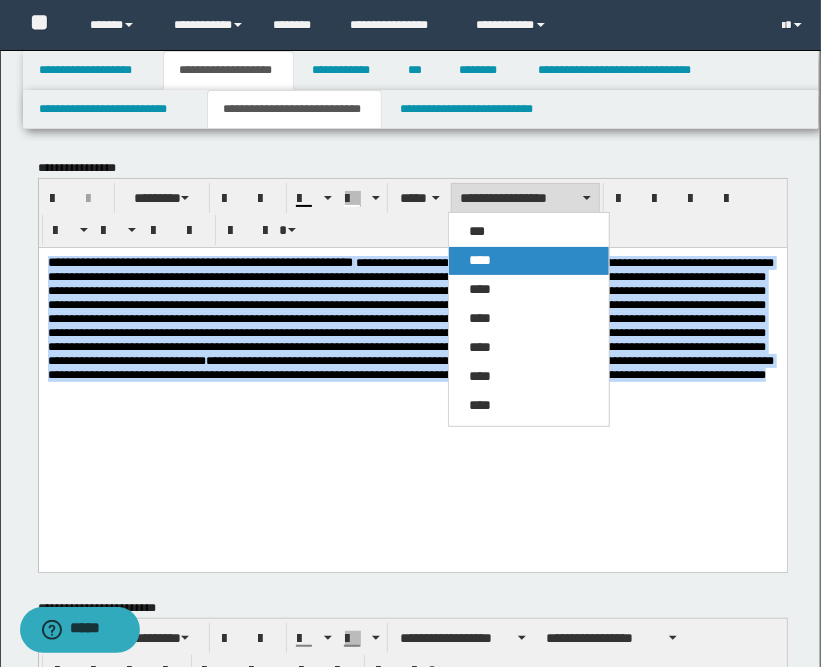 click on "****" at bounding box center [480, 260] 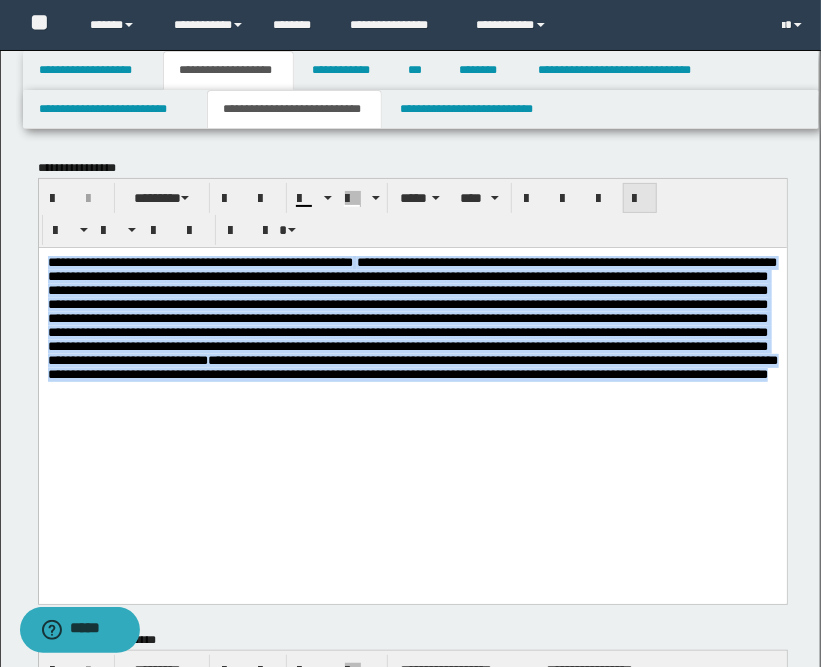 click at bounding box center [640, 199] 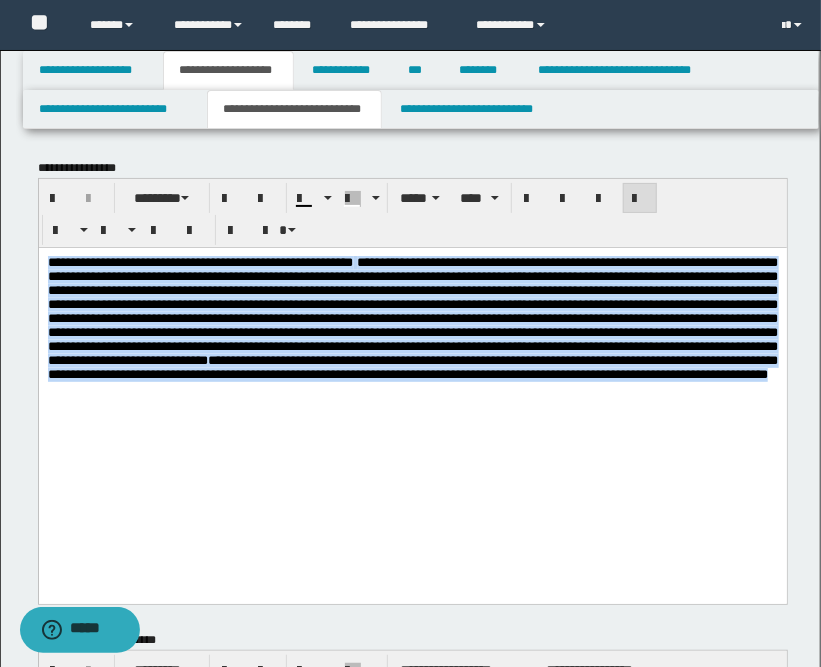click on "**********" at bounding box center (412, 400) 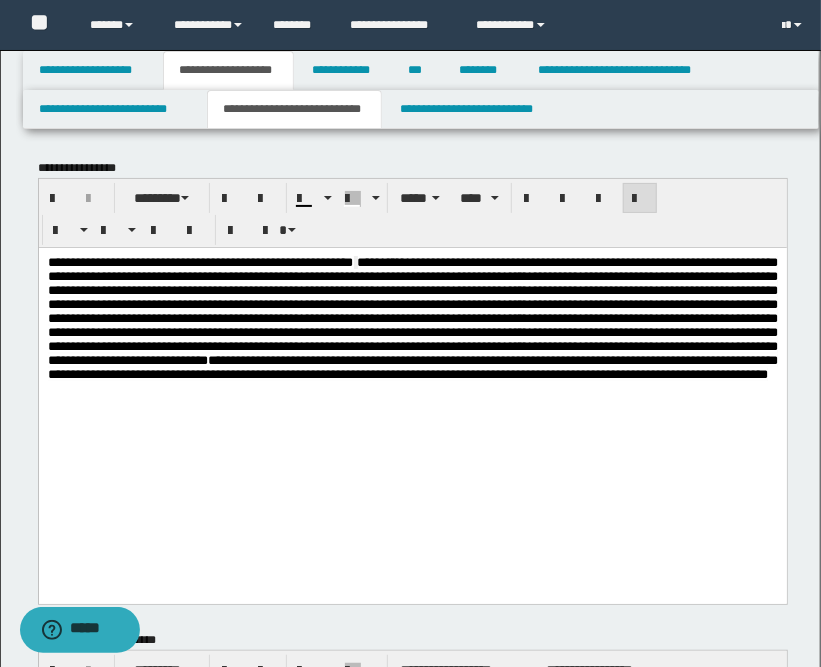 scroll, scrollTop: 444, scrollLeft: 0, axis: vertical 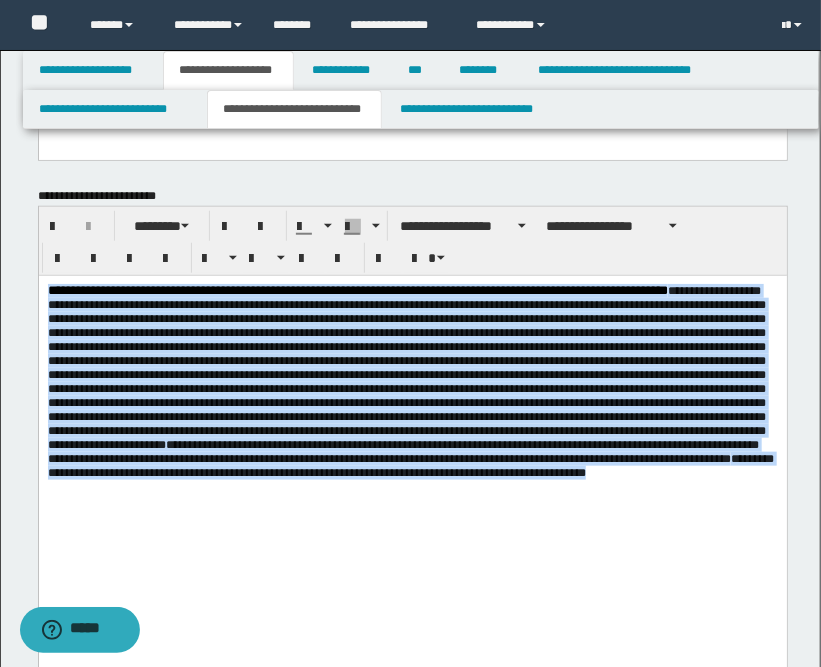 drag, startPoint x: 143, startPoint y: 597, endPoint x: 99, endPoint y: 541, distance: 71.21797 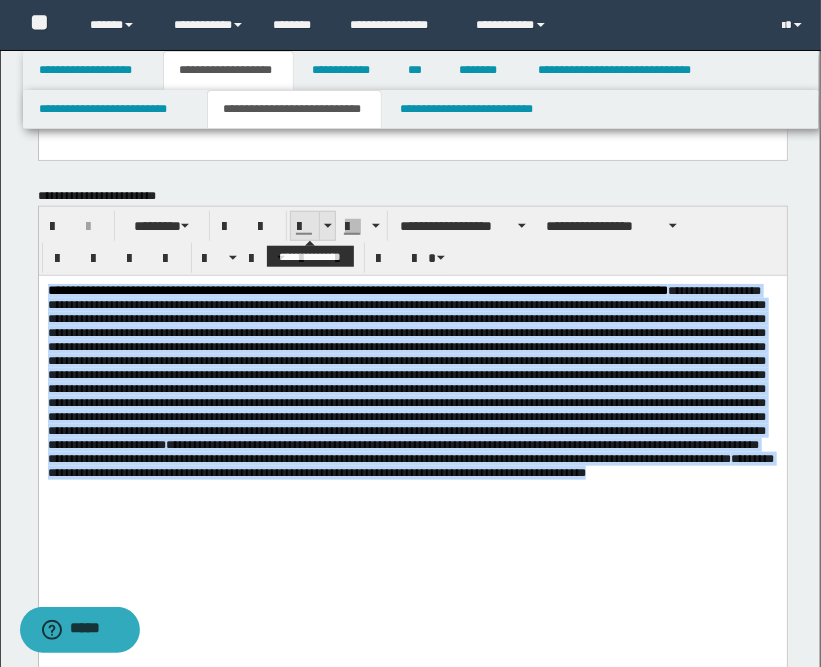 click at bounding box center (328, 226) 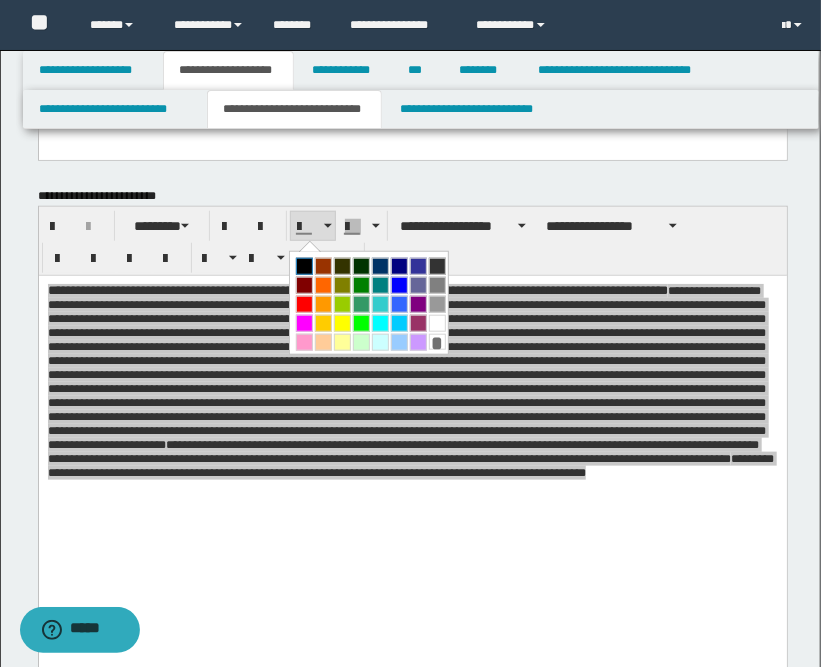 click at bounding box center (304, 266) 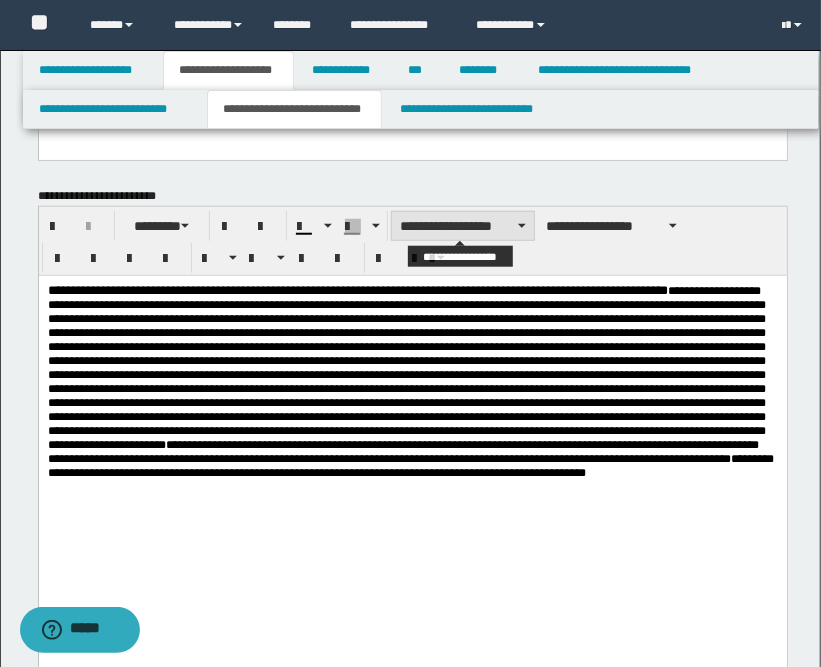 click on "**********" at bounding box center [463, 226] 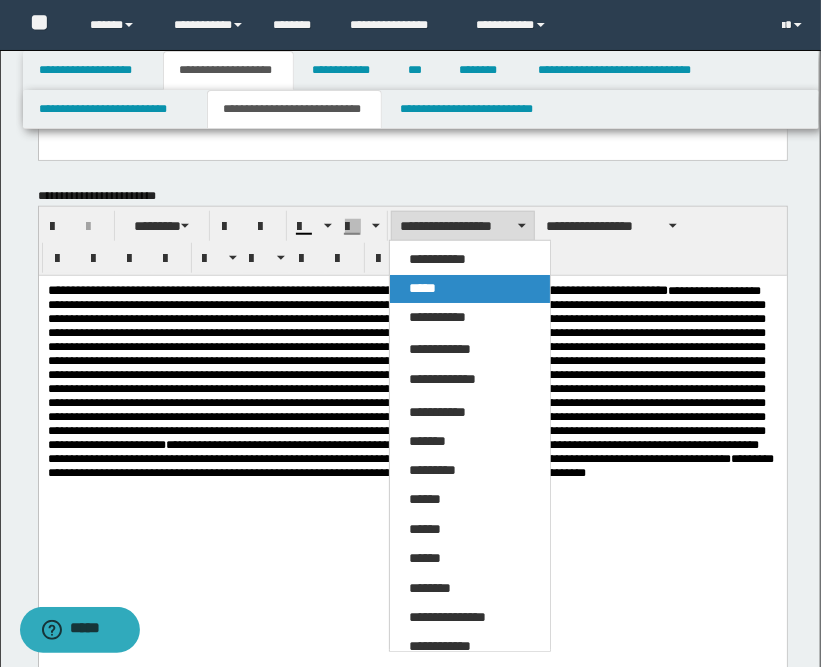 drag, startPoint x: 425, startPoint y: 286, endPoint x: 390, endPoint y: 5, distance: 283.17133 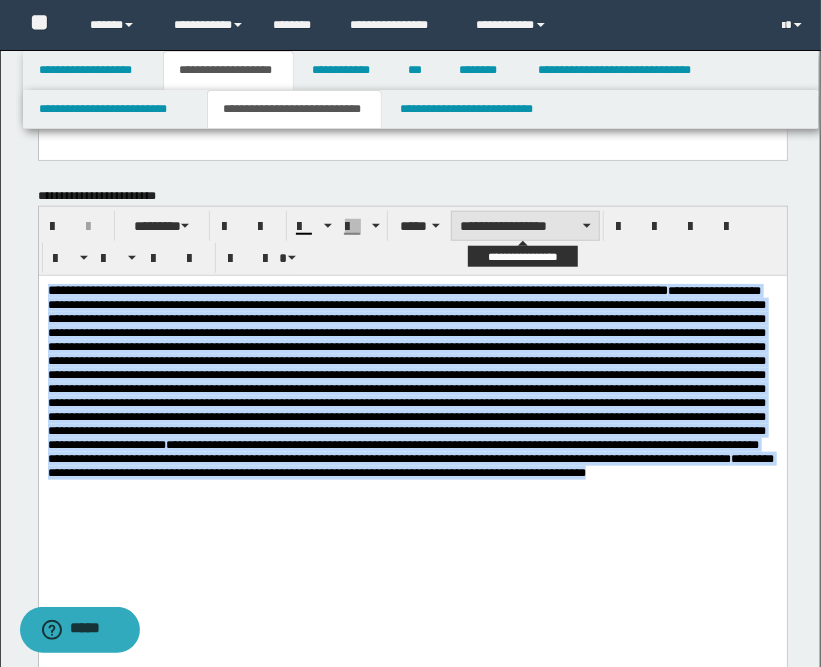 click on "**********" at bounding box center (525, 226) 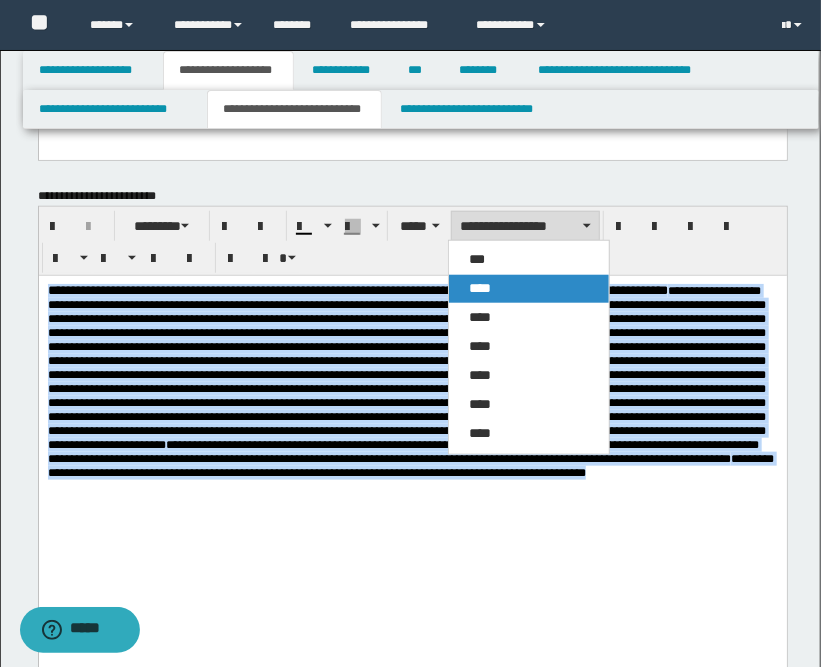 click on "****" at bounding box center (480, 288) 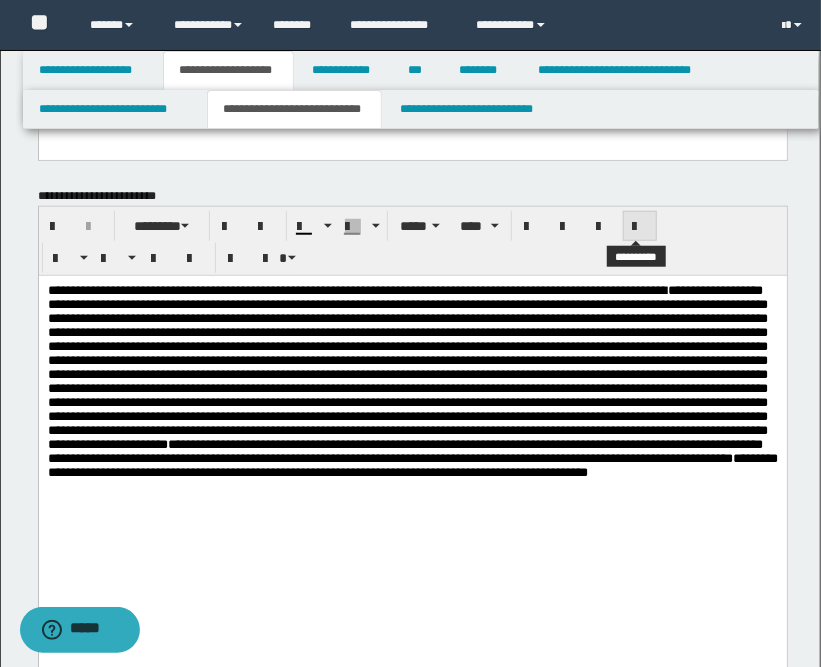 click at bounding box center [640, 227] 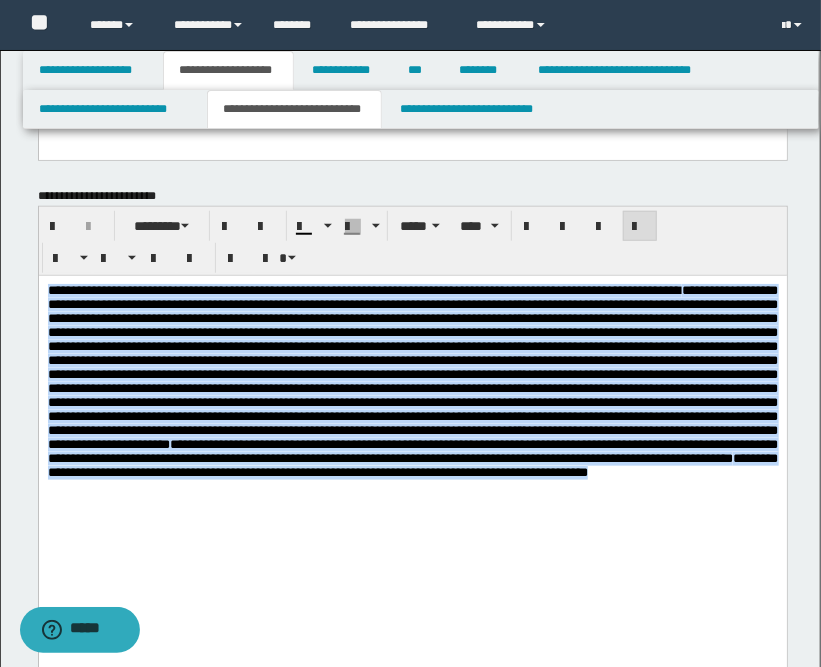 click on "**********" at bounding box center (412, 459) 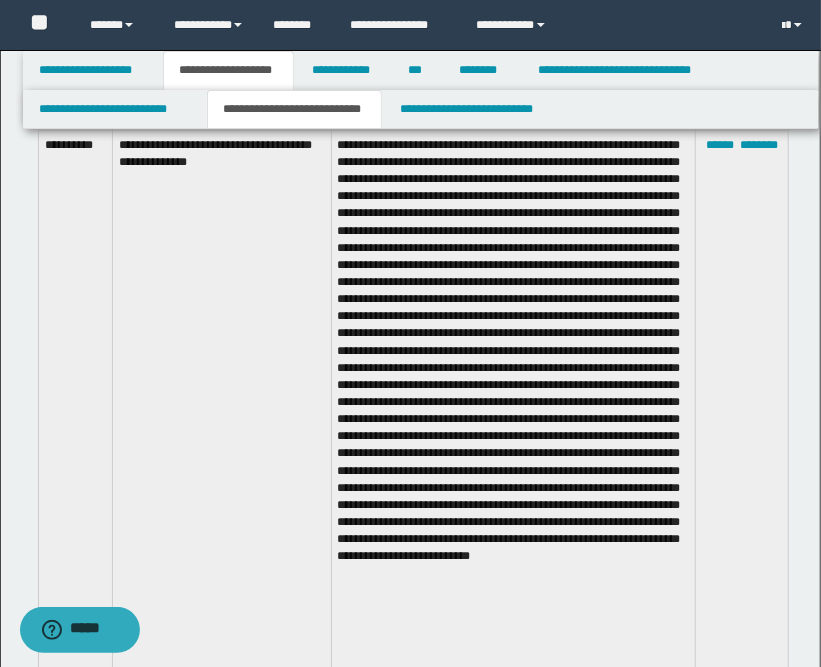 scroll, scrollTop: 2777, scrollLeft: 0, axis: vertical 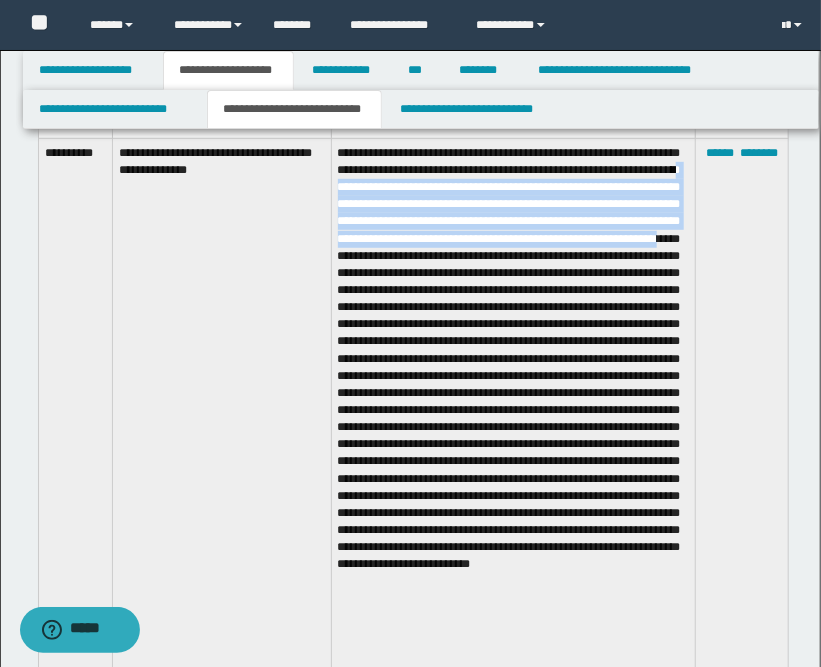drag, startPoint x: 520, startPoint y: 197, endPoint x: 646, endPoint y: 282, distance: 151.99013 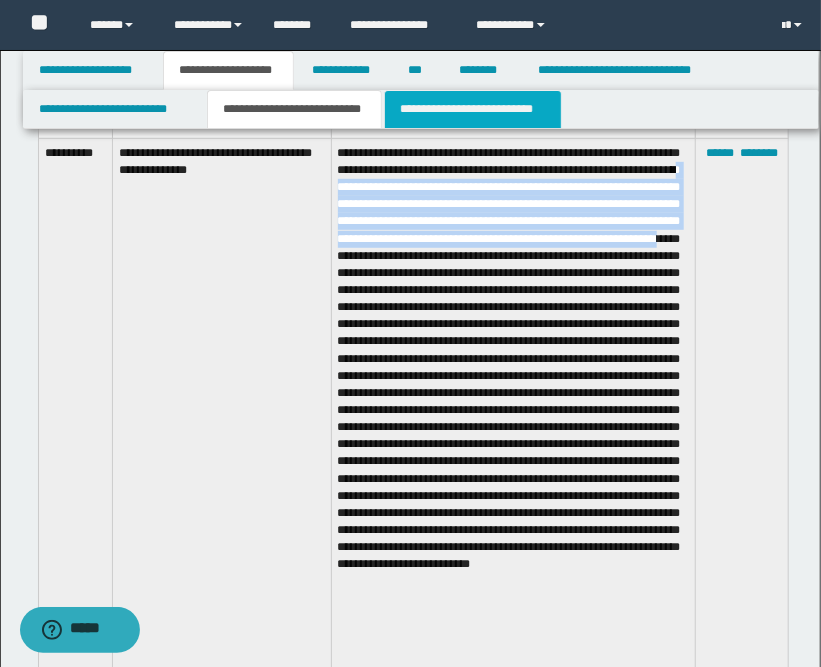 click on "**********" at bounding box center [472, 109] 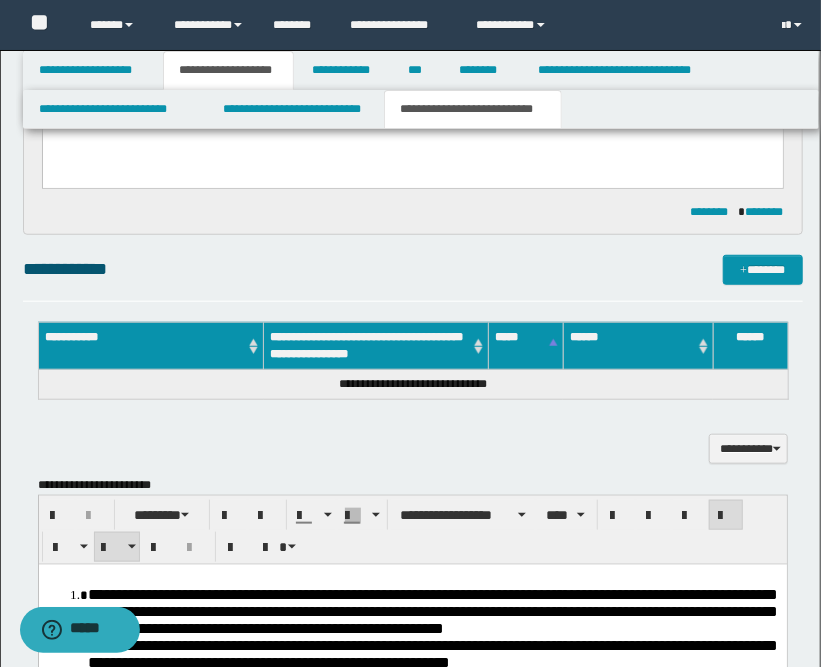 scroll, scrollTop: 111, scrollLeft: 0, axis: vertical 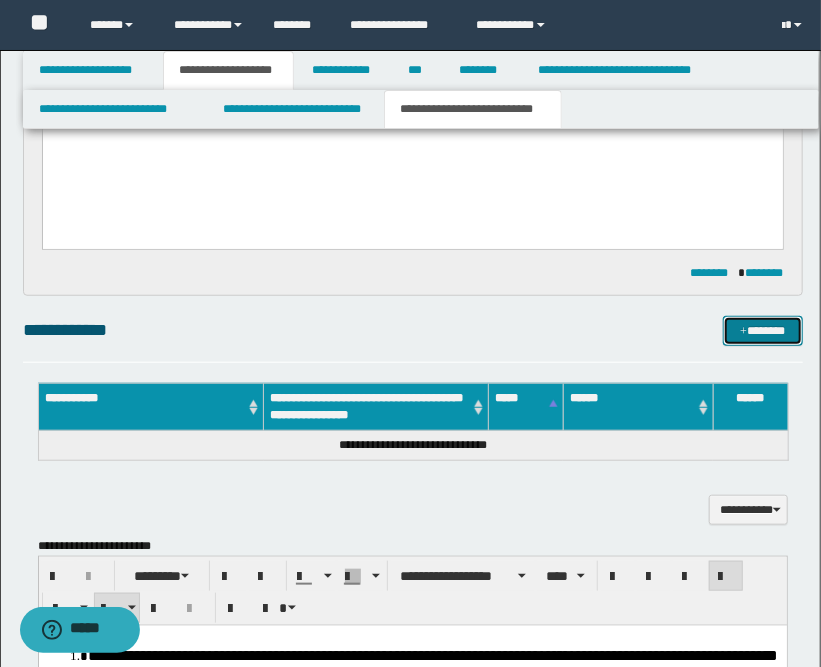 click at bounding box center (743, 332) 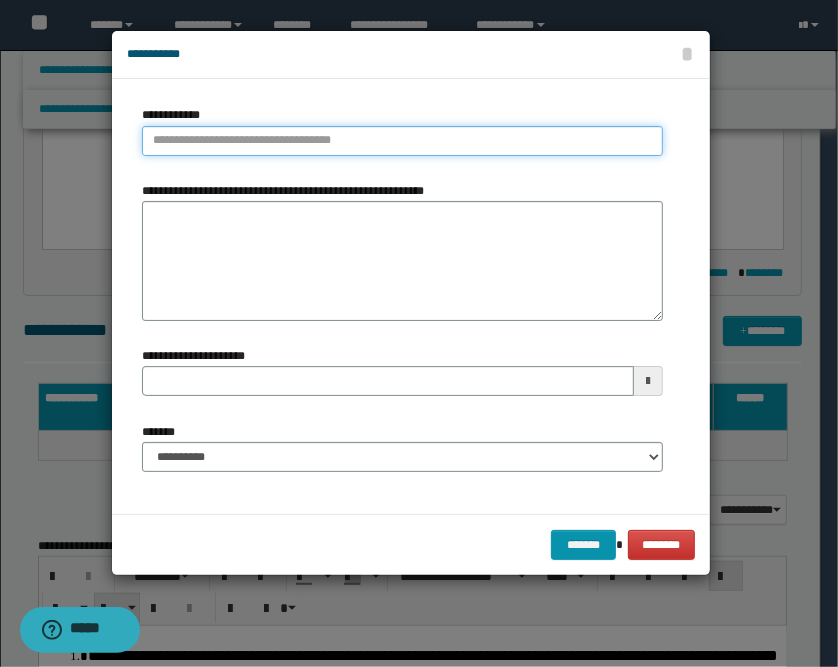 click on "**********" at bounding box center [402, 141] 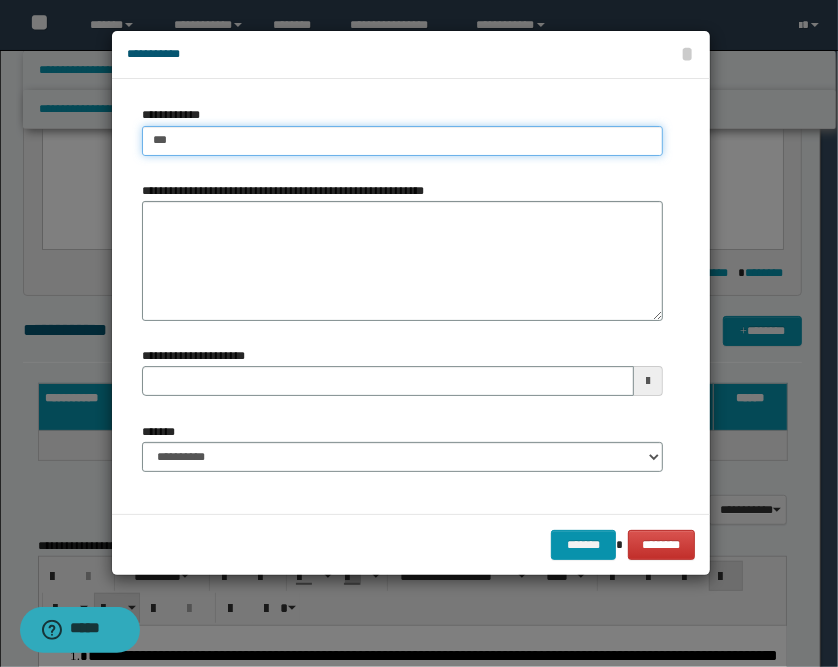 type on "****" 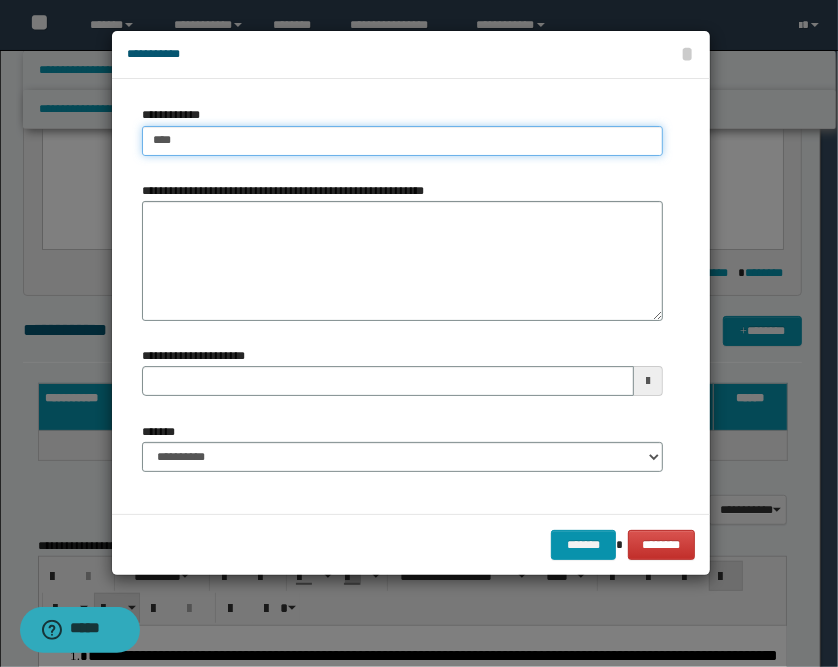 type on "****" 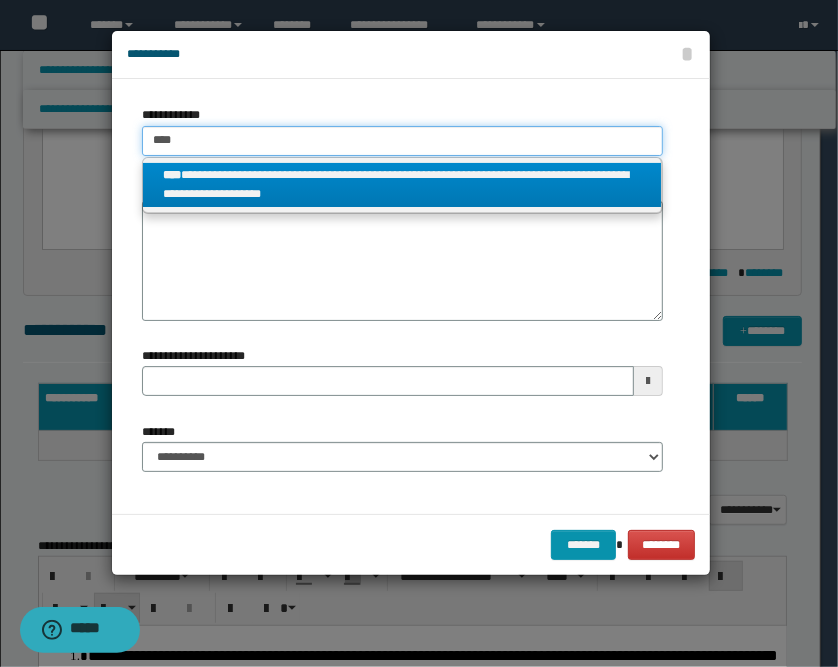 type on "****" 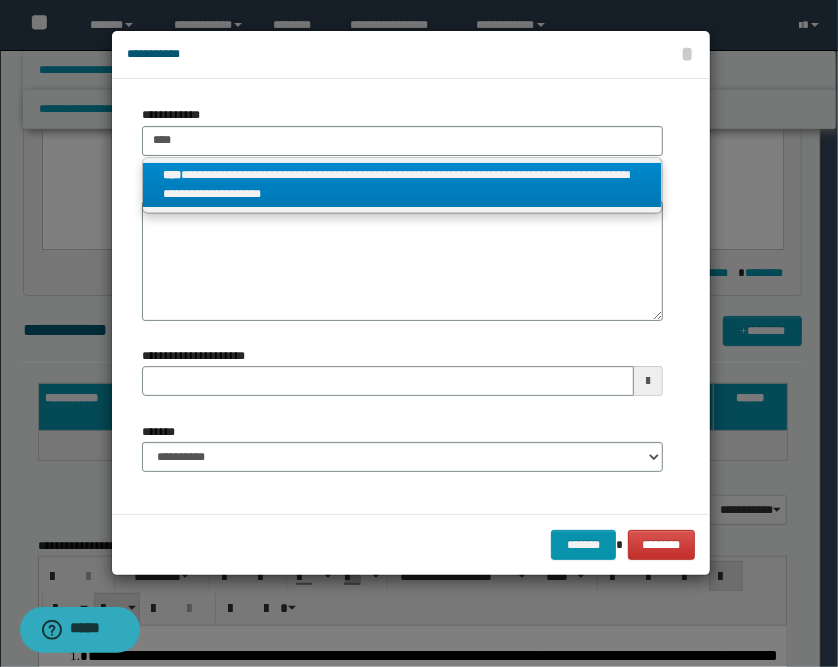 click on "****" at bounding box center [172, 175] 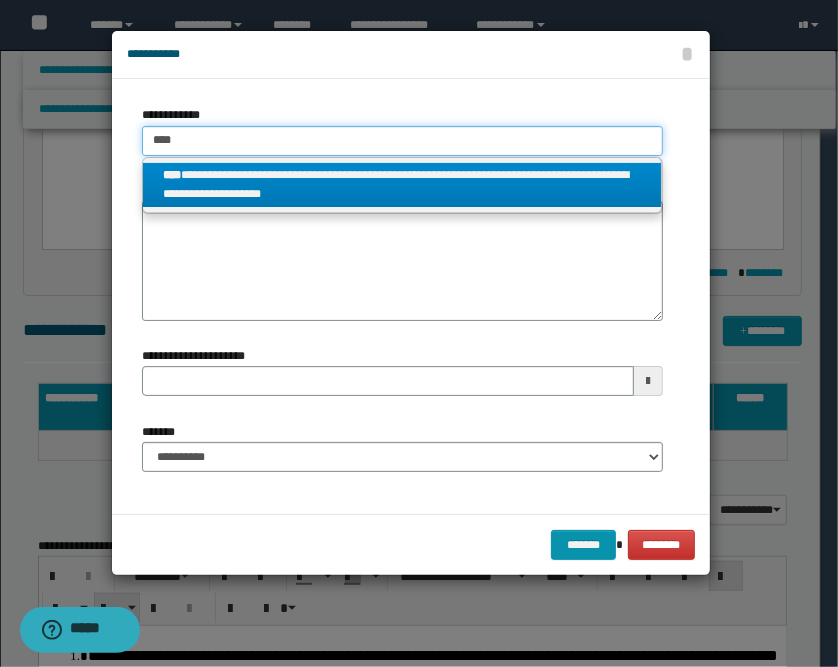 type 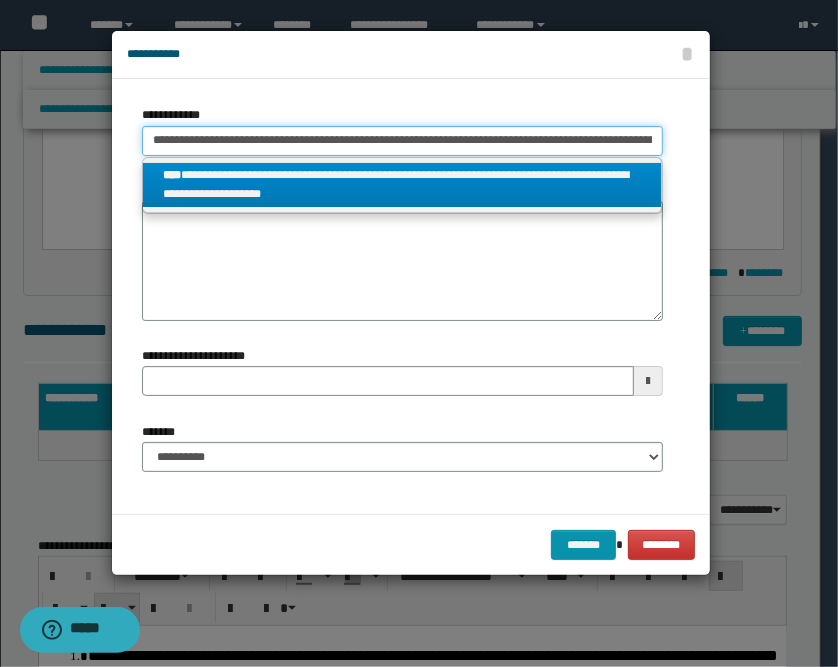 scroll, scrollTop: 0, scrollLeft: 70, axis: horizontal 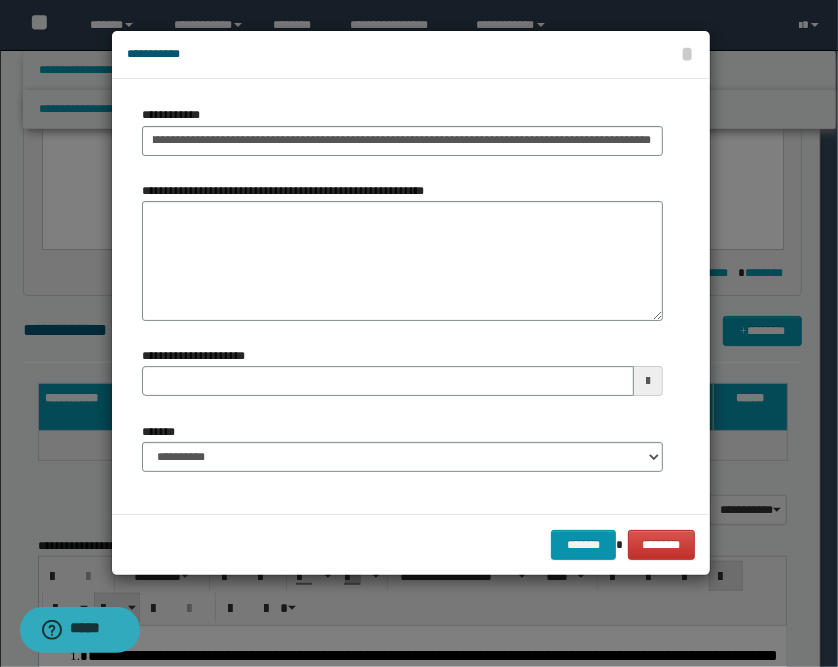 click at bounding box center (648, 381) 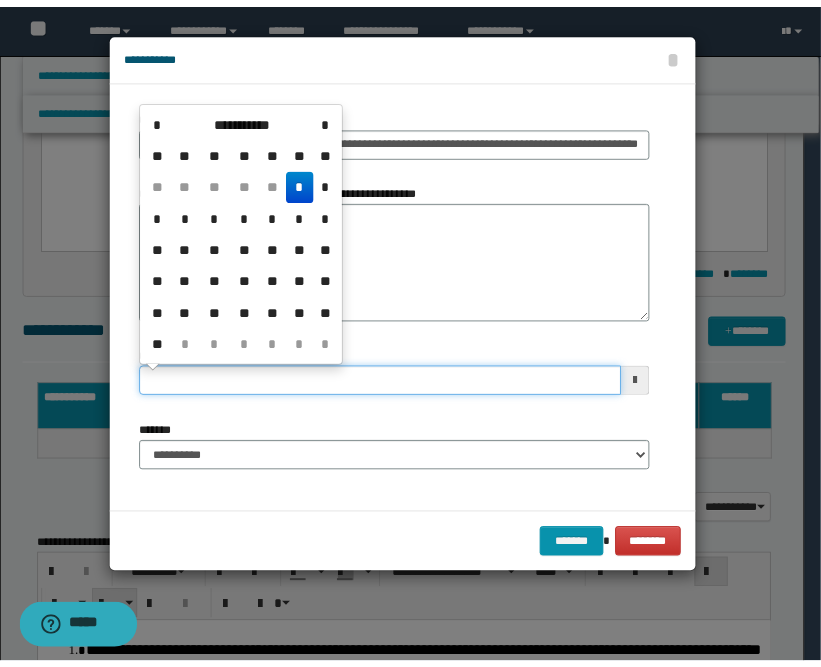 scroll, scrollTop: 0, scrollLeft: 0, axis: both 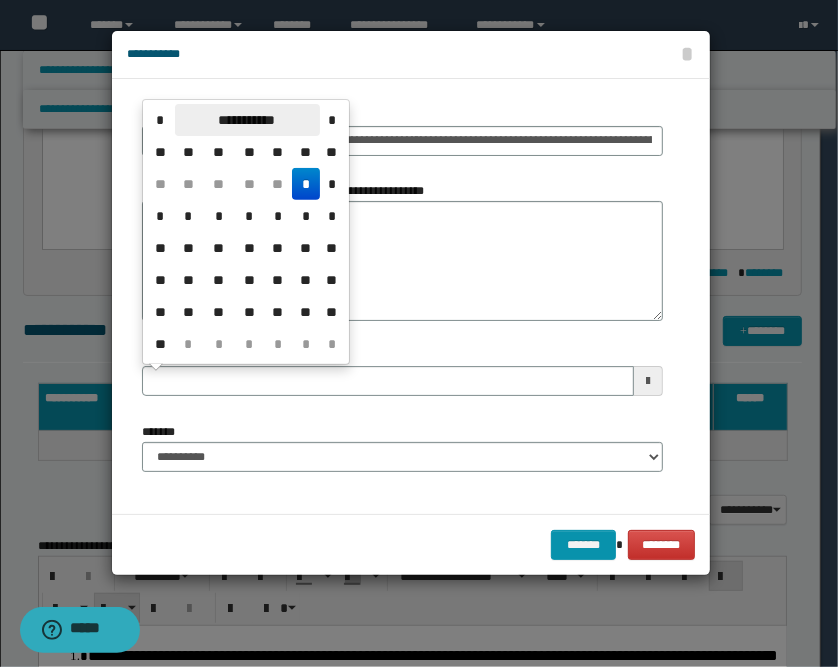 click on "**********" at bounding box center (247, 120) 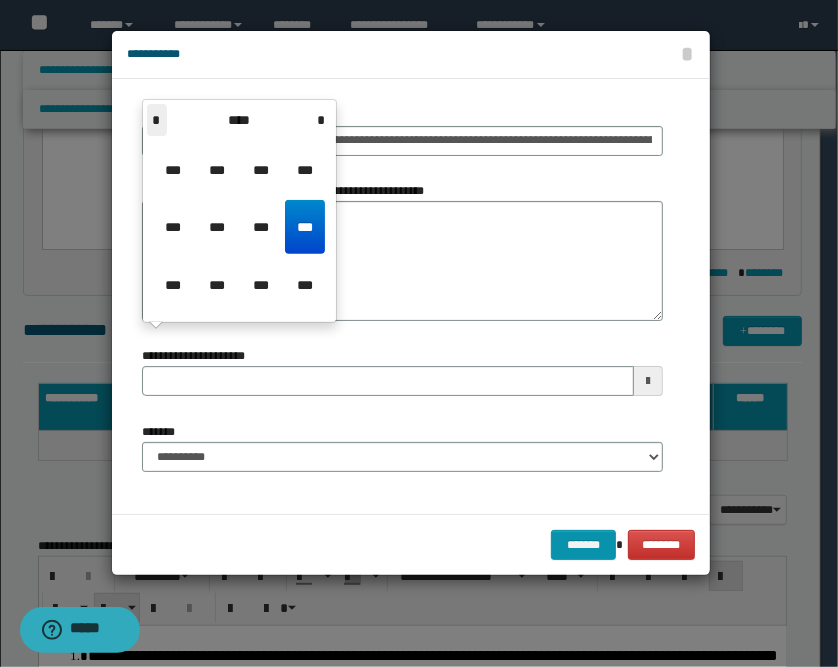click on "*" at bounding box center [157, 120] 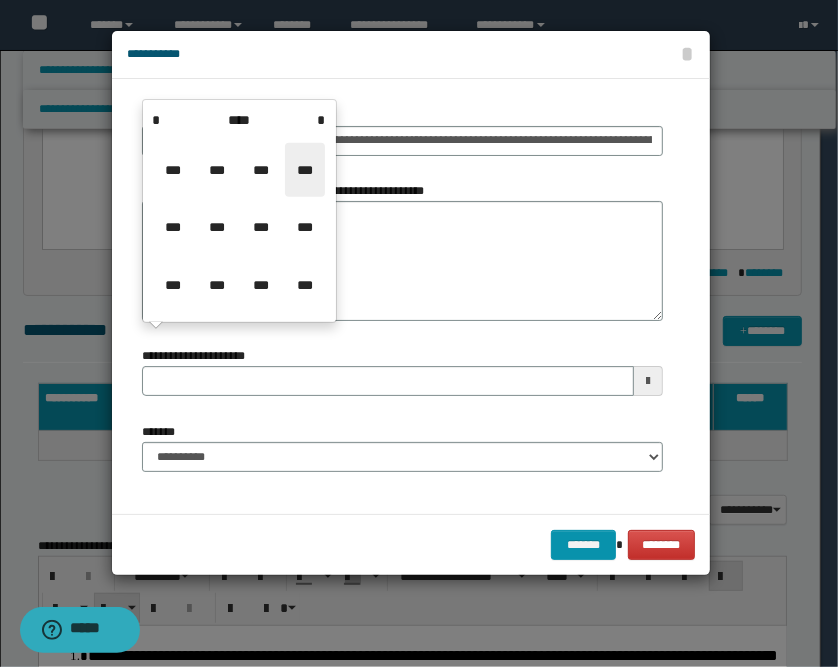 click on "***" at bounding box center [305, 170] 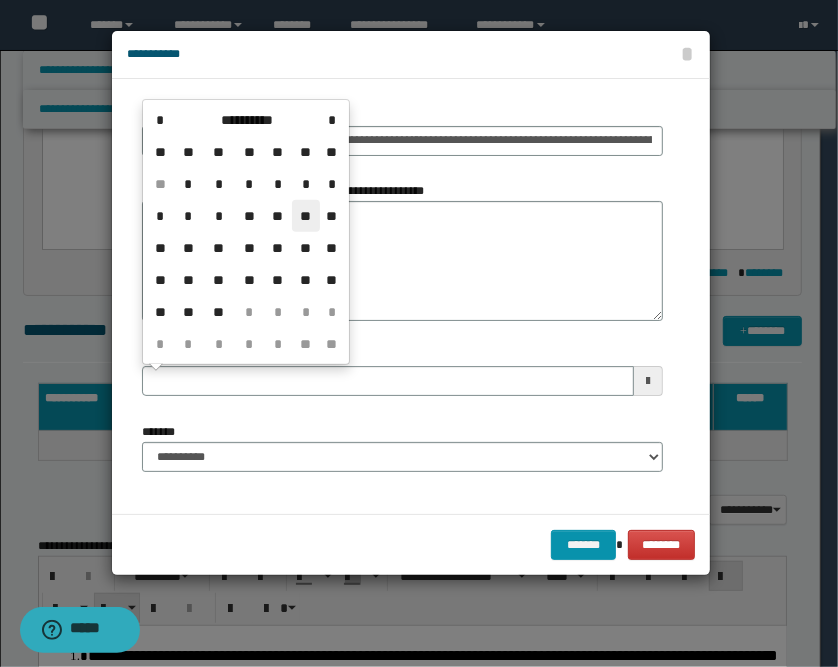 click on "**" at bounding box center [306, 216] 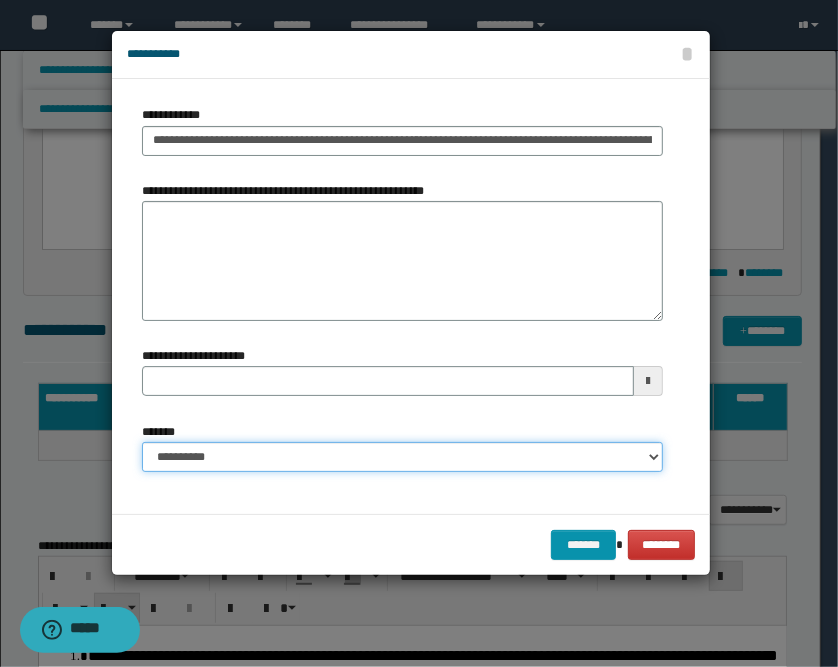 click on "**********" at bounding box center [402, 457] 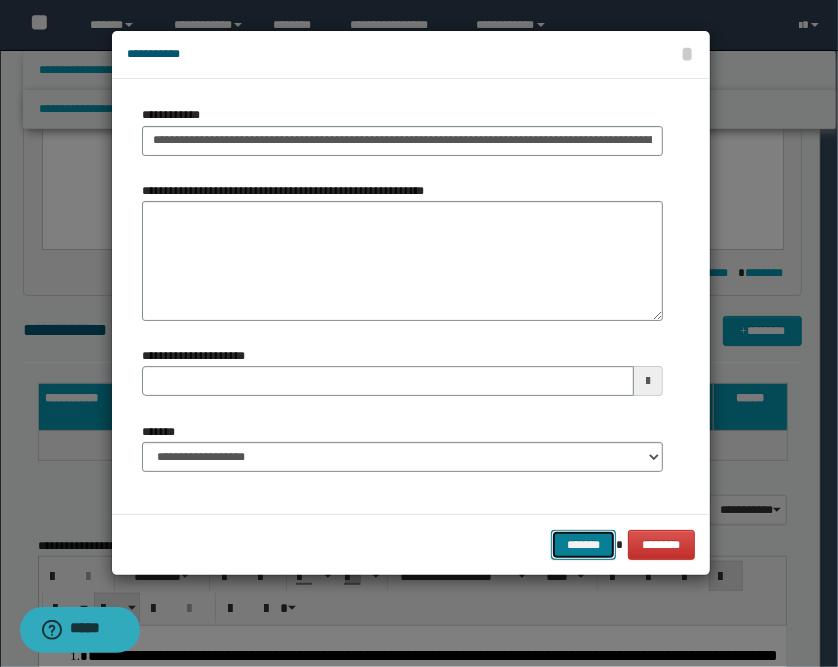 click on "*******" at bounding box center (583, 545) 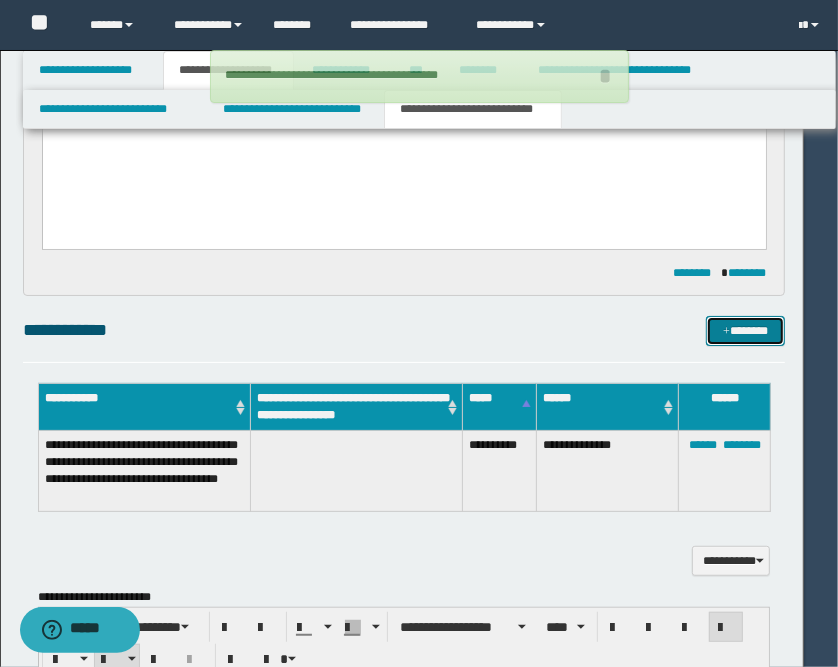 type 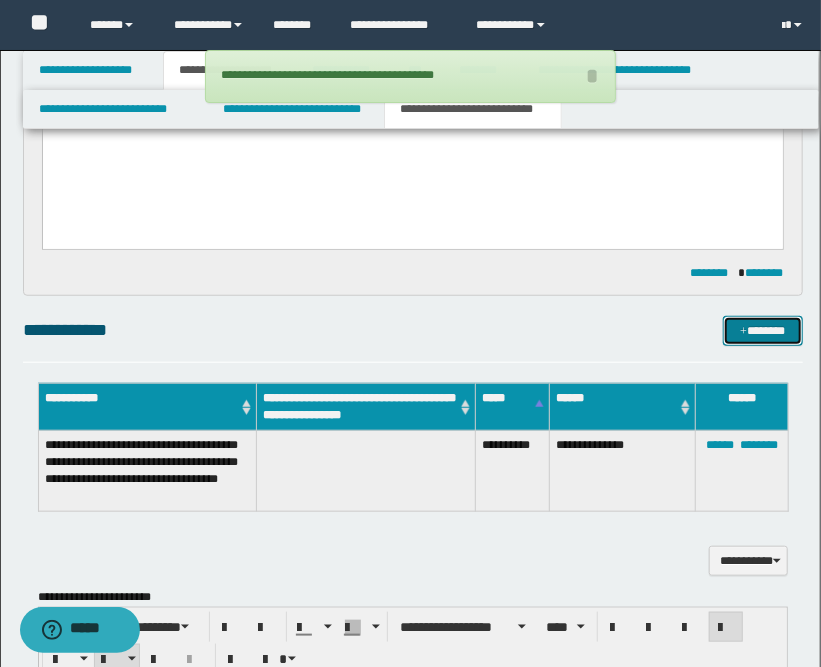 click on "*******" at bounding box center (763, 331) 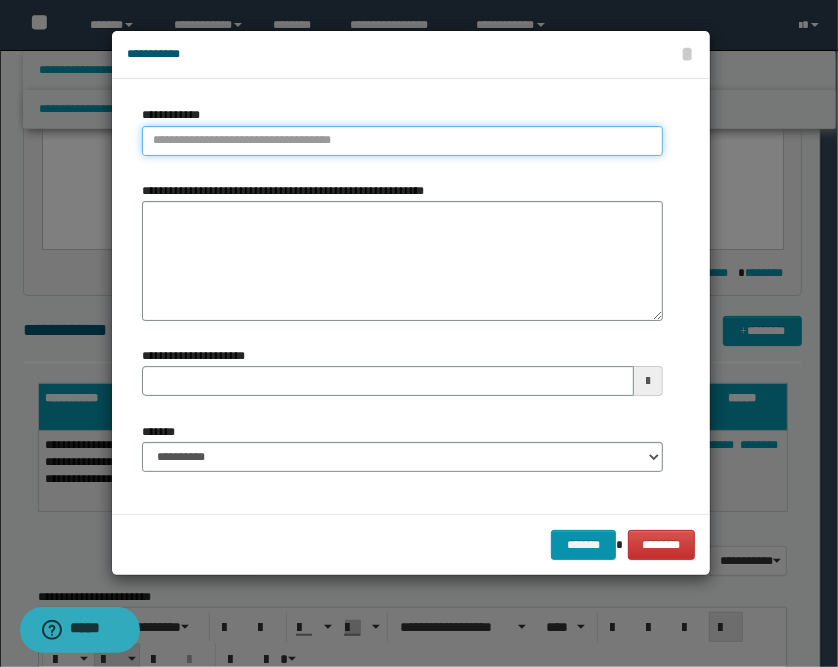 type on "**********" 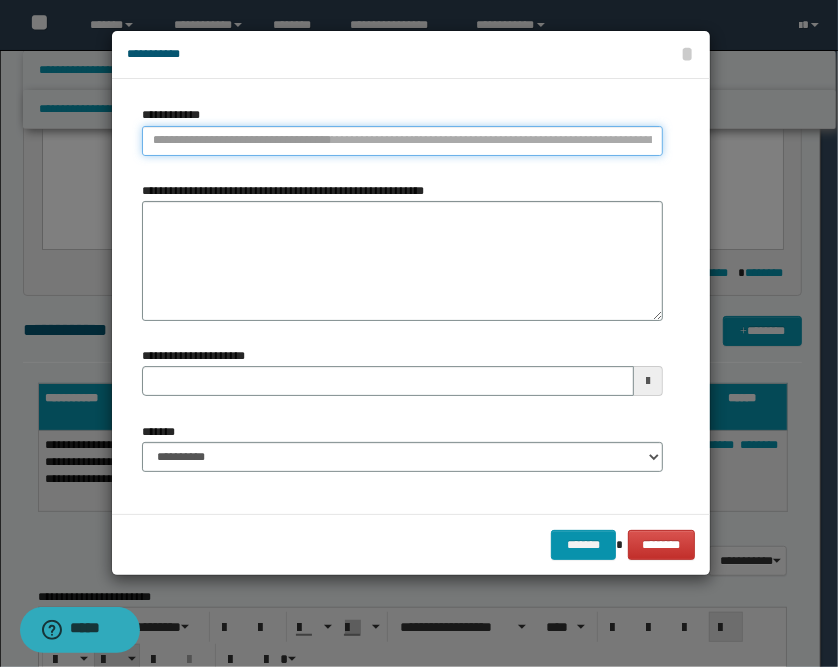 click on "**********" at bounding box center (402, 141) 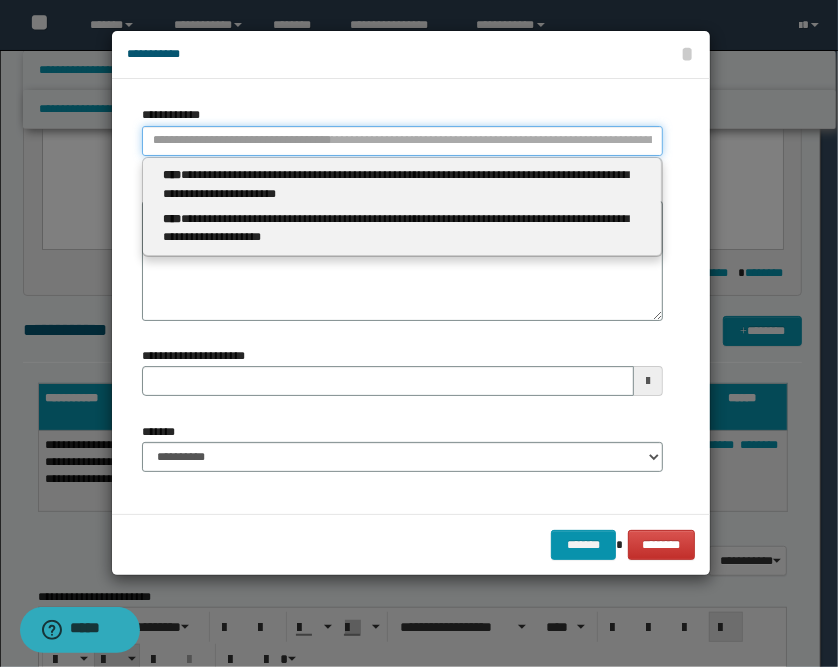 type 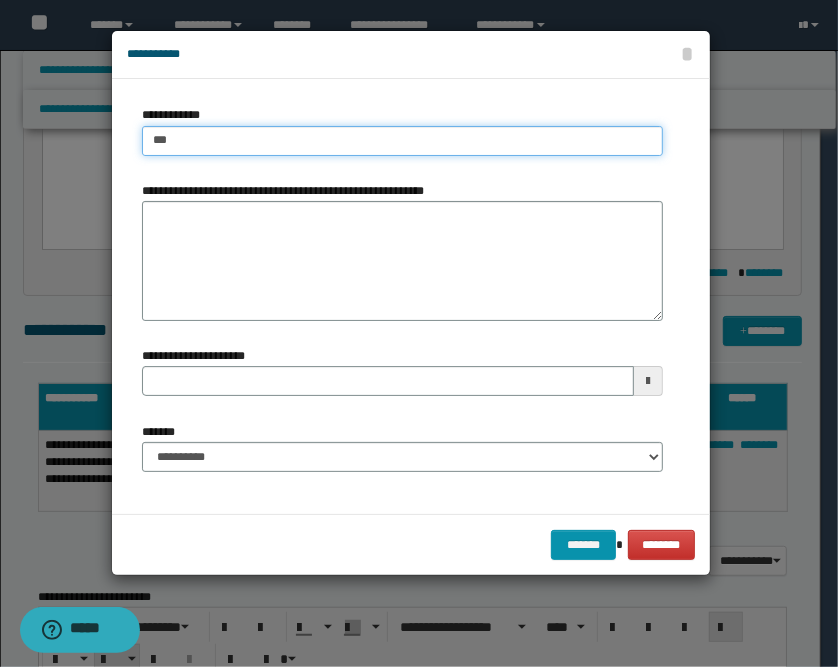 type on "****" 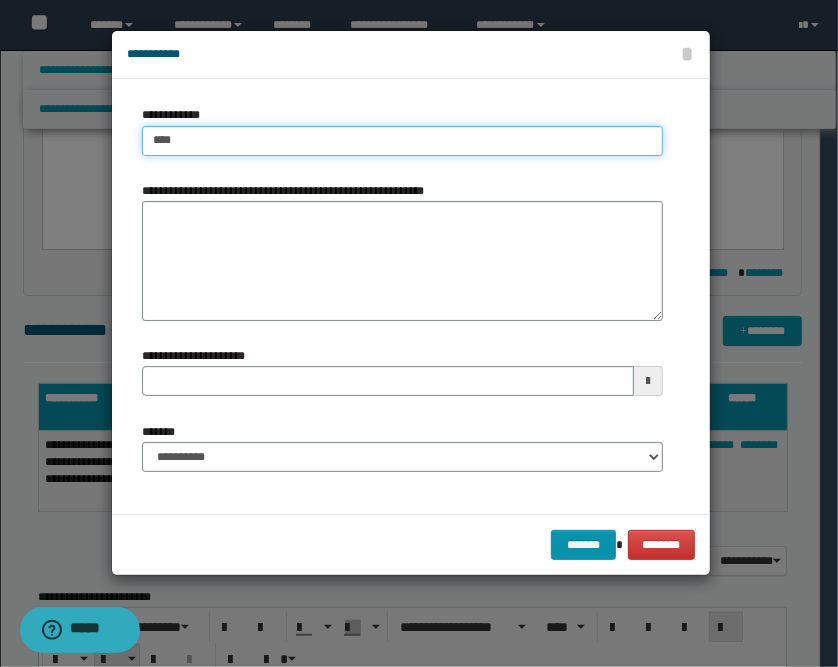 type on "****" 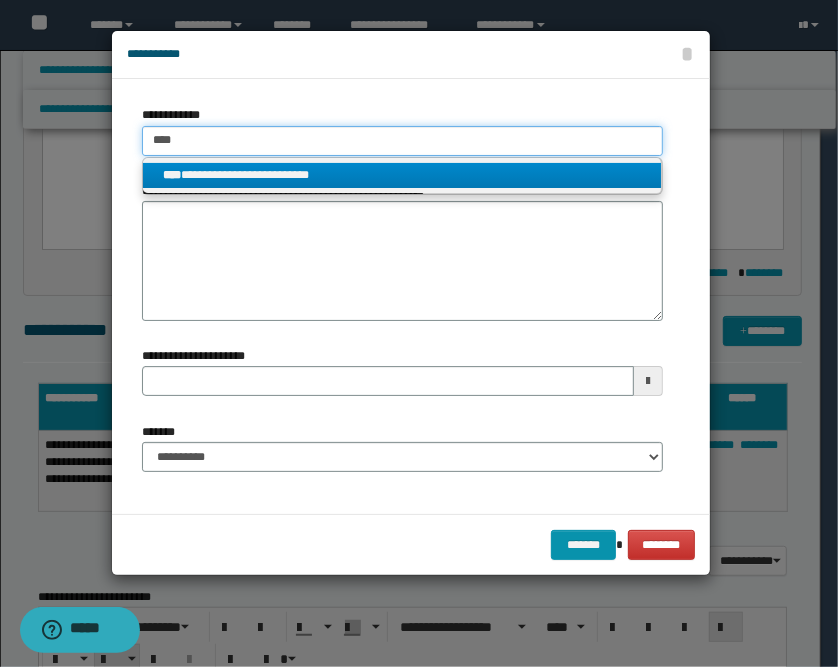 type on "****" 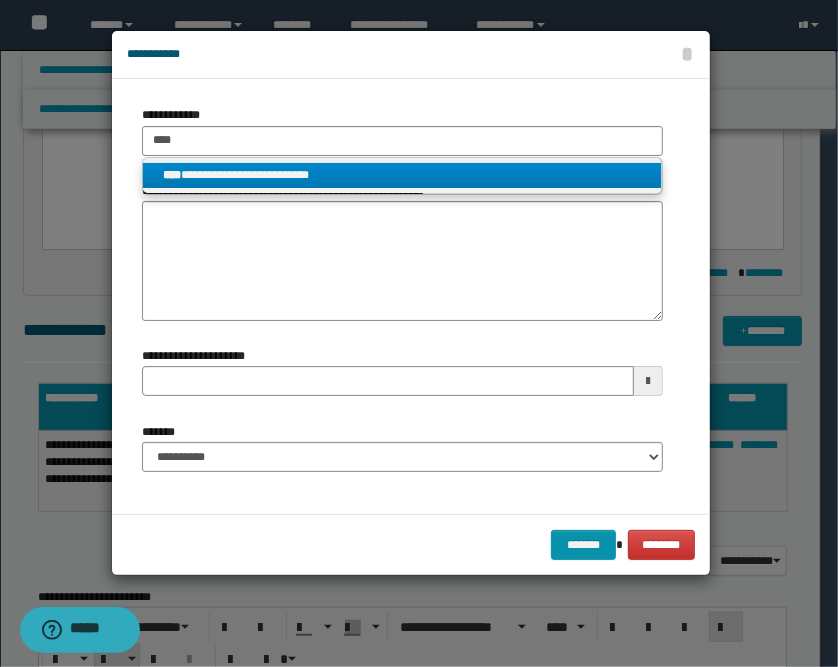 click on "**********" at bounding box center [402, 175] 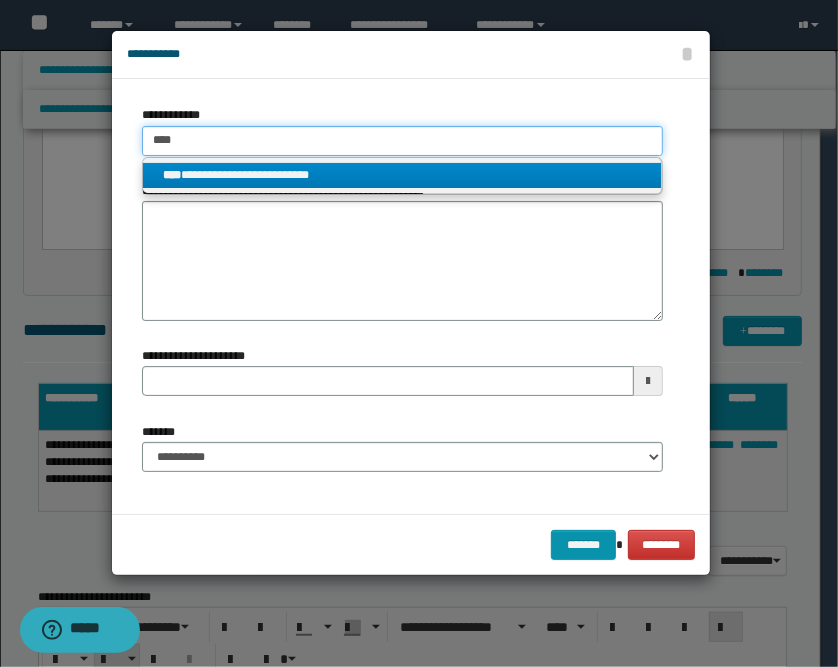 type 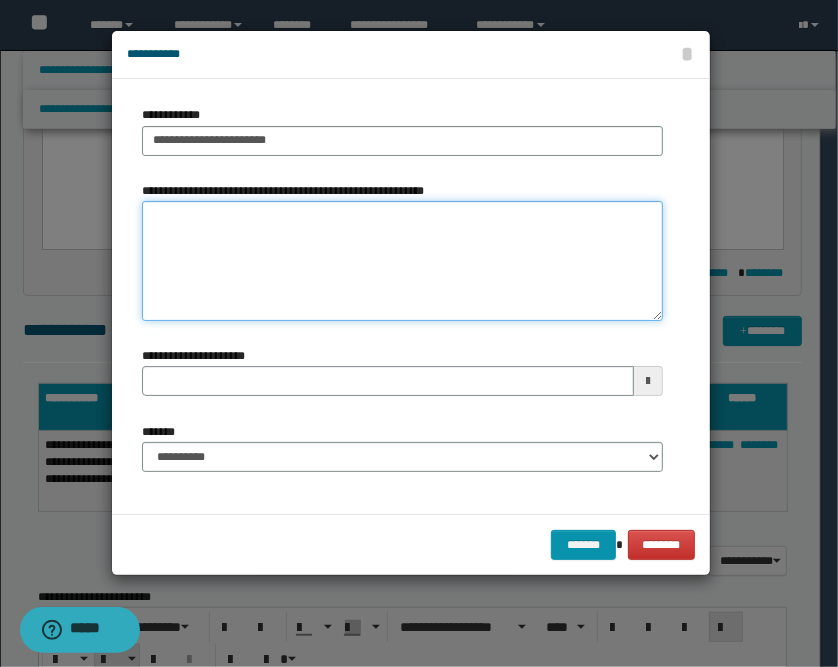 click on "**********" at bounding box center [402, 261] 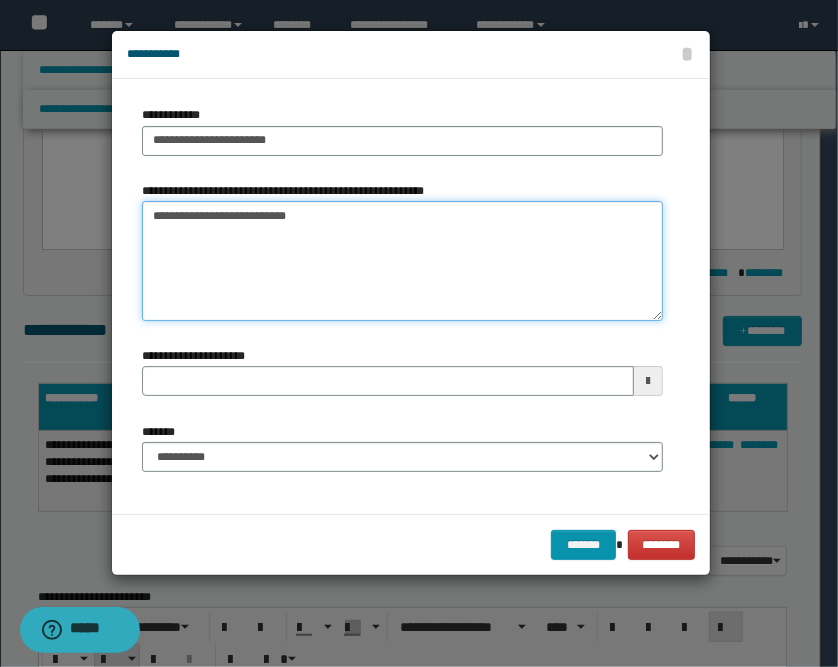 type on "**********" 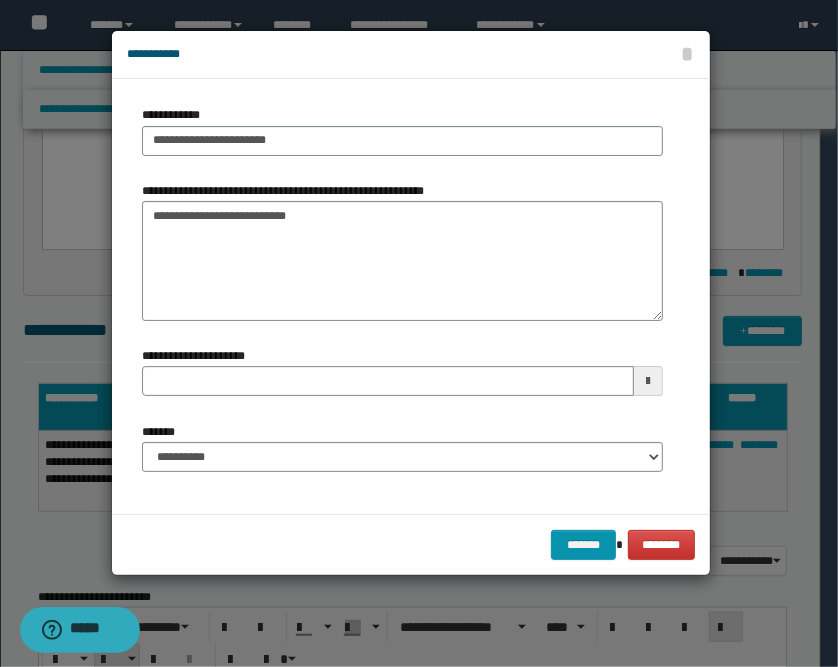 click at bounding box center [648, 381] 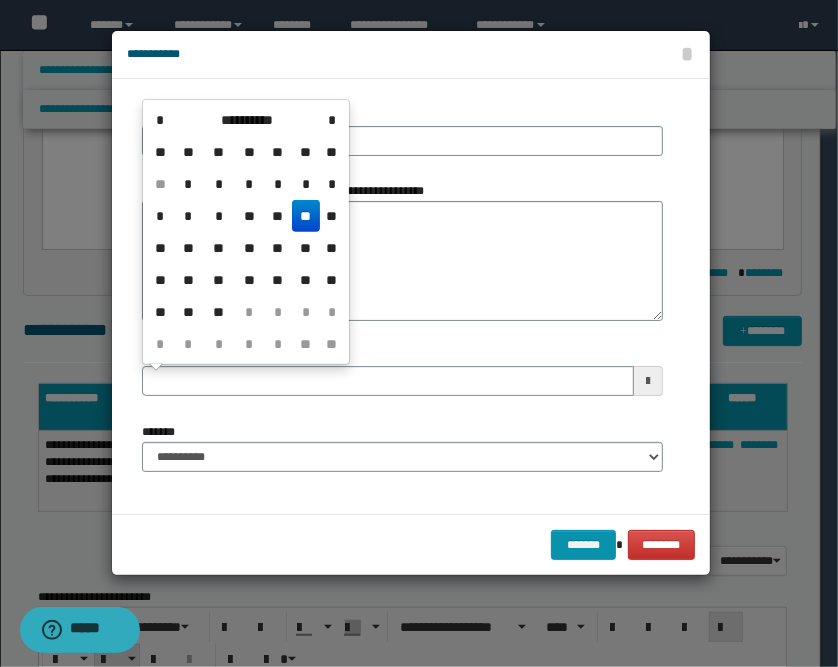 click on "**" at bounding box center [306, 216] 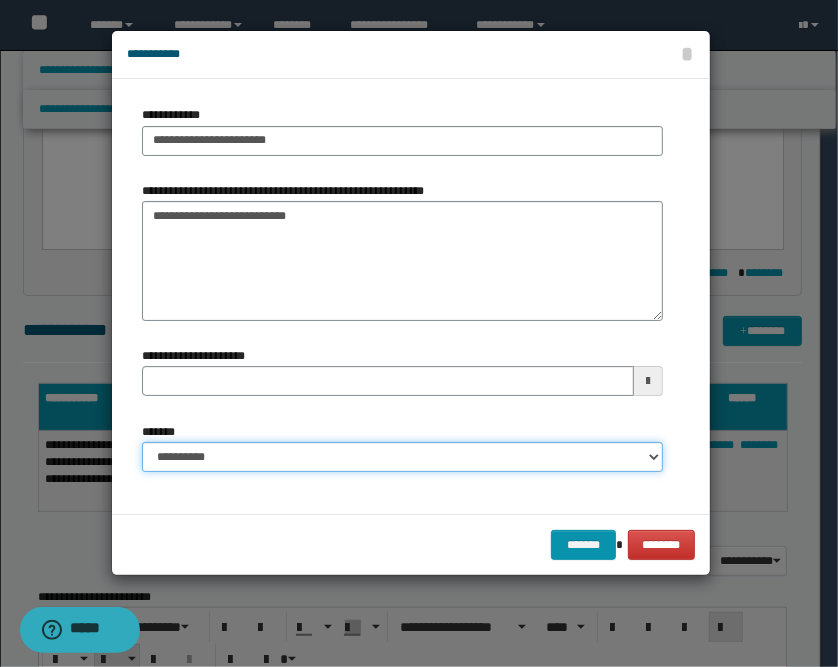 click on "**********" at bounding box center [402, 457] 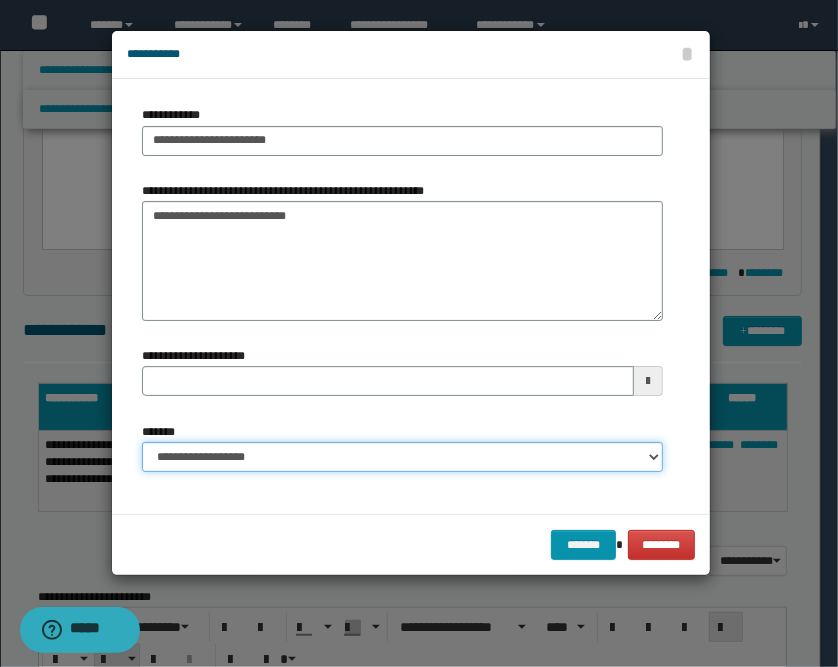 click on "**********" at bounding box center [402, 457] 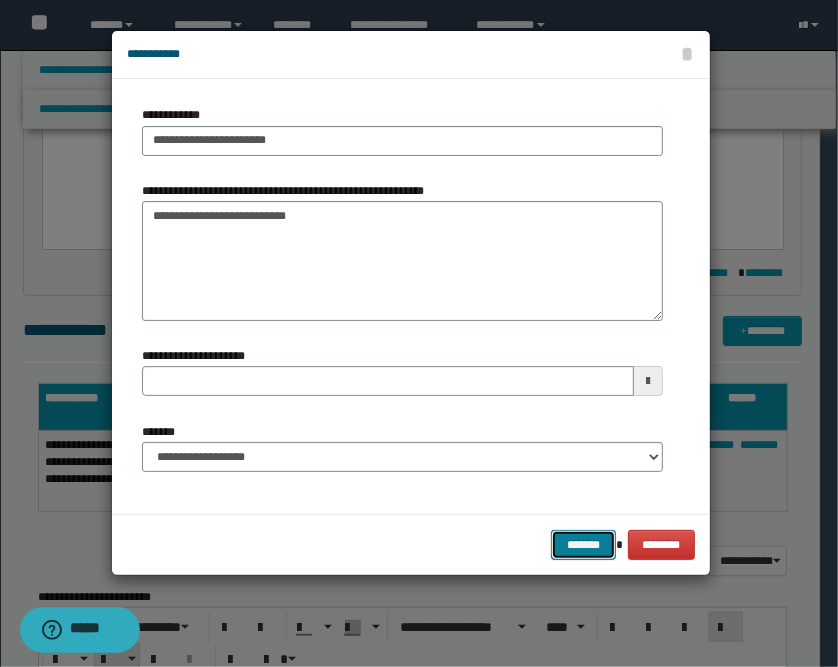 click on "*******" at bounding box center (583, 545) 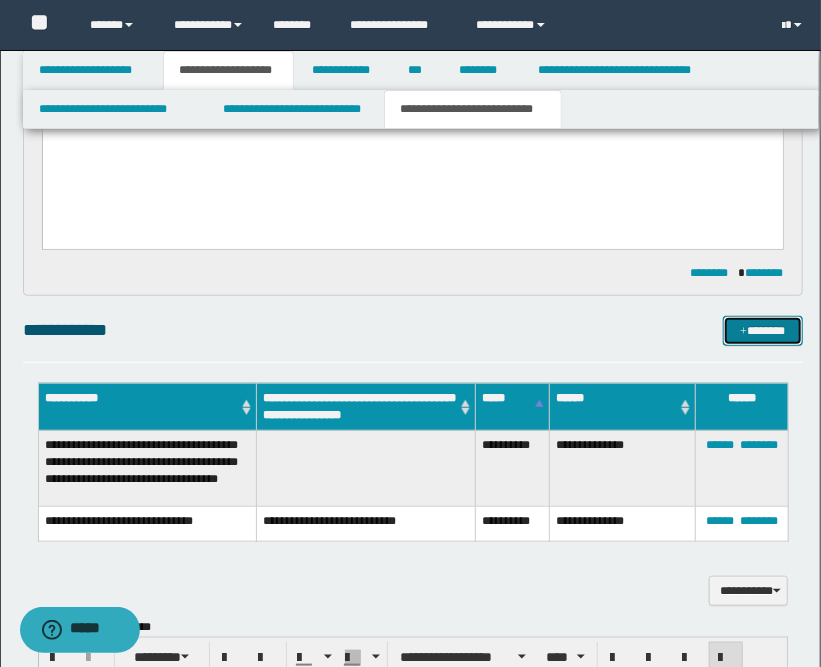 click on "*******" at bounding box center [763, 331] 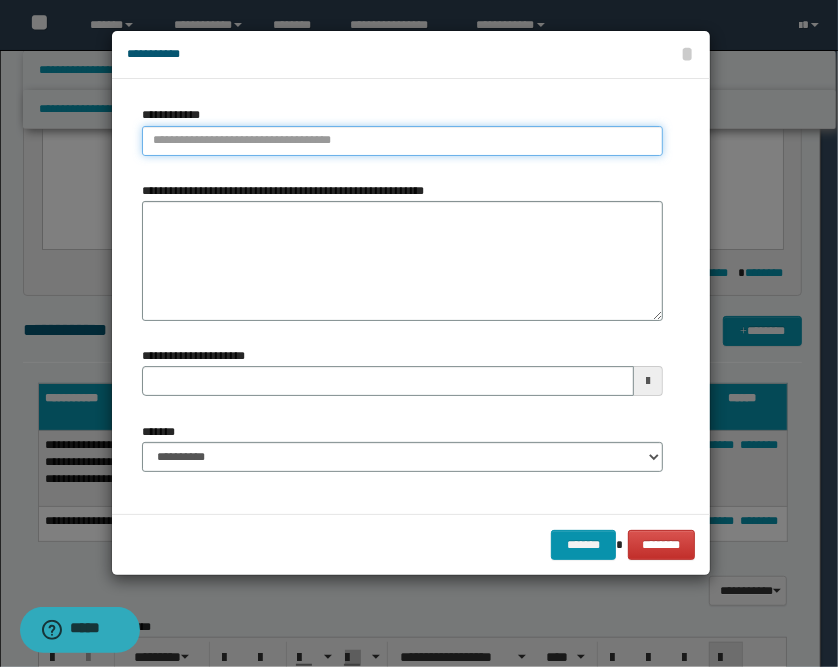 type on "**********" 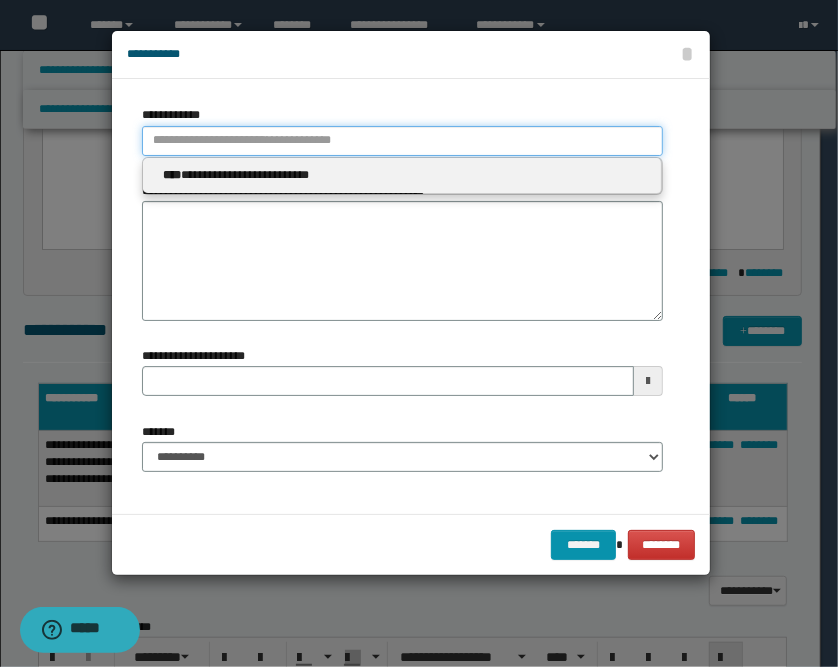 click on "**********" at bounding box center [402, 141] 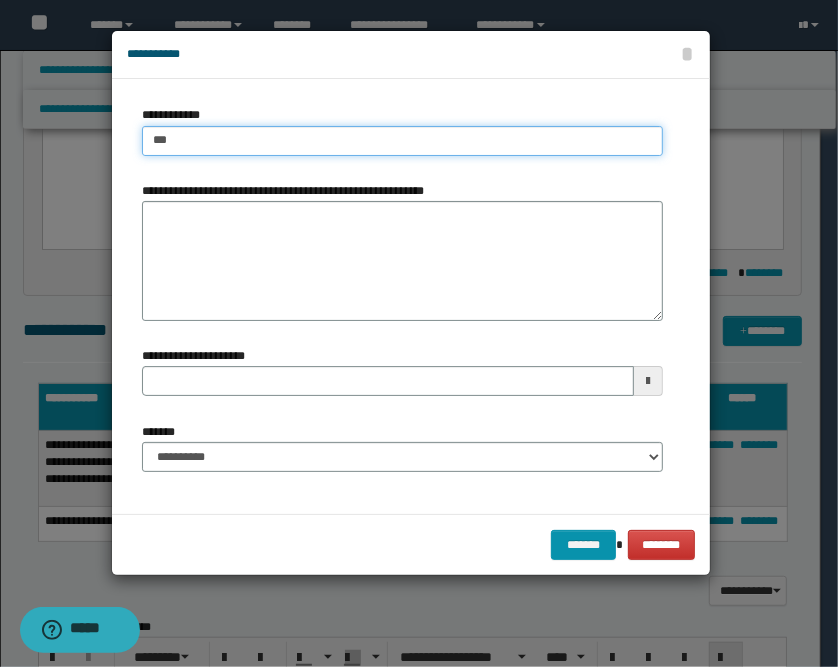 type on "****" 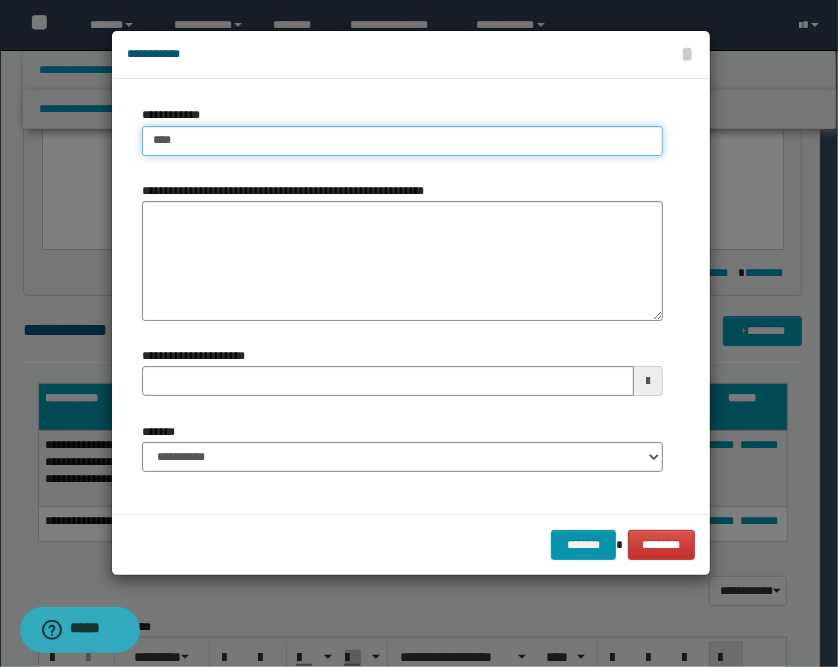 type on "****" 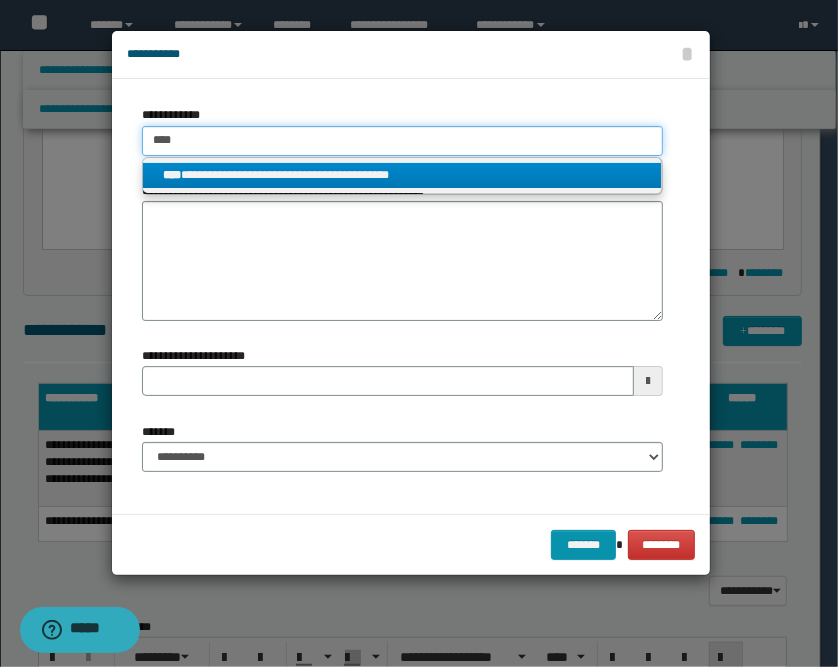 type on "****" 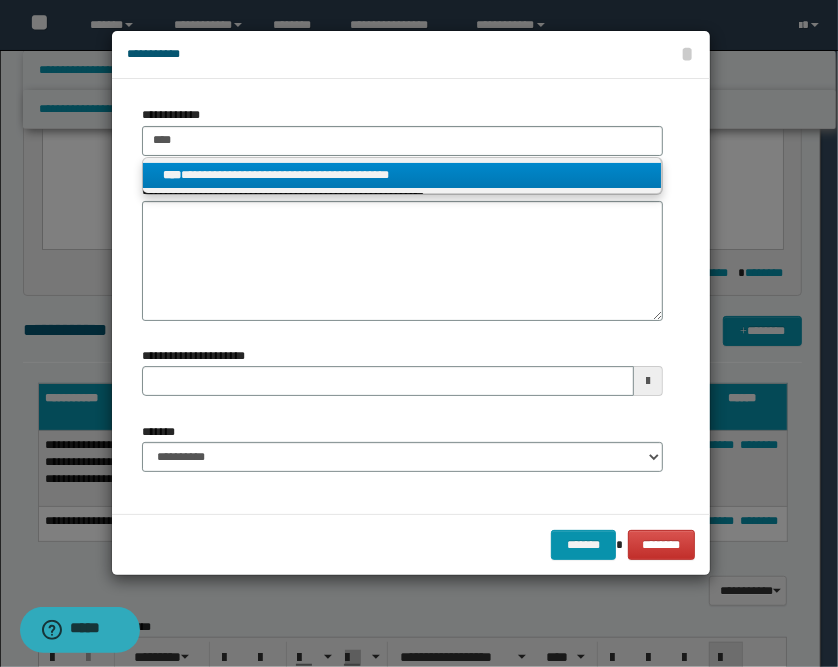 click on "**********" at bounding box center [402, 175] 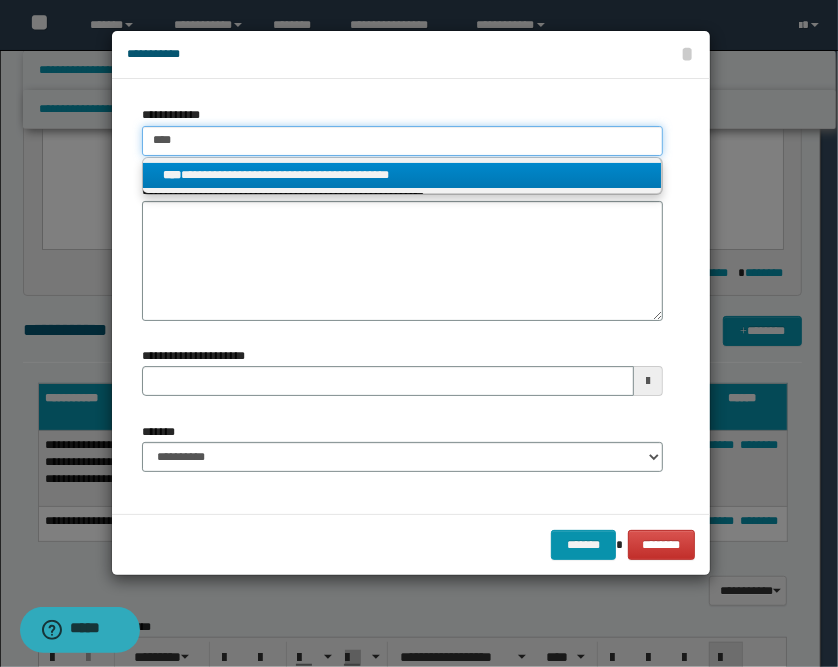 type 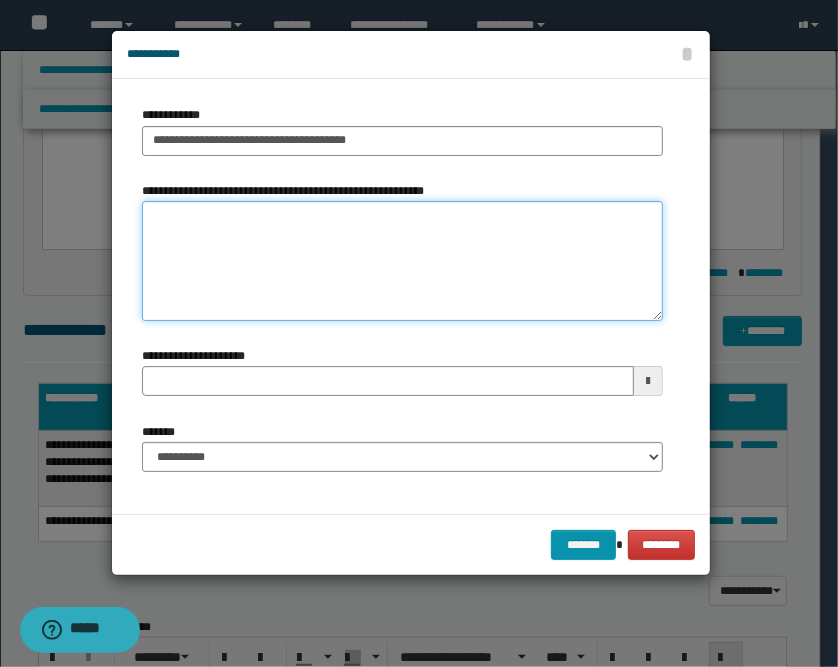 click on "**********" at bounding box center (402, 261) 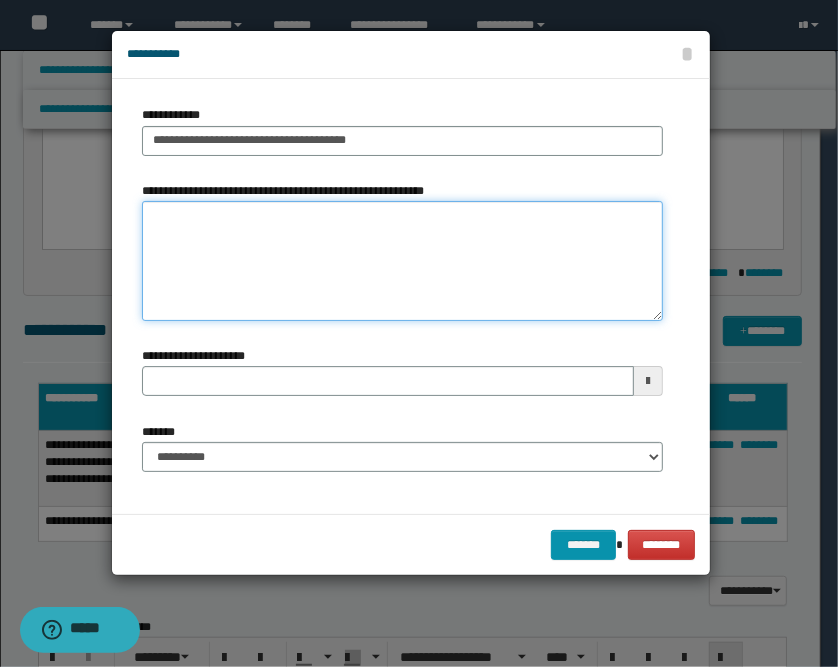 paste on "**********" 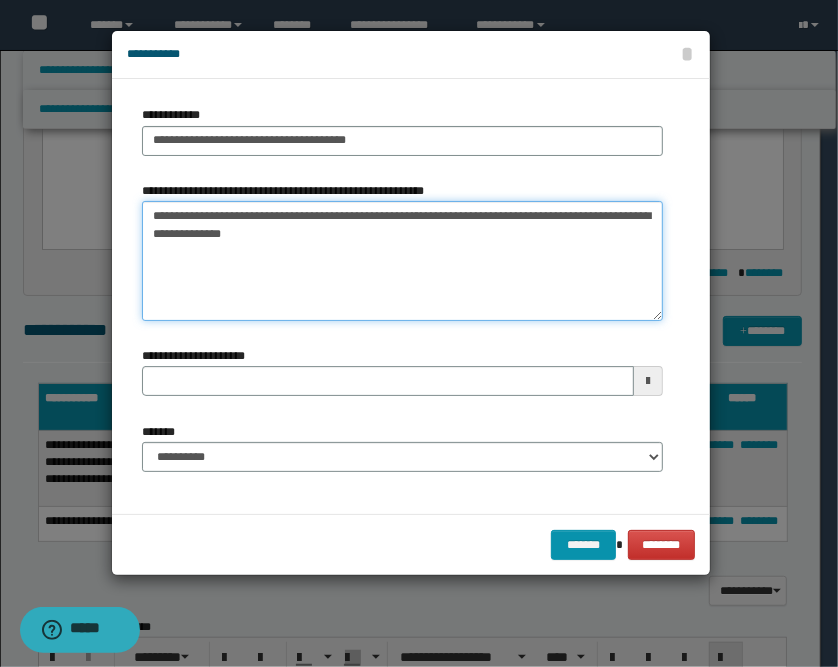 drag, startPoint x: 248, startPoint y: 247, endPoint x: 128, endPoint y: 219, distance: 123.22337 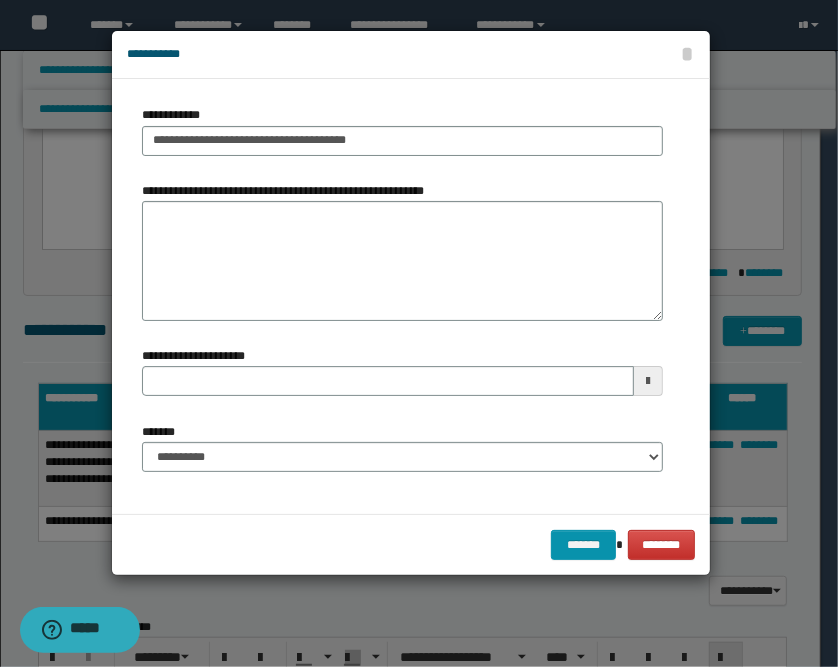 click at bounding box center [648, 381] 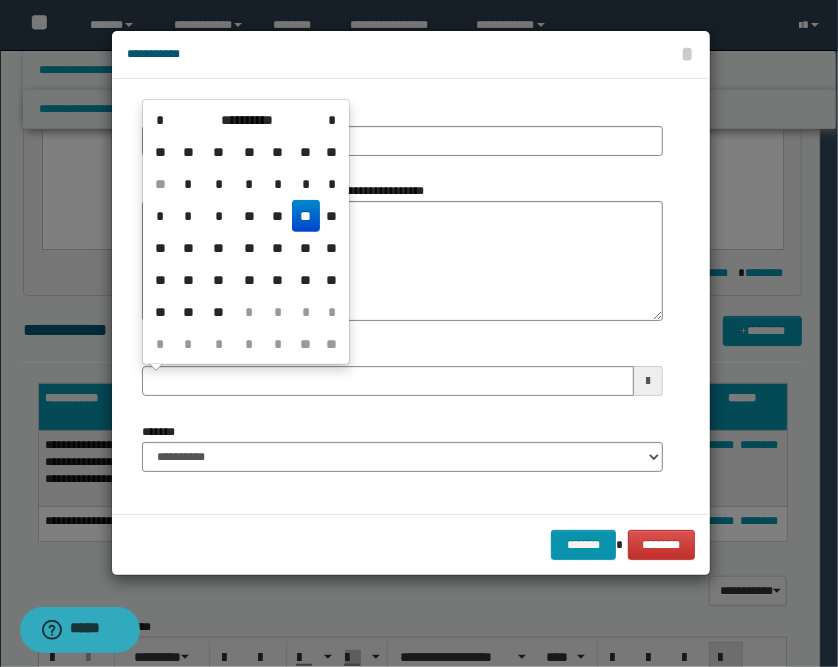 click on "**" at bounding box center (306, 216) 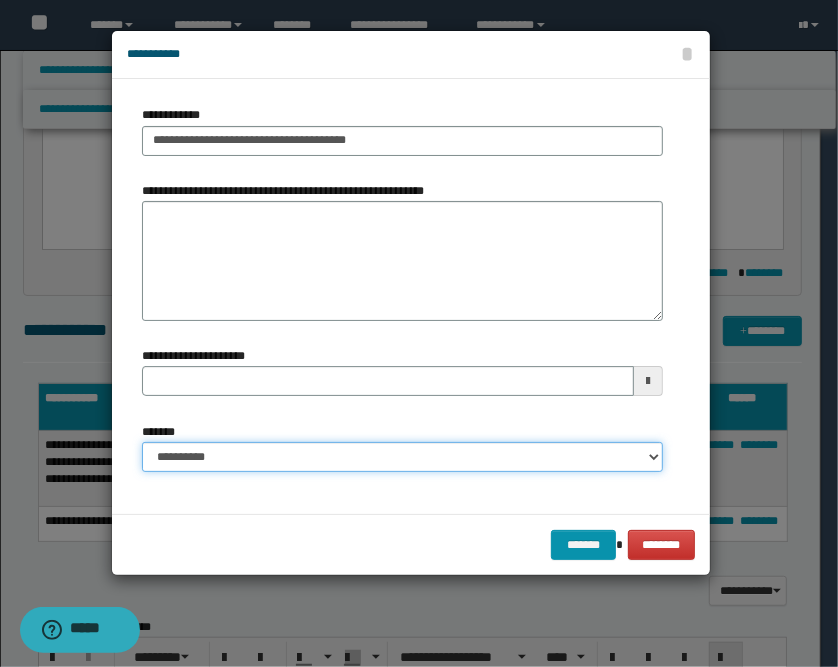 click on "**********" at bounding box center (402, 457) 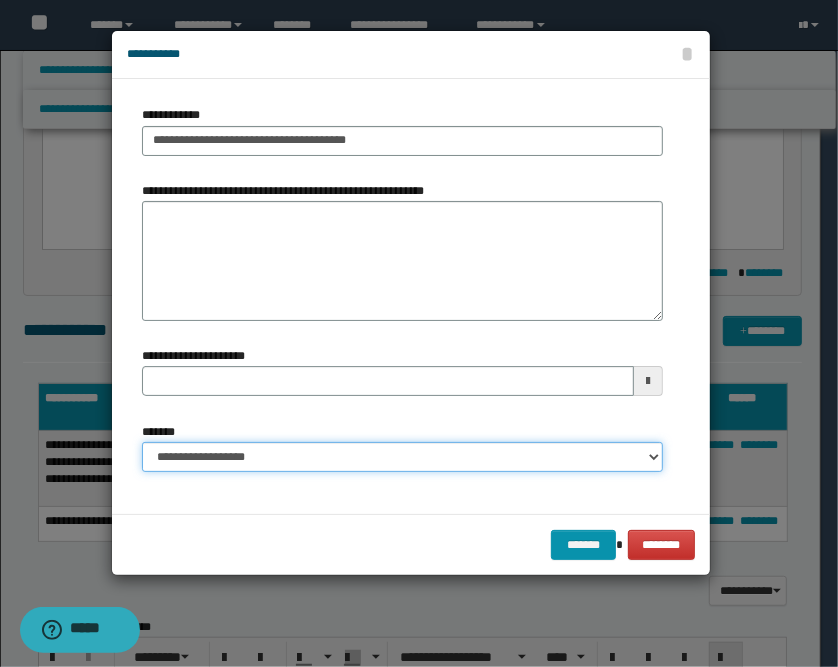 click on "**********" at bounding box center (402, 457) 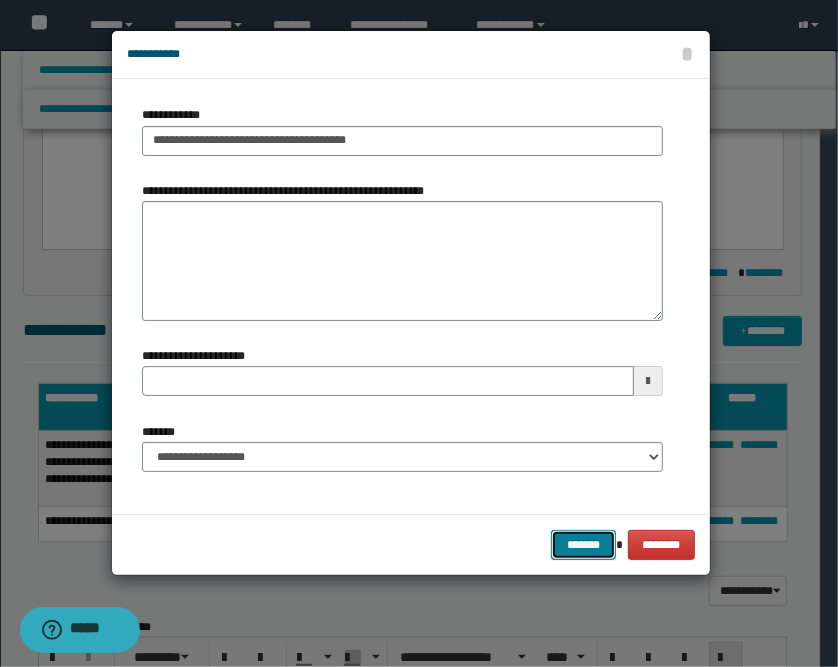 click on "*******" at bounding box center (583, 545) 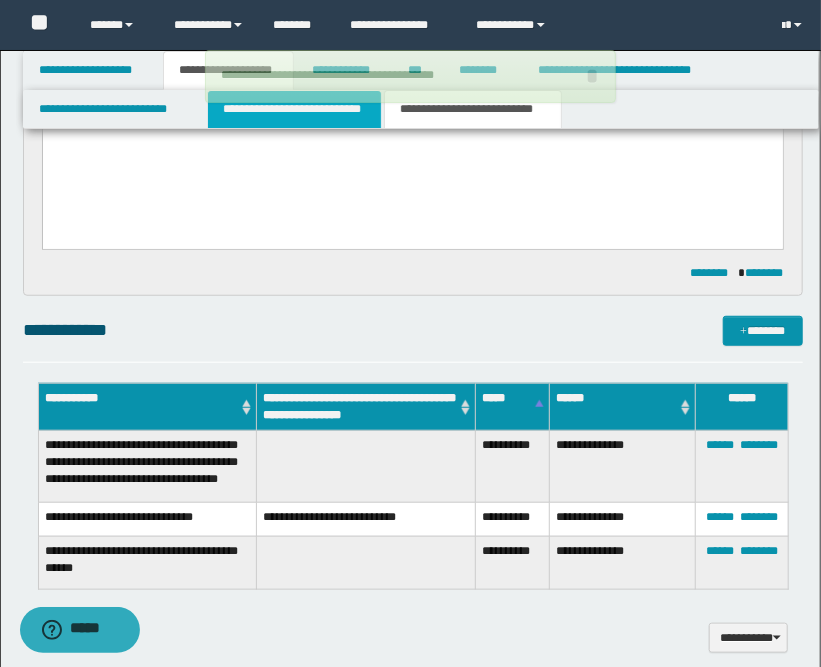 click on "**********" at bounding box center (294, 109) 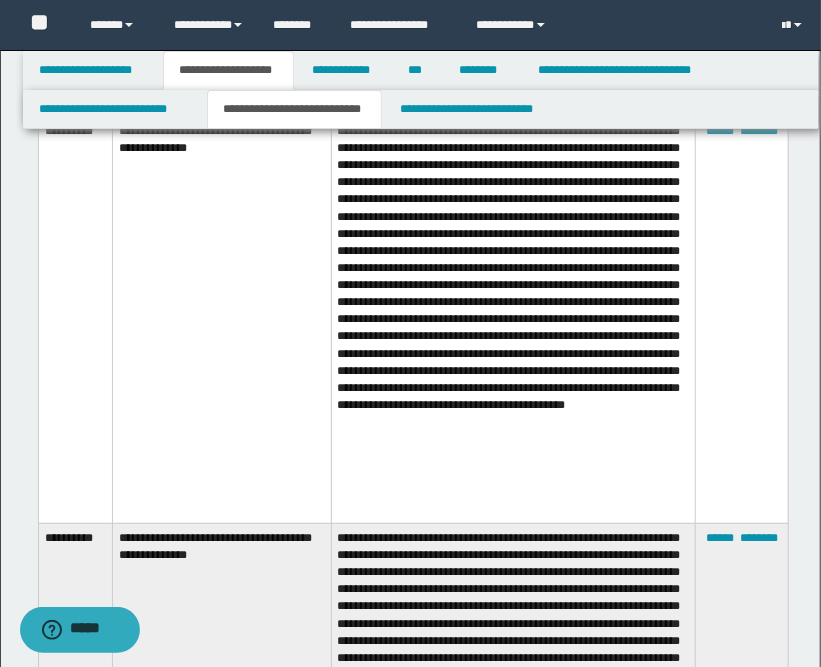 scroll, scrollTop: 2666, scrollLeft: 0, axis: vertical 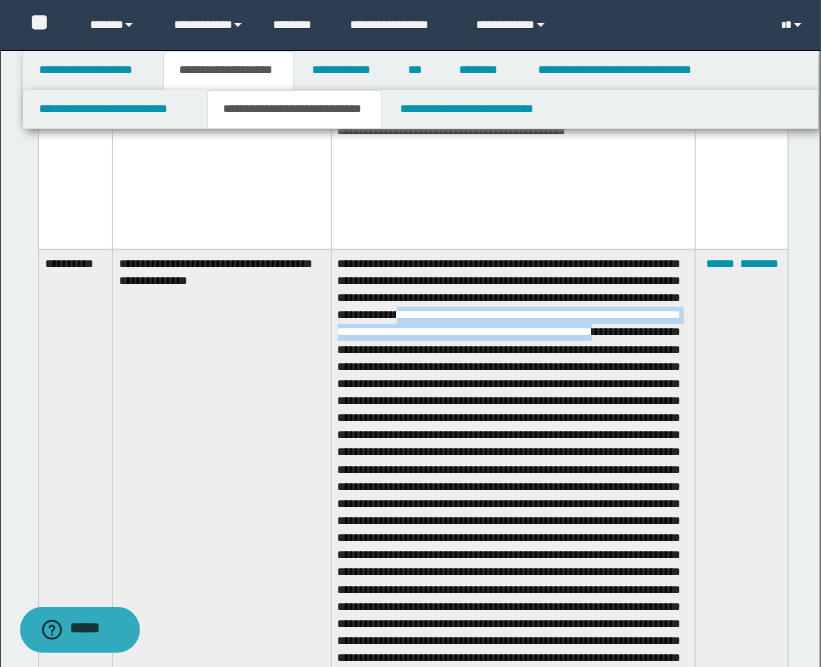 drag, startPoint x: 434, startPoint y: 348, endPoint x: 444, endPoint y: 385, distance: 38.327538 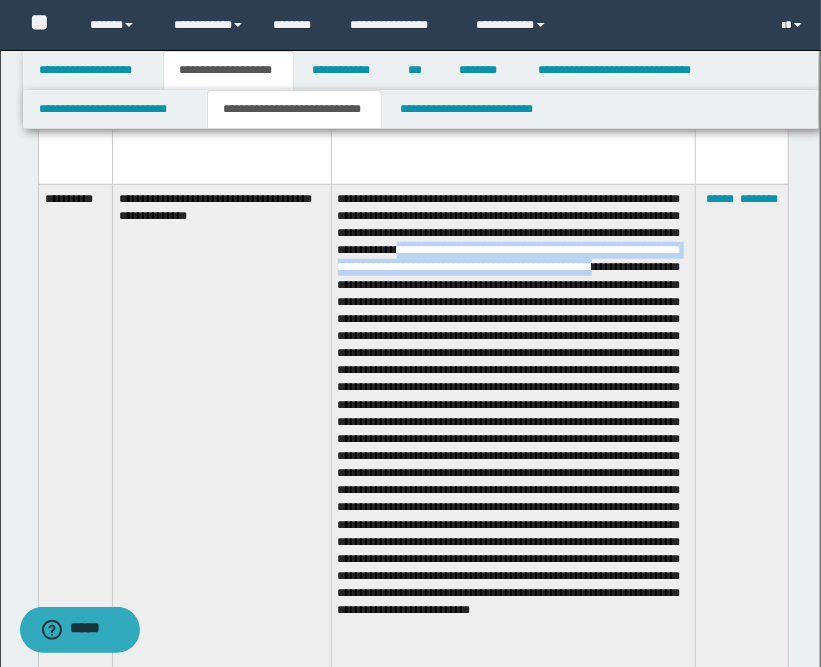 scroll, scrollTop: 2653, scrollLeft: 0, axis: vertical 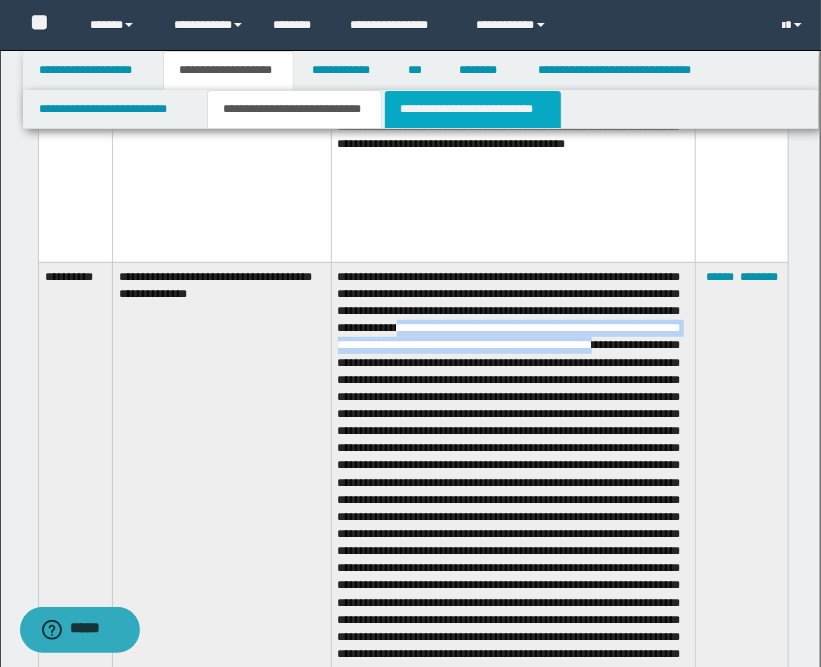 click on "**********" at bounding box center (472, 109) 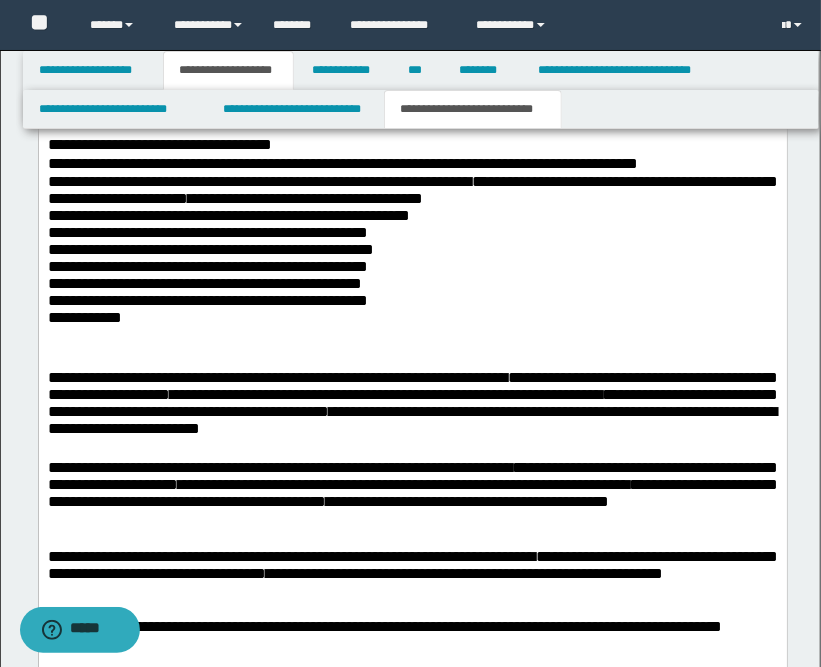 scroll, scrollTop: 1653, scrollLeft: 0, axis: vertical 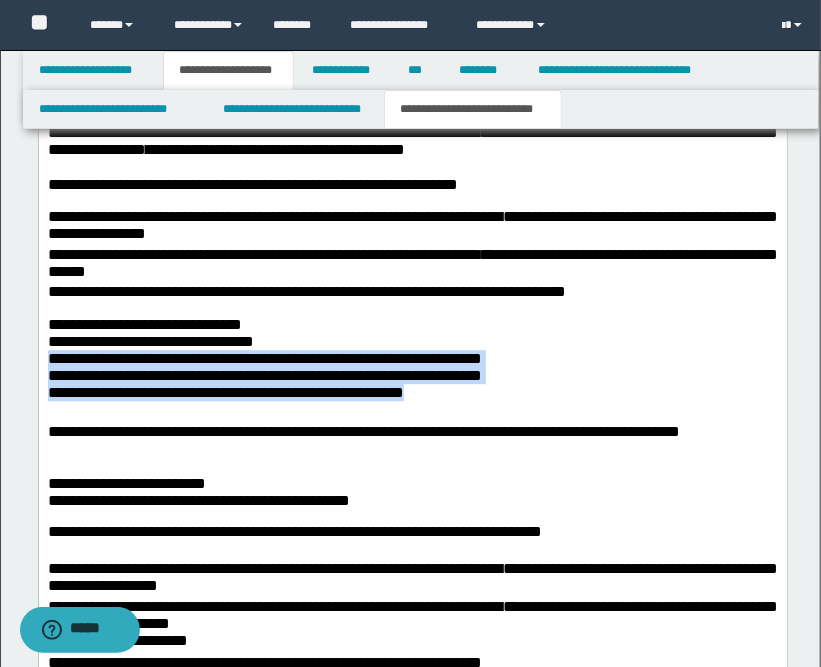 drag, startPoint x: 438, startPoint y: 409, endPoint x: 170, endPoint y: 407, distance: 268.00748 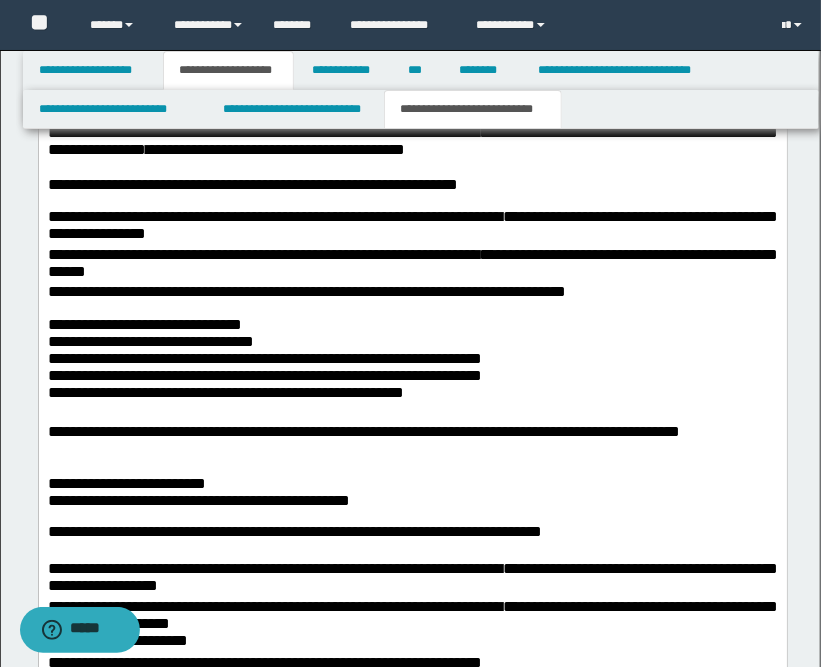 click on "**********" at bounding box center (412, 435) 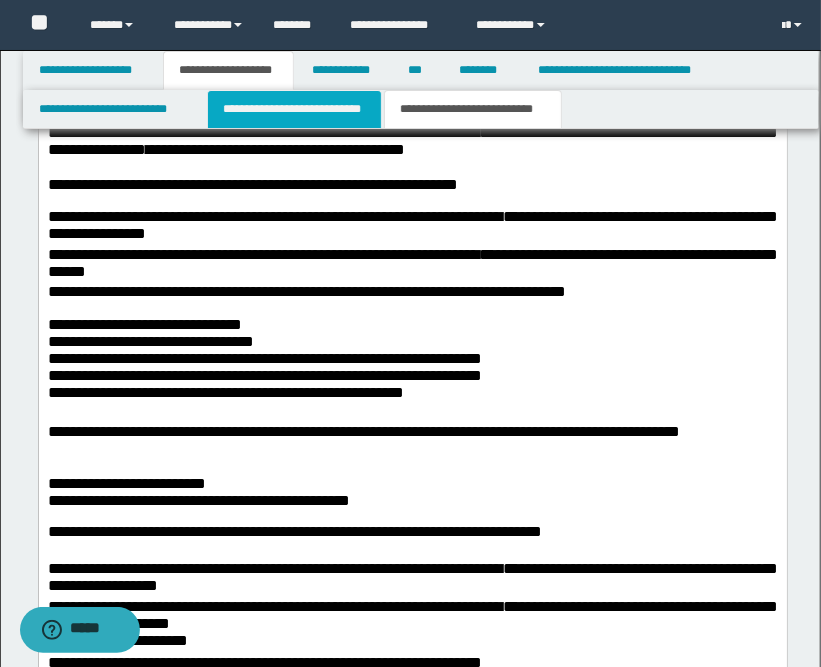 click on "**********" at bounding box center [294, 109] 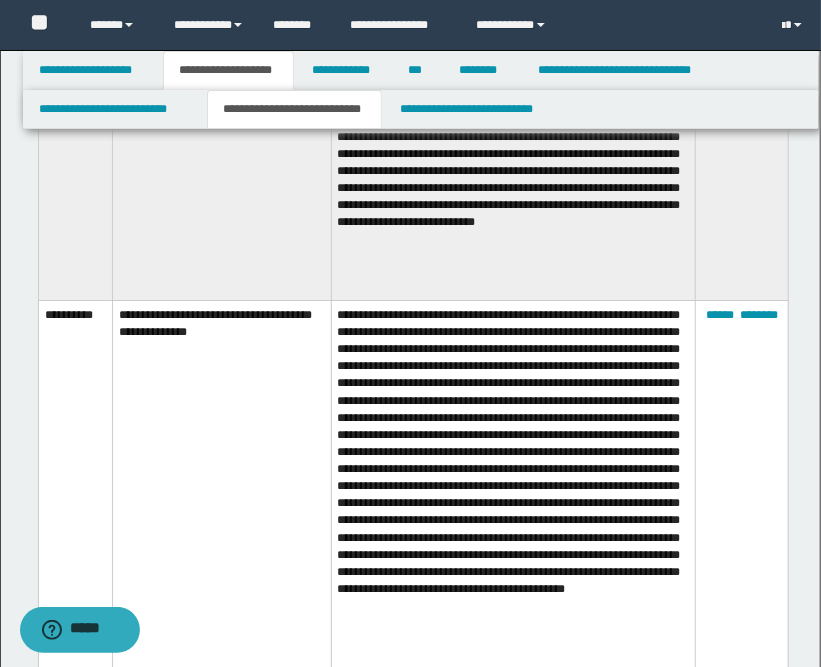 scroll, scrollTop: 2653, scrollLeft: 0, axis: vertical 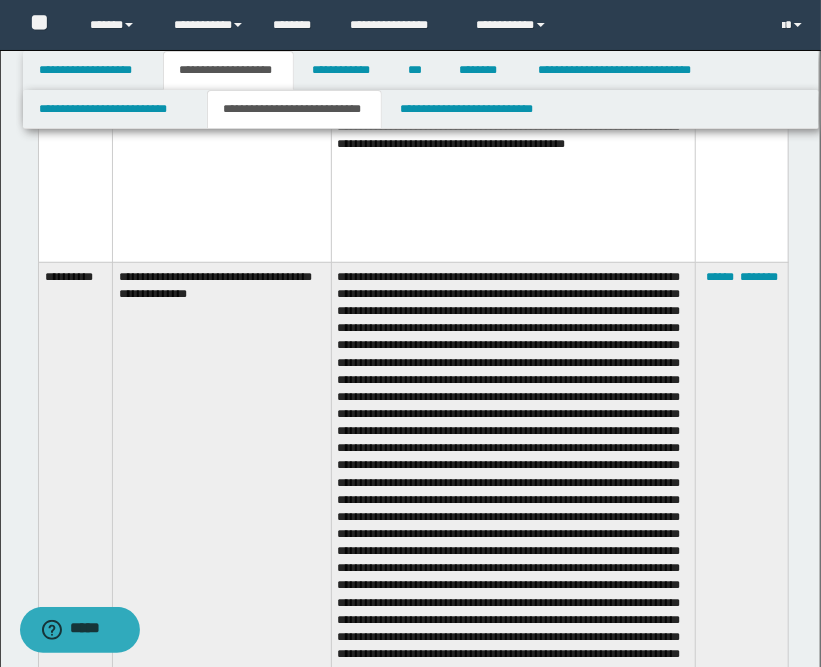 click at bounding box center (513, 557) 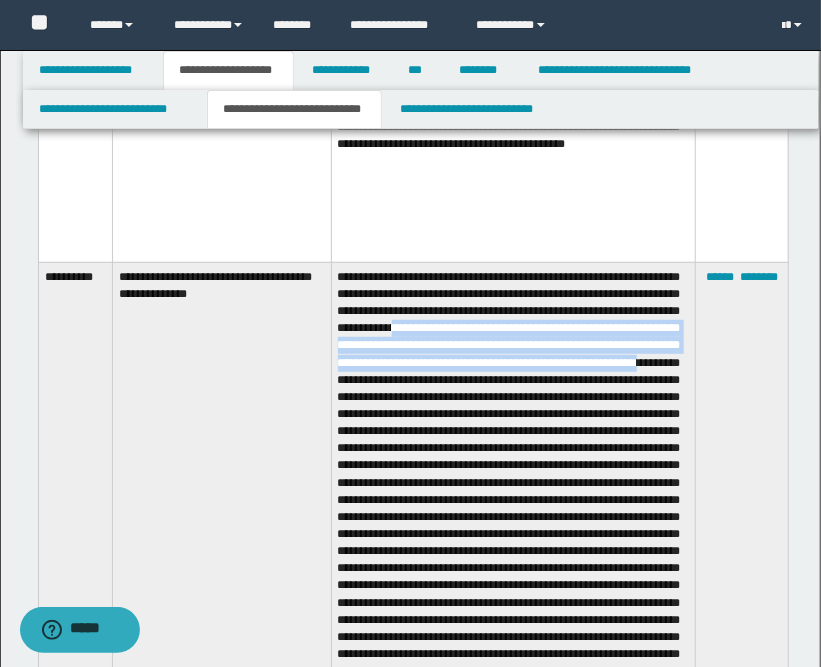 drag, startPoint x: 625, startPoint y: 409, endPoint x: 430, endPoint y: 353, distance: 202.88174 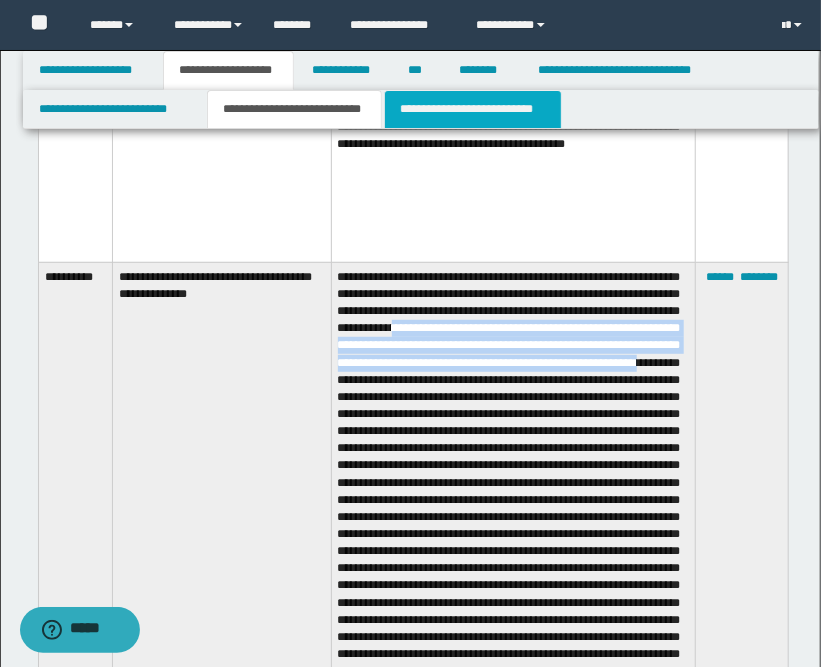 click on "**********" at bounding box center (472, 109) 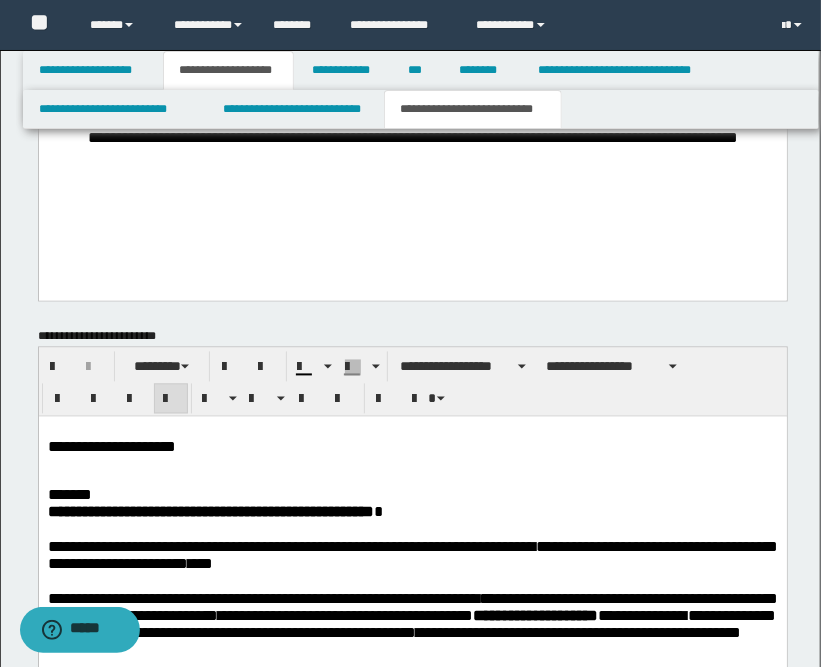scroll, scrollTop: 431, scrollLeft: 0, axis: vertical 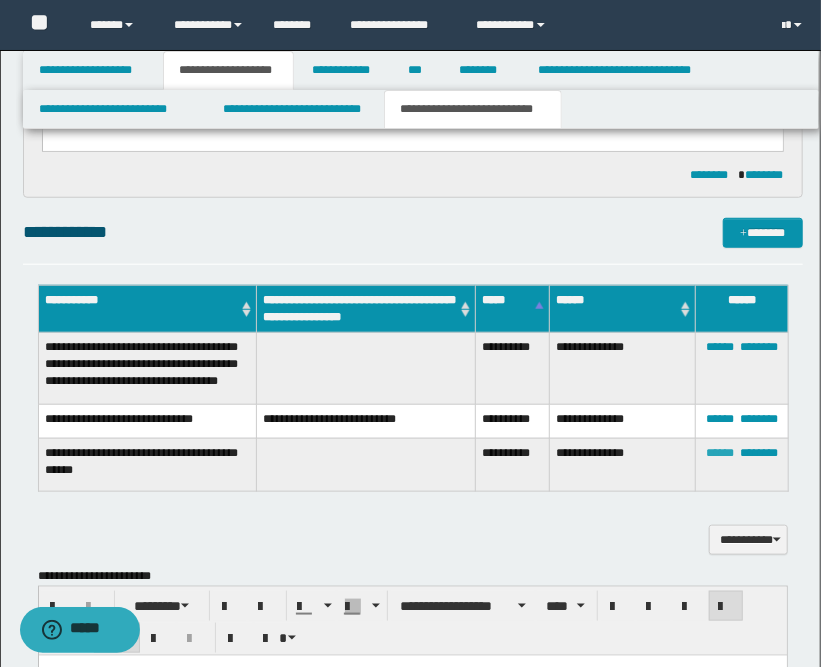 click on "******" at bounding box center [720, 453] 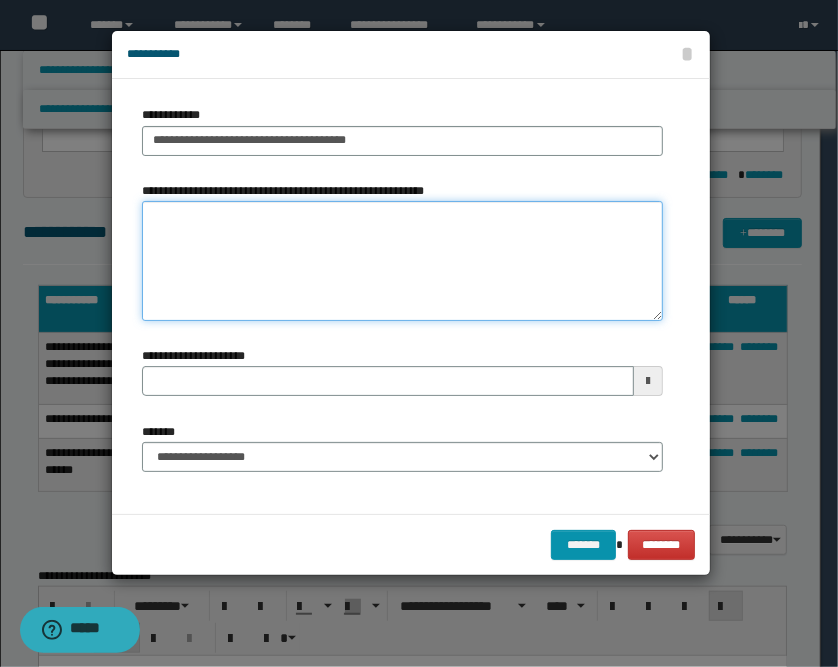 click on "**********" at bounding box center [402, 261] 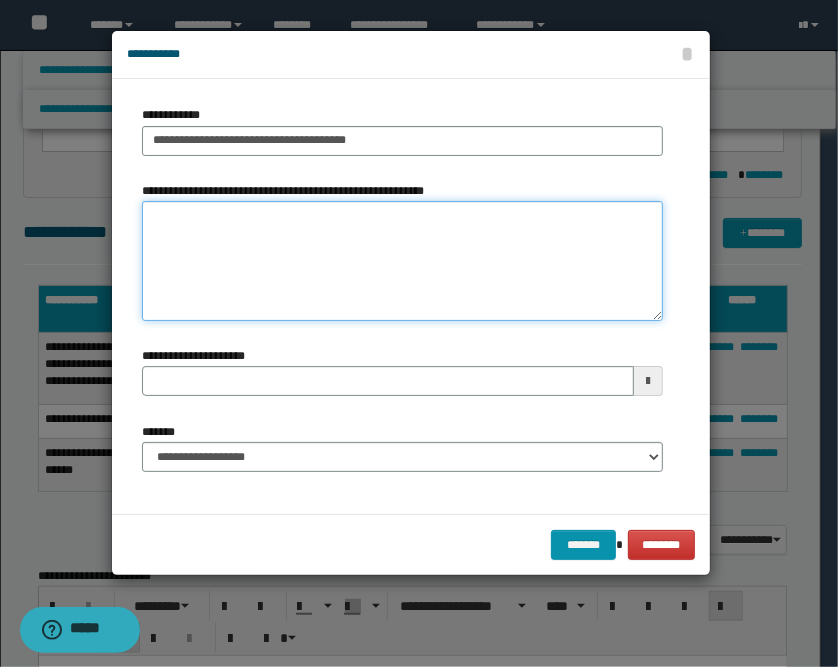 paste on "**********" 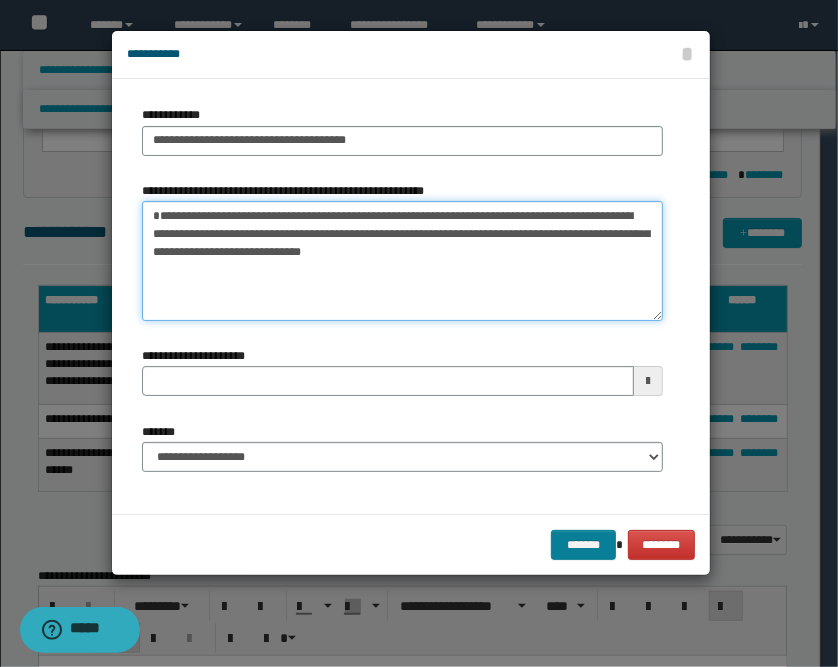 type on "**********" 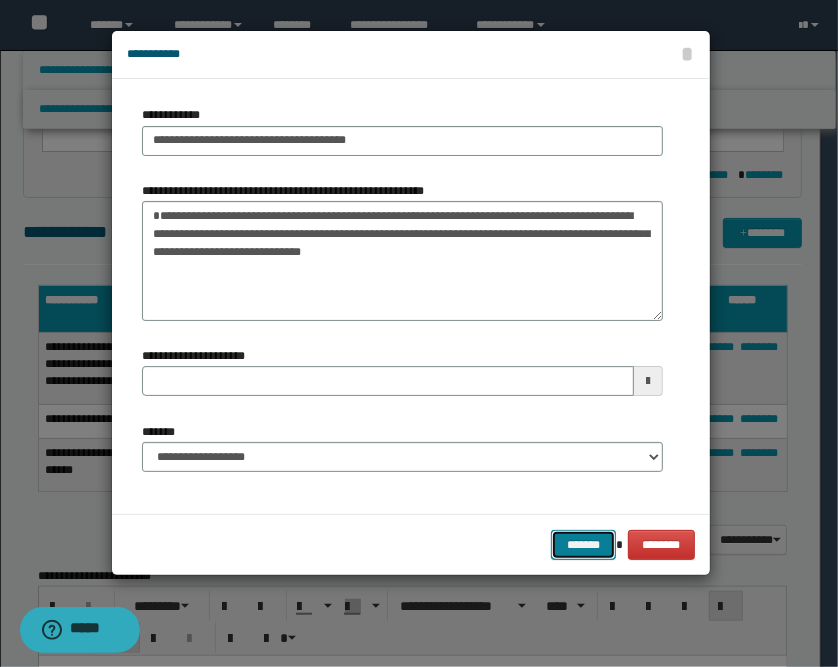 click on "*******" at bounding box center (583, 545) 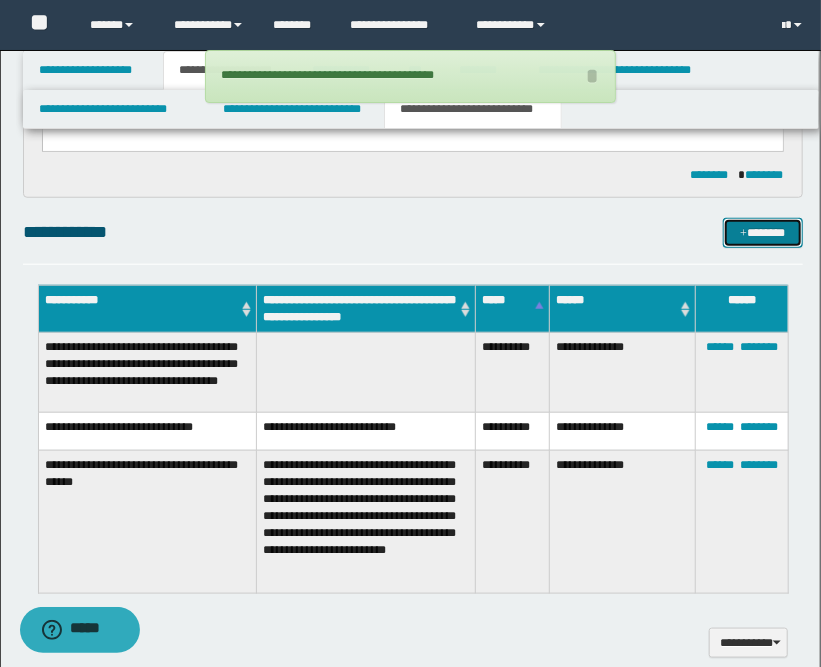 click on "*******" at bounding box center (763, 233) 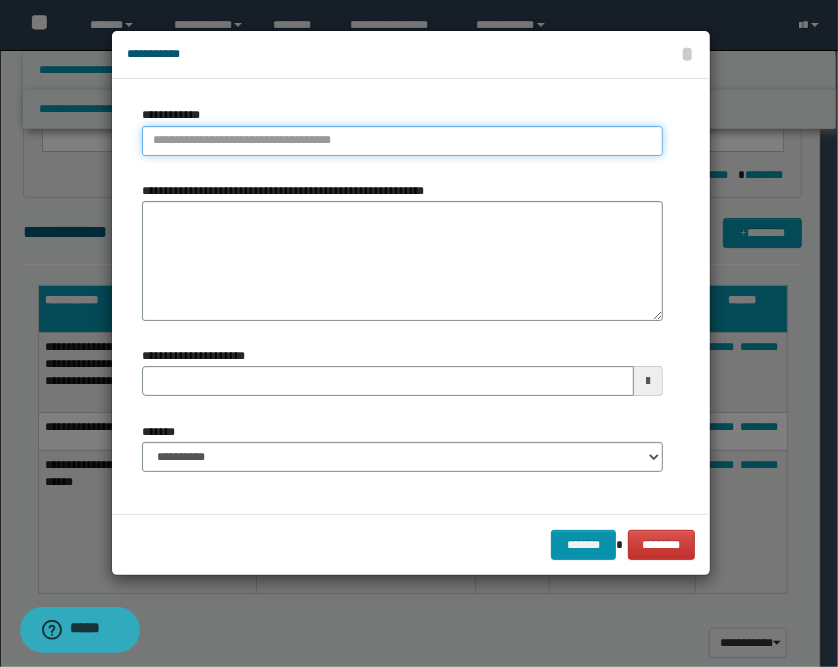 type on "**********" 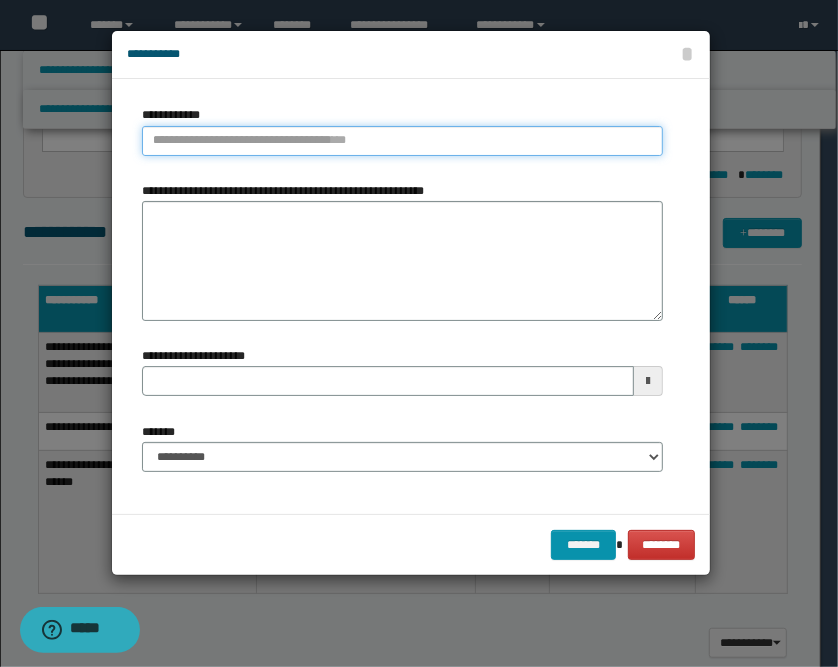 click on "**********" at bounding box center (402, 141) 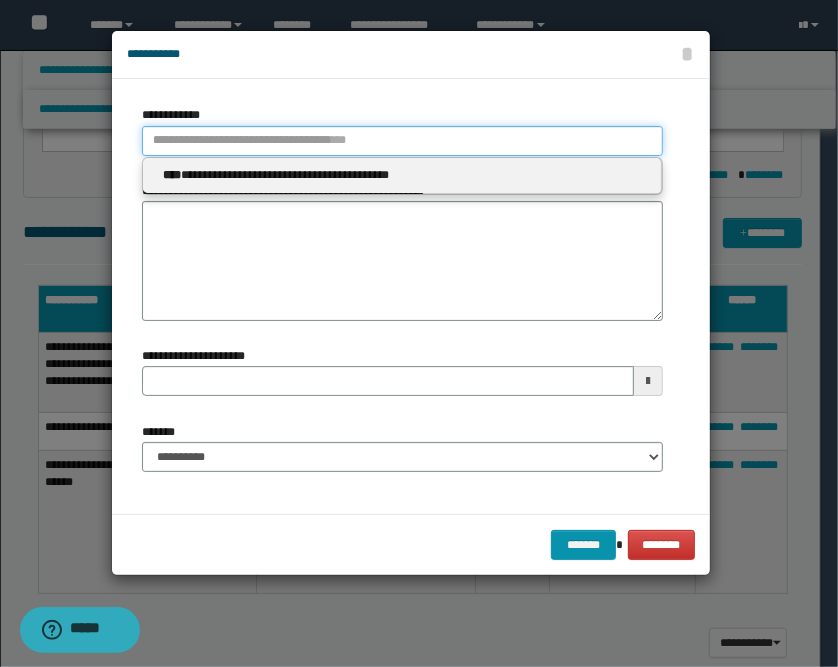 type 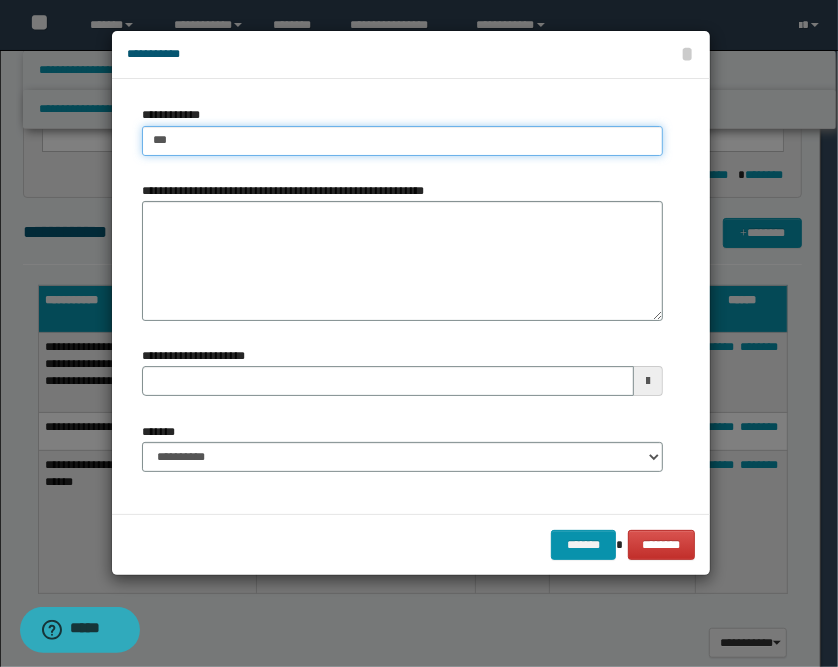 type on "****" 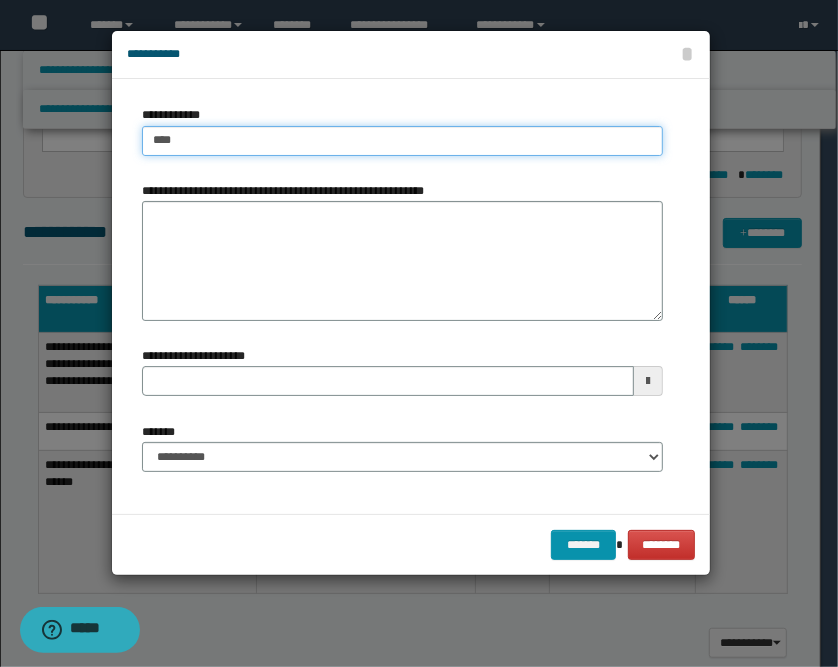 type on "****" 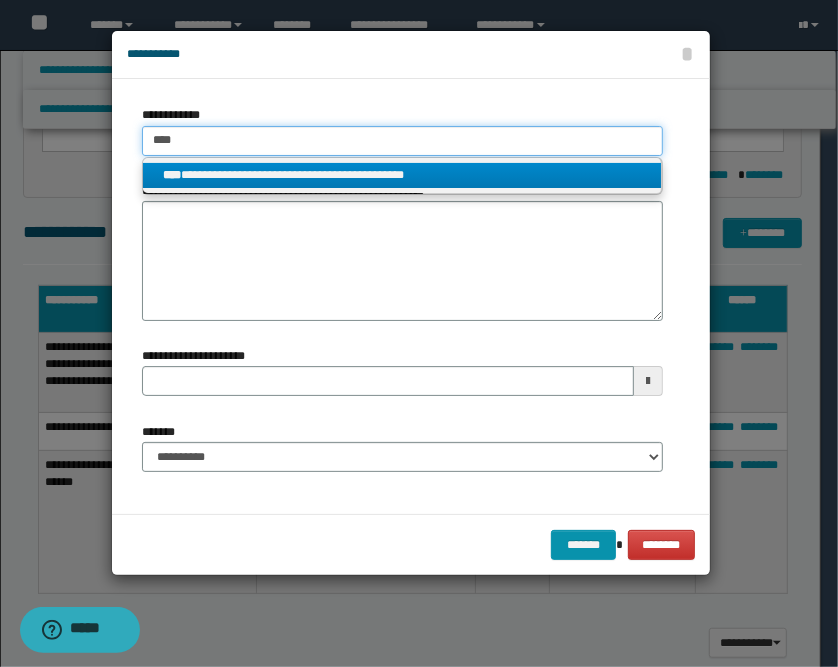 type on "****" 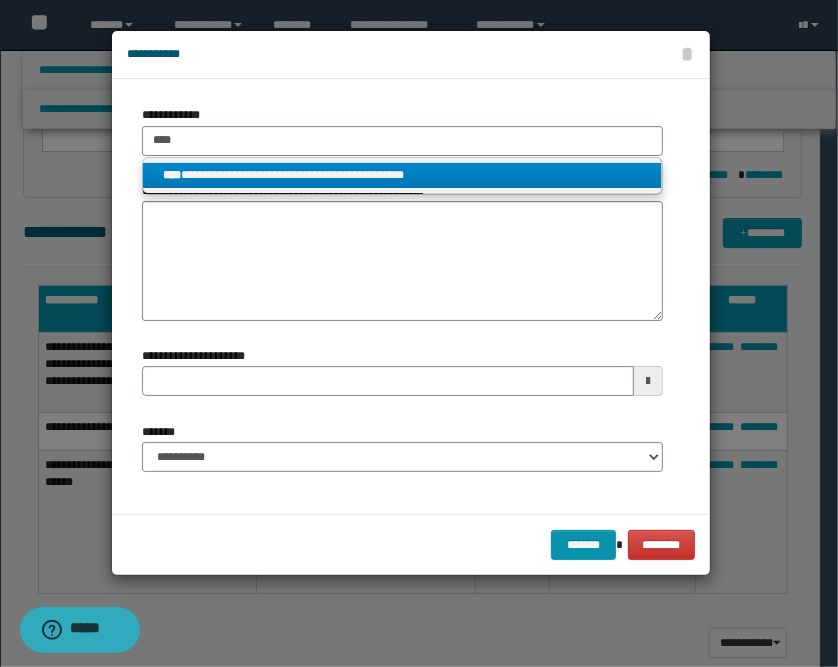 click on "**********" at bounding box center [402, 175] 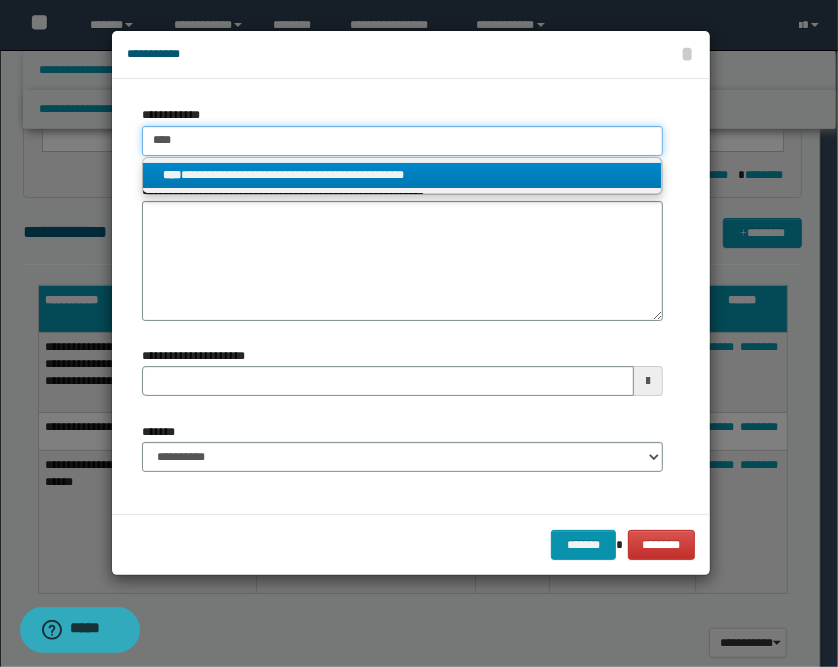 type 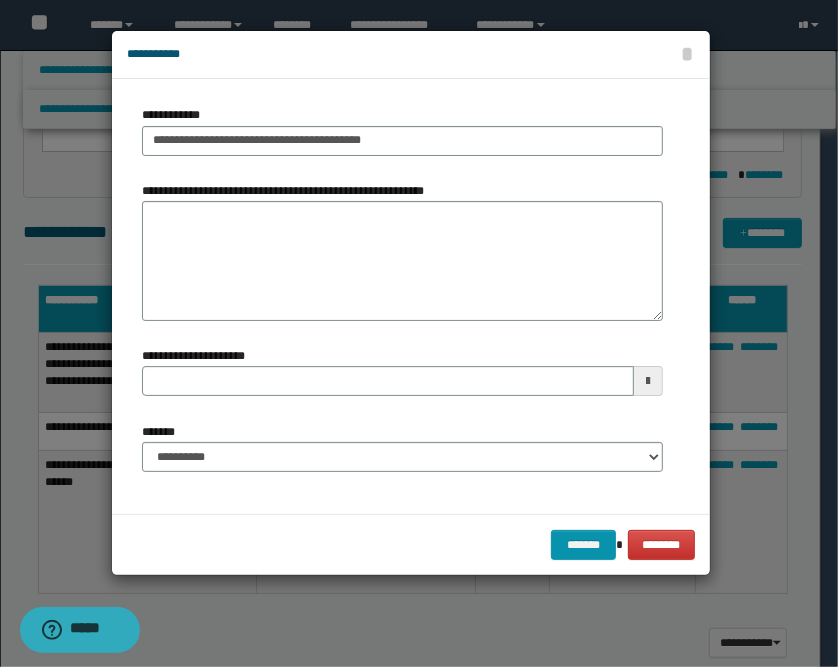 click at bounding box center (648, 381) 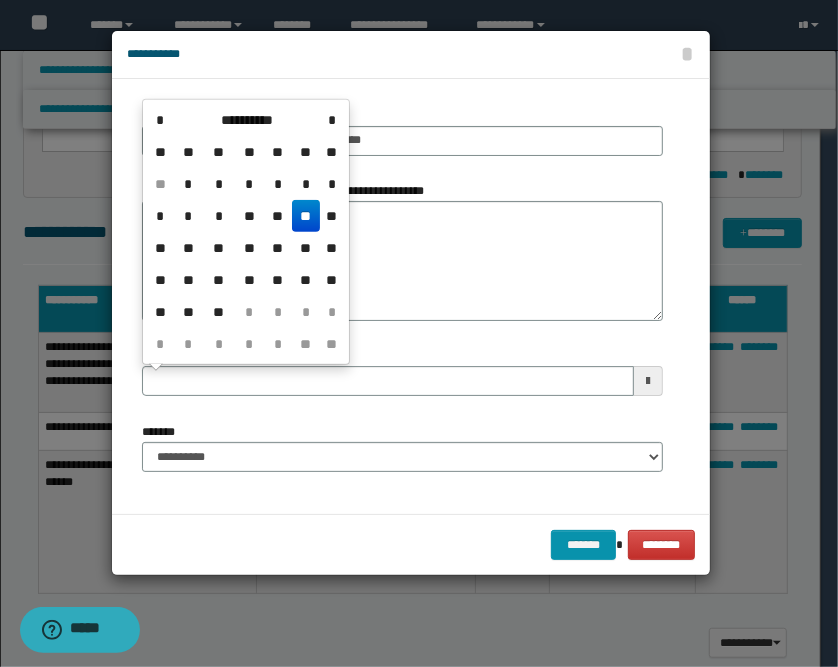 click on "**" at bounding box center (306, 216) 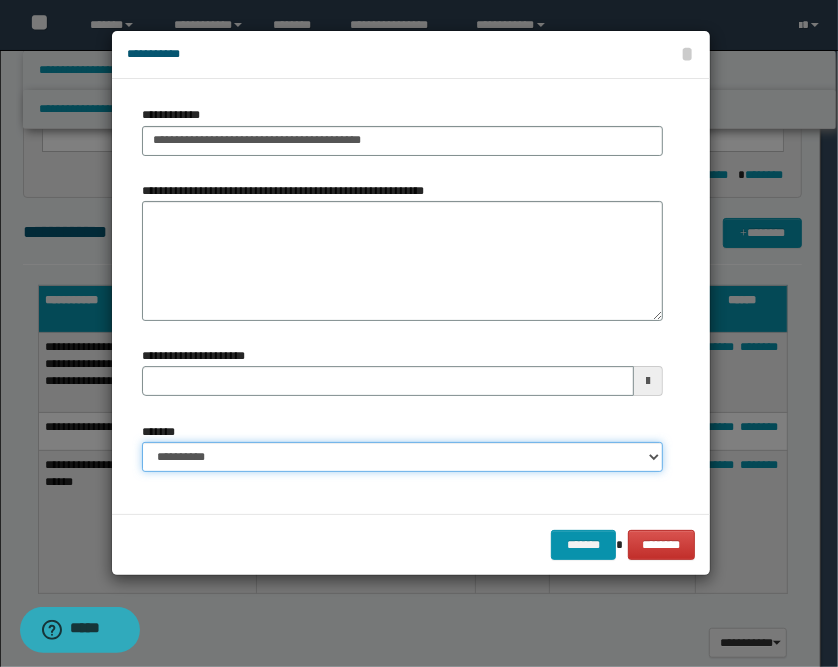 click on "**********" at bounding box center (402, 457) 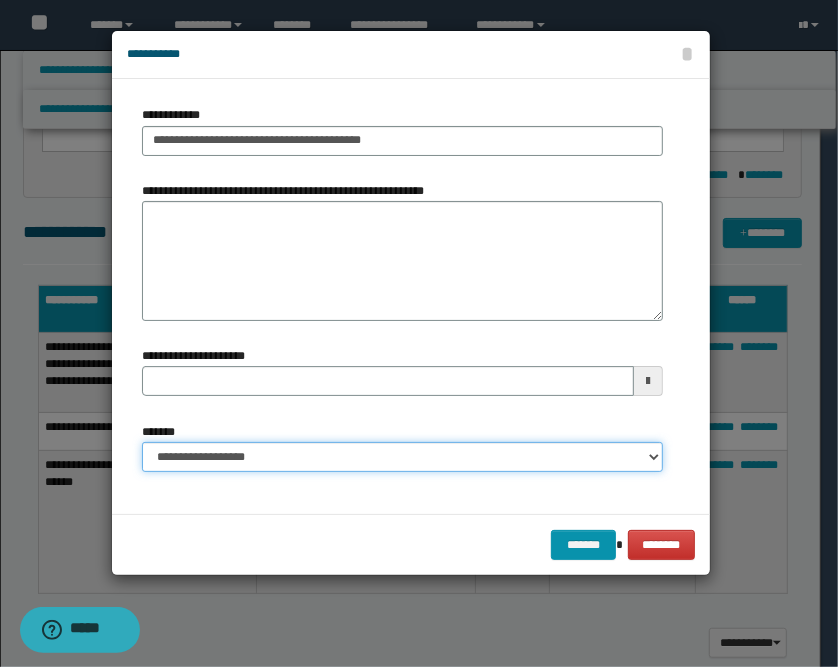 click on "**********" at bounding box center (402, 457) 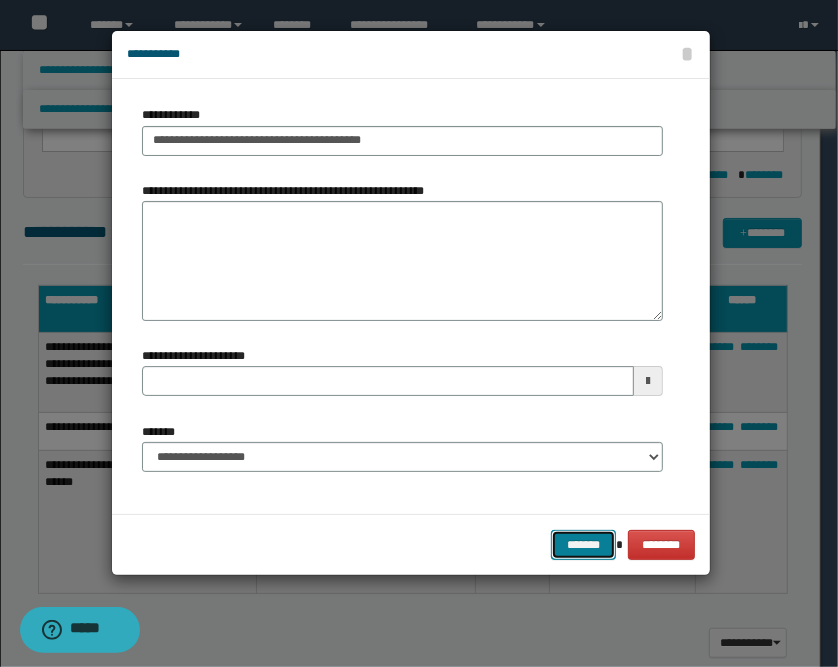 click on "*******" at bounding box center (583, 545) 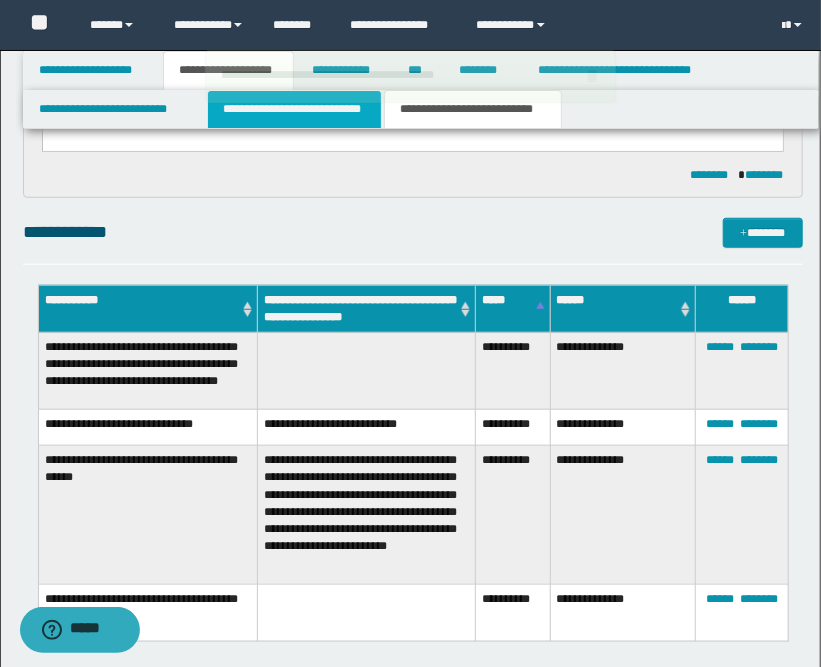 click on "**********" at bounding box center [294, 109] 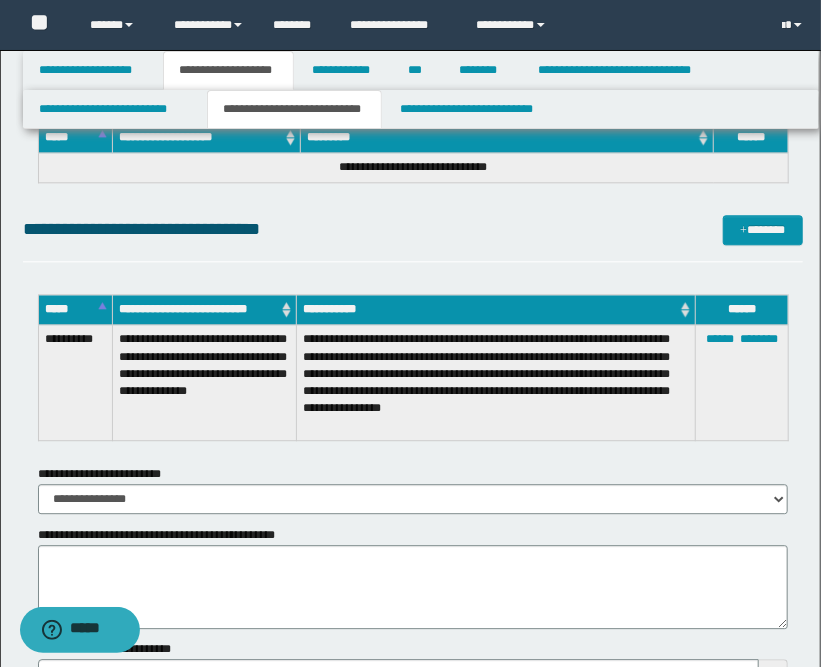 scroll, scrollTop: 4097, scrollLeft: 0, axis: vertical 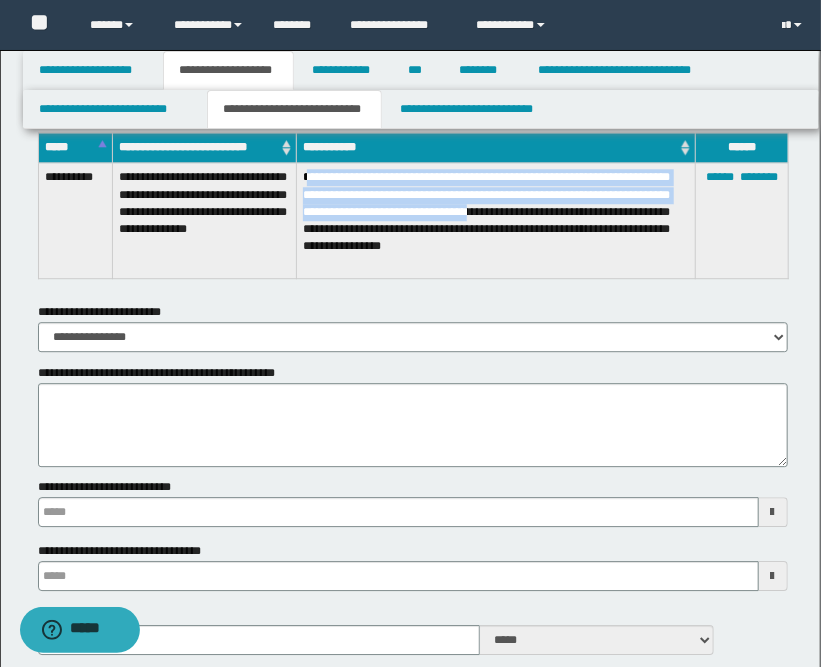 drag, startPoint x: 306, startPoint y: 173, endPoint x: 306, endPoint y: 226, distance: 53 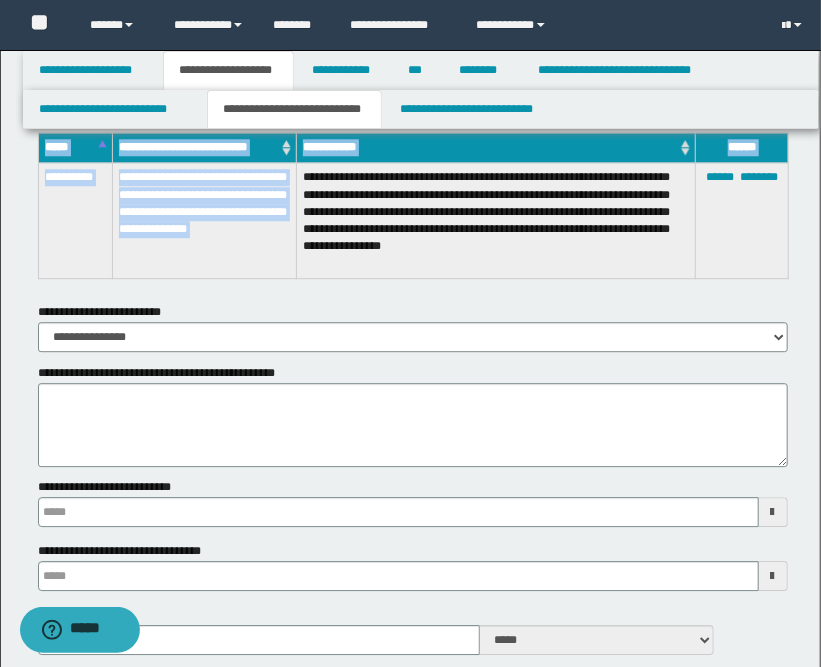 drag, startPoint x: 302, startPoint y: 177, endPoint x: 452, endPoint y: 279, distance: 181.39459 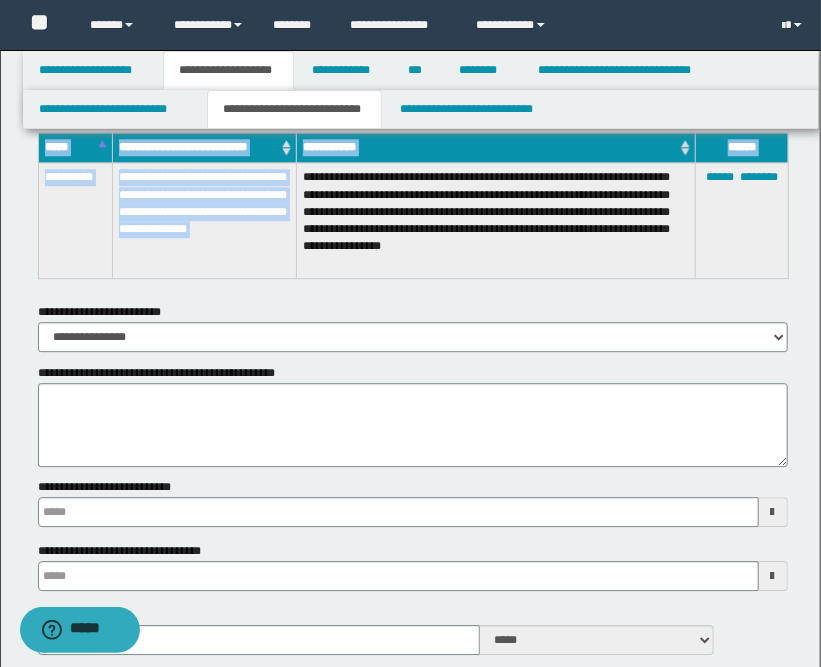click on "**********" at bounding box center (413, 205) 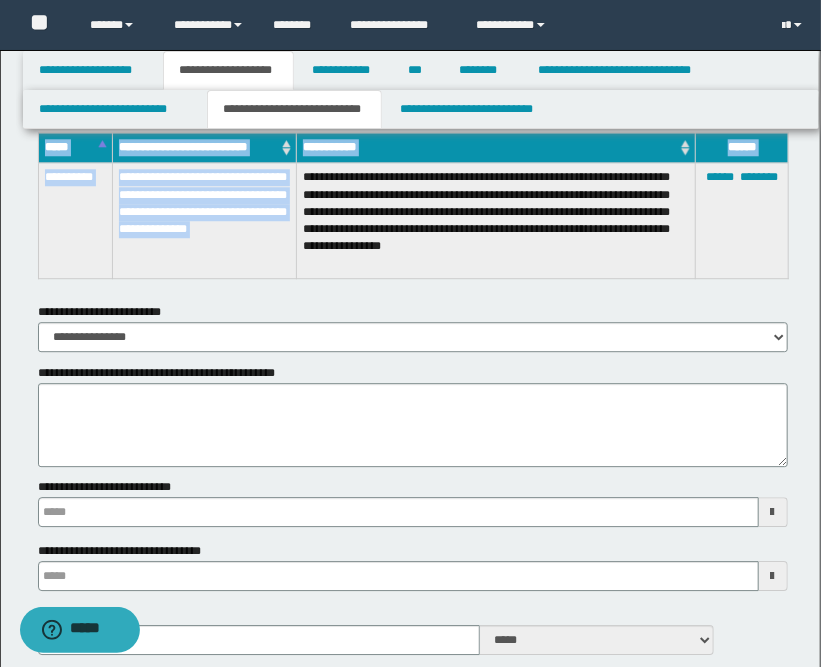 copy on "**********" 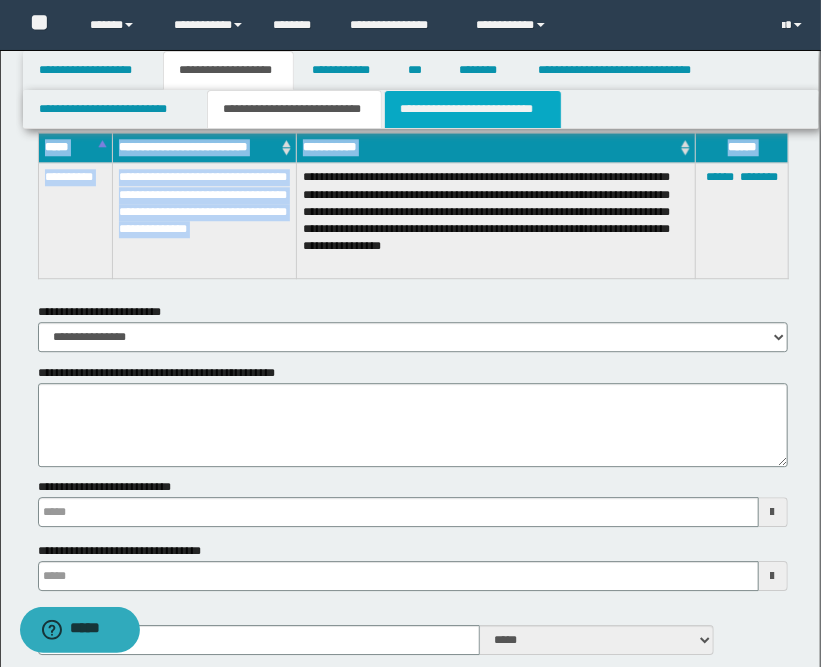 click on "**********" at bounding box center (472, 109) 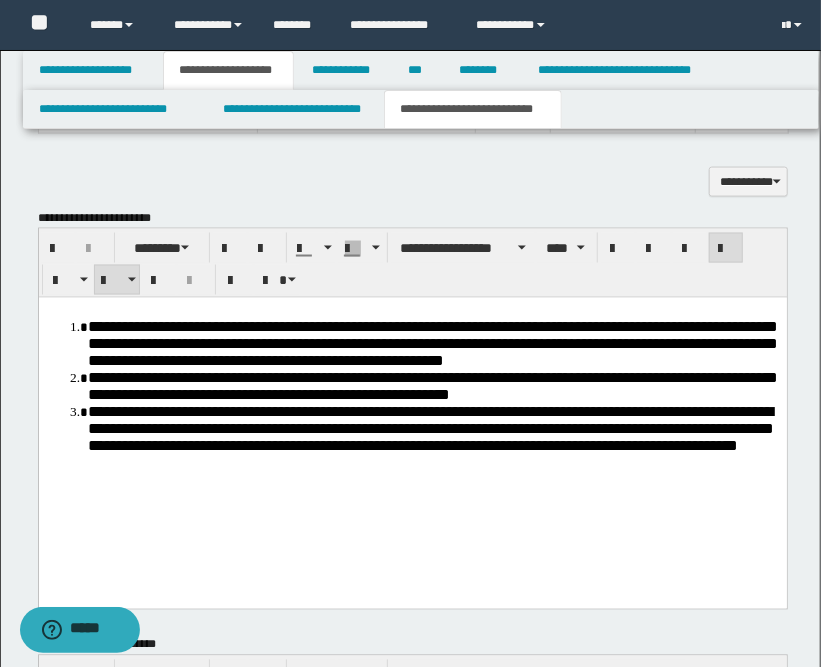 scroll, scrollTop: 591, scrollLeft: 0, axis: vertical 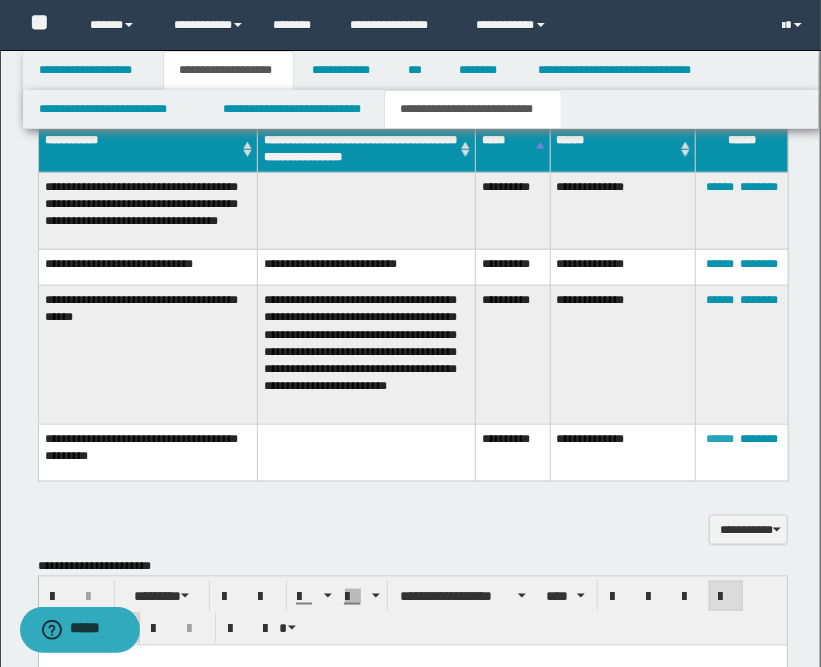 click on "******" at bounding box center [720, 439] 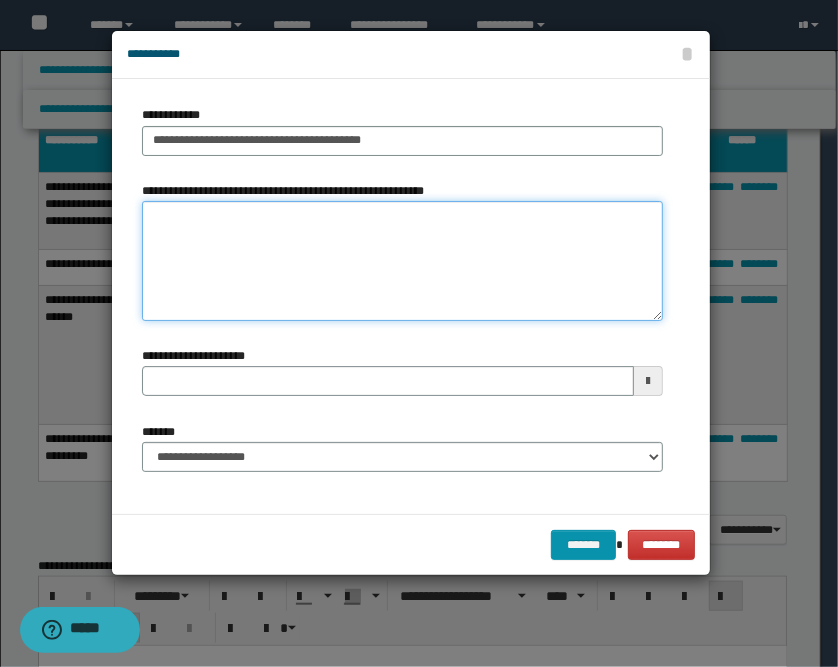 paste on "**********" 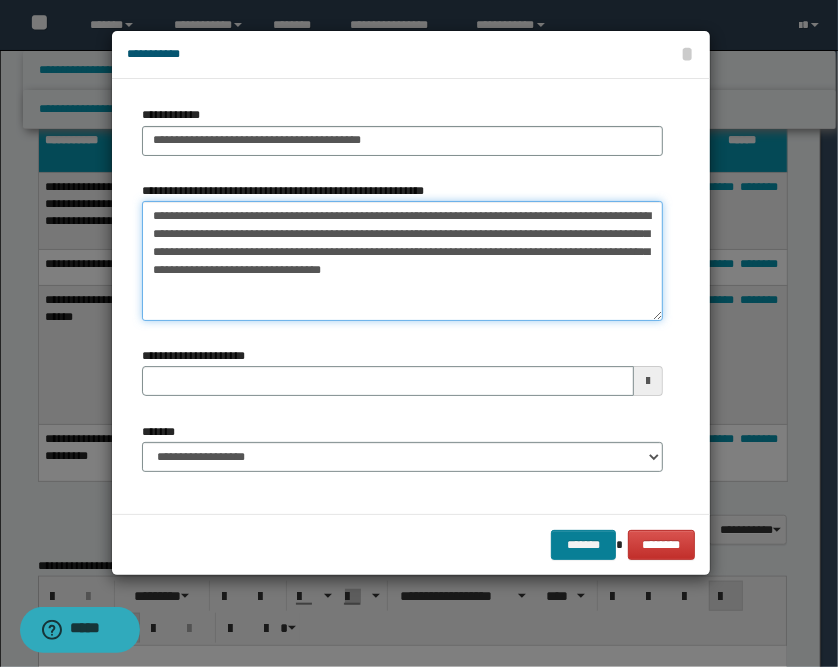 type on "**********" 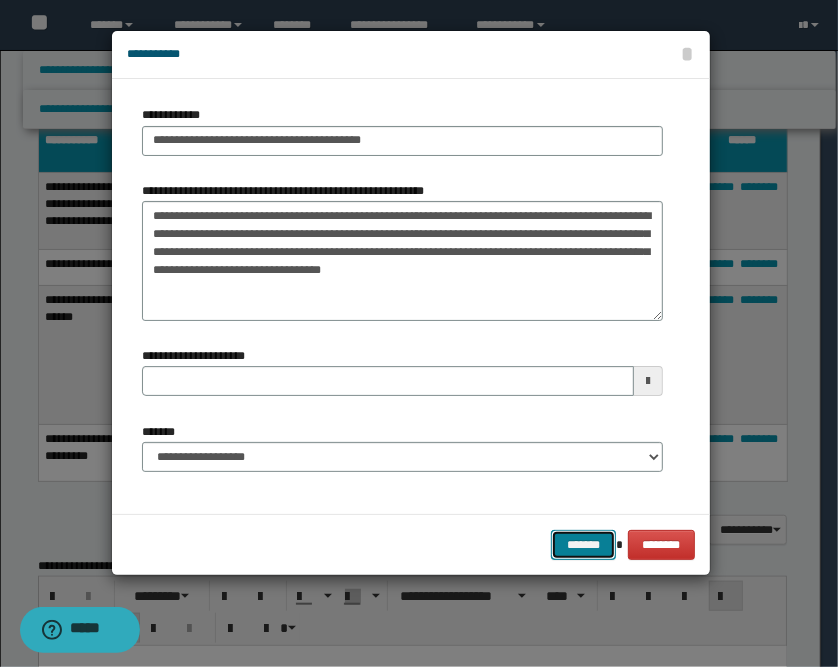 click on "*******" at bounding box center [583, 545] 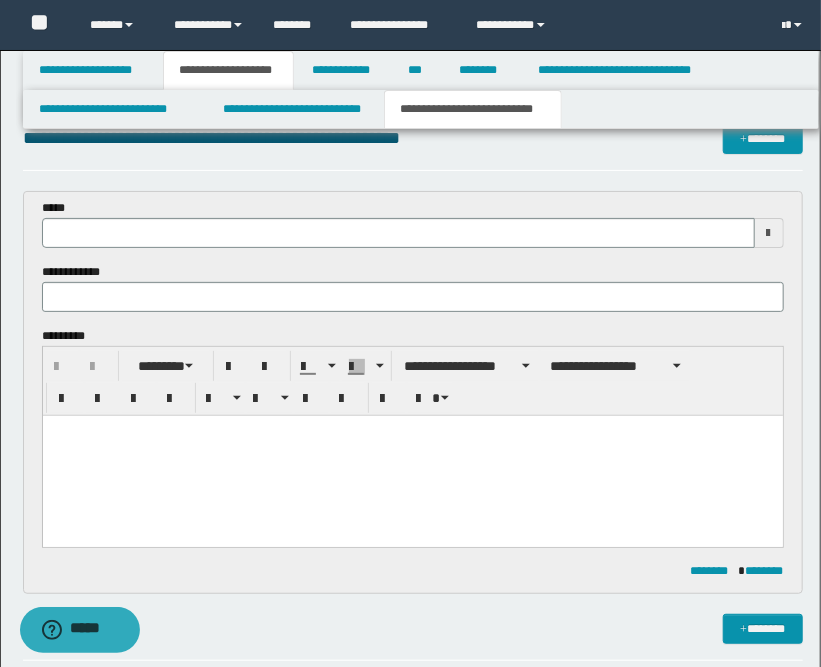 scroll, scrollTop: 0, scrollLeft: 0, axis: both 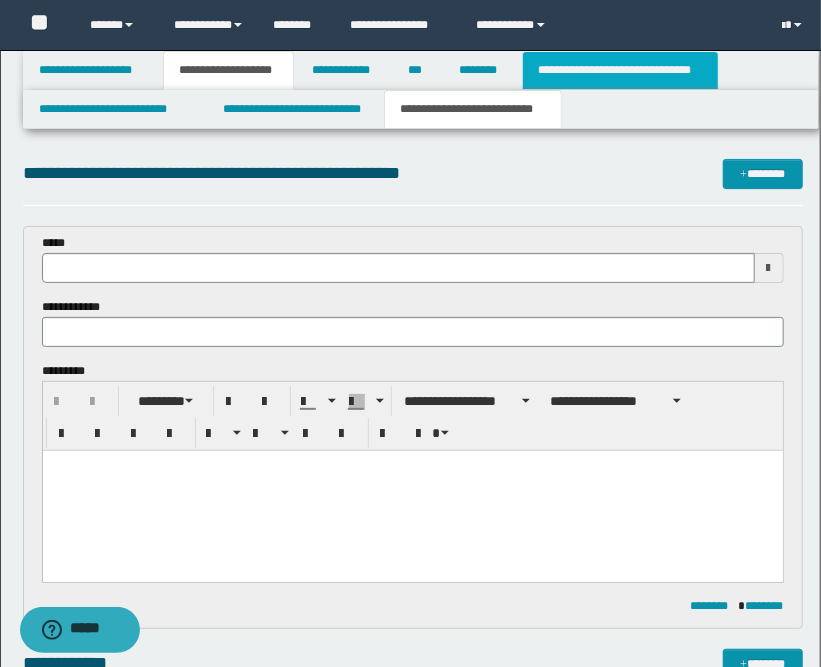 click on "**********" at bounding box center [620, 70] 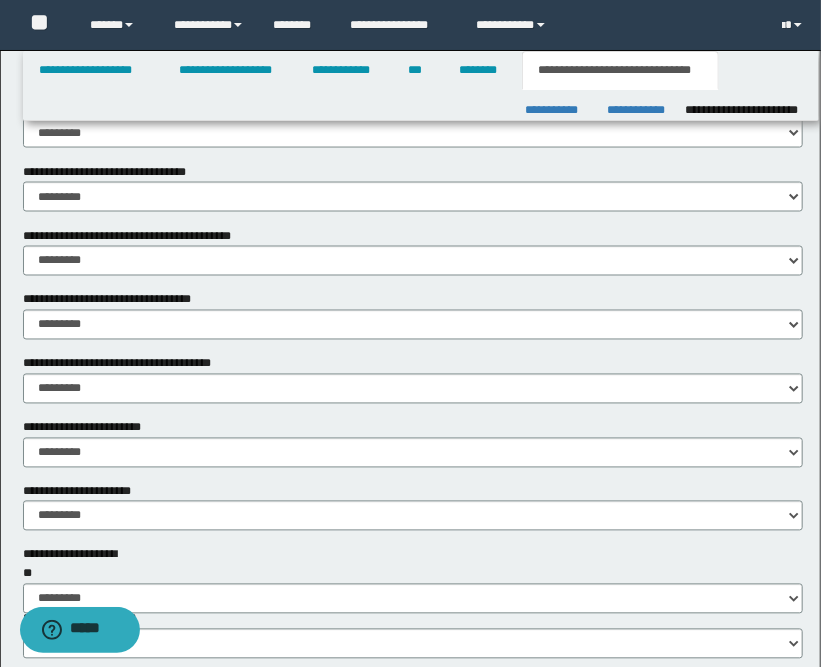 scroll, scrollTop: 679, scrollLeft: 0, axis: vertical 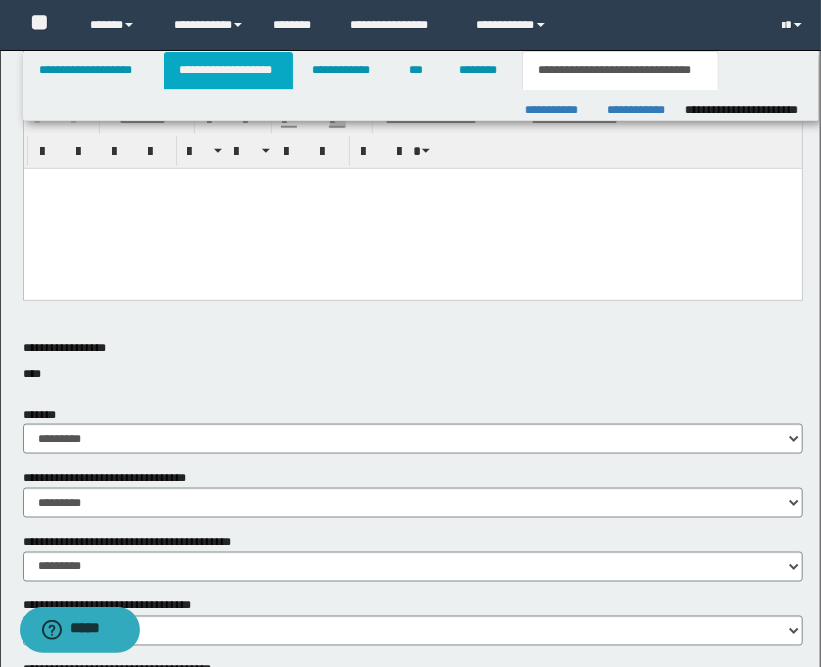 click on "**********" at bounding box center [228, 70] 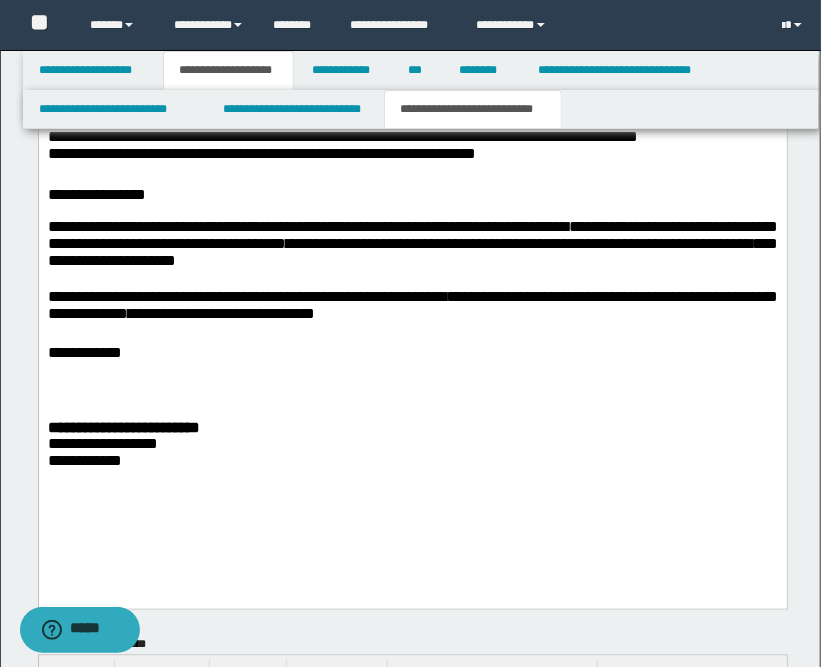 scroll, scrollTop: 3444, scrollLeft: 0, axis: vertical 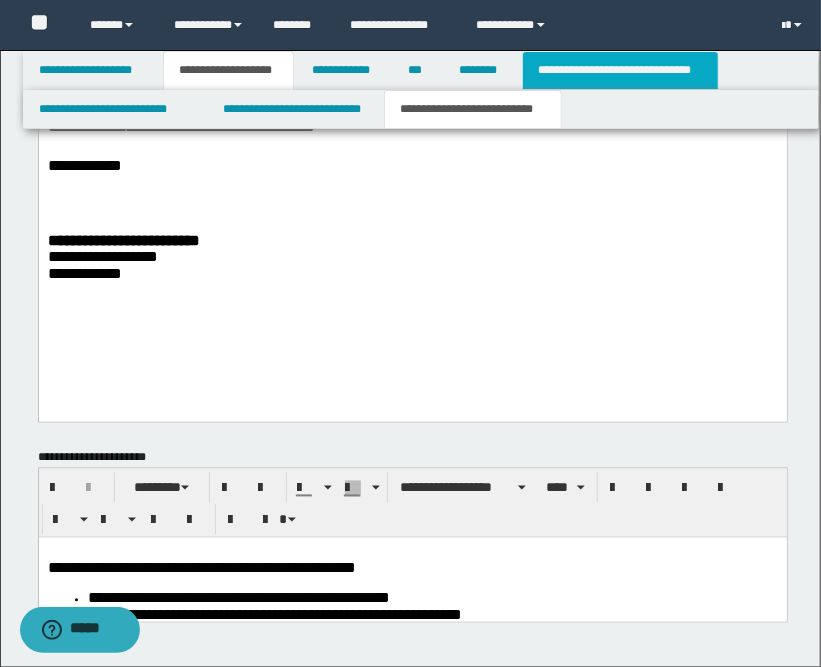 click on "**********" at bounding box center [620, 70] 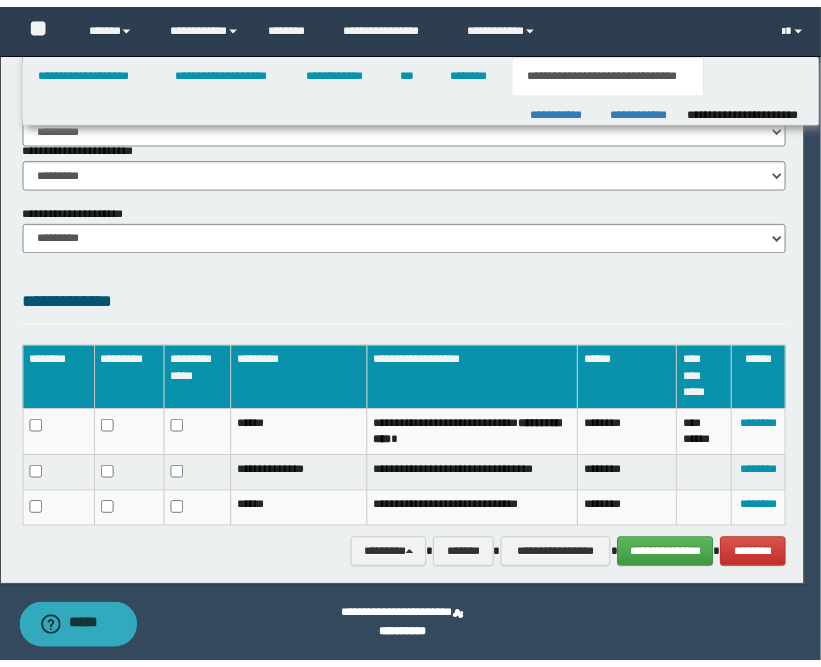 scroll, scrollTop: 1375, scrollLeft: 0, axis: vertical 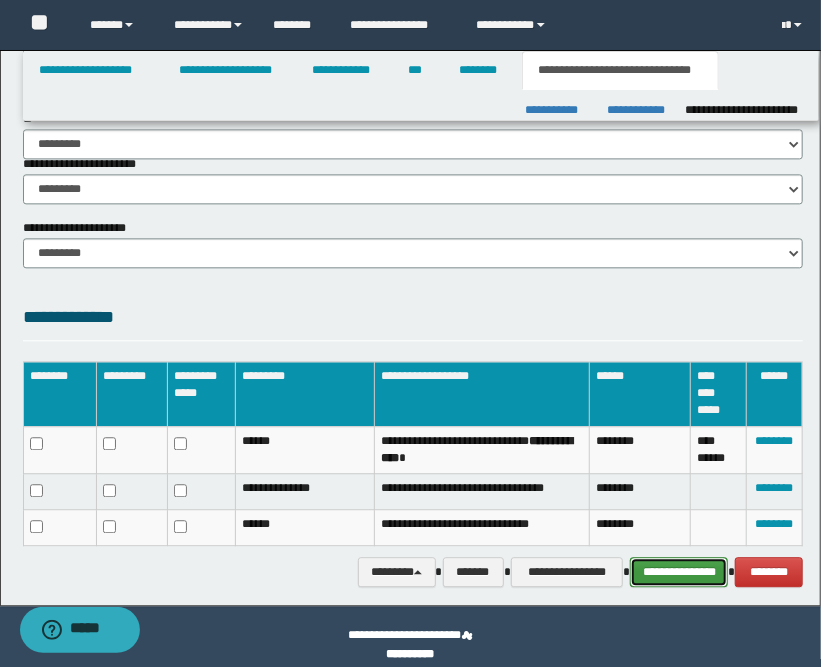 click on "**********" at bounding box center [679, 572] 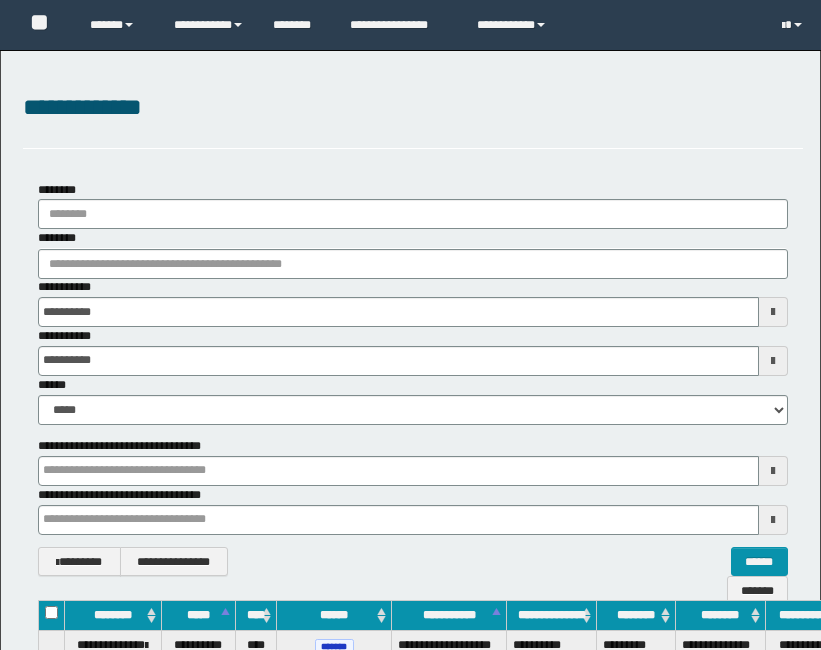 scroll, scrollTop: 452, scrollLeft: 24, axis: both 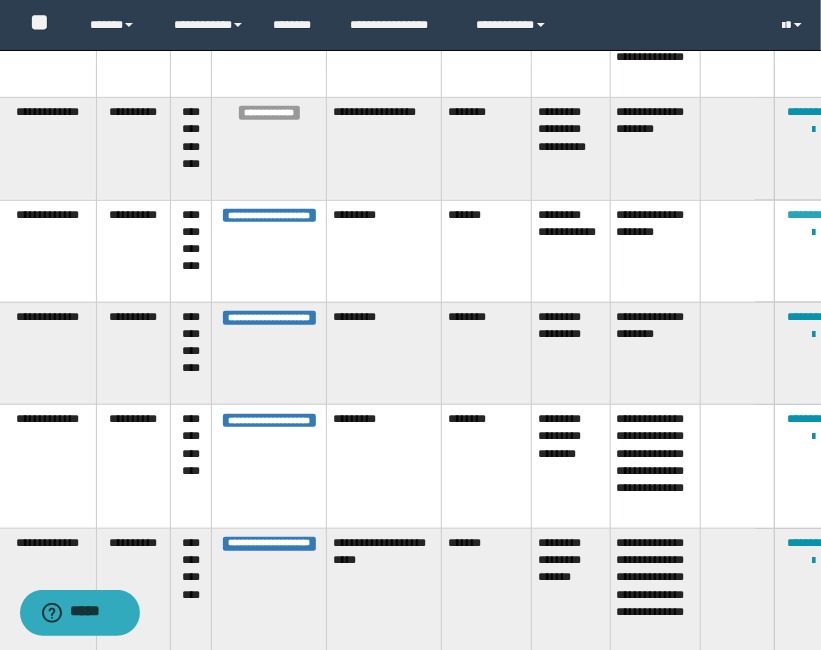 click on "********" at bounding box center [806, 215] 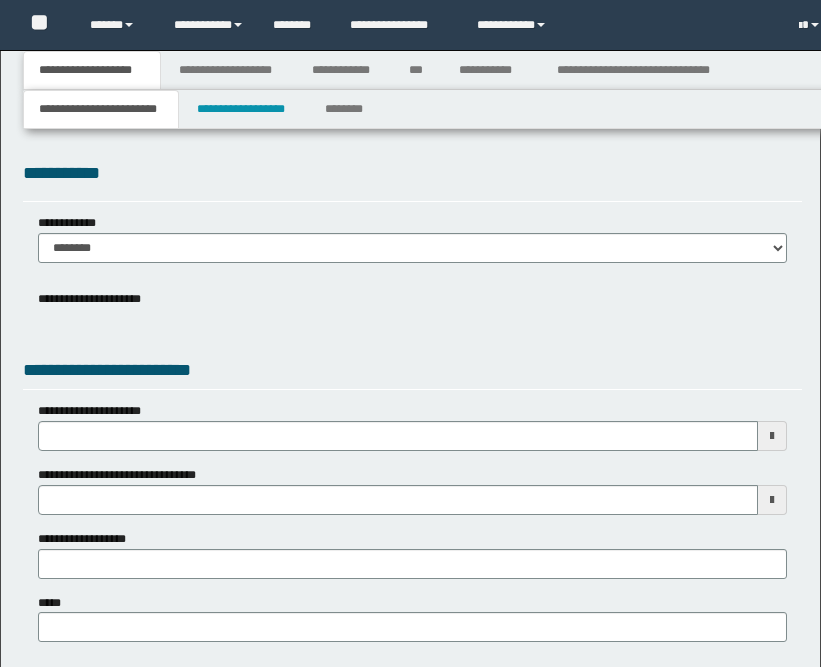 scroll, scrollTop: 0, scrollLeft: 0, axis: both 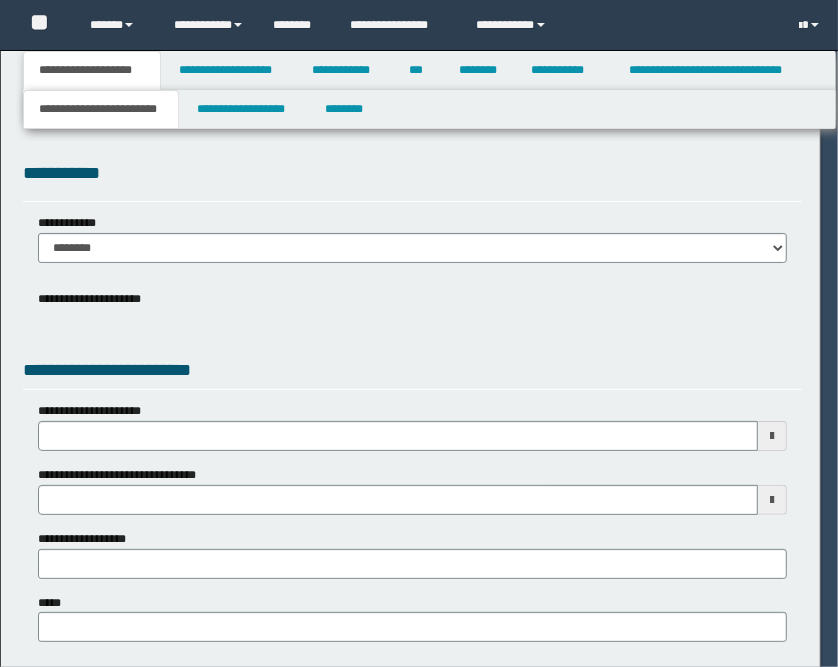 select on "*" 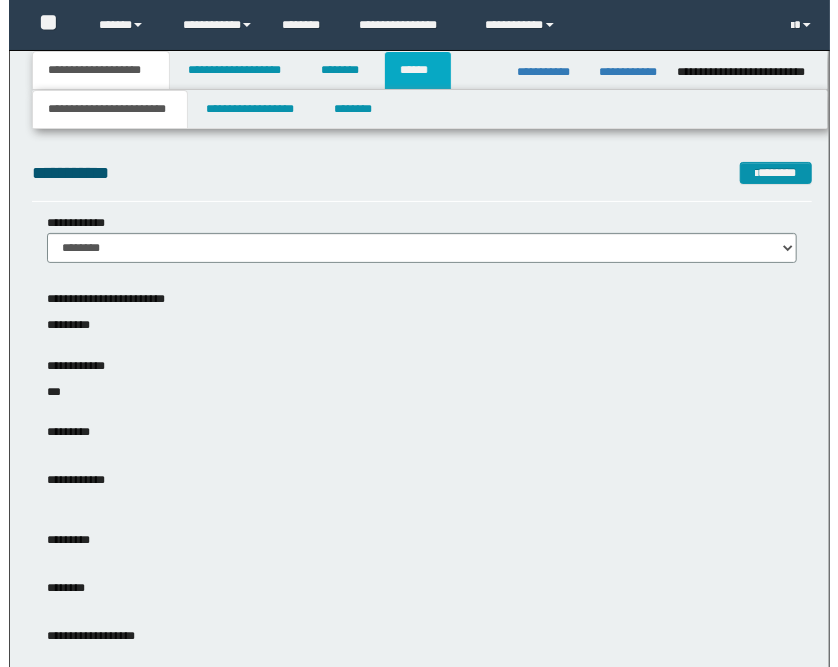 scroll, scrollTop: 0, scrollLeft: 0, axis: both 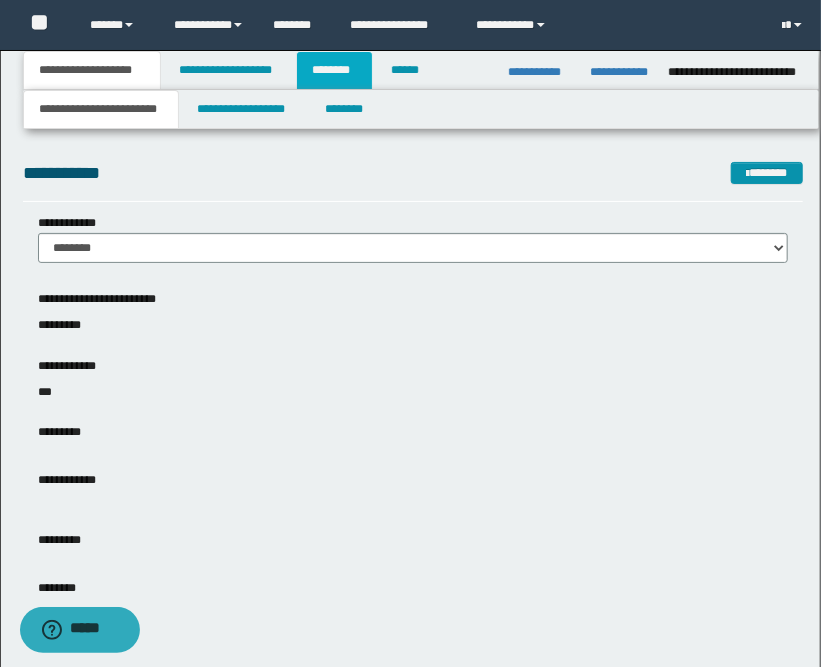 click on "********" at bounding box center [334, 70] 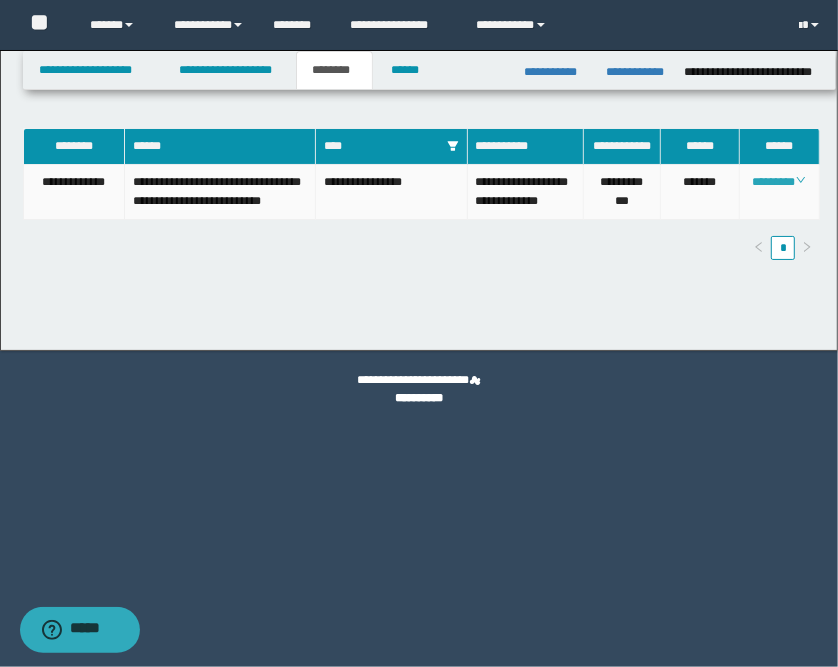 click on "********" at bounding box center [779, 182] 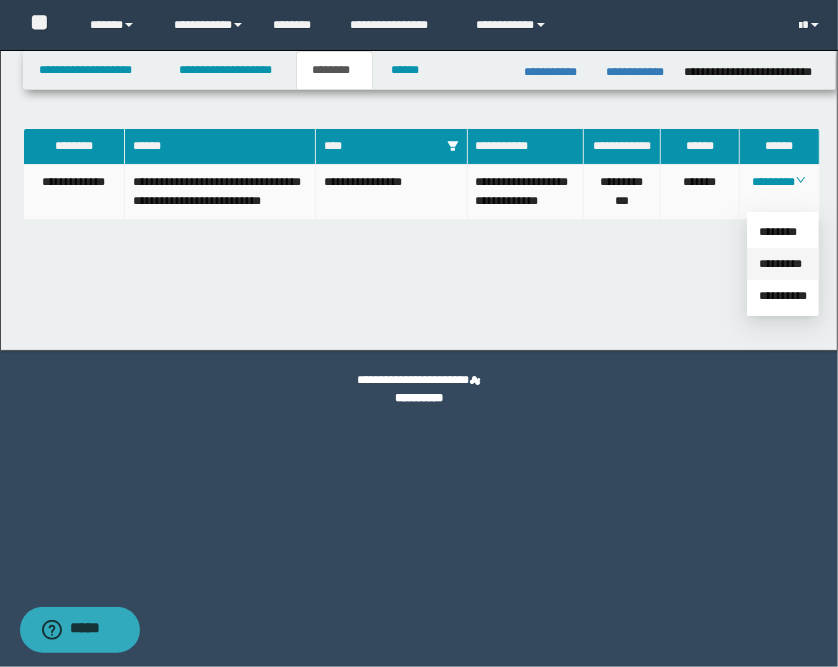 click on "*********" at bounding box center (780, 264) 